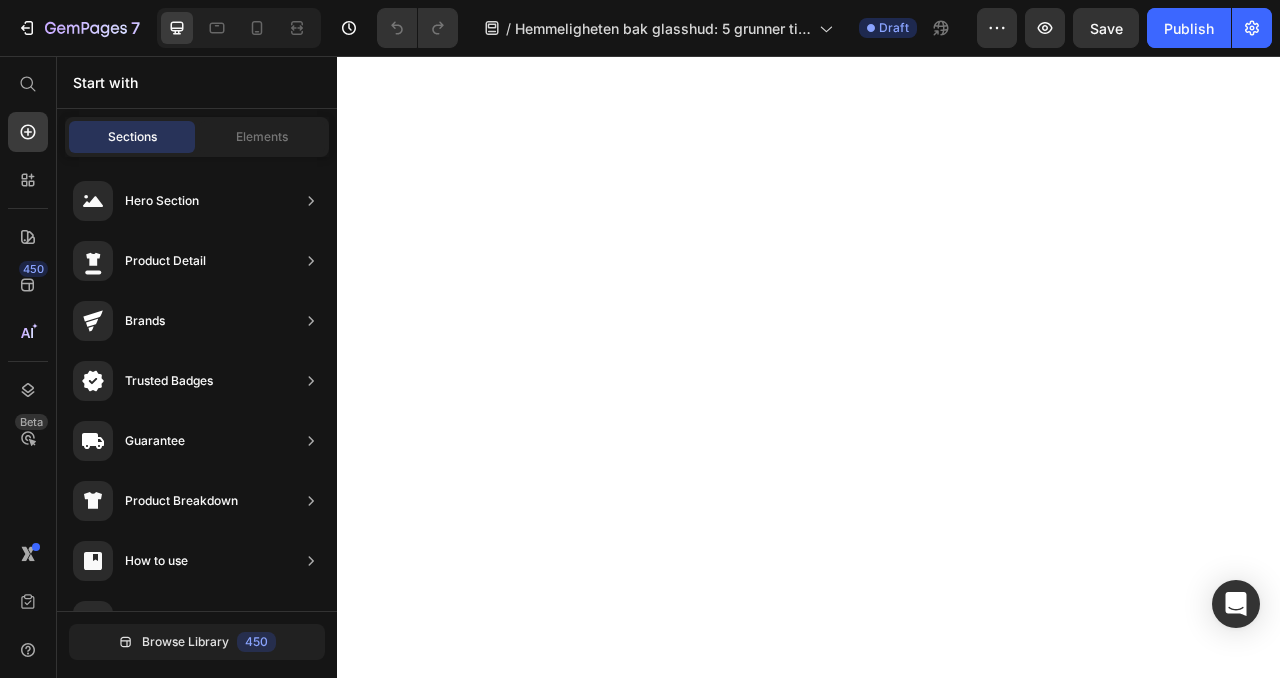 scroll, scrollTop: 0, scrollLeft: 0, axis: both 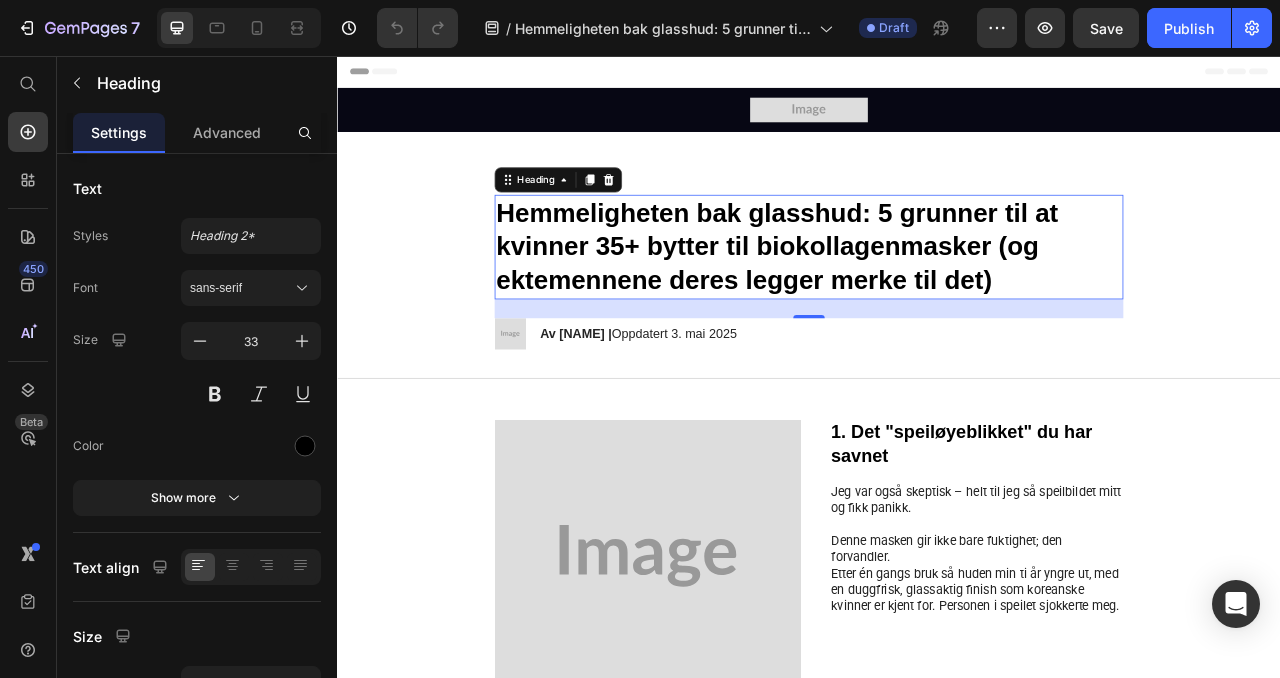 click on "Hemmeligheten bak glasshud: 5 grunner til at kvinner 35+ bytter til biokollagenmasker (og ektemennene deres legger merke til det)" at bounding box center (937, 299) 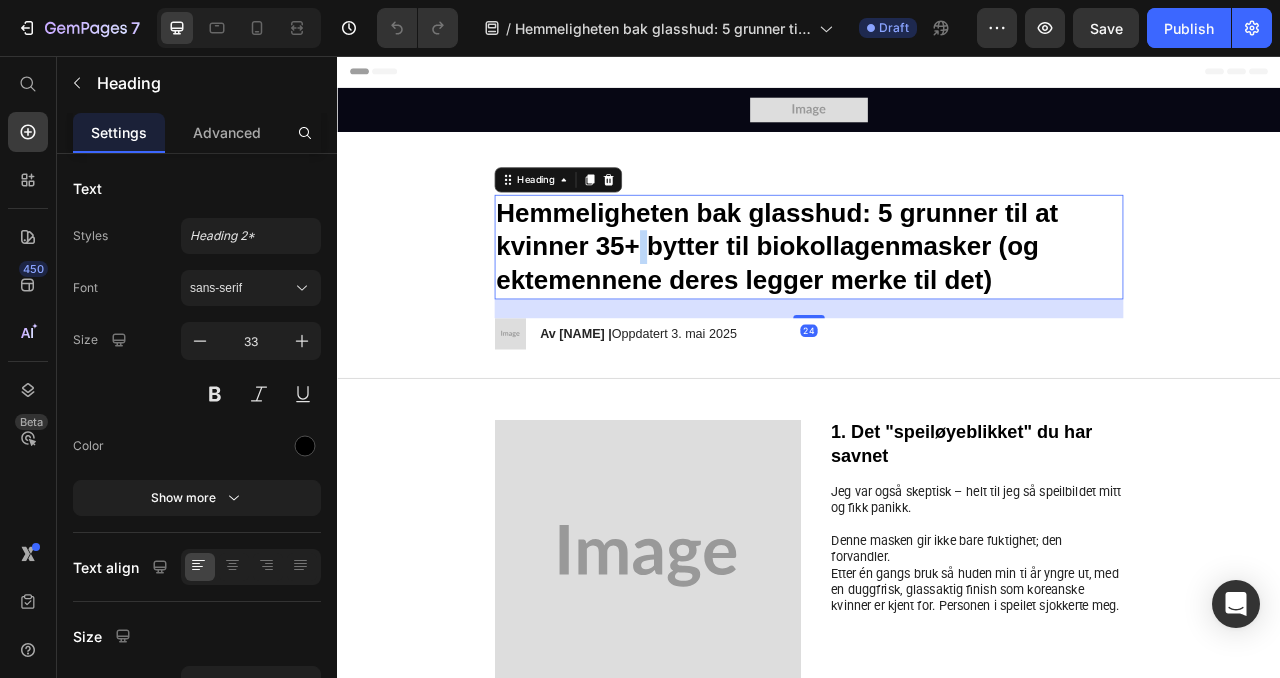 click on "Hemmeligheten bak glasshud: 5 grunner til at kvinner 35+ bytter til biokollagenmasker (og ektemennene deres legger merke til det)" at bounding box center [937, 299] 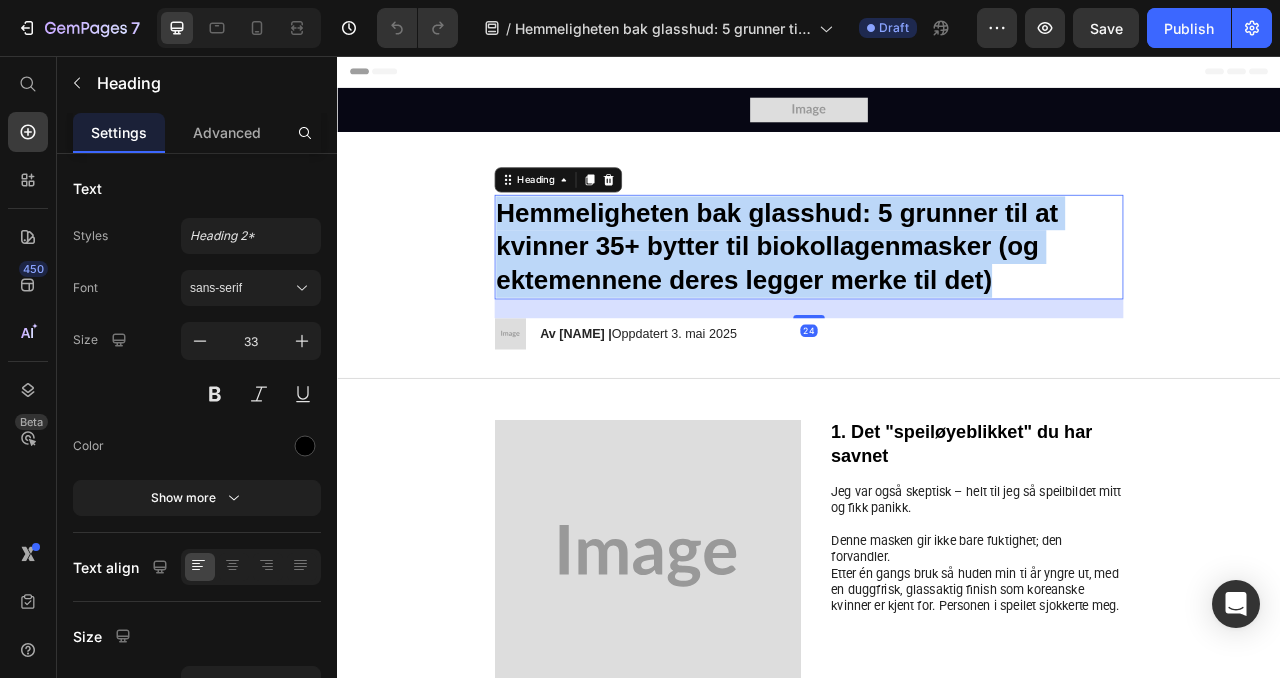 click on "Hemmeligheten bak glasshud: 5 grunner til at kvinner 35+ bytter til biokollagenmasker (og ektemennene deres legger merke til det)" at bounding box center (937, 299) 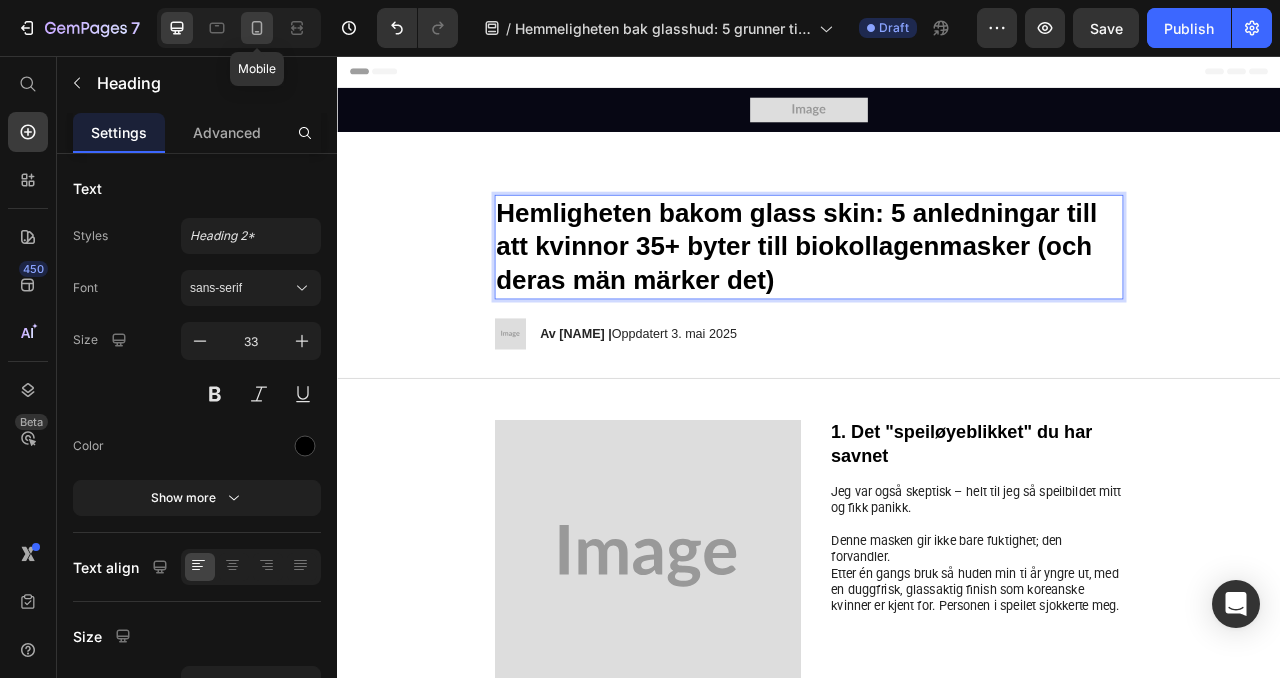 click 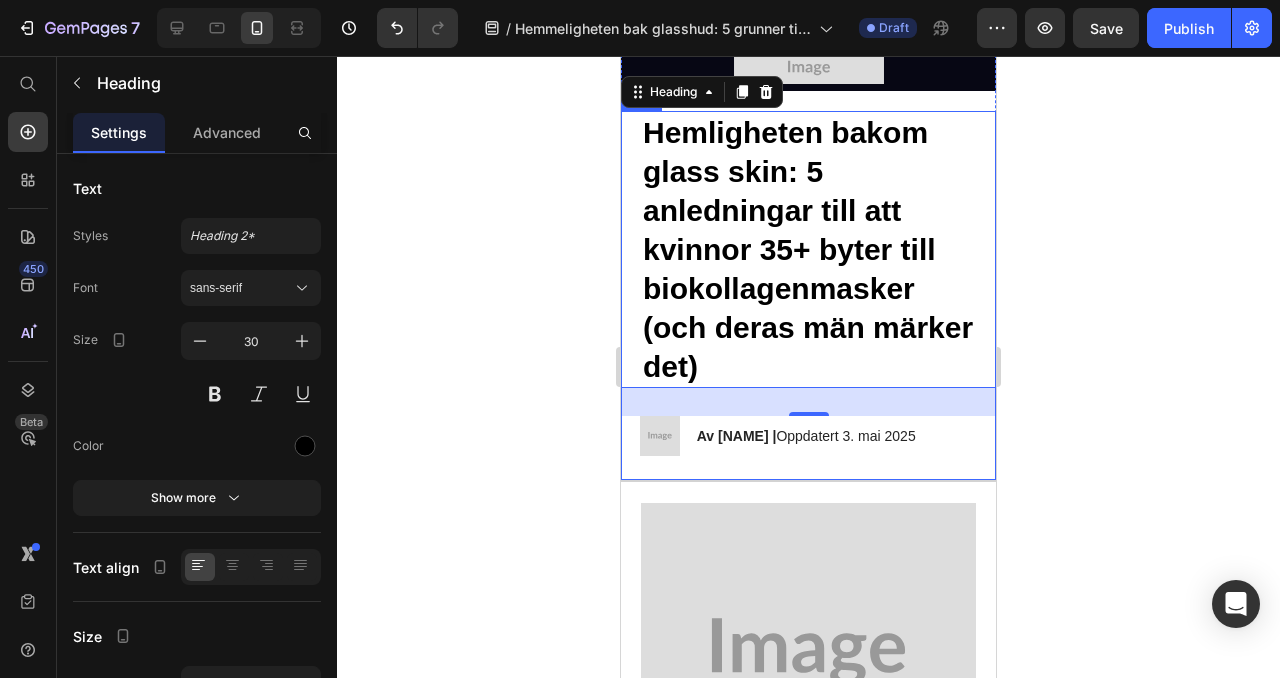 scroll, scrollTop: 0, scrollLeft: 0, axis: both 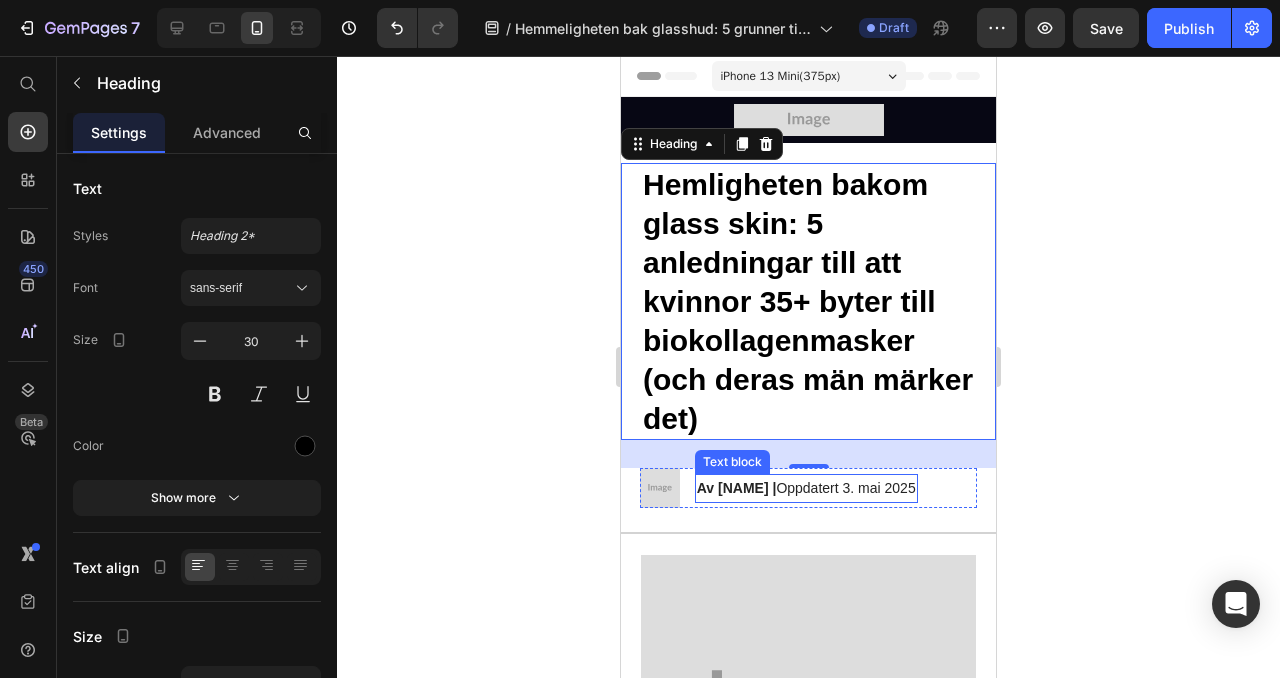 click on "Av [NAME] |" at bounding box center [737, 488] 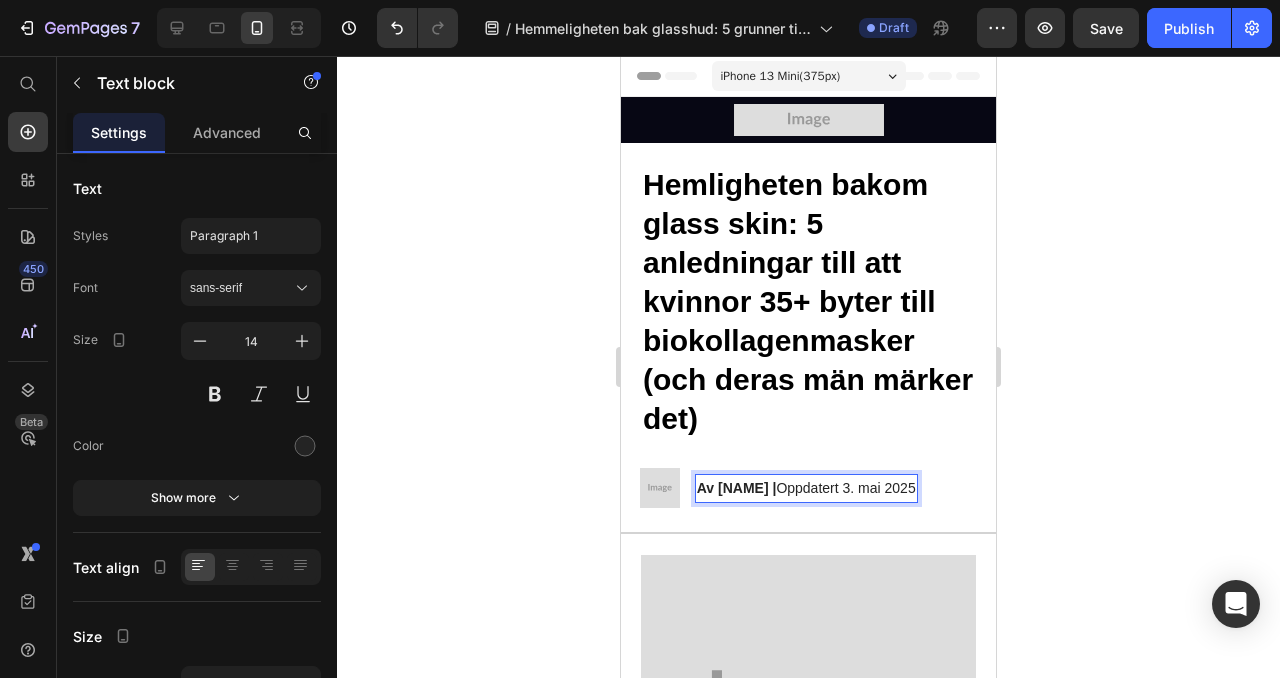 click on "Av [NAME] |" at bounding box center (737, 488) 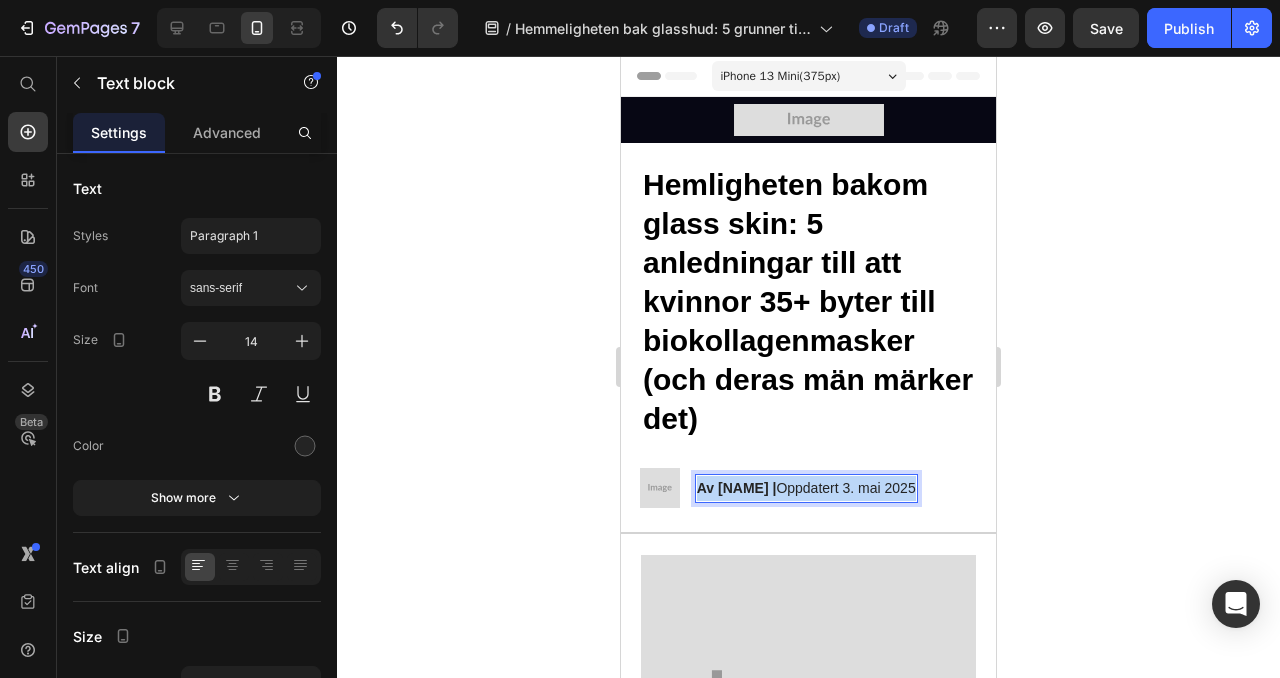 click on "Av [NAME] |" at bounding box center (737, 488) 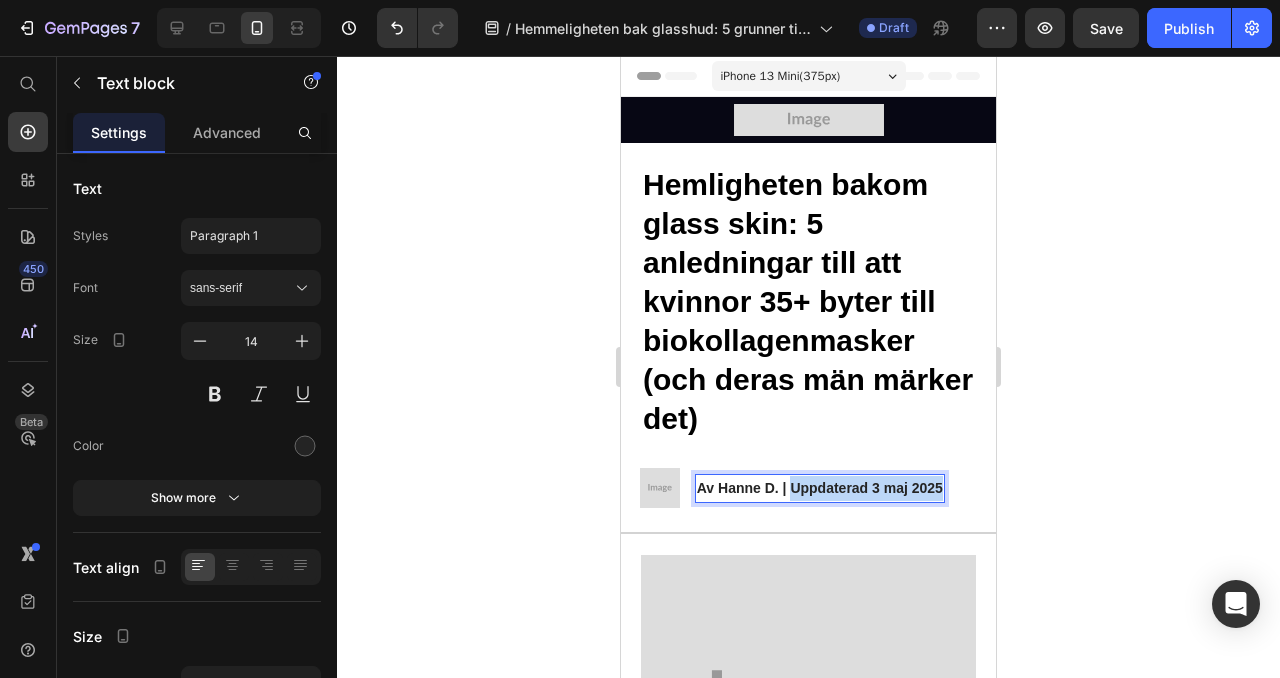 drag, startPoint x: 794, startPoint y: 485, endPoint x: 944, endPoint y: 481, distance: 150.05333 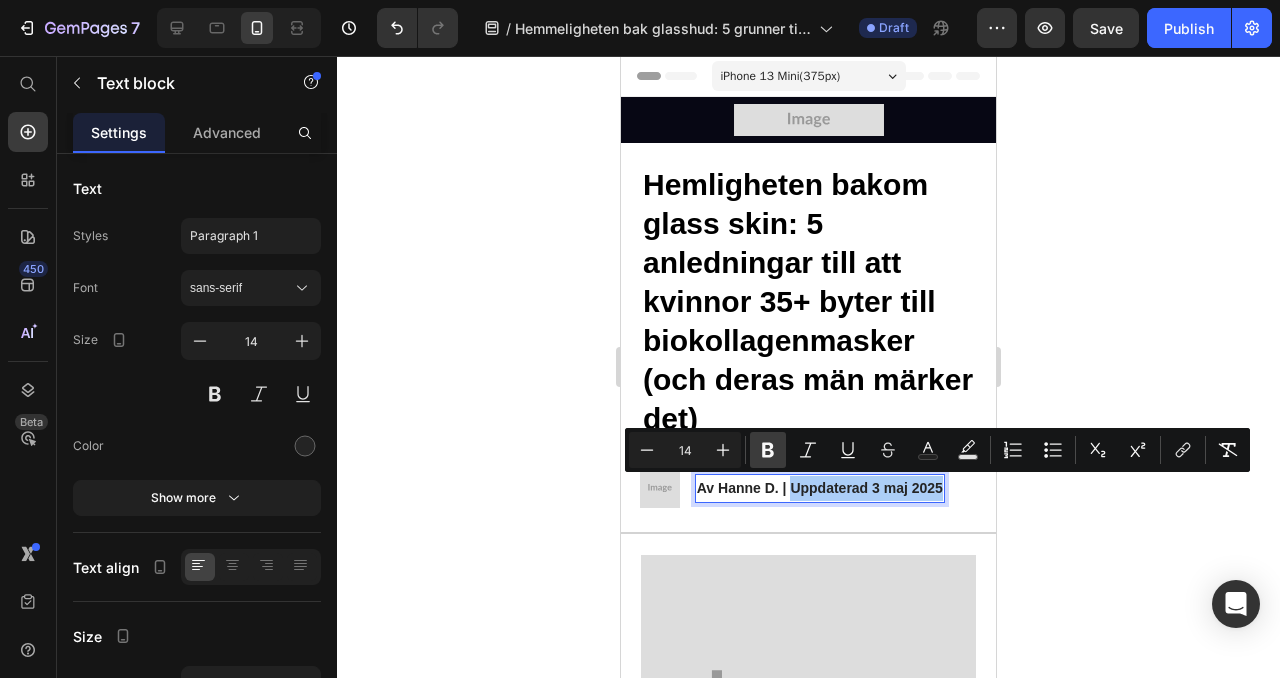 click 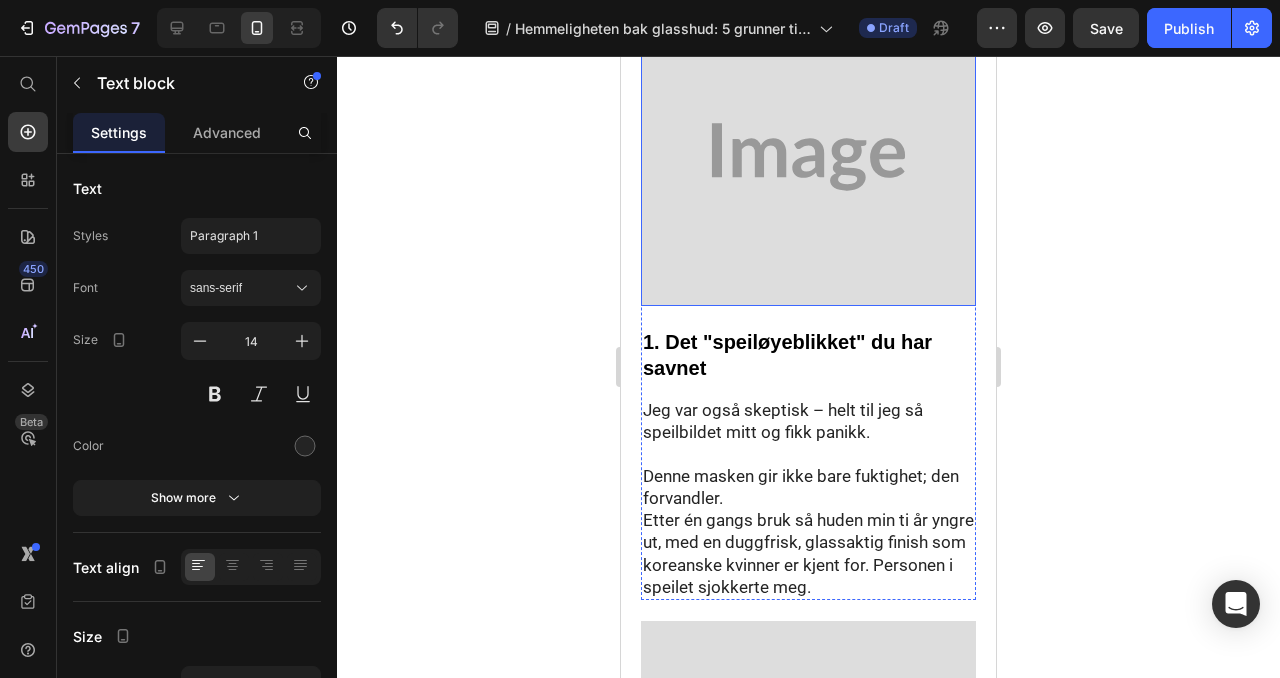 scroll, scrollTop: 553, scrollLeft: 0, axis: vertical 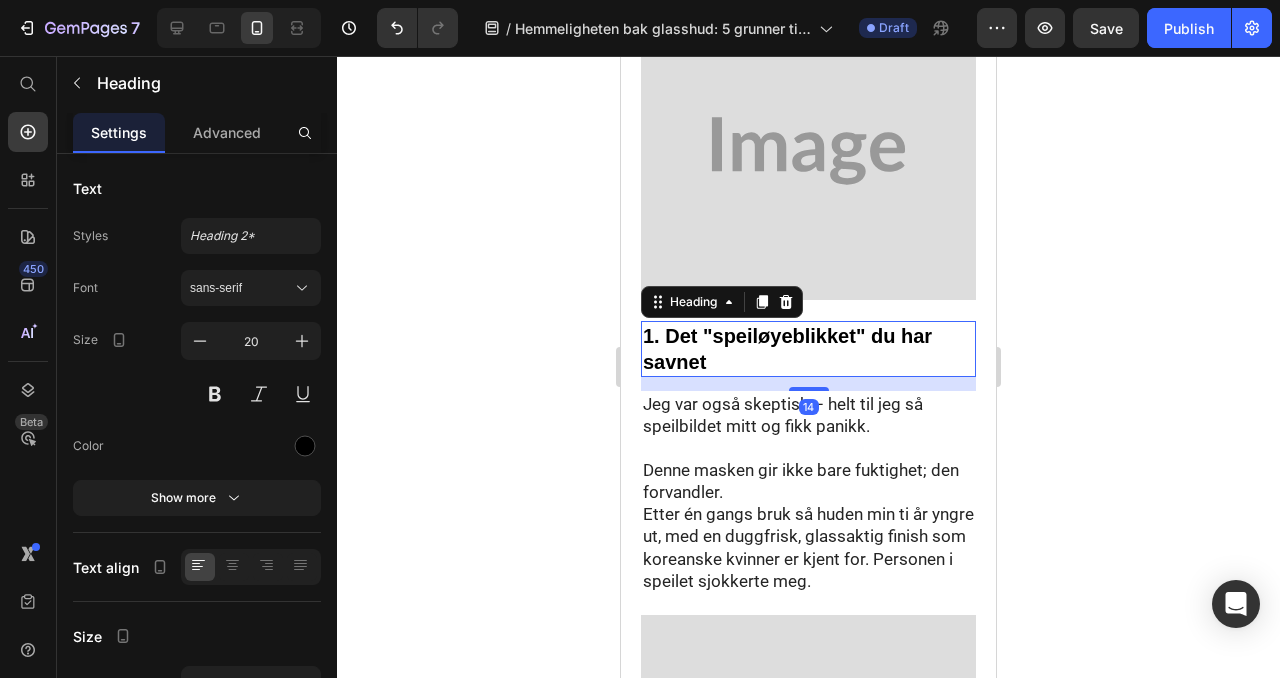 click on "1. Det "speiløyeblikket" du har savnet" at bounding box center [787, 349] 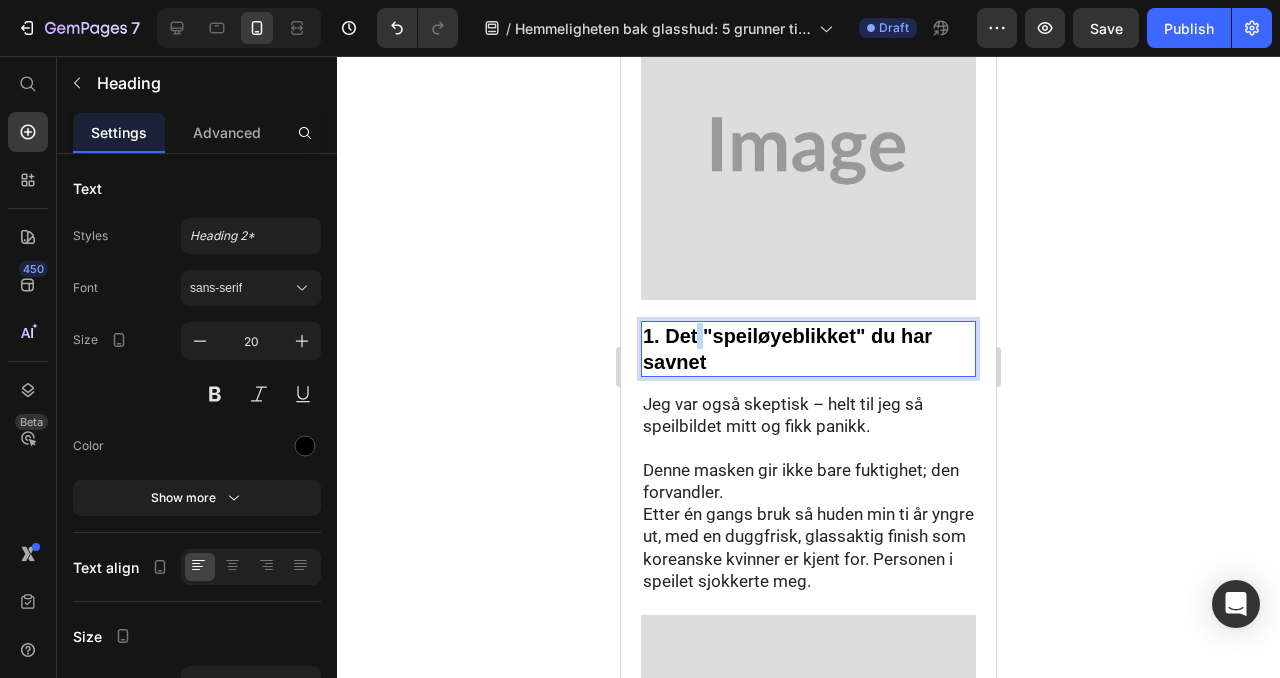 click on "1. Det "speiløyeblikket" du har savnet" at bounding box center (787, 349) 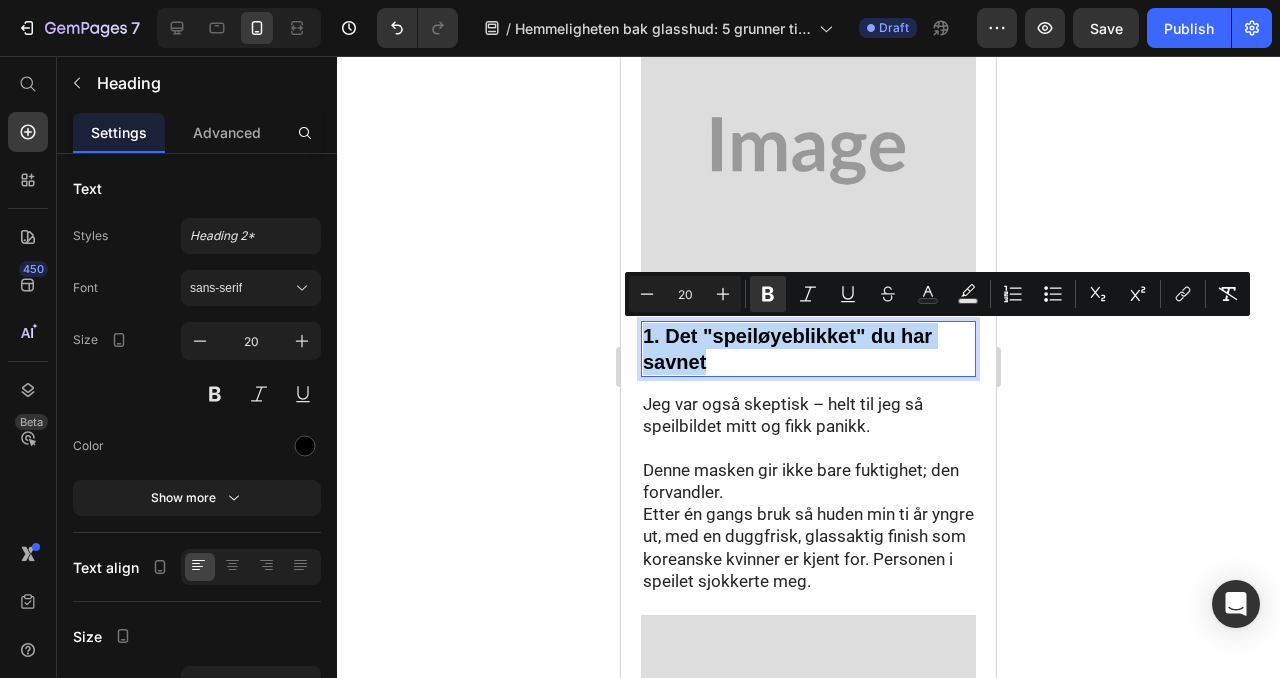 click on "1. Det "speiløyeblikket" du har savnet" at bounding box center [787, 349] 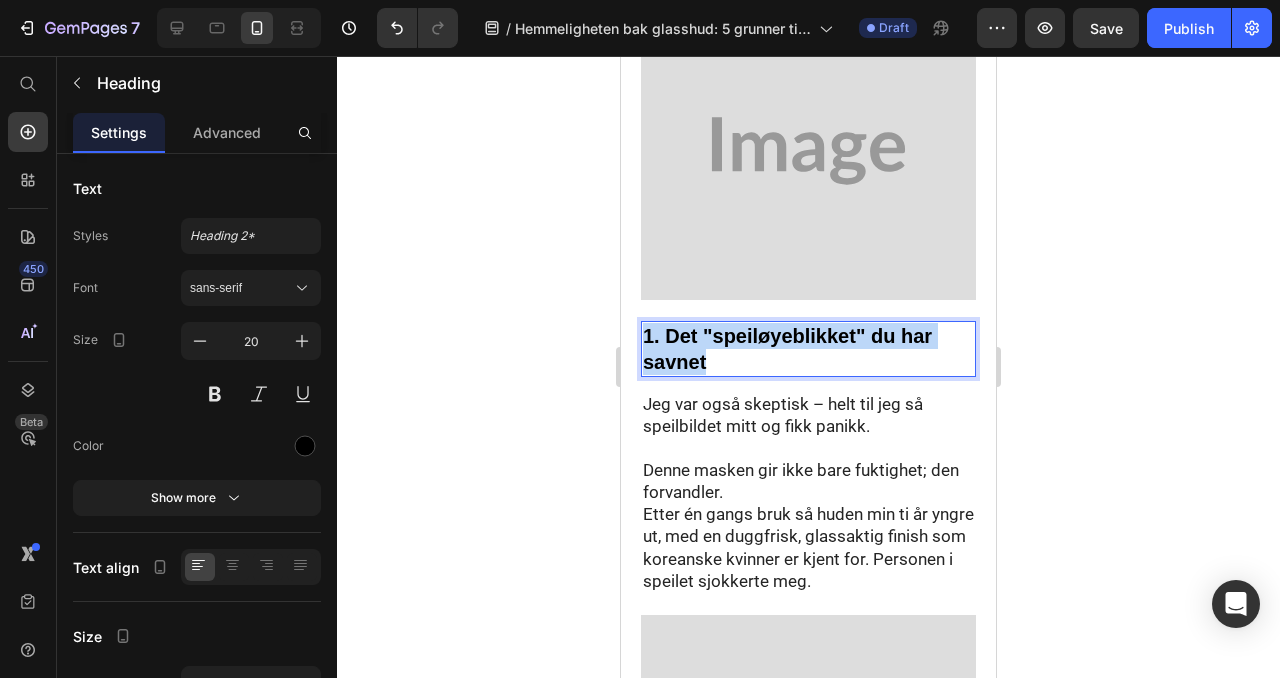 click on "1. Det "speiløyeblikket" du har savnet" at bounding box center (787, 349) 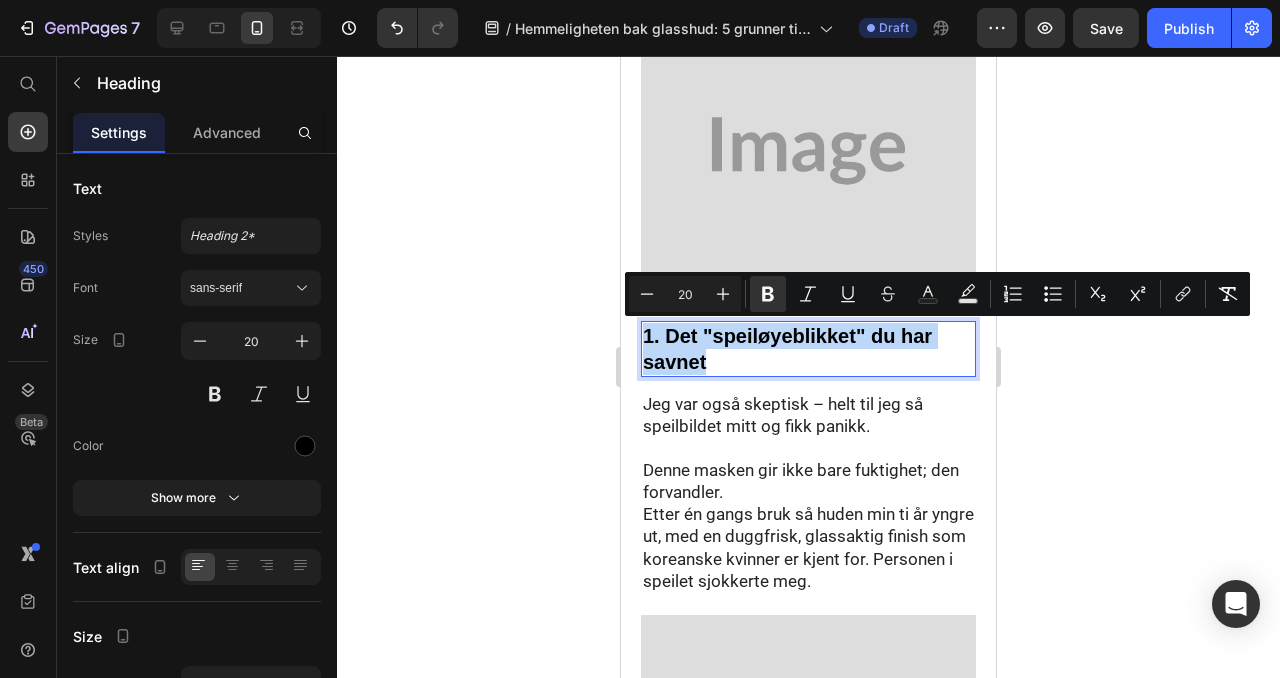 click on "1. Det "speiløyeblikket" du har savnet" at bounding box center [808, 349] 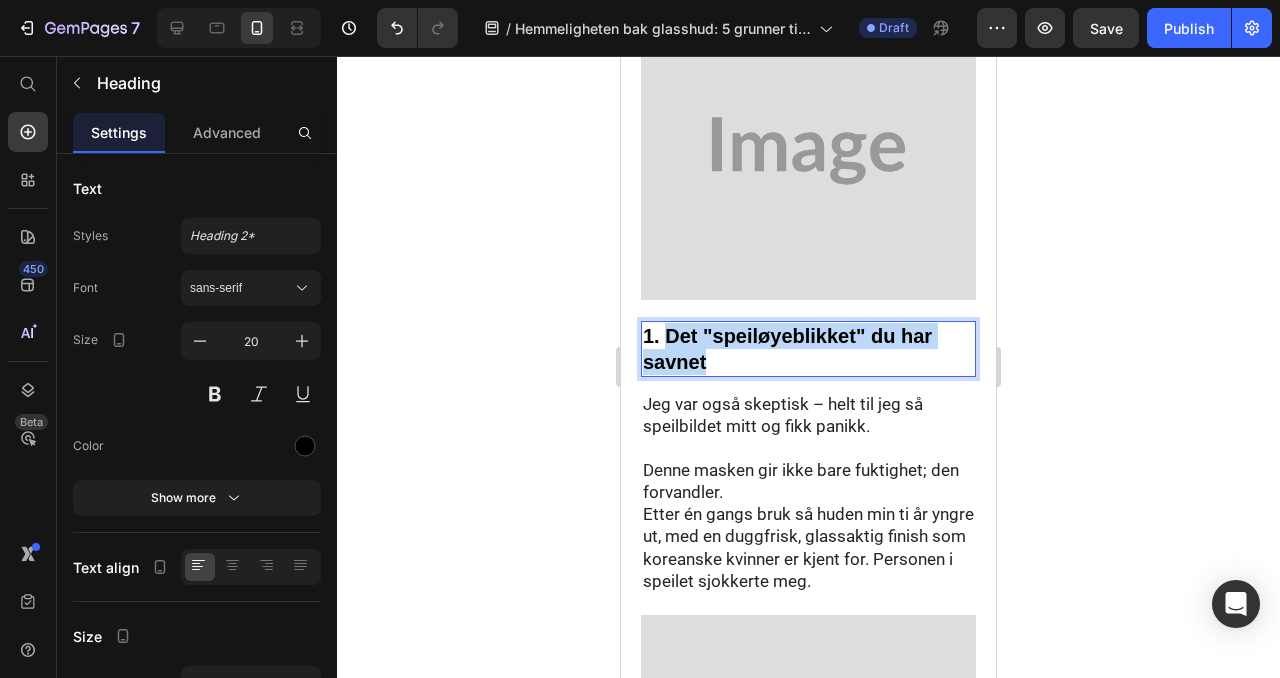 drag, startPoint x: 666, startPoint y: 334, endPoint x: 722, endPoint y: 352, distance: 58.821766 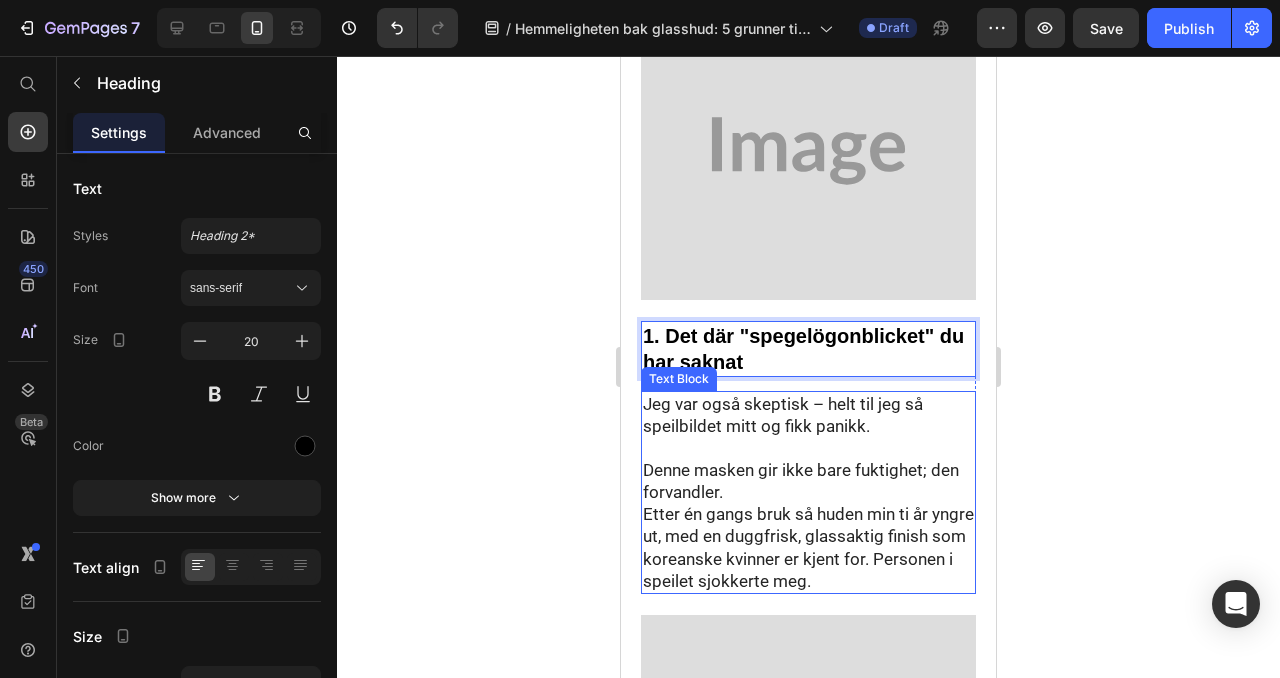 scroll, scrollTop: 633, scrollLeft: 0, axis: vertical 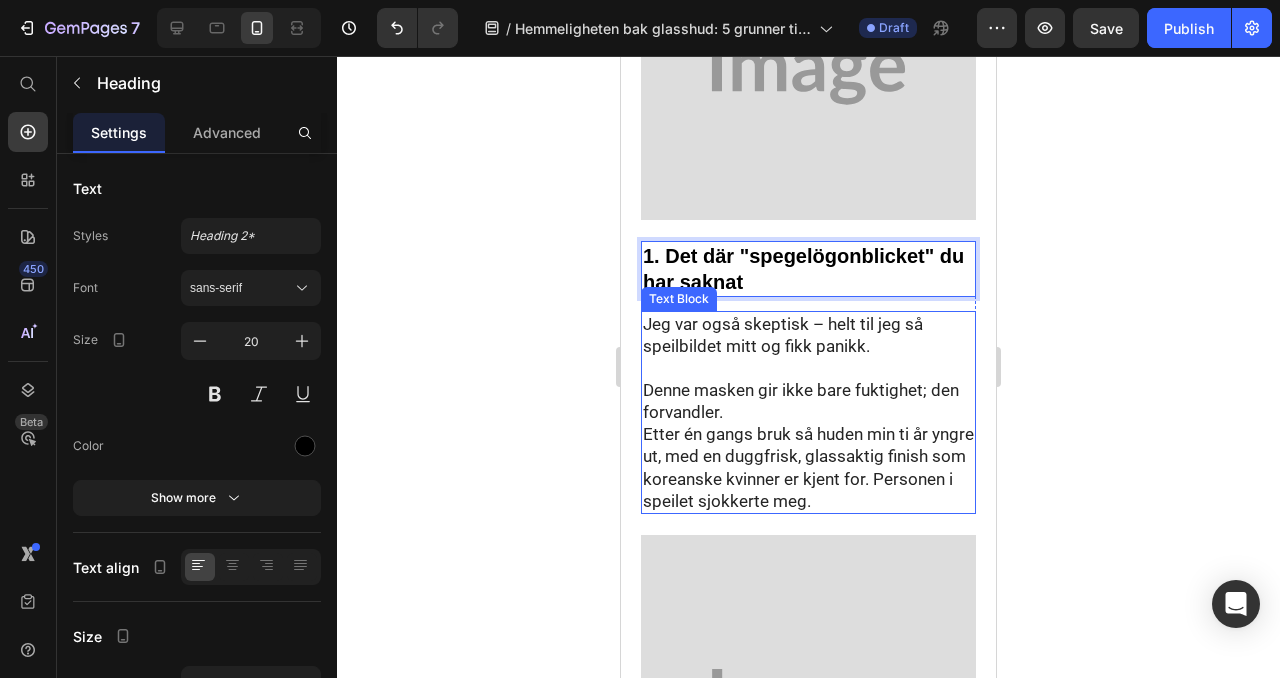 click on "Denne masken gir ikke bare fuktighet; den forvandler." at bounding box center [808, 401] 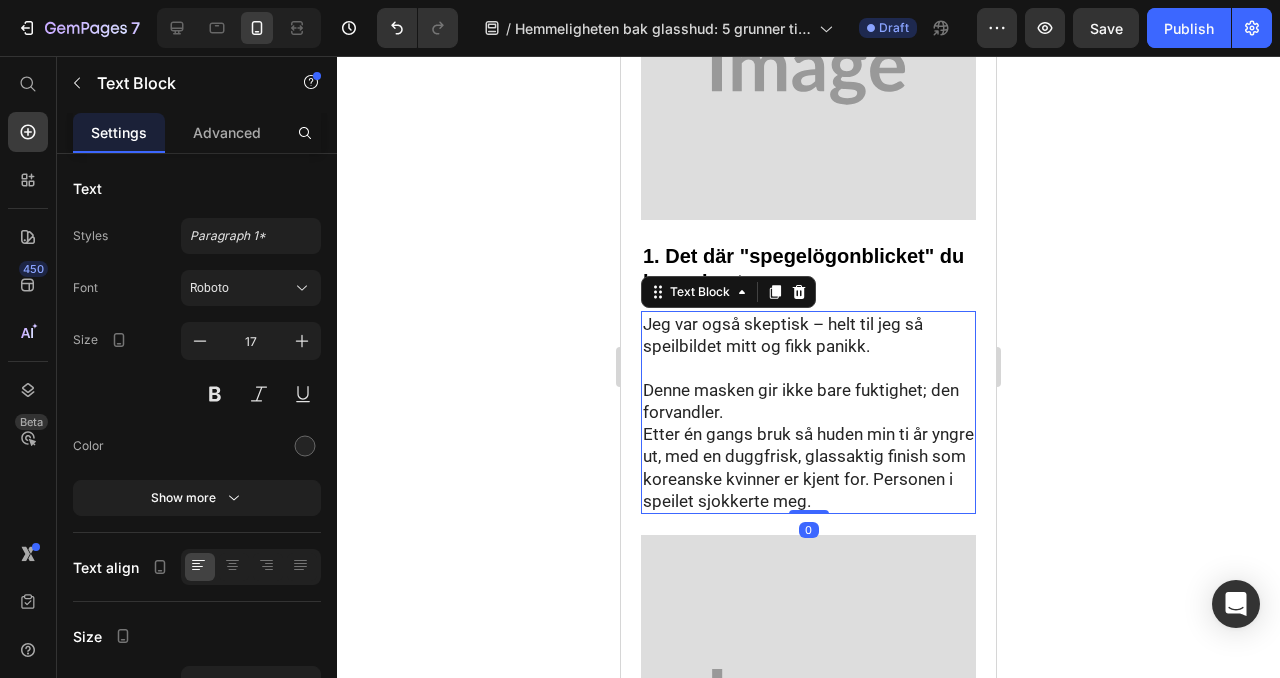 click on "Etter én gangs bruk så huden min ti år yngre ut, med en duggfrisk, glassaktig finish som koreanske kvinner er kjent for. Personen i speilet sjokkerte meg." at bounding box center [808, 467] 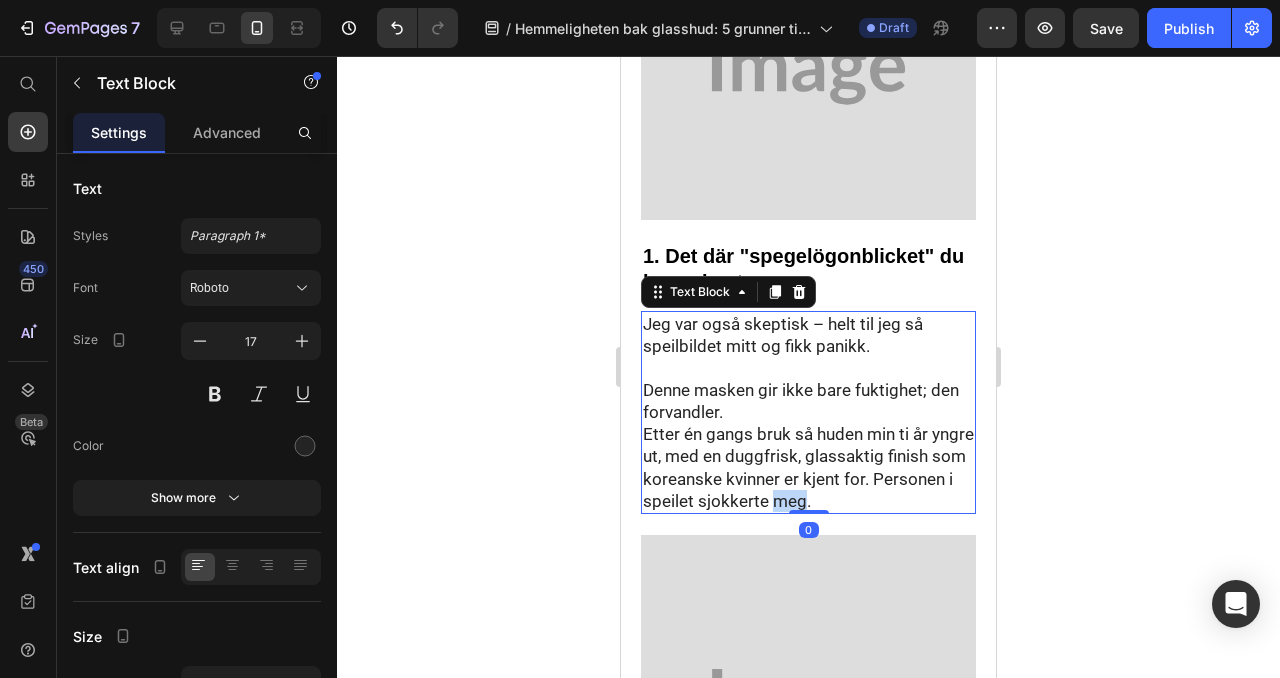 click on "Etter én gangs bruk så huden min ti år yngre ut, med en duggfrisk, glassaktig finish som koreanske kvinner er kjent for. Personen i speilet sjokkerte meg." at bounding box center [808, 467] 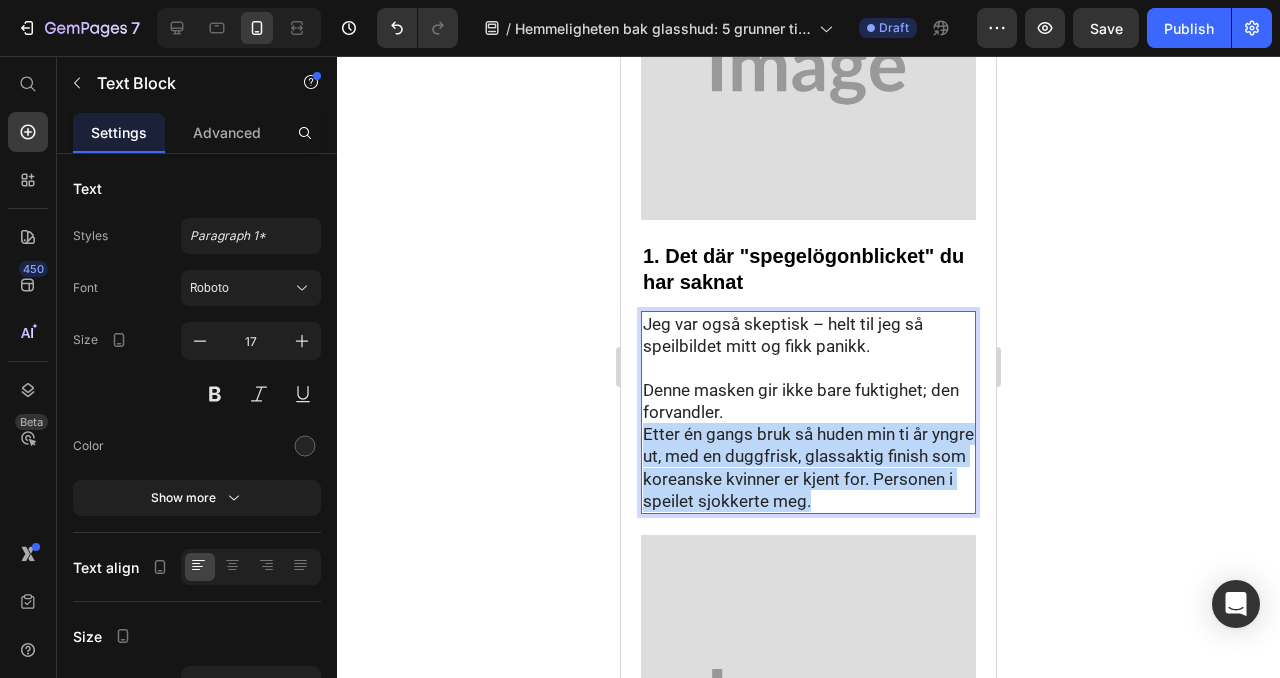 click on "Etter én gangs bruk så huden min ti år yngre ut, med en duggfrisk, glassaktig finish som koreanske kvinner er kjent for. Personen i speilet sjokkerte meg." at bounding box center [808, 467] 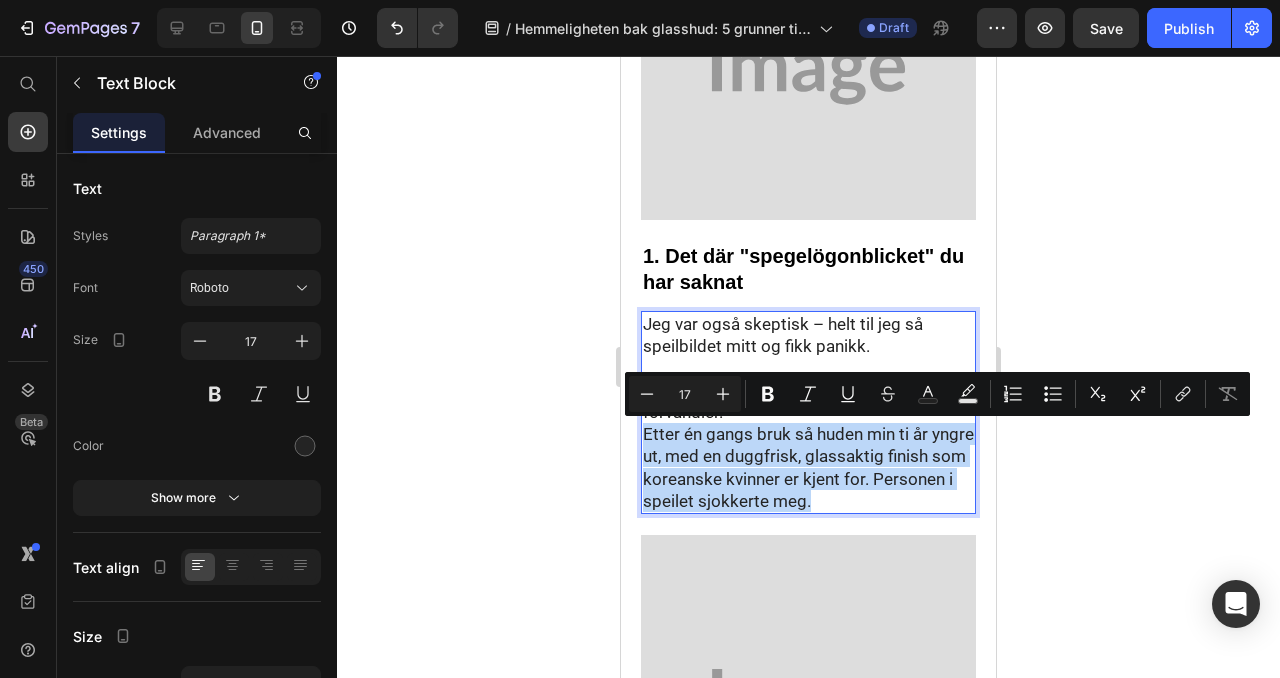 click on "Etter én gangs bruk så huden min ti år yngre ut, med en duggfrisk, glassaktig finish som koreanske kvinner er kjent for. Personen i speilet sjokkerte meg." at bounding box center [808, 467] 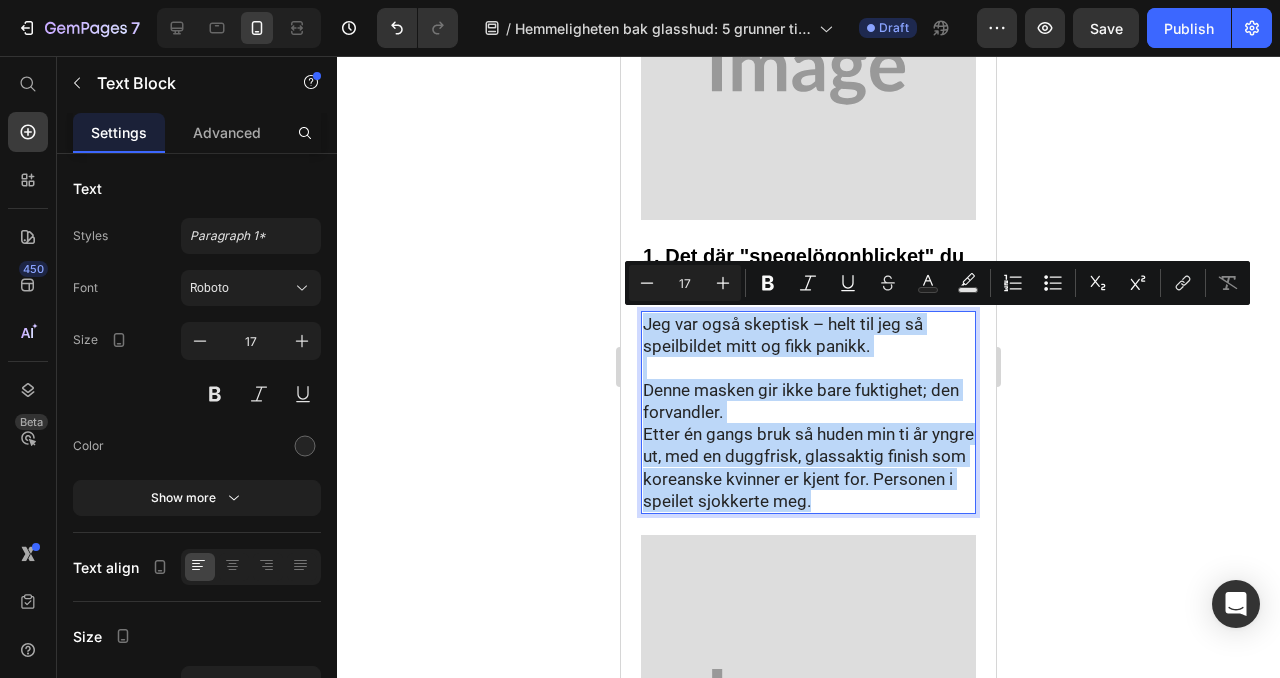 drag, startPoint x: 906, startPoint y: 503, endPoint x: 650, endPoint y: 312, distance: 319.401 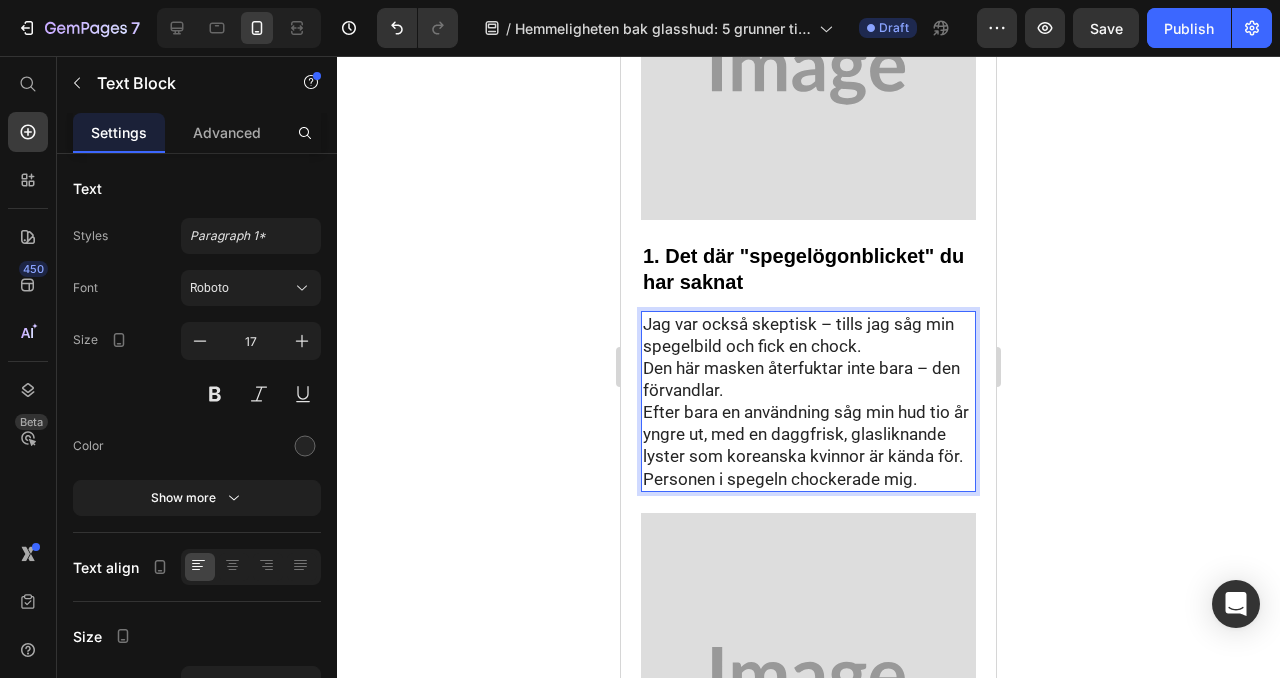 click on "Jag var också skeptisk – tills jag såg min spegelbild och fick en chock." at bounding box center [808, 335] 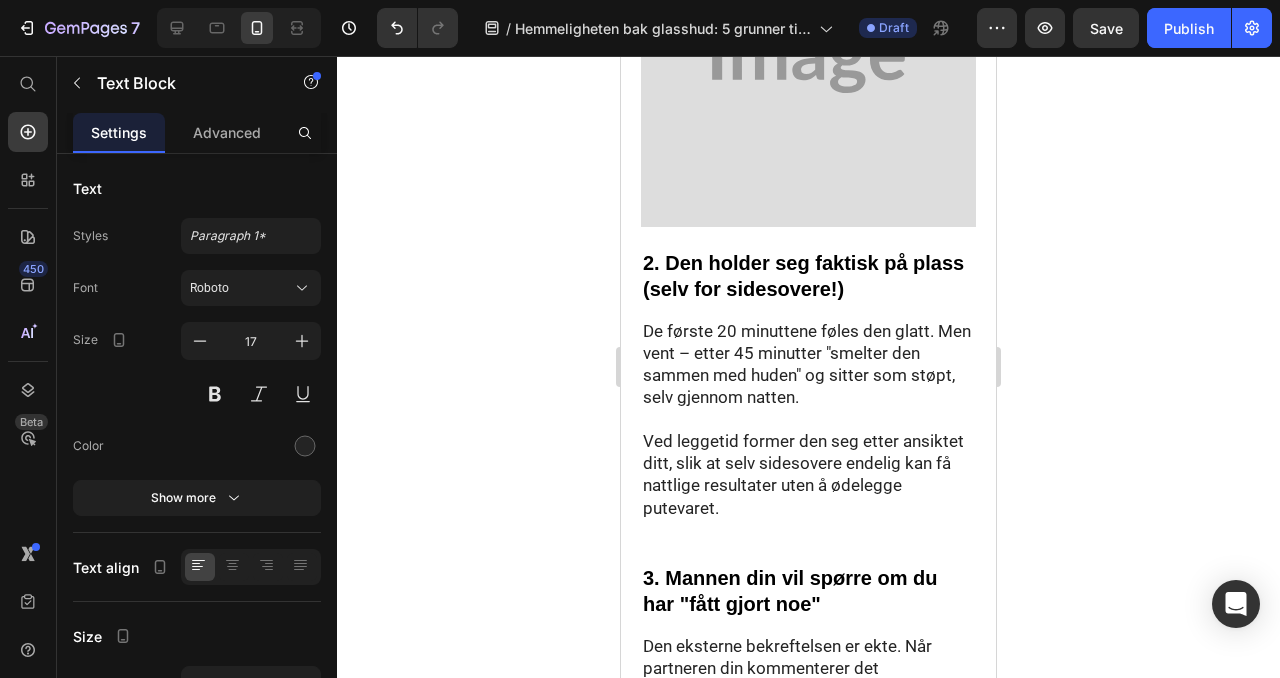 scroll, scrollTop: 1333, scrollLeft: 0, axis: vertical 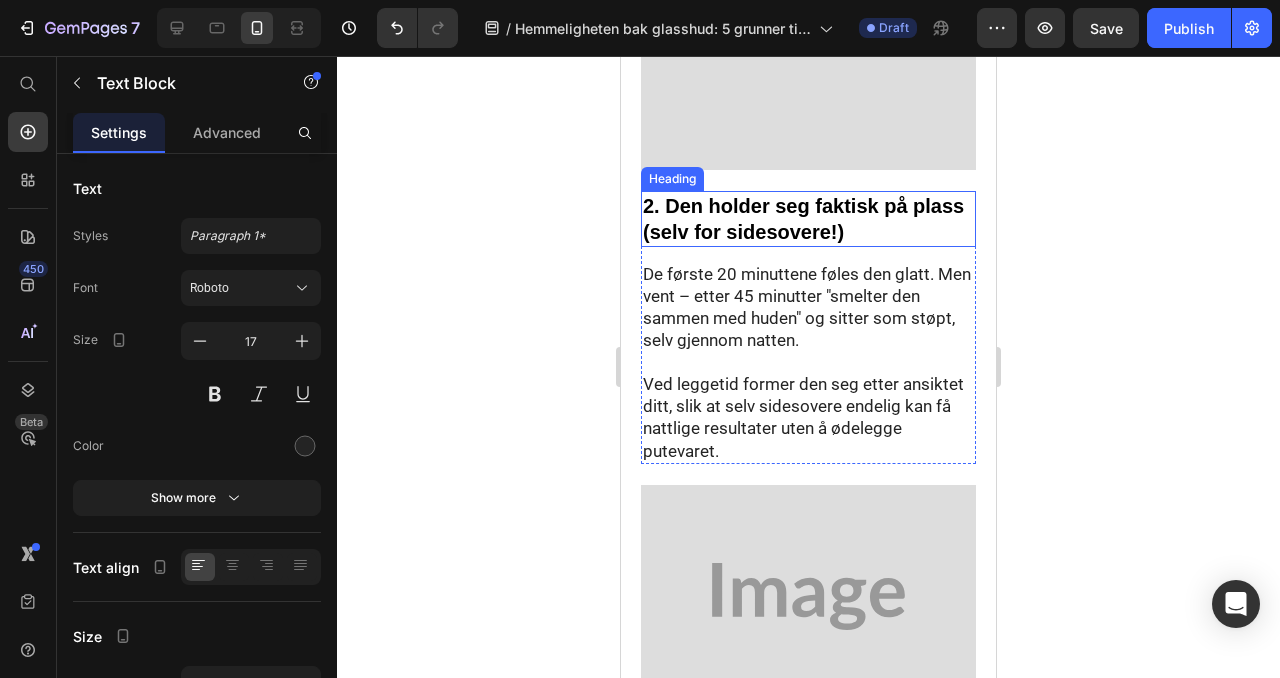 click on "2. Den holder seg faktisk på plass (selv for sidesovere!)" at bounding box center (803, 219) 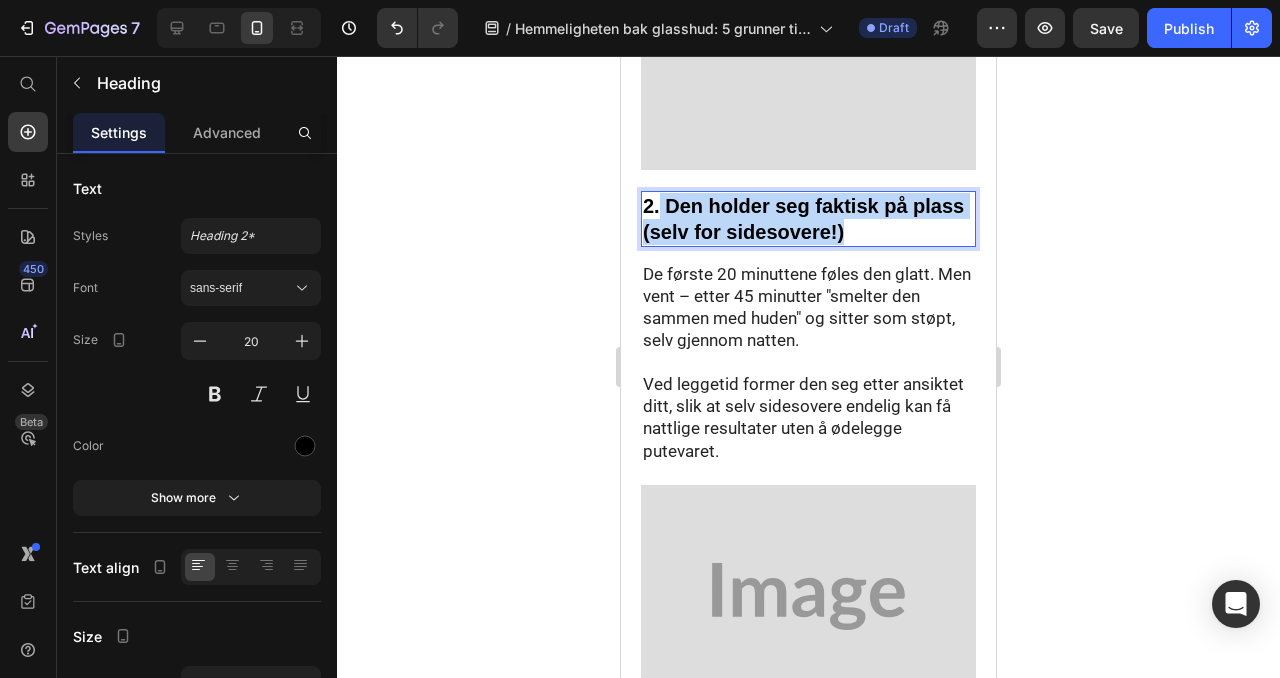 drag, startPoint x: 661, startPoint y: 206, endPoint x: 885, endPoint y: 244, distance: 227.20035 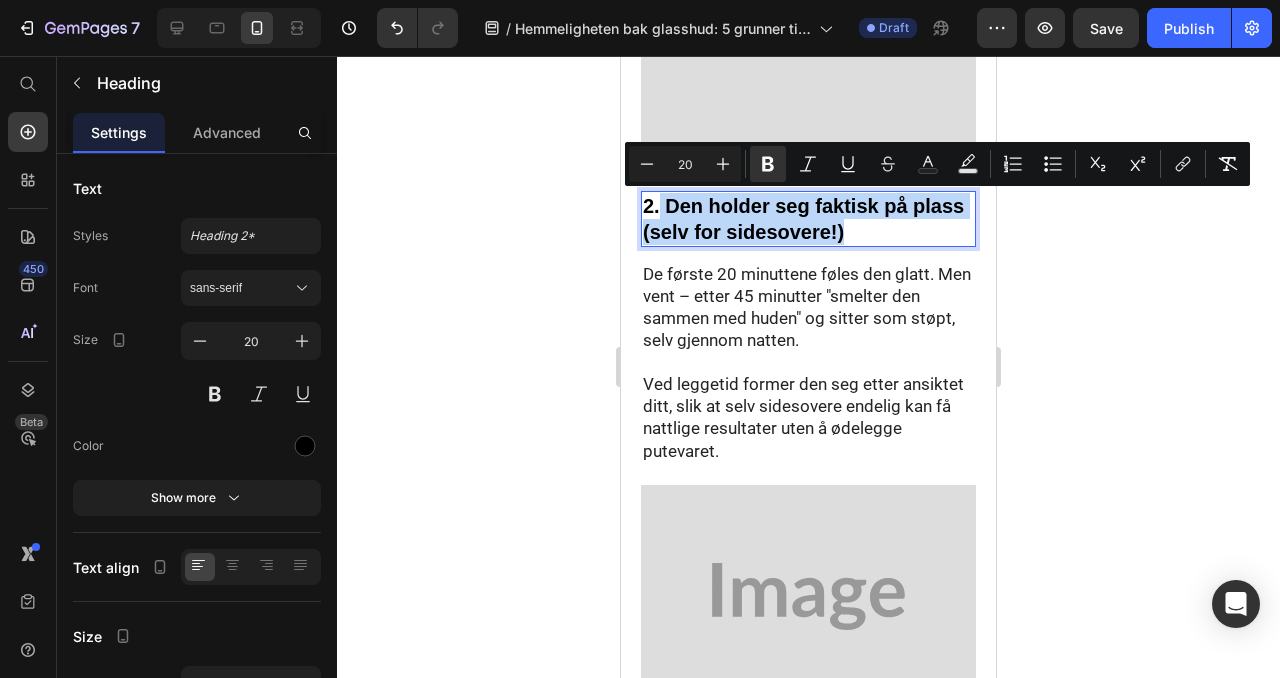 copy on "Den holder seg faktisk på plass (selv for sidesovere!)" 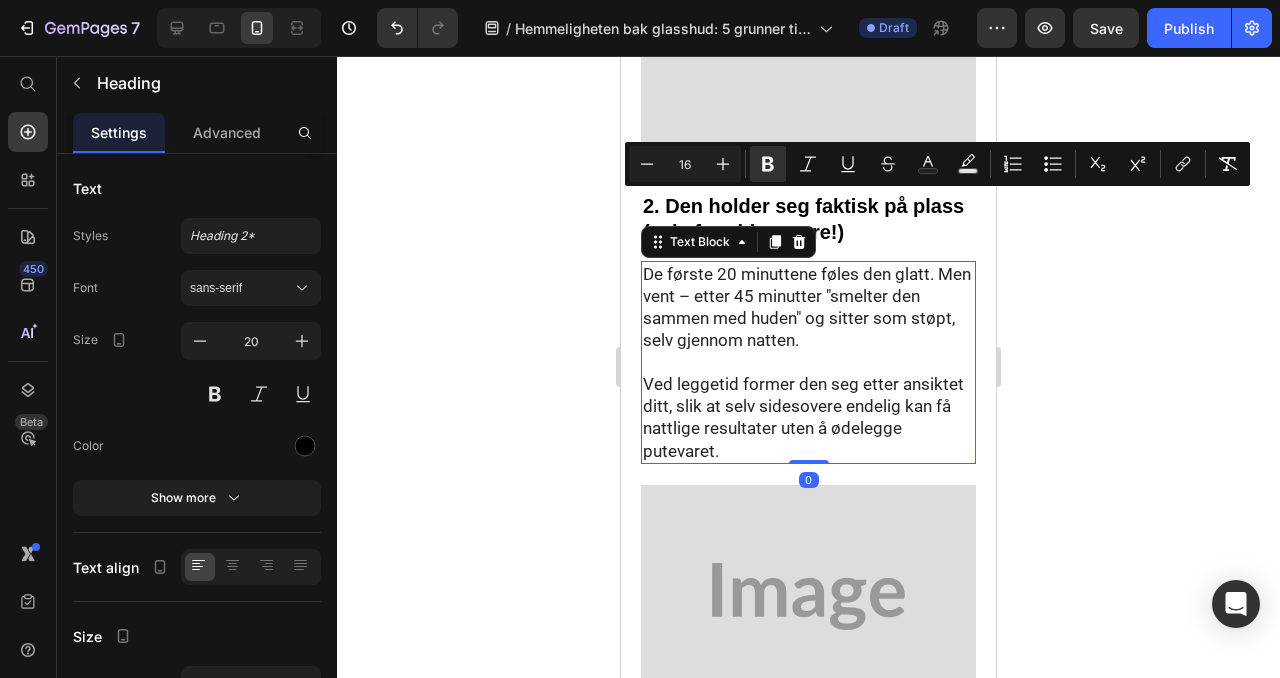 click on "De første 20 minuttene føles den glatt. Men vent – etter 45 minutter "smelter den sammen med huden" og sitter som støpt, selv gjennom natten." at bounding box center [808, 307] 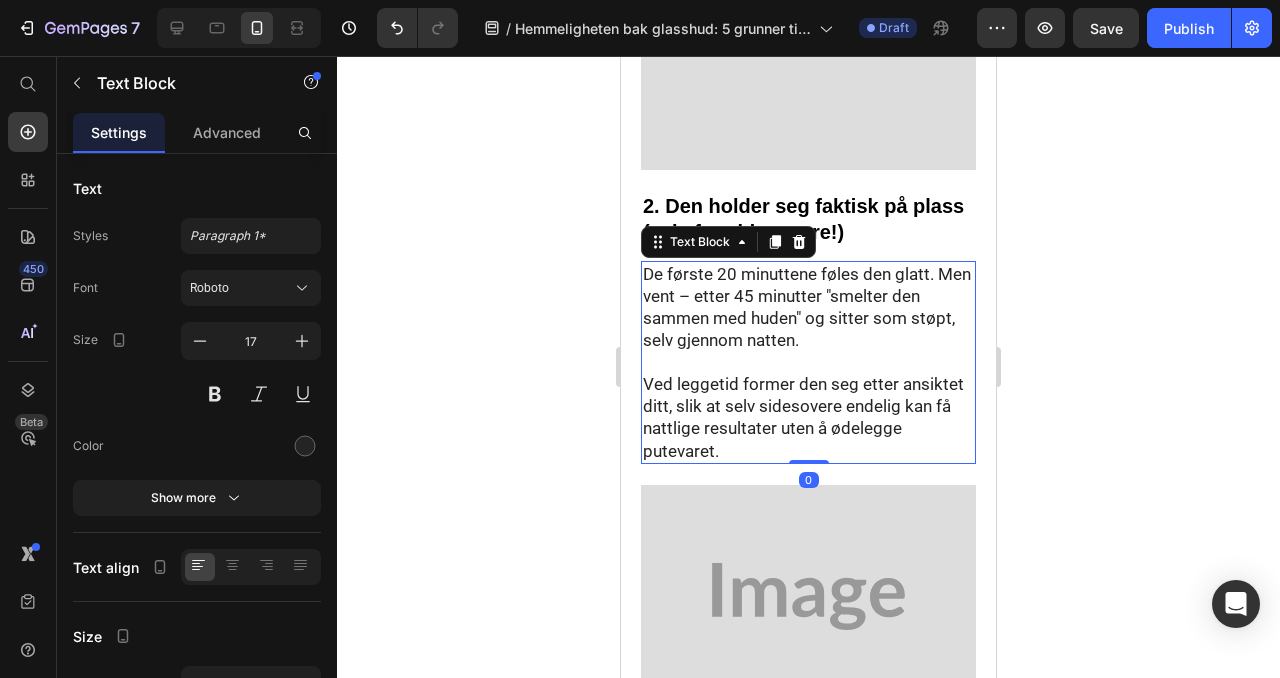 click on "De første 20 minuttene føles den glatt. Men vent – etter 45 minutter "smelter den sammen med huden" og sitter som støpt, selv gjennom natten." at bounding box center (808, 307) 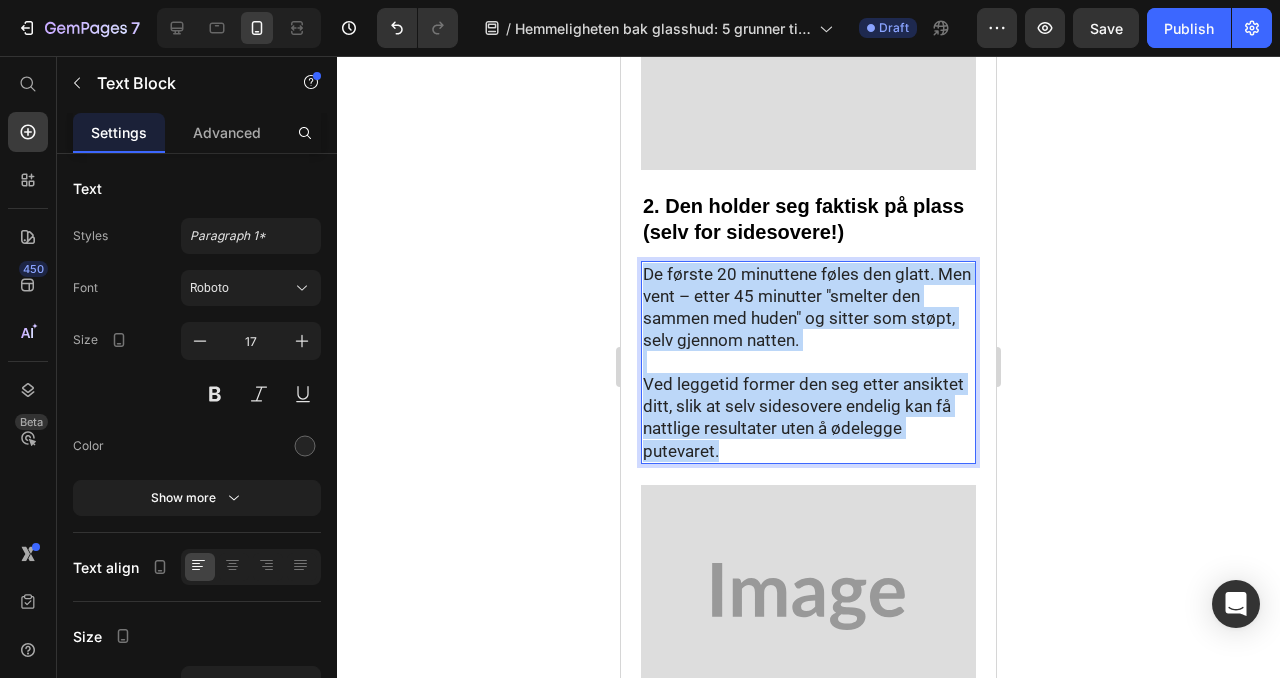 drag, startPoint x: 642, startPoint y: 273, endPoint x: 732, endPoint y: 443, distance: 192.35384 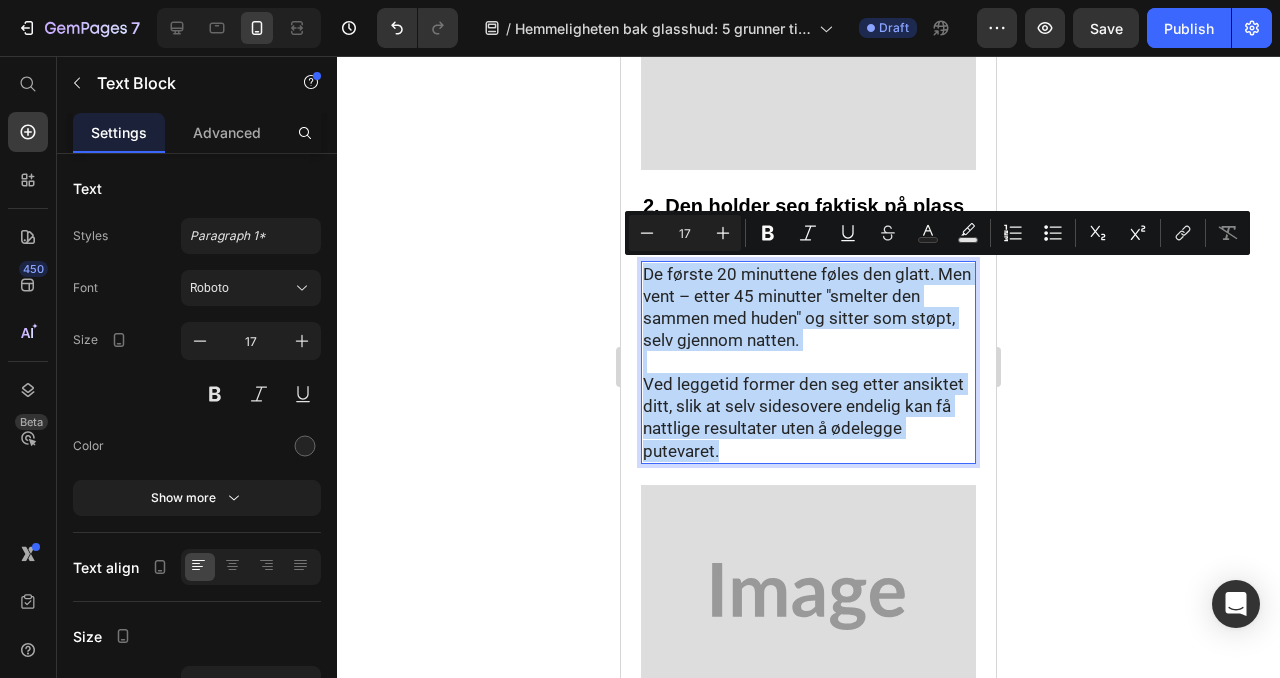 copy on "De första 20 minuterna føles den glatt. Men vent – etter 45 minutter "smelter den sammen med huden" og sitter som støpt, selv gjennom natten. Ved leggetid former den seg etter ansiktet ditt, slik at selv sidesovere endelig kan få nattlige resultater uten å ødelegge putevaret." 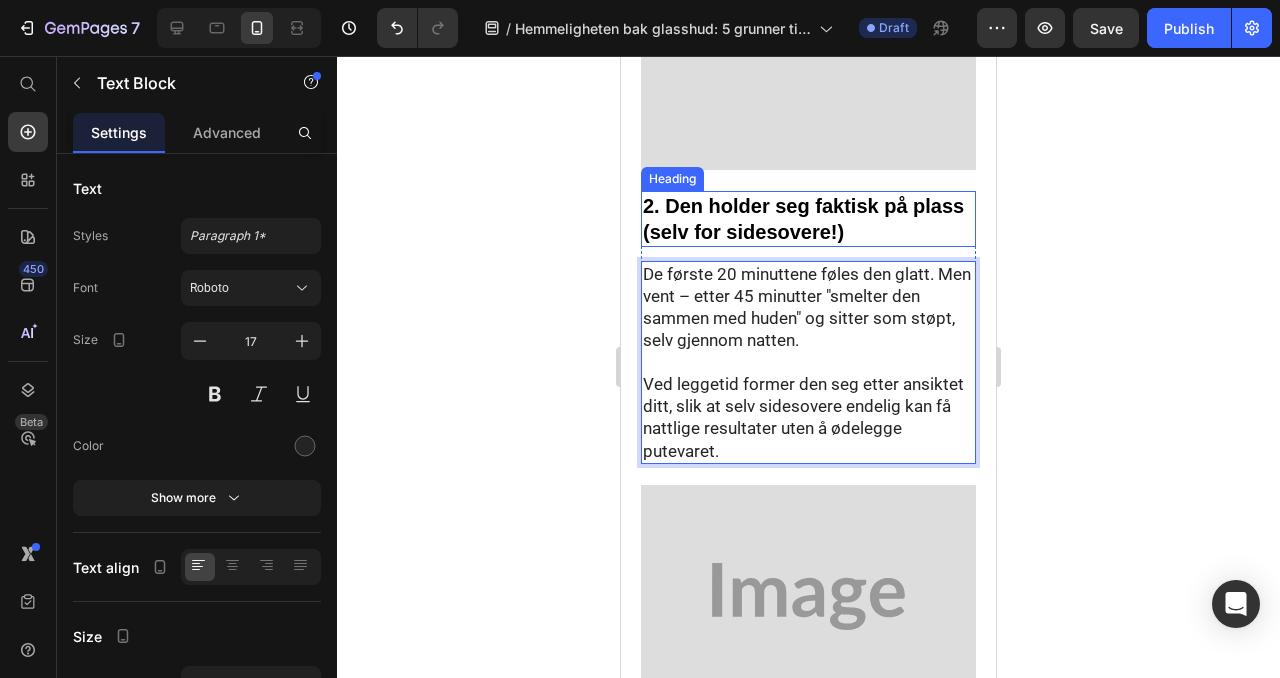 click on "2. Den holder seg faktisk på plass (selv for sidesovere!)" at bounding box center (803, 219) 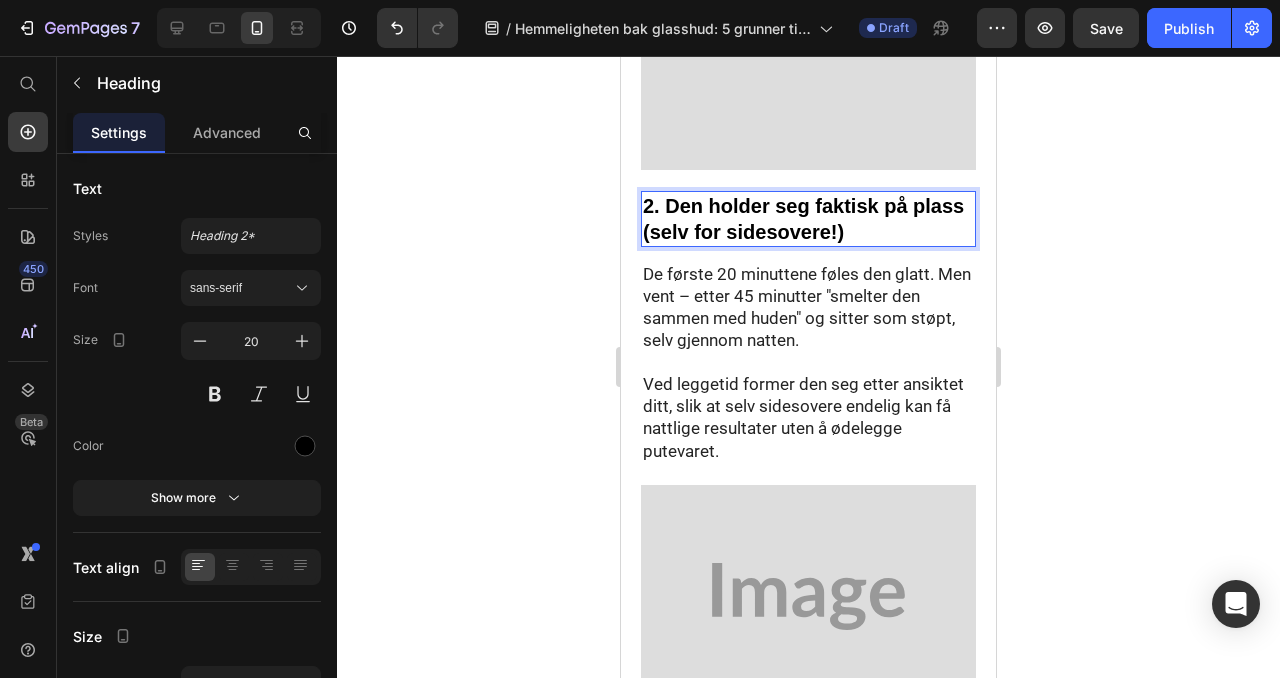 click on "2. Den holder seg faktisk på plass (selv for sidesovere!)" at bounding box center (803, 219) 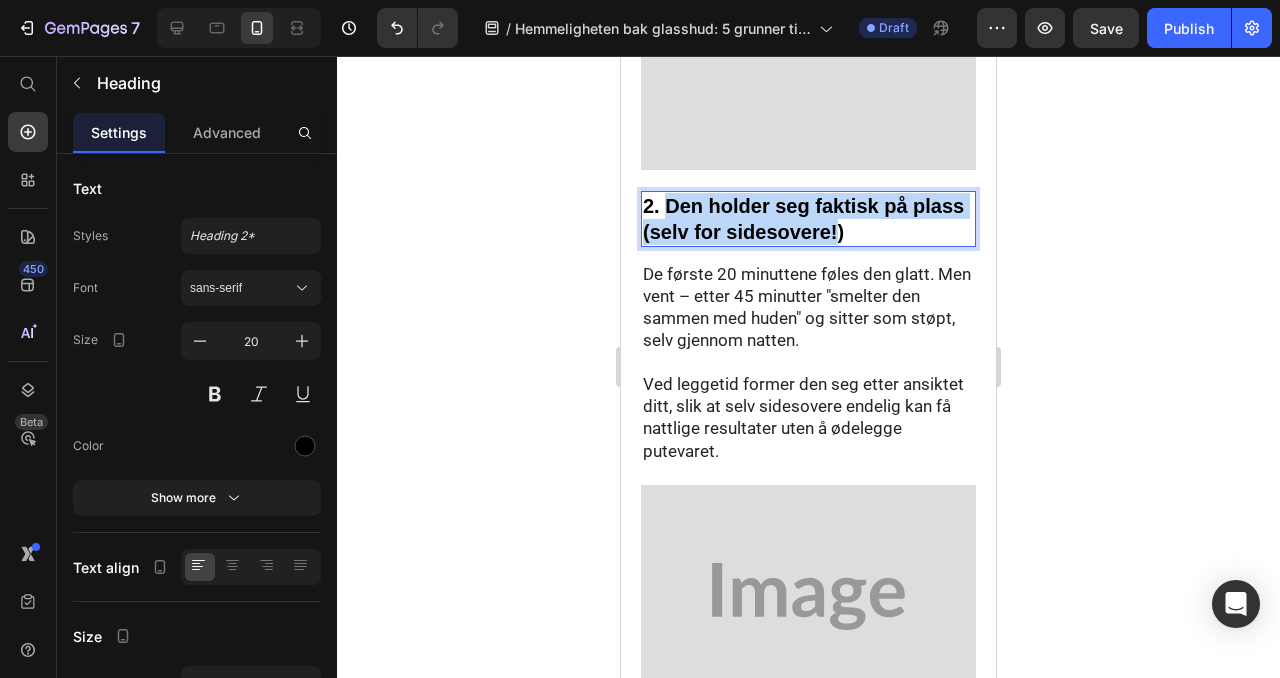 drag, startPoint x: 668, startPoint y: 205, endPoint x: 827, endPoint y: 239, distance: 162.59459 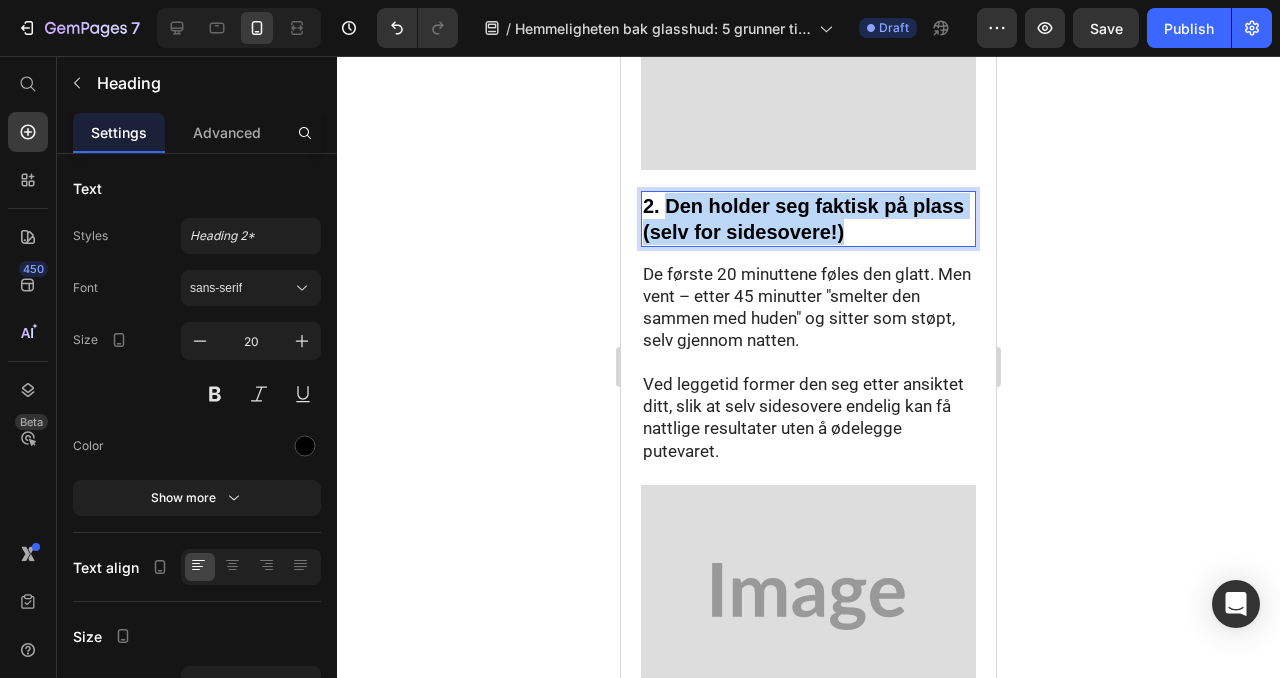 drag, startPoint x: 848, startPoint y: 234, endPoint x: 667, endPoint y: 204, distance: 183.46935 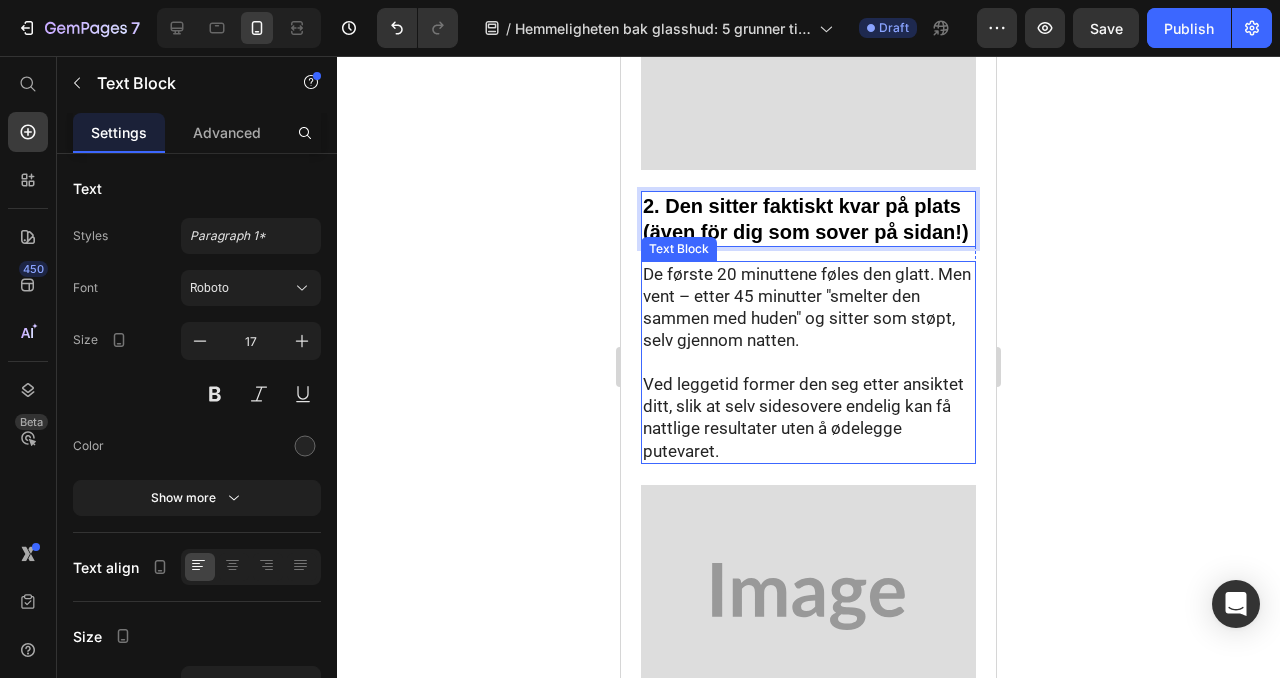 click on "De første 20 minuttene føles den glatt. Men vent – etter 45 minutter "smelter den sammen med huden" og sitter som støpt, selv gjennom natten." at bounding box center [808, 307] 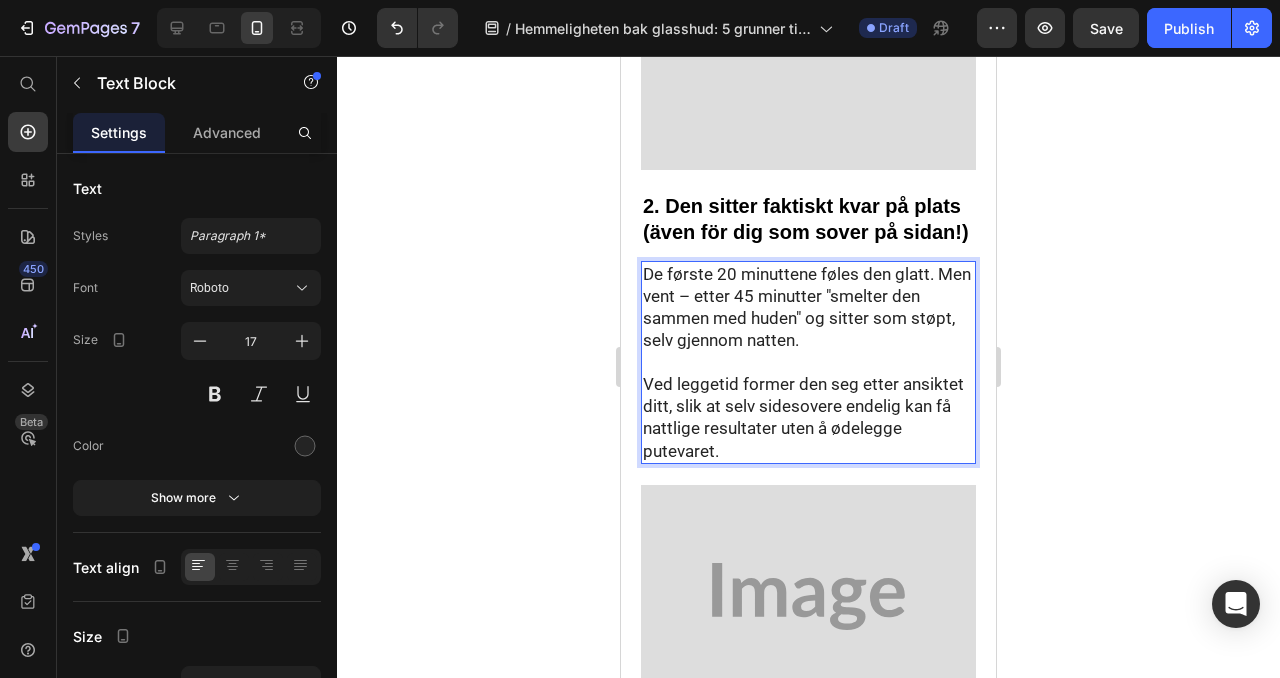 click on "De første 20 minuttene føles den glatt. Men vent – etter 45 minutter "smelter den sammen med huden" og sitter som støpt, selv gjennom natten." at bounding box center [808, 307] 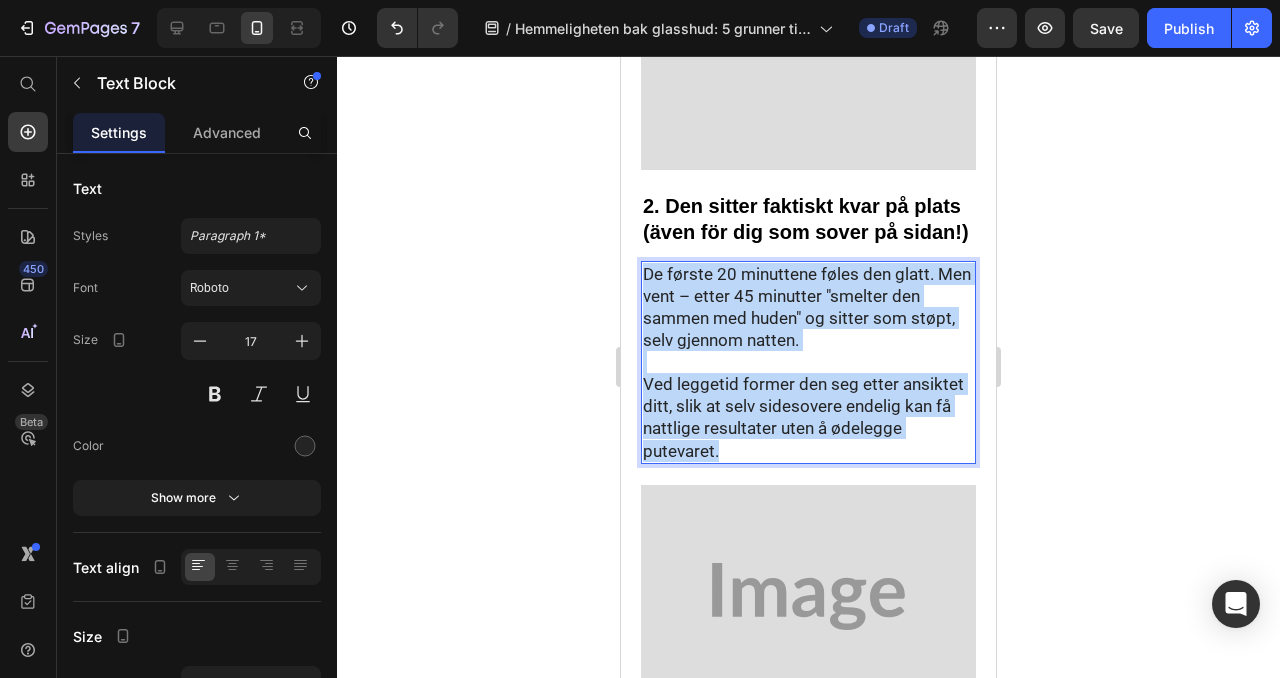 drag, startPoint x: 647, startPoint y: 280, endPoint x: 739, endPoint y: 449, distance: 192.41881 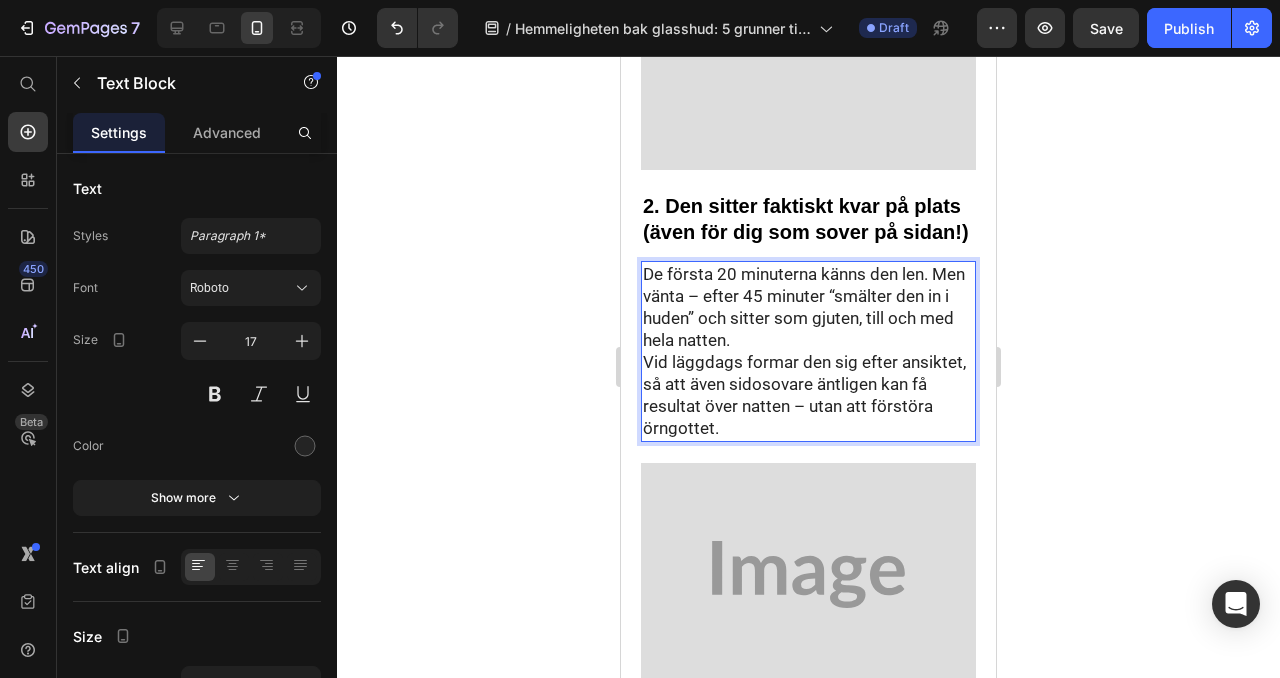 click on "De första 20 minuterna känns den len. Men vänta – efter 45 minuter “smälter den in i huden” och sitter som gjuten, till och med hela natten. Vid läggdags formar den sig efter ansiktet, så att även sidosovare äntligen kan få resultat över natten – utan att förstöra örngottet." at bounding box center (808, 351) 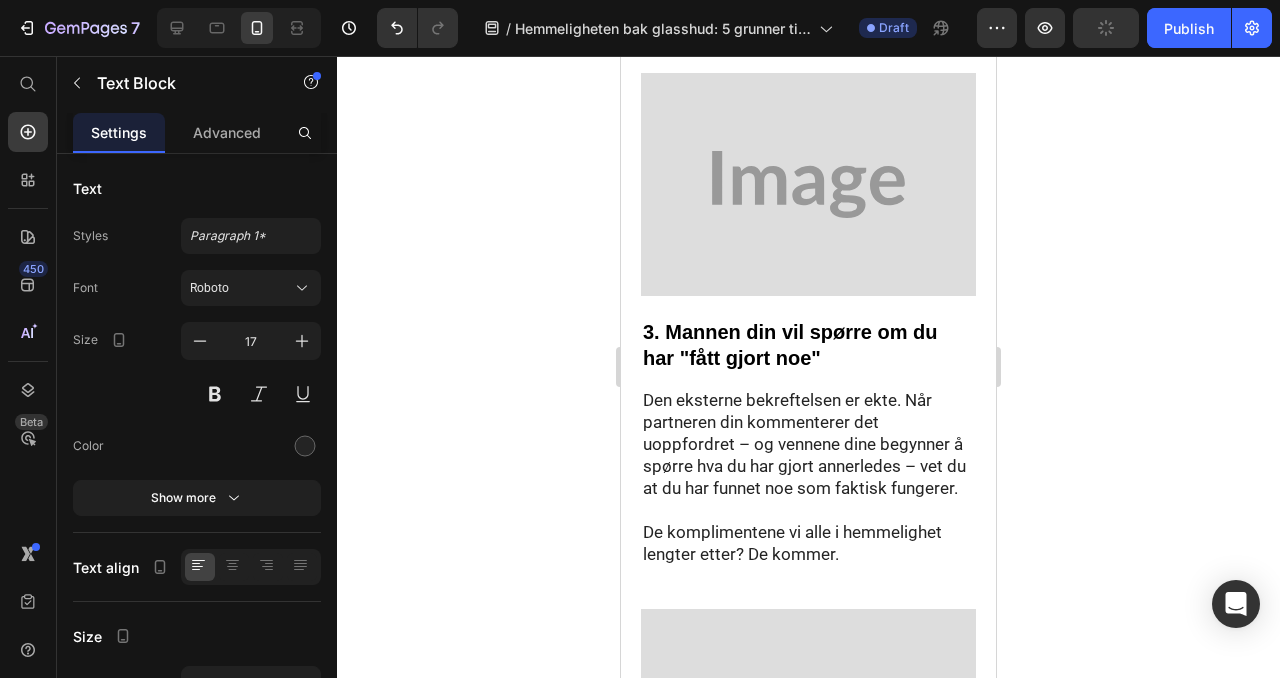 scroll, scrollTop: 1741, scrollLeft: 0, axis: vertical 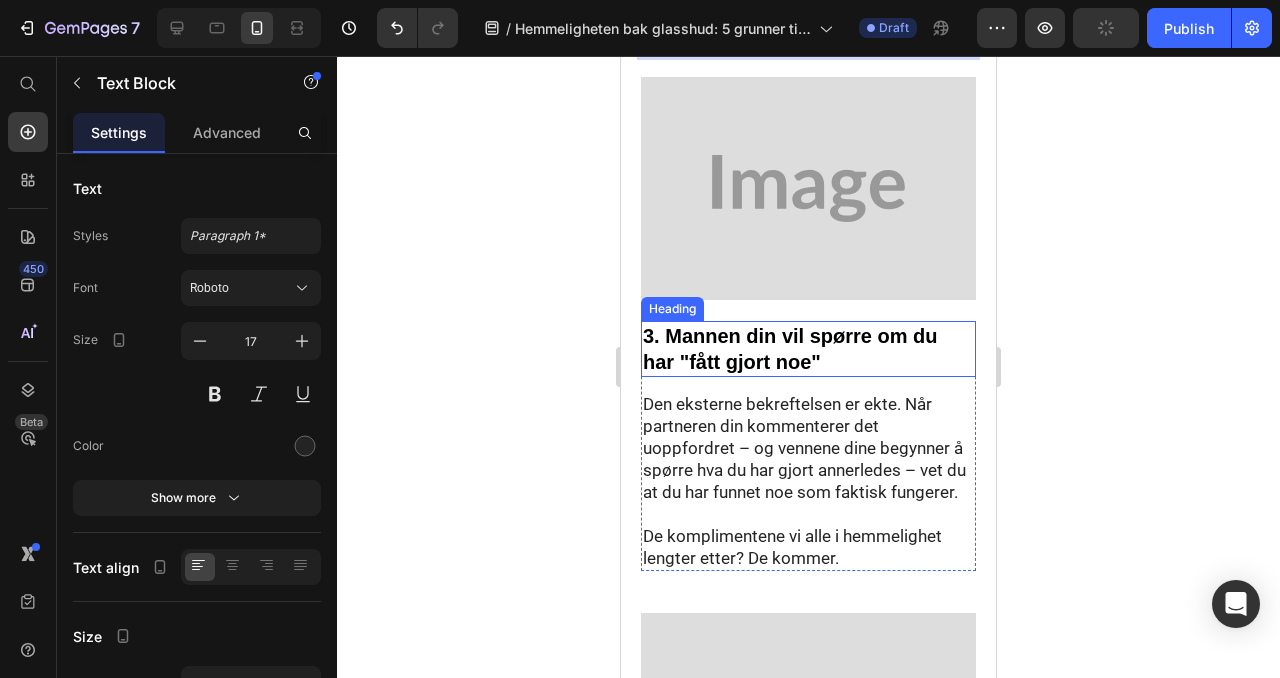 click on "3. Mannen din vil spørre om du har "fått gjort noe"" at bounding box center (790, 349) 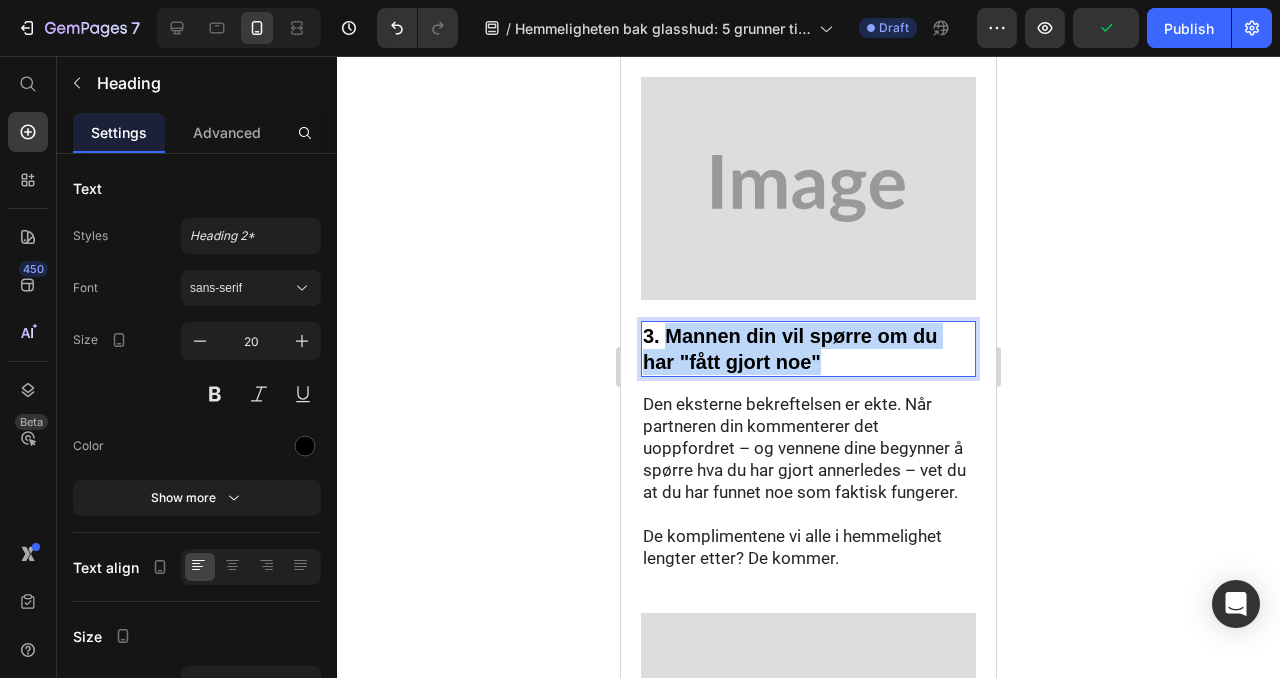 drag, startPoint x: 668, startPoint y: 338, endPoint x: 830, endPoint y: 381, distance: 167.60966 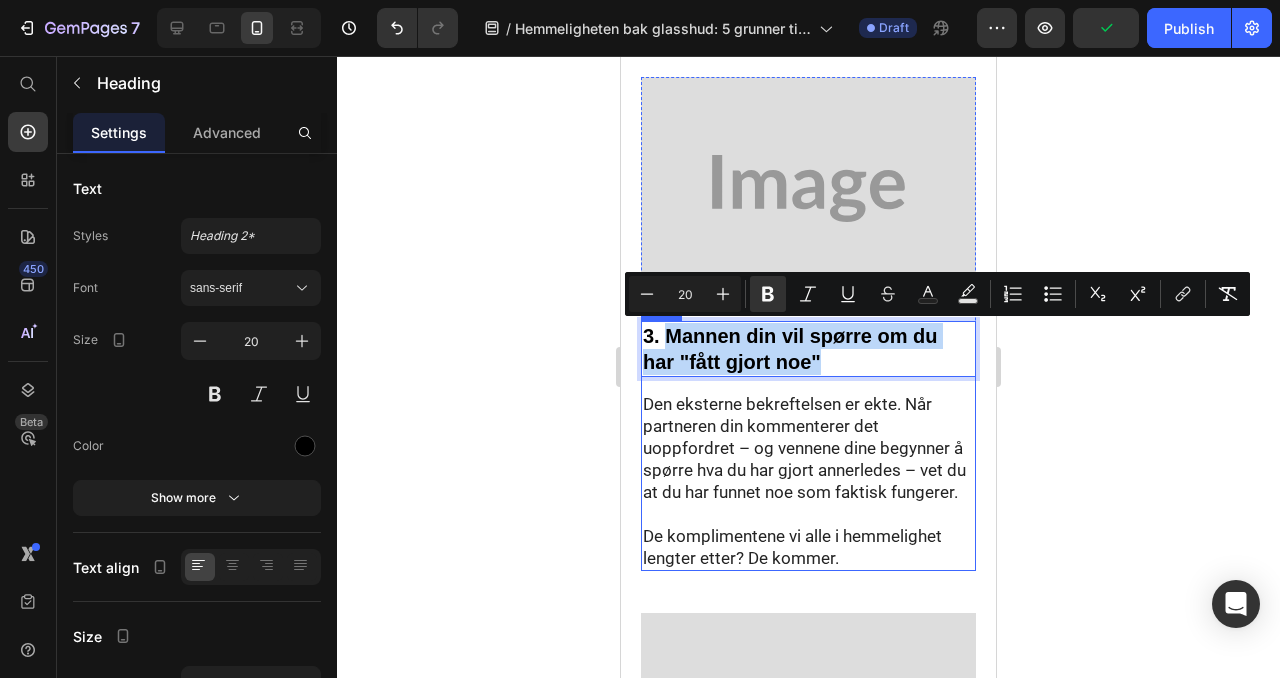 copy on "Mannen din vil spørre om du har "fått gjort noe"" 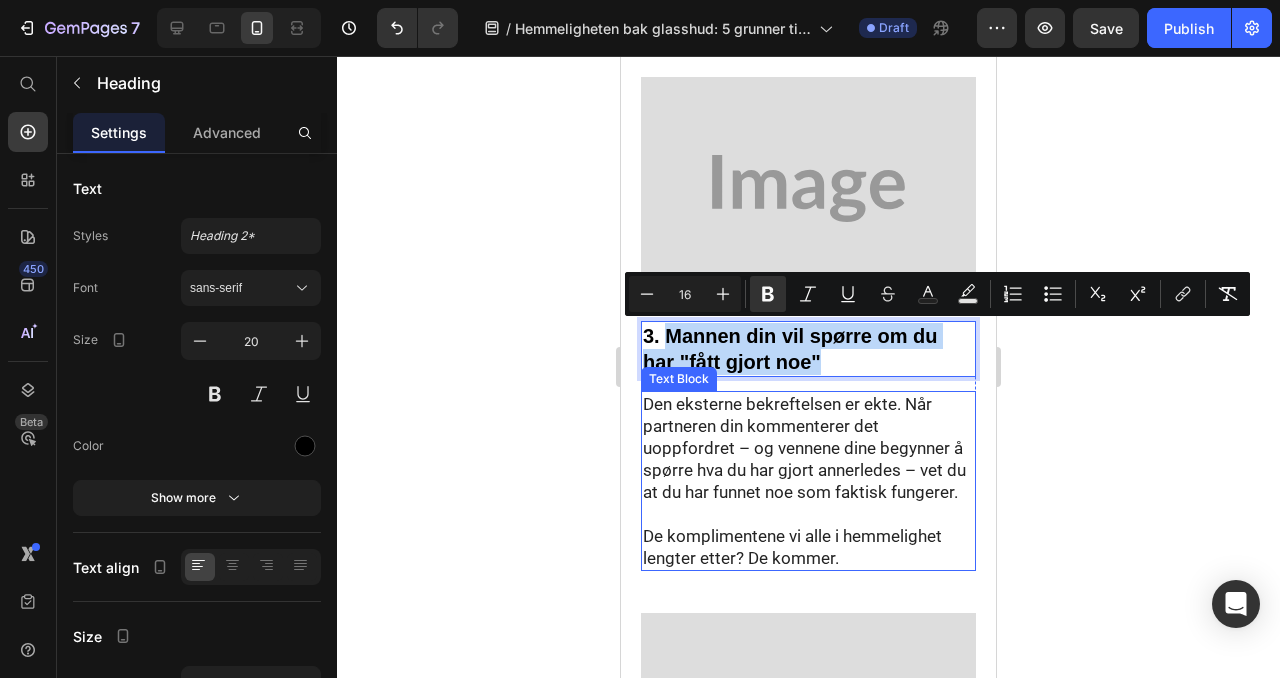 click on "Den eksterne bekreftelsen er ekte. Når partneren din kommenterer det uoppfordret – og vennene dine begynner å spørre hva du har gjort annerledes – vet du at du har funnet noe som faktisk fungerer." at bounding box center (808, 448) 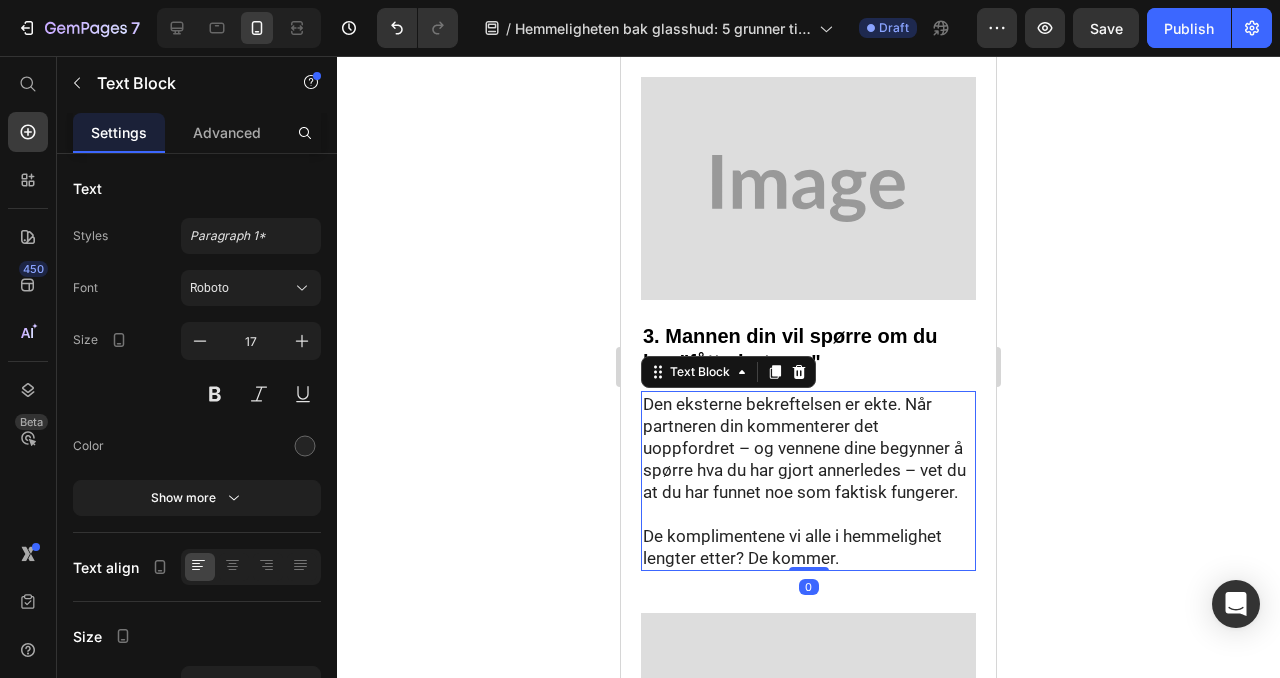 click on "Den eksterne bekreftelsen er ekte. Når partneren din kommenterer det uoppfordret – og vennene dine begynner å spørre hva du har gjort annerledes – vet du at du har funnet noe som faktisk fungerer.   De komplimentene vi alle i hemmelighet lengter etter? De kommer." at bounding box center (808, 481) 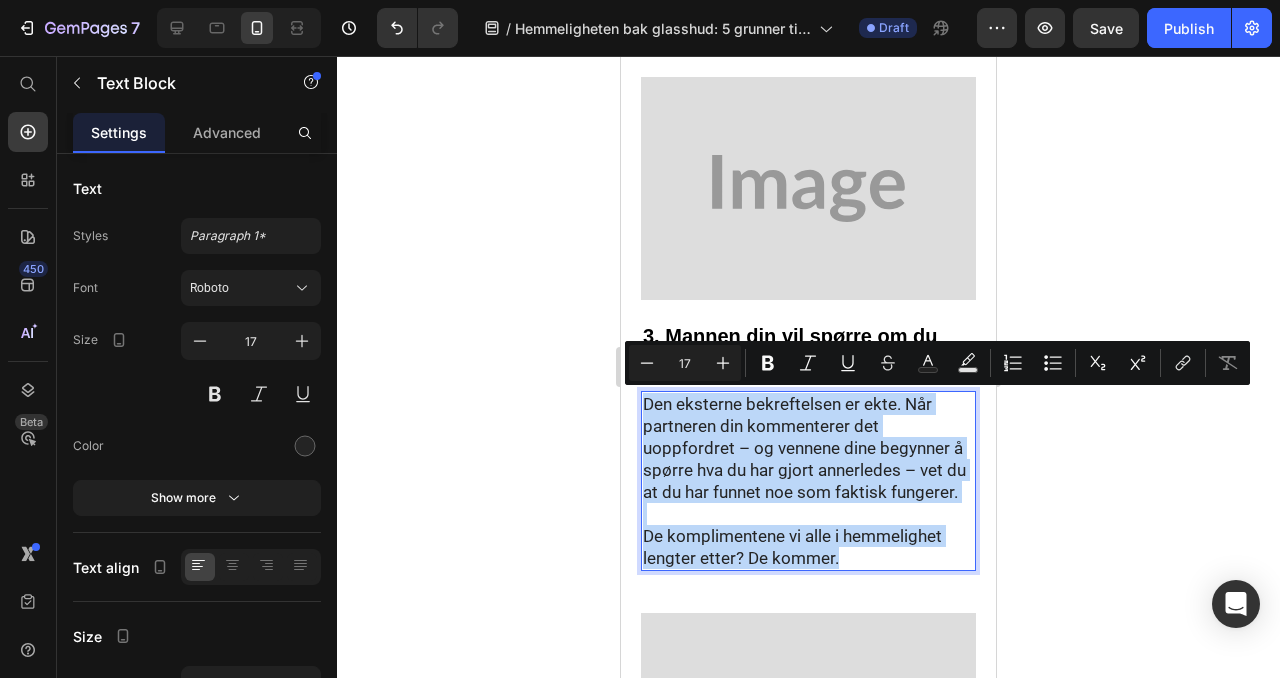 drag, startPoint x: 644, startPoint y: 408, endPoint x: 928, endPoint y: 567, distance: 325.47964 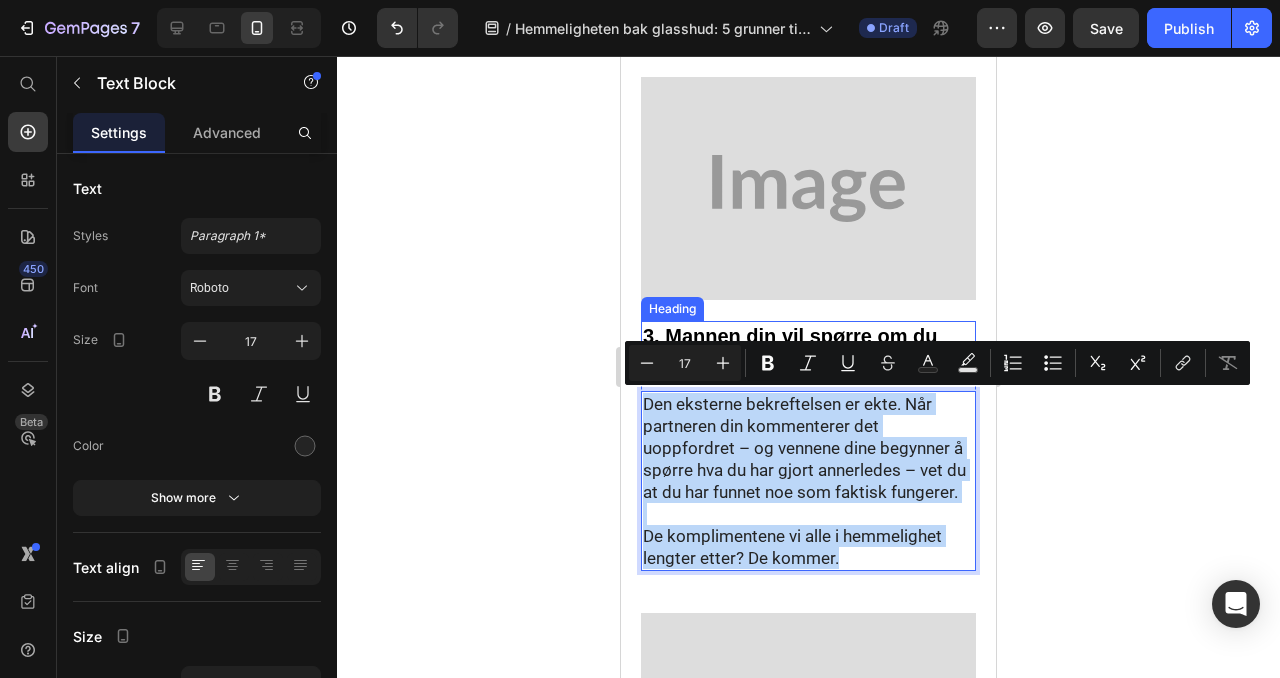 click on "3. Mannen din vil spørre om du har "fått gjort noe"" at bounding box center (790, 349) 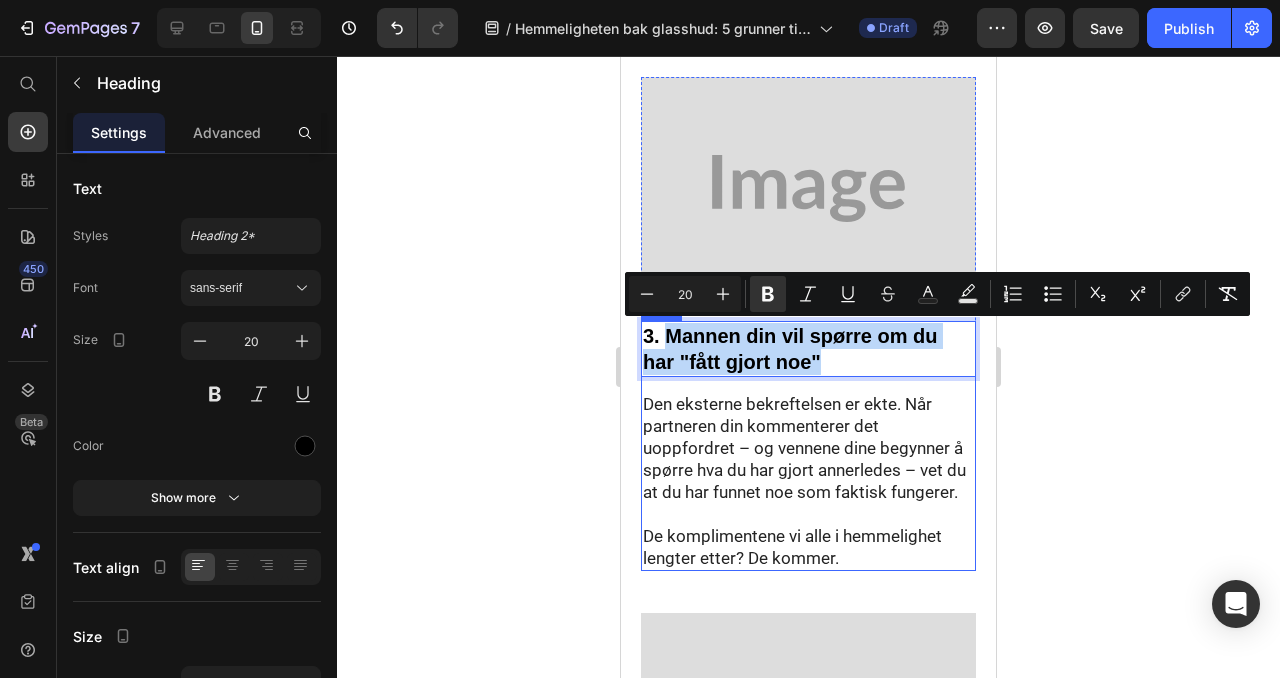 drag, startPoint x: 671, startPoint y: 331, endPoint x: 821, endPoint y: 377, distance: 156.89487 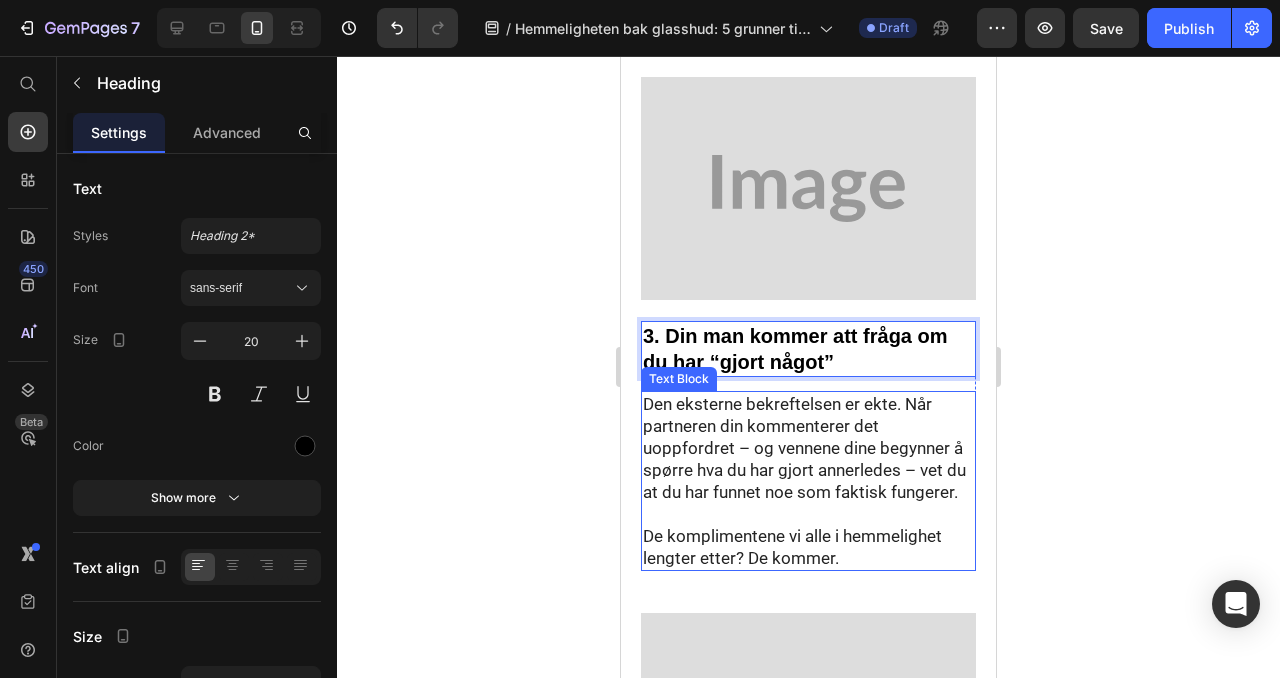 click on "Den eksterne bekreftelsen er ekte. Når partneren din kommenterer det uoppfordret – og vennene dine begynner å spørre hva du har gjort annerledes – vet du at du har funnet noe som faktisk fungerer." at bounding box center (808, 448) 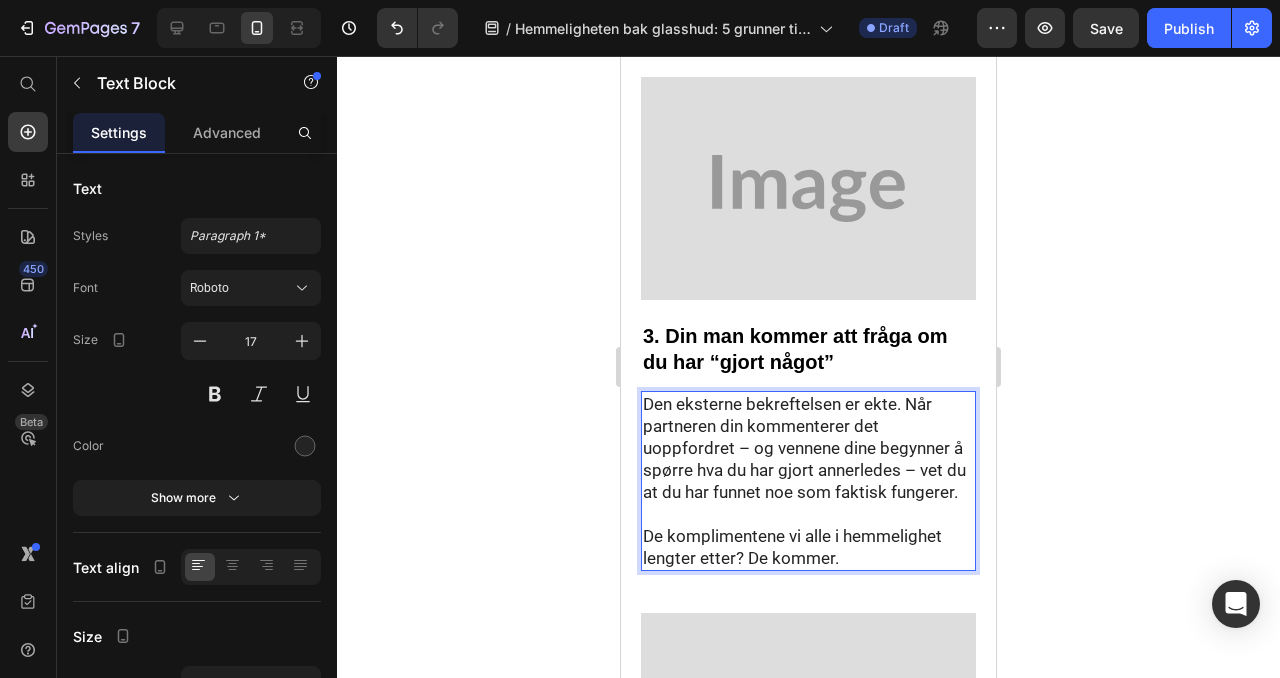 click on "De komplimentene vi alle i hemmelighet lengter etter? De kommer." at bounding box center [808, 547] 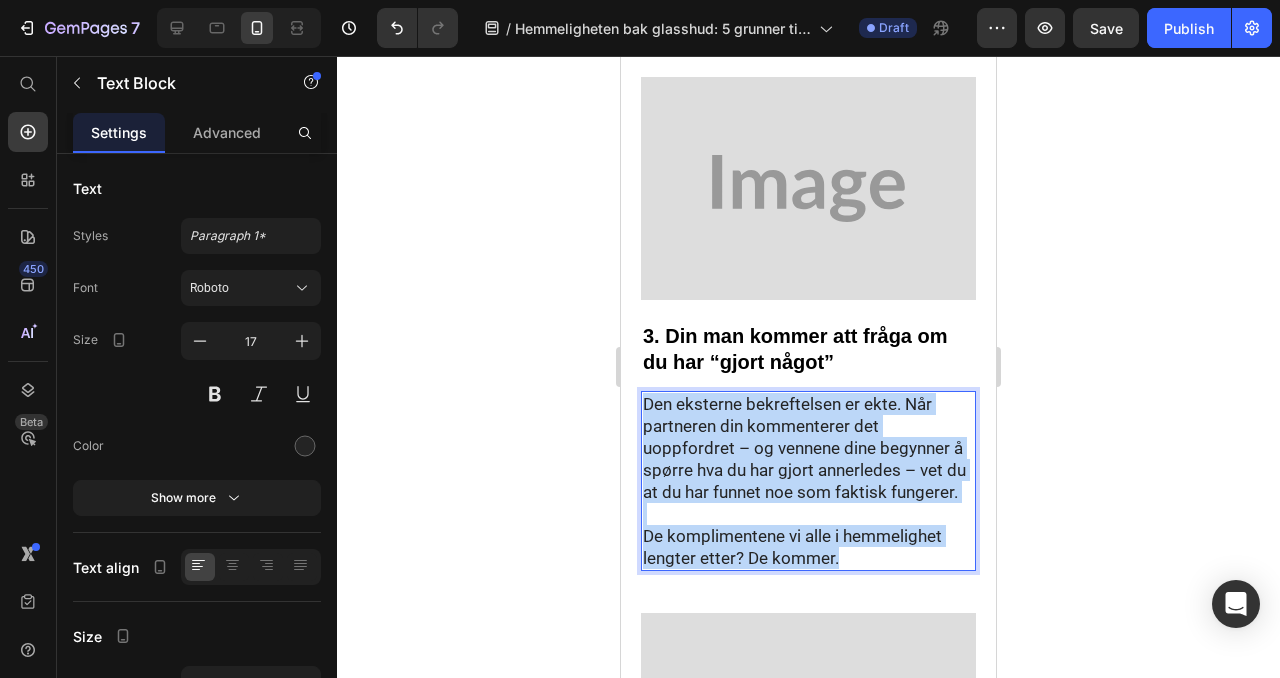 drag, startPoint x: 836, startPoint y: 554, endPoint x: 641, endPoint y: 402, distance: 247.2428 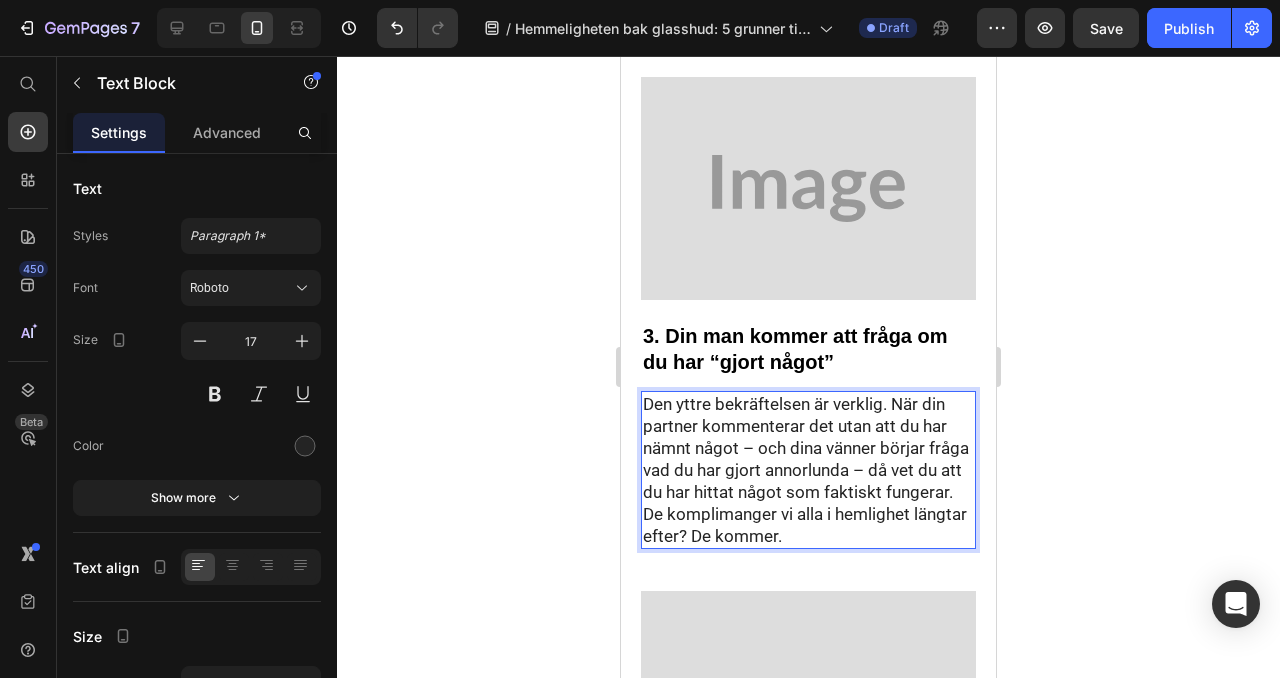 click on "Den yttre bekräftelsen är verklig. När din partner kommenterar det utan att du har nämnt något – och dina vänner börjar fråga vad du har gjort annorlunda – då vet du att du har hittat något som faktiskt fungerar." at bounding box center [808, 448] 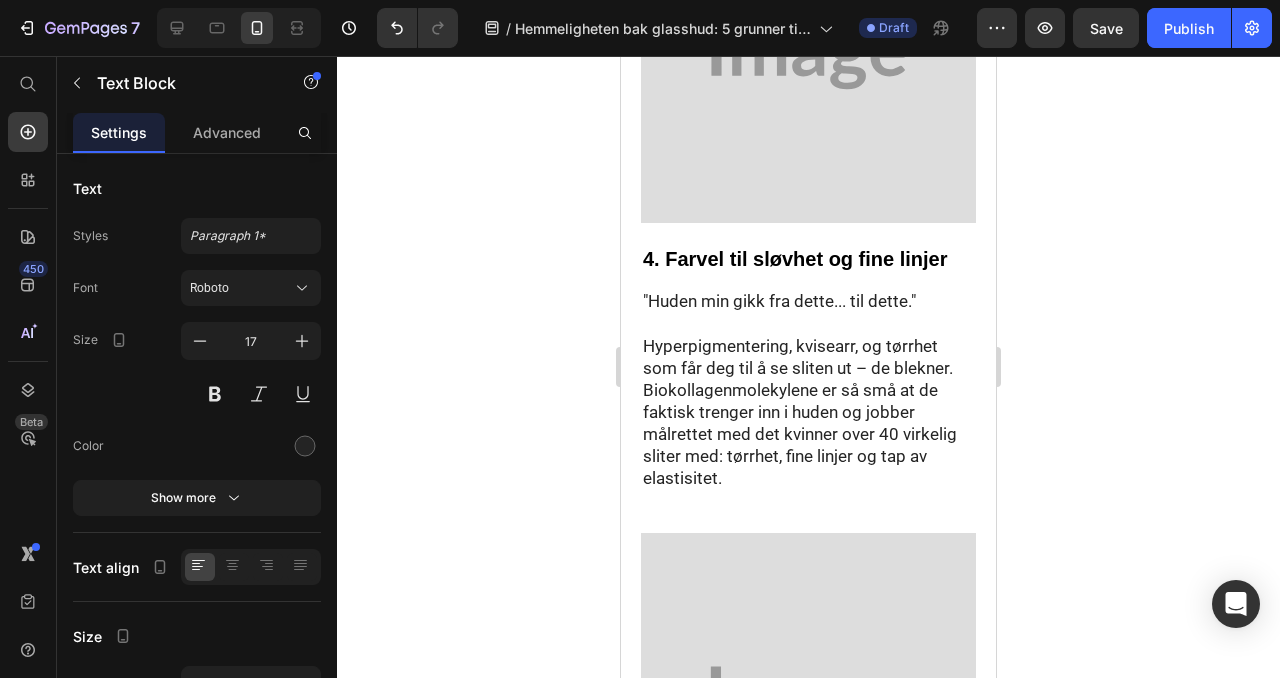 scroll, scrollTop: 2531, scrollLeft: 0, axis: vertical 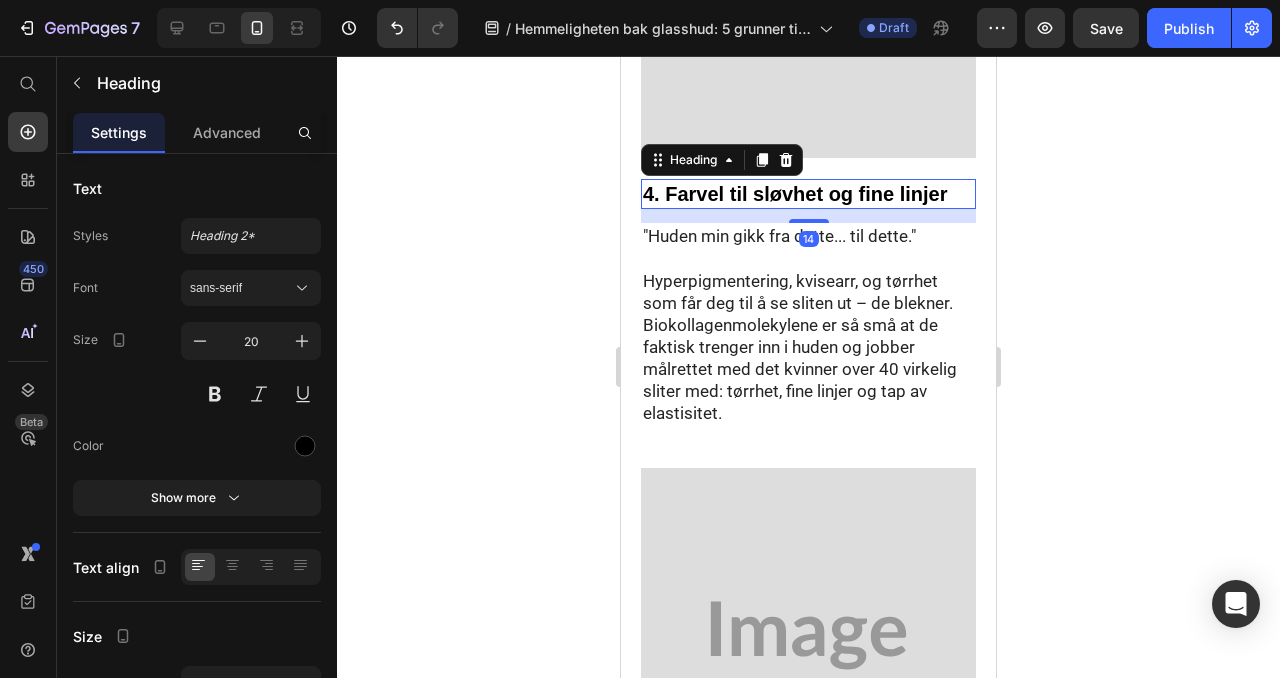 click on "4. Farvel til sløvhet og fine linjer" at bounding box center [795, 194] 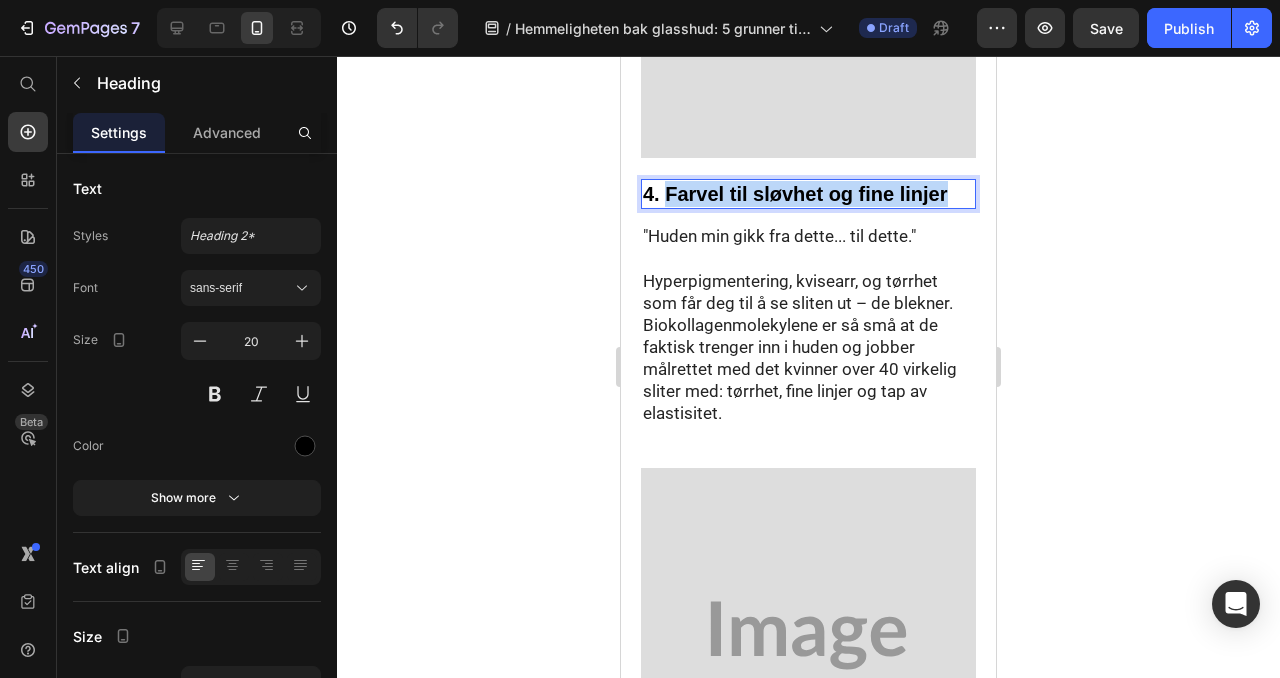 drag, startPoint x: 667, startPoint y: 193, endPoint x: 949, endPoint y: 196, distance: 282.01596 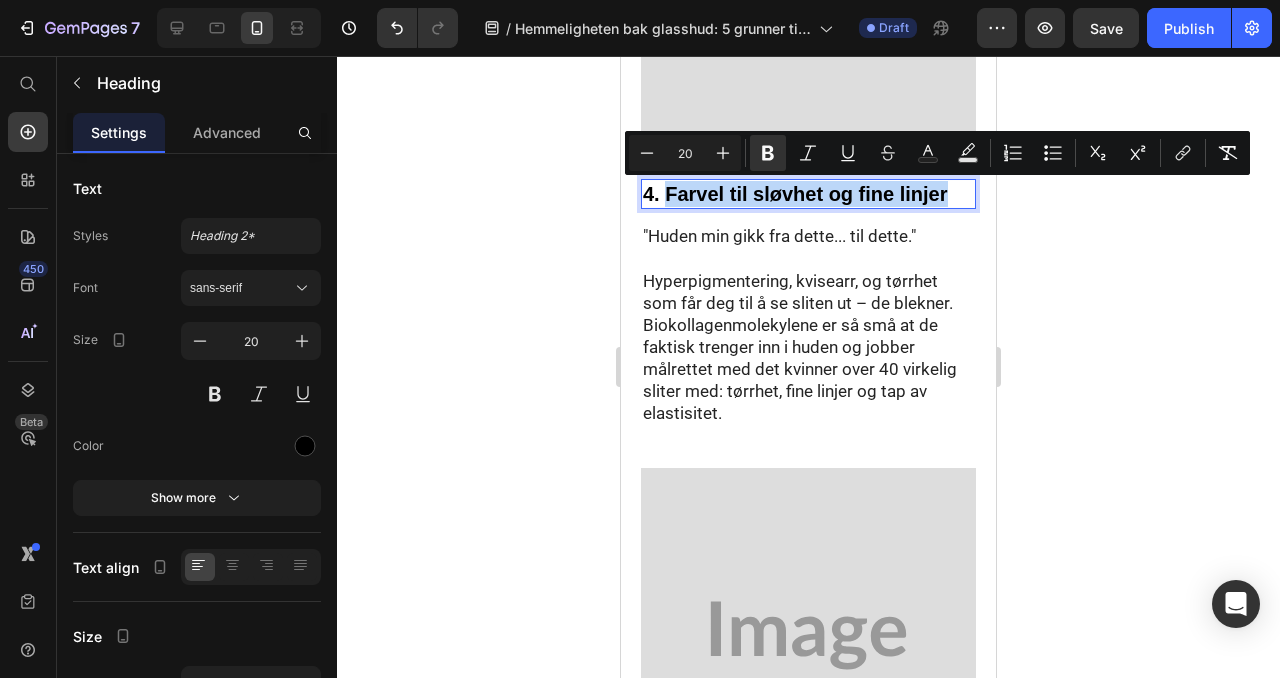copy on "Farvel til sløvhet og fine linjer" 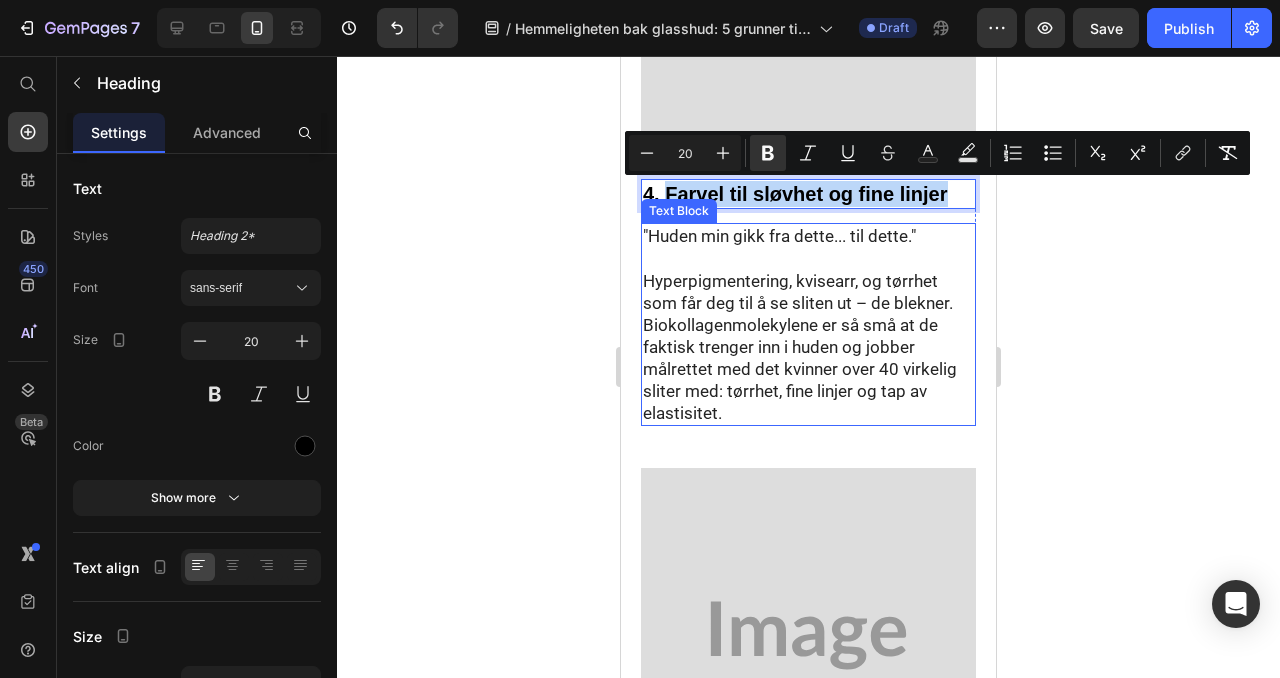 click on "Hyperpigmentering, kvisearr, og tørrhet som får deg til å se sliten ut – de blekner. Biokollagenmolekylene er så små at de faktisk trenger inn i huden og jobber målrettet med det kvinner over 40 virkelig sliter med: tørrhet, fine linjer og tap av elastisitet." at bounding box center (808, 335) 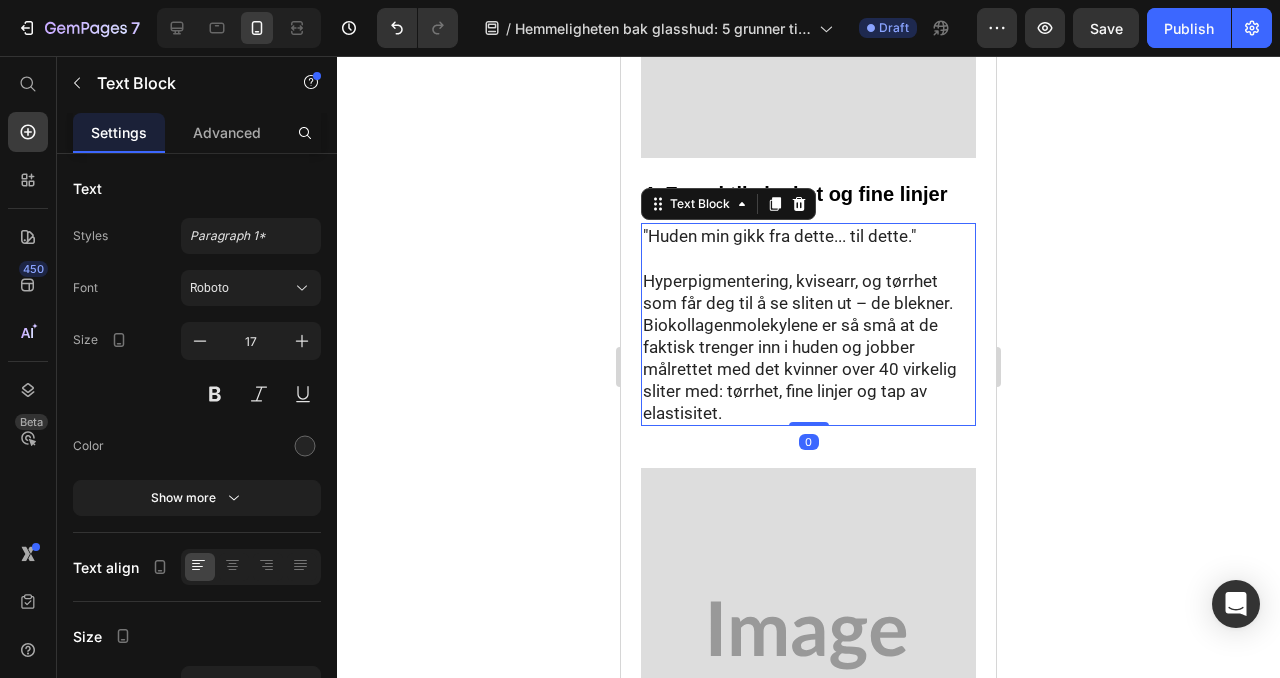 click on ""Huden min gikk fra dette... til dette."" at bounding box center [808, 236] 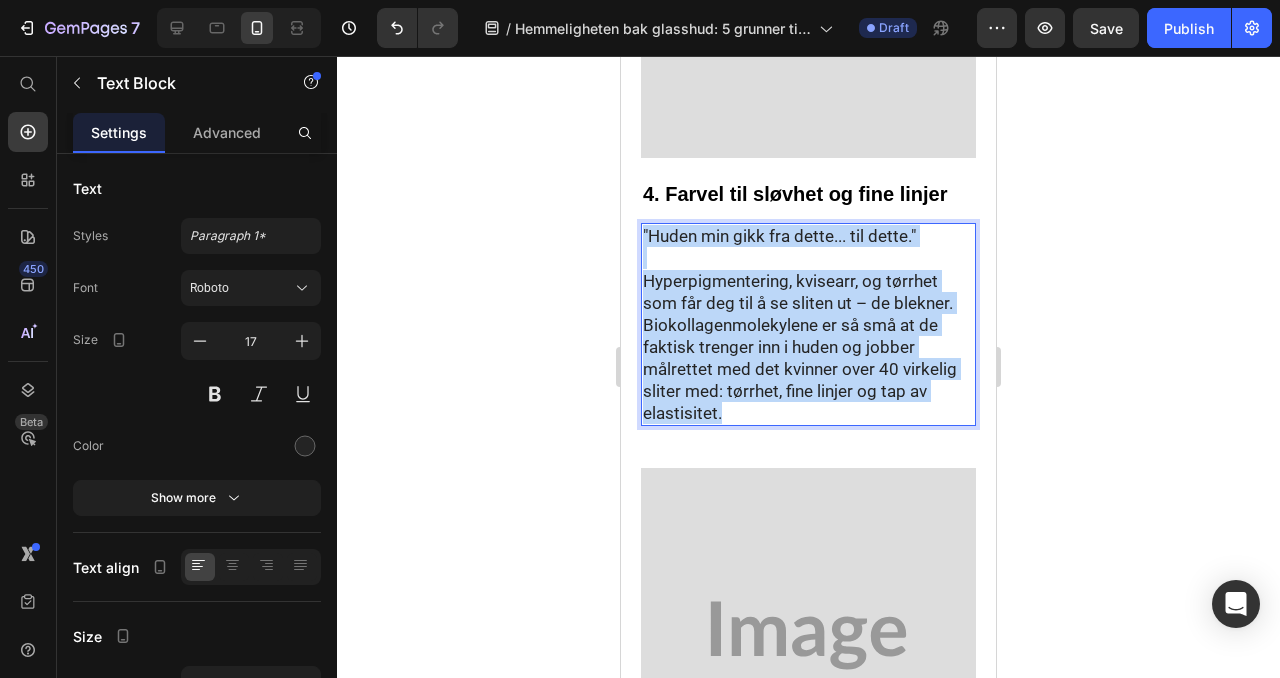 drag, startPoint x: 643, startPoint y: 236, endPoint x: 724, endPoint y: 421, distance: 201.95544 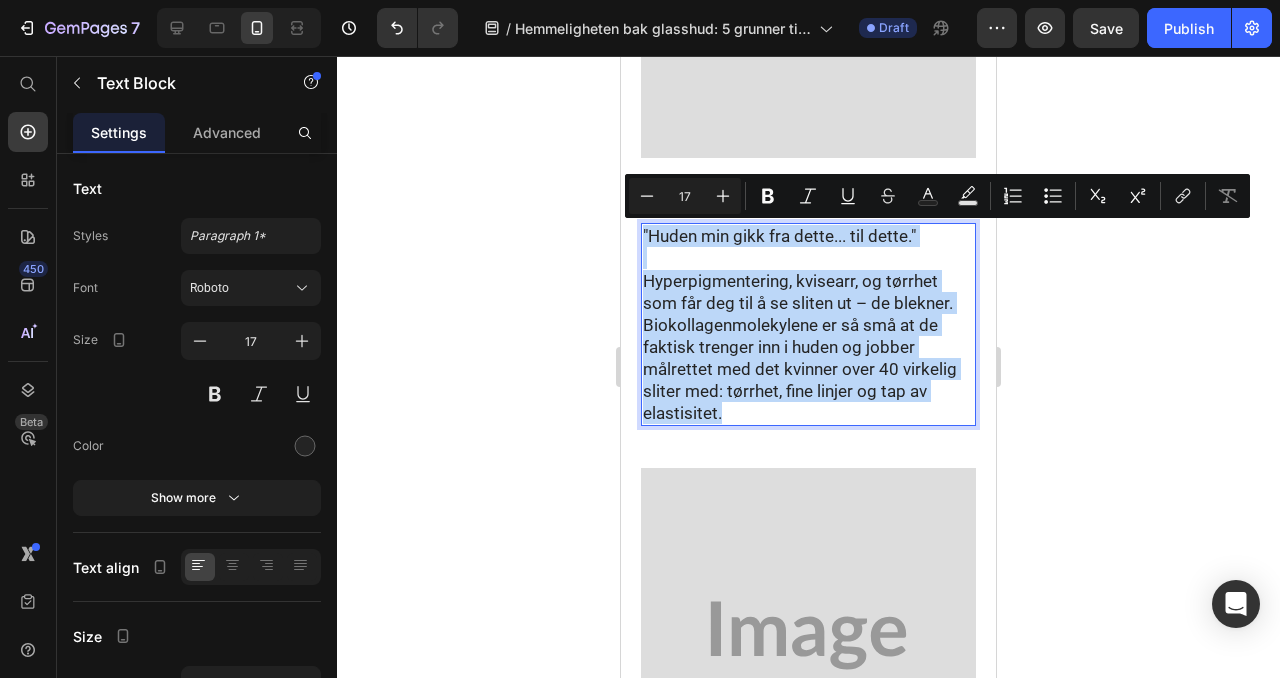 copy on ""Huden min gick från detta... till detta." Hyperpigmentering, kvisearr, och tørrhet som får dig att se sliten ut – de blekner. Biokollagenmolekylerna är så små att de faktiskt trenger inn i huden och jobber målrettet med det kvinner over 40 virkelig sliter med: tørrhet, fine linjer og tap av elastisitet." 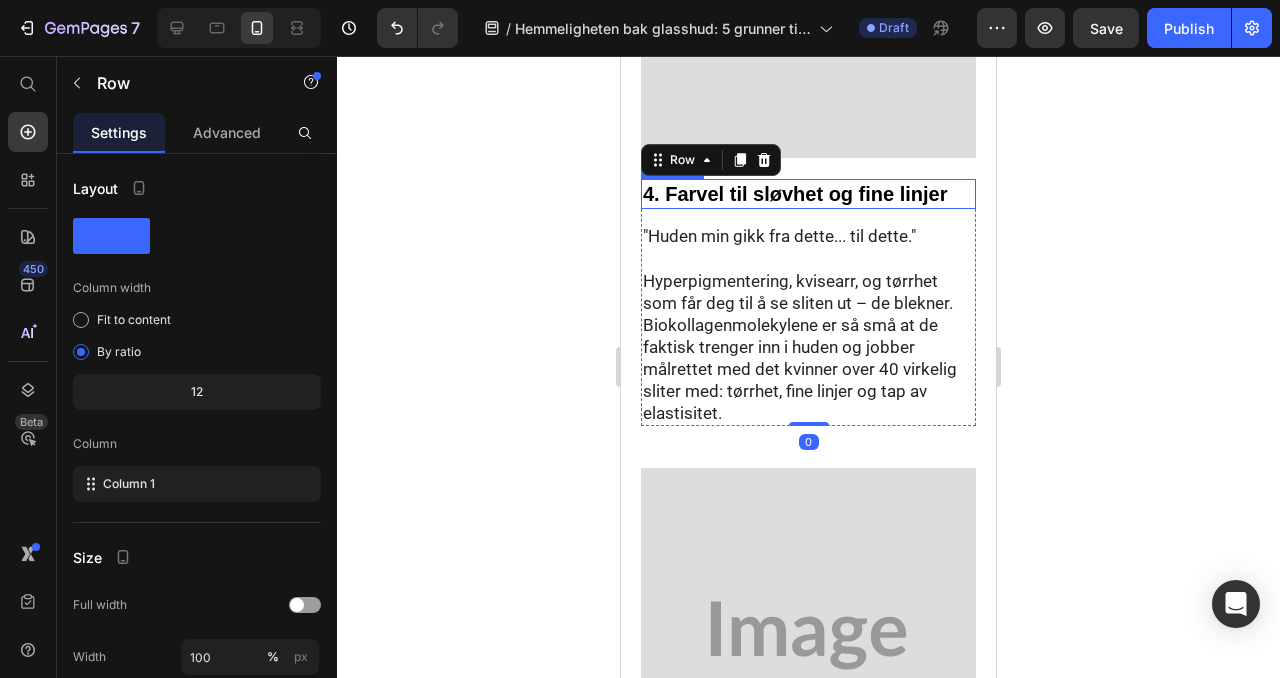click on "⁠⁠⁠⁠⁠⁠⁠ 4. Farvel till sløvhet og fine linjer Heading "Huden min gikk fra dette... til dette." Hyperpigmentering, kvisearr, og tørrhet som får deg til å se sliten ut – de blekner. Biokollagenmolekylene er så små at de faktisk trenger inn i huden og jobber målrettet med det kvinner over 40 virkelig sliter med: tørrhet, fine linjer og tap av elastisitet. Text Block" at bounding box center [808, 302] 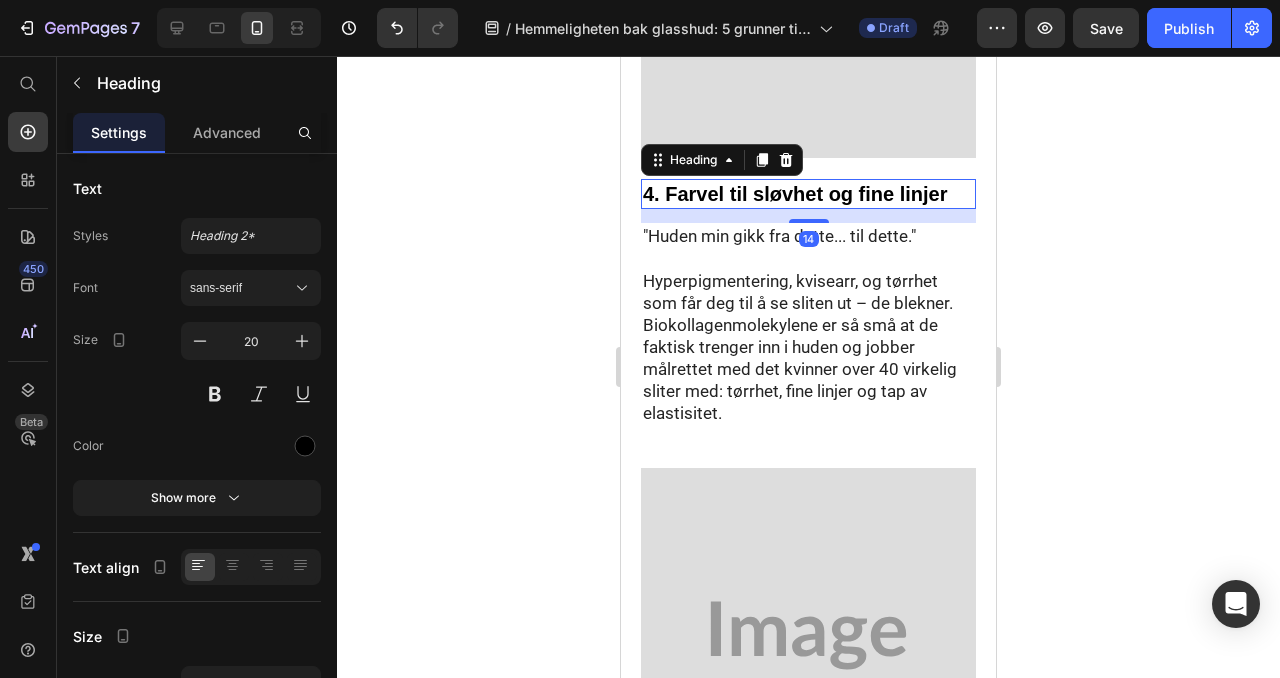 click on "4. Farvel til sløvhet og fine linjer" at bounding box center (795, 194) 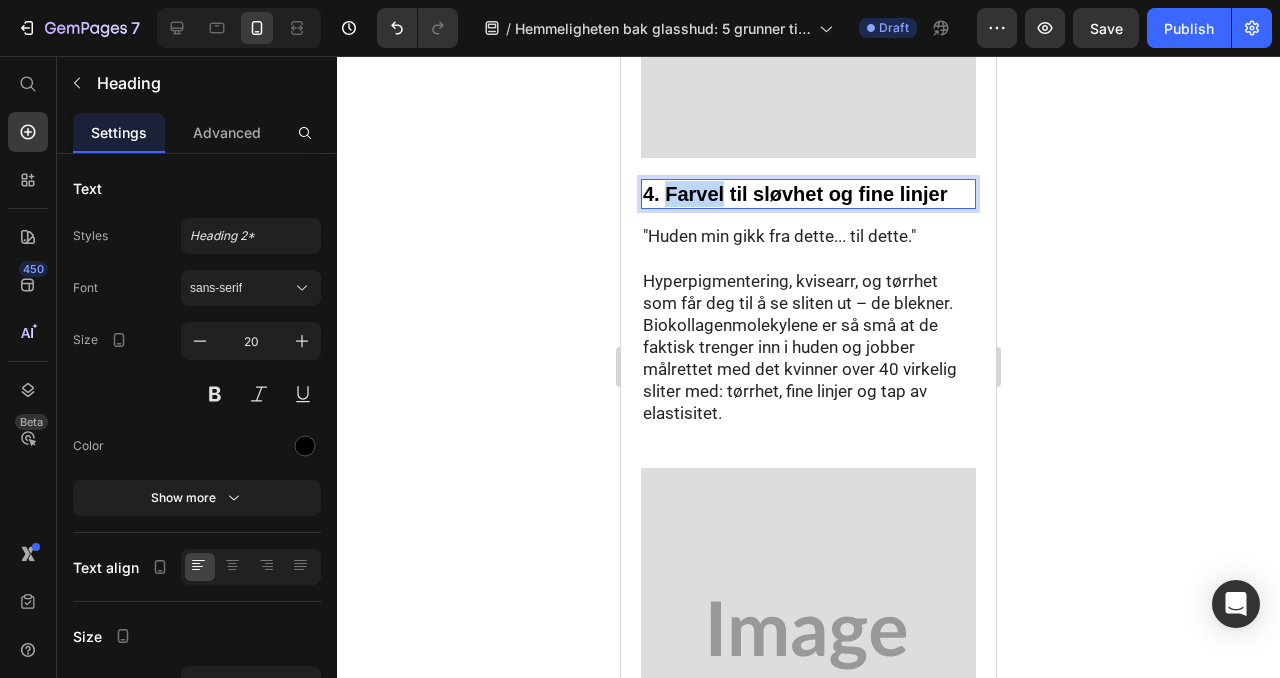 click on "4. Farvel til sløvhet og fine linjer" at bounding box center [795, 194] 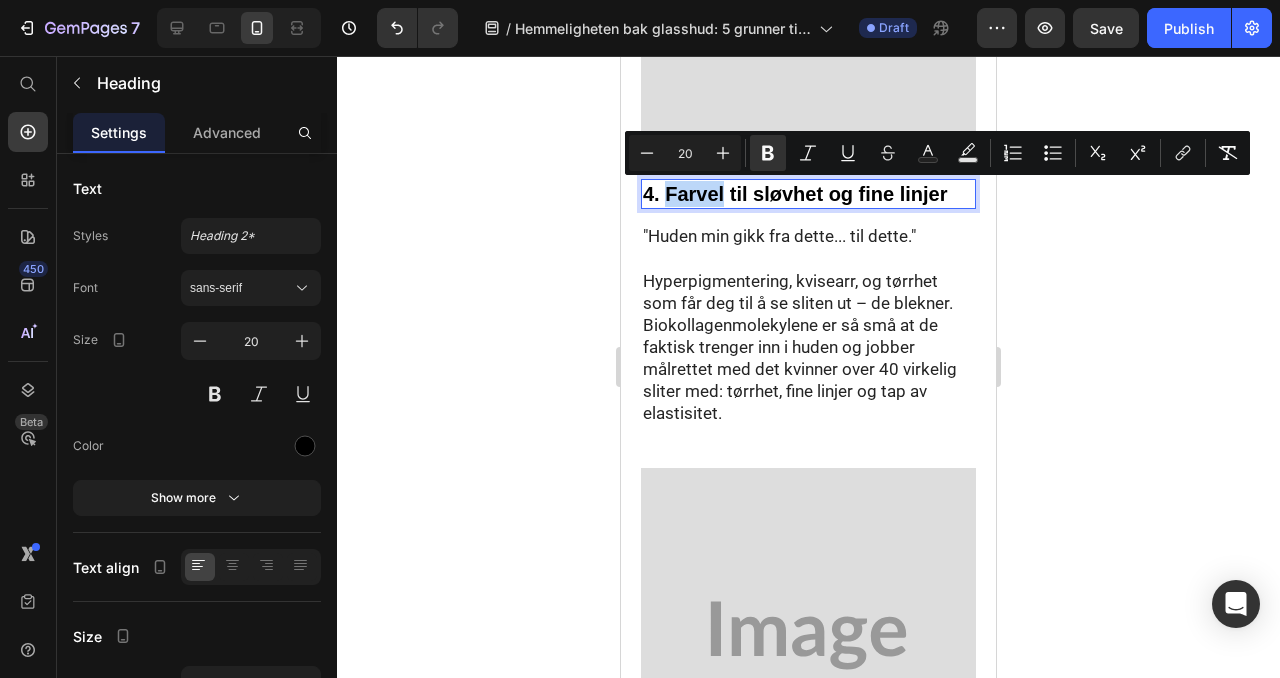 click on "4. Farvel til sløvhet og fine linjer" at bounding box center (795, 194) 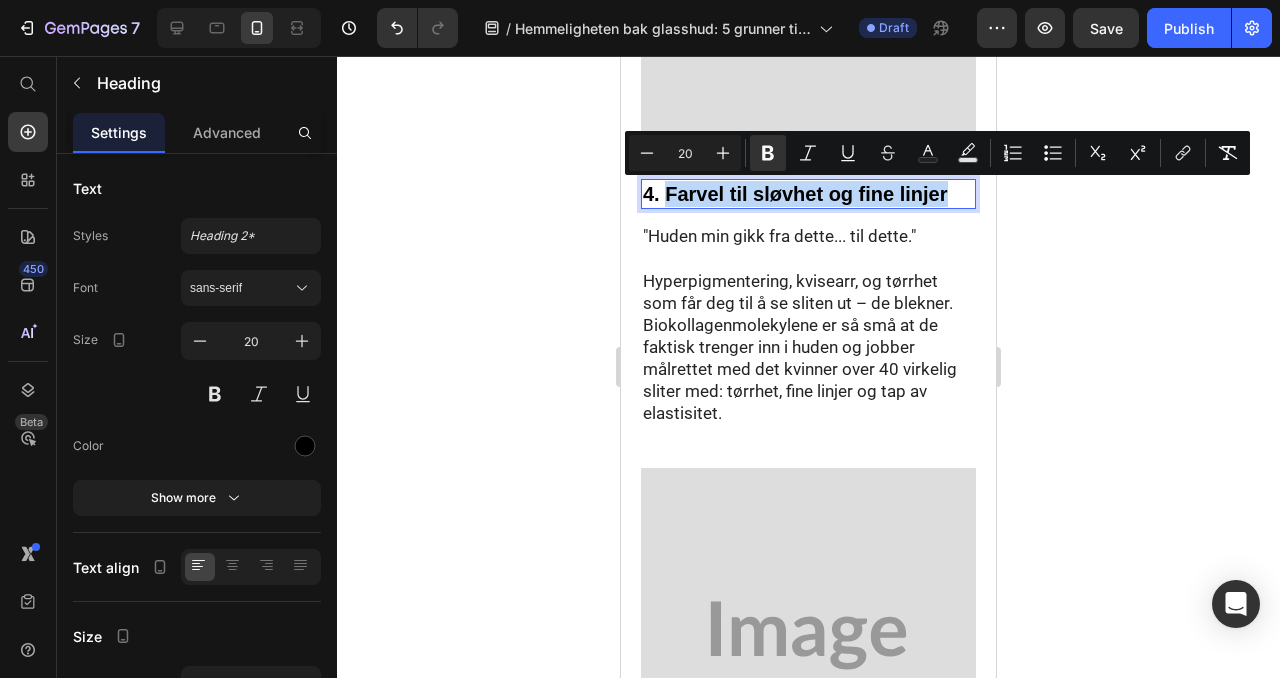 drag, startPoint x: 668, startPoint y: 193, endPoint x: 940, endPoint y: 185, distance: 272.1176 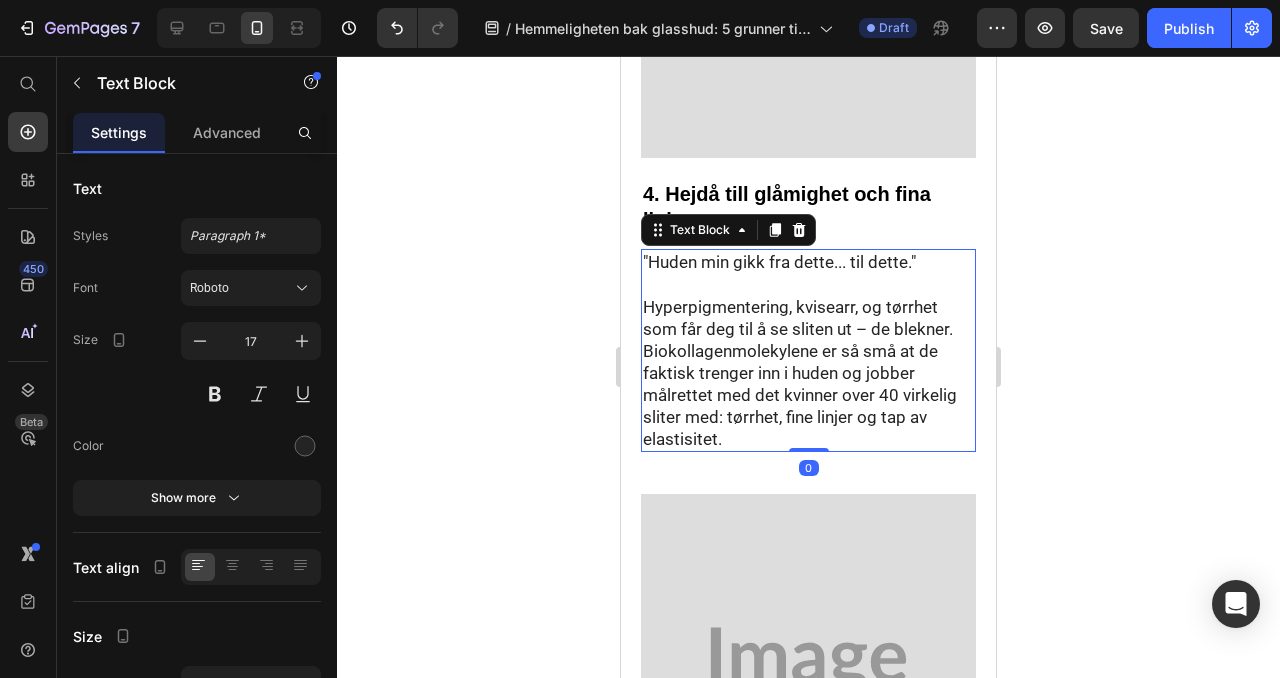 click on "Hyperpigmentering, kvisearr, og tørrhet som får deg til å se sliten ut – de blekner. Biokollagenmolekylene er så små at de faktisk trenger inn i huden og jobber målrettet med det kvinner over 40 virkelig sliter med: tørrhet, fine linjer og tap av elastisitet." at bounding box center (808, 361) 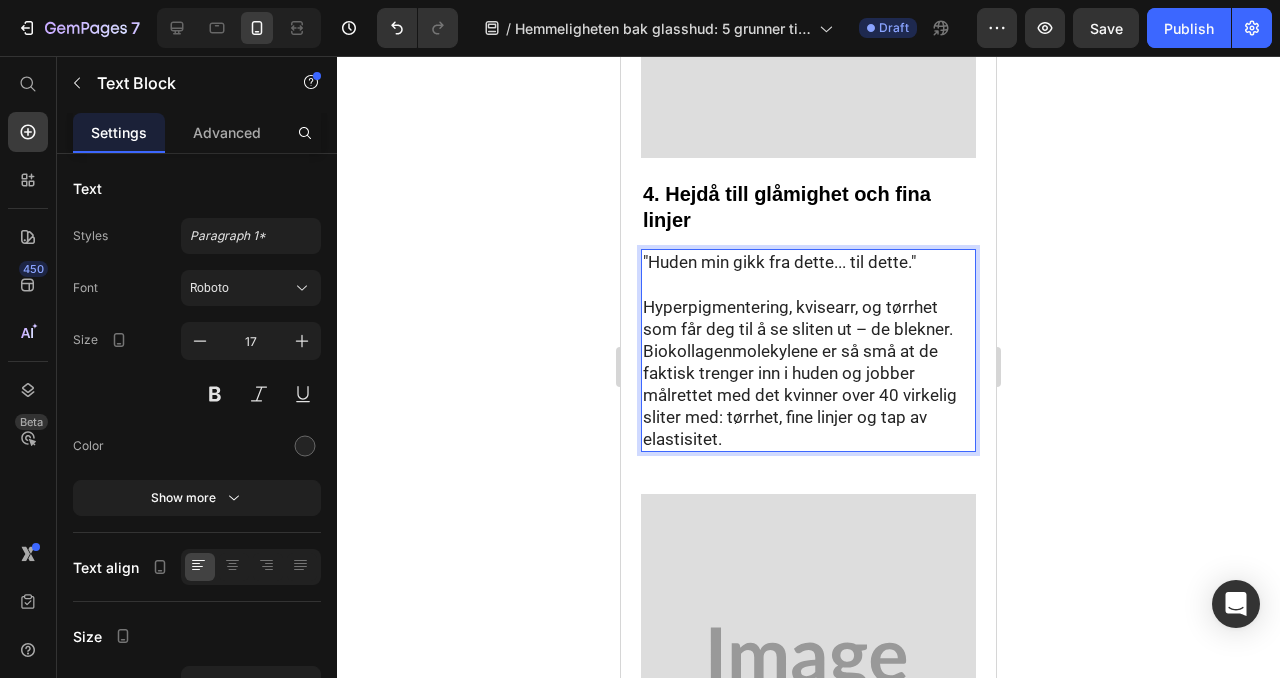 drag, startPoint x: 643, startPoint y: 257, endPoint x: 718, endPoint y: 360, distance: 127.41271 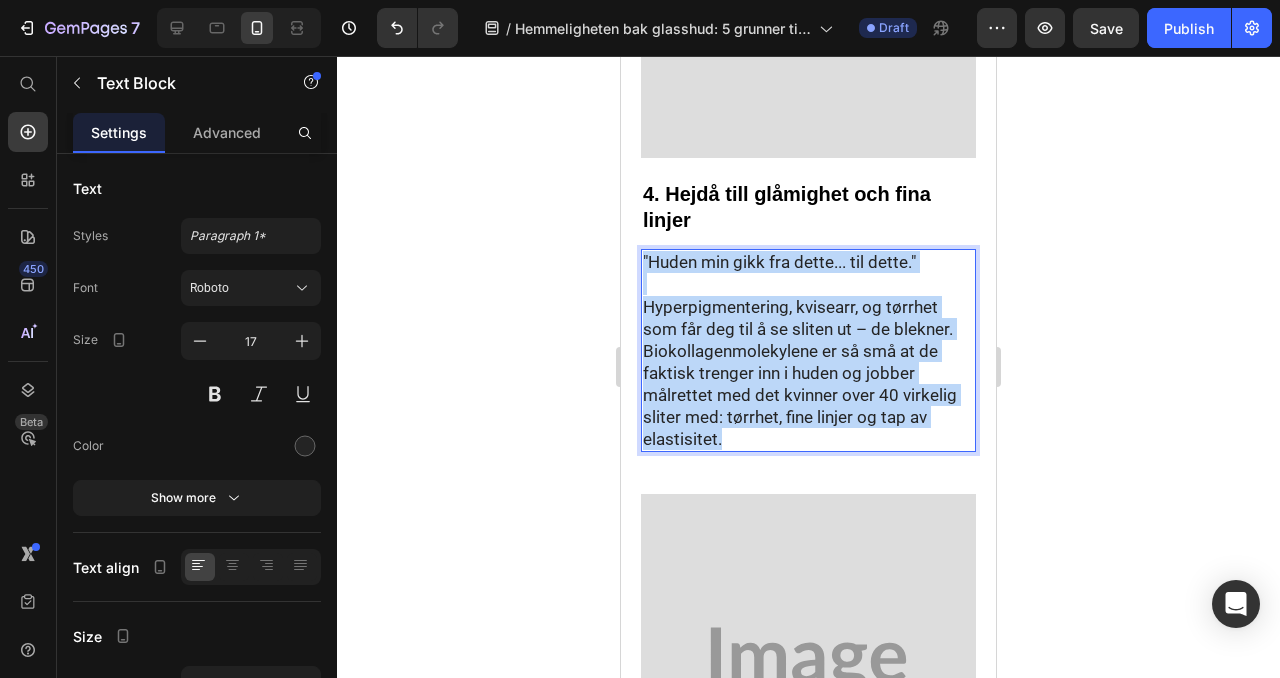 drag, startPoint x: 720, startPoint y: 439, endPoint x: 641, endPoint y: 257, distance: 198.40614 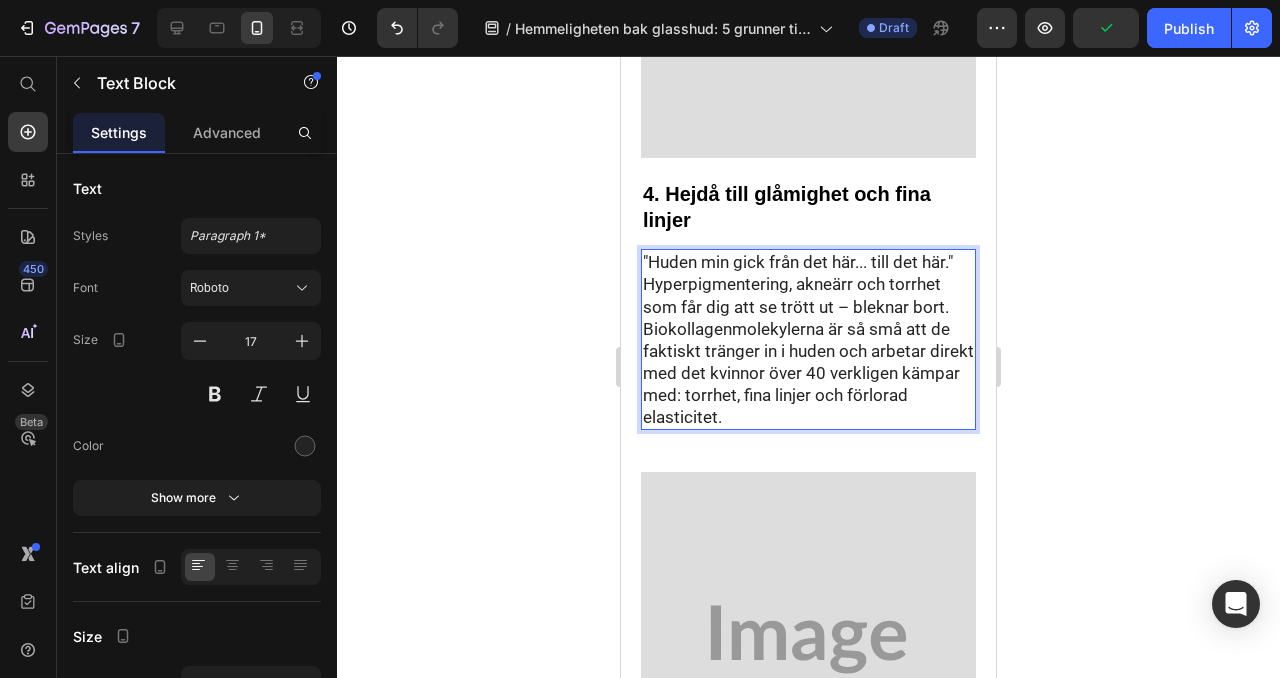 click on ""Huden min gick från det här... till det här."" at bounding box center (808, 262) 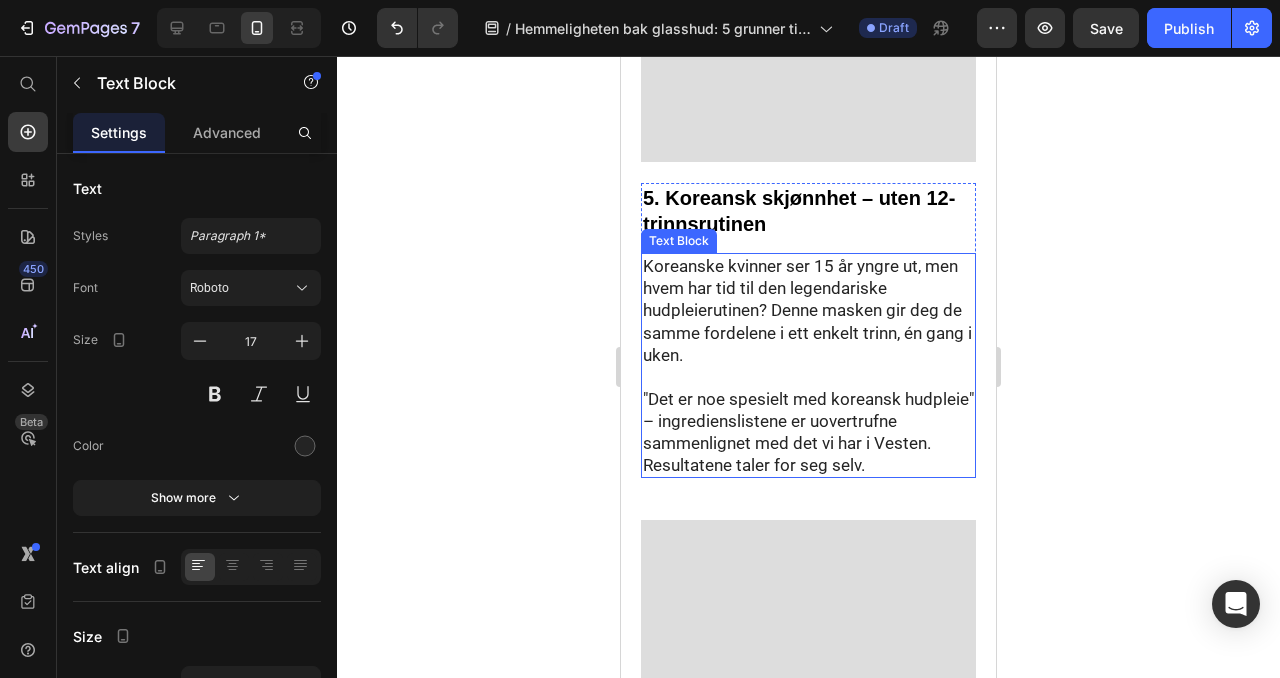 scroll, scrollTop: 3179, scrollLeft: 0, axis: vertical 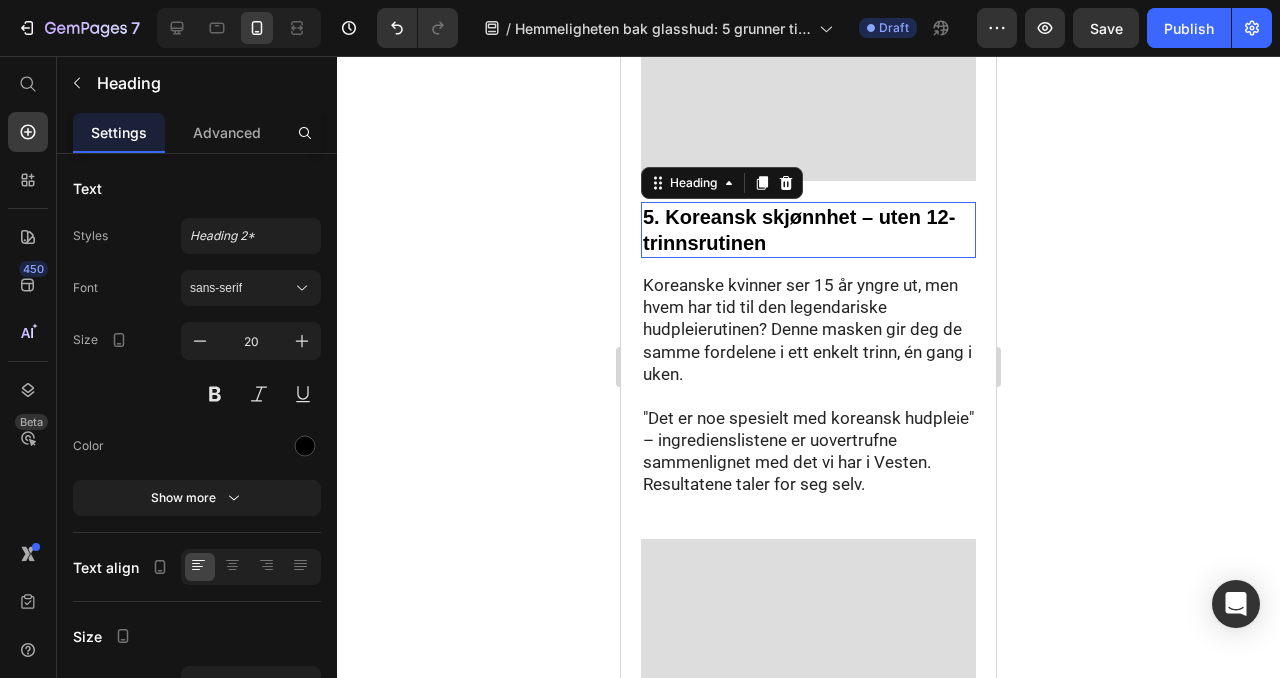 click on "5. Koreansk skjønnhet – uten 12-trinnsrutinen" at bounding box center (799, 230) 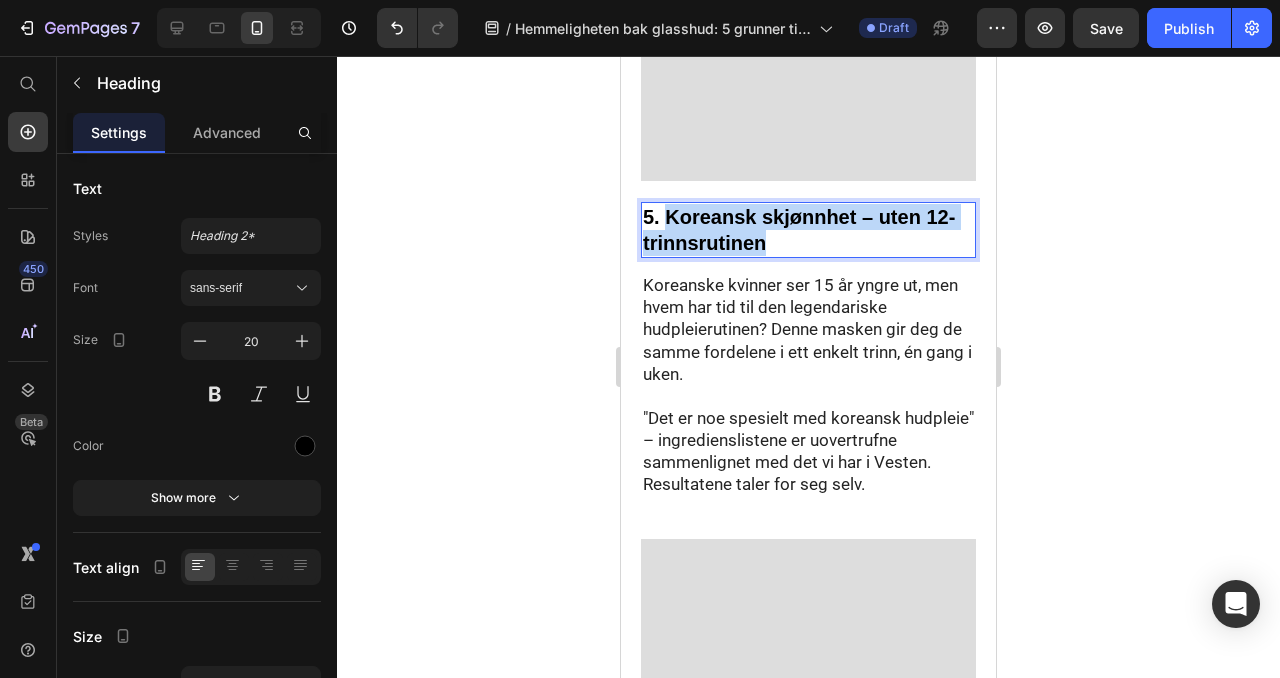 drag, startPoint x: 769, startPoint y: 241, endPoint x: 668, endPoint y: 210, distance: 105.65037 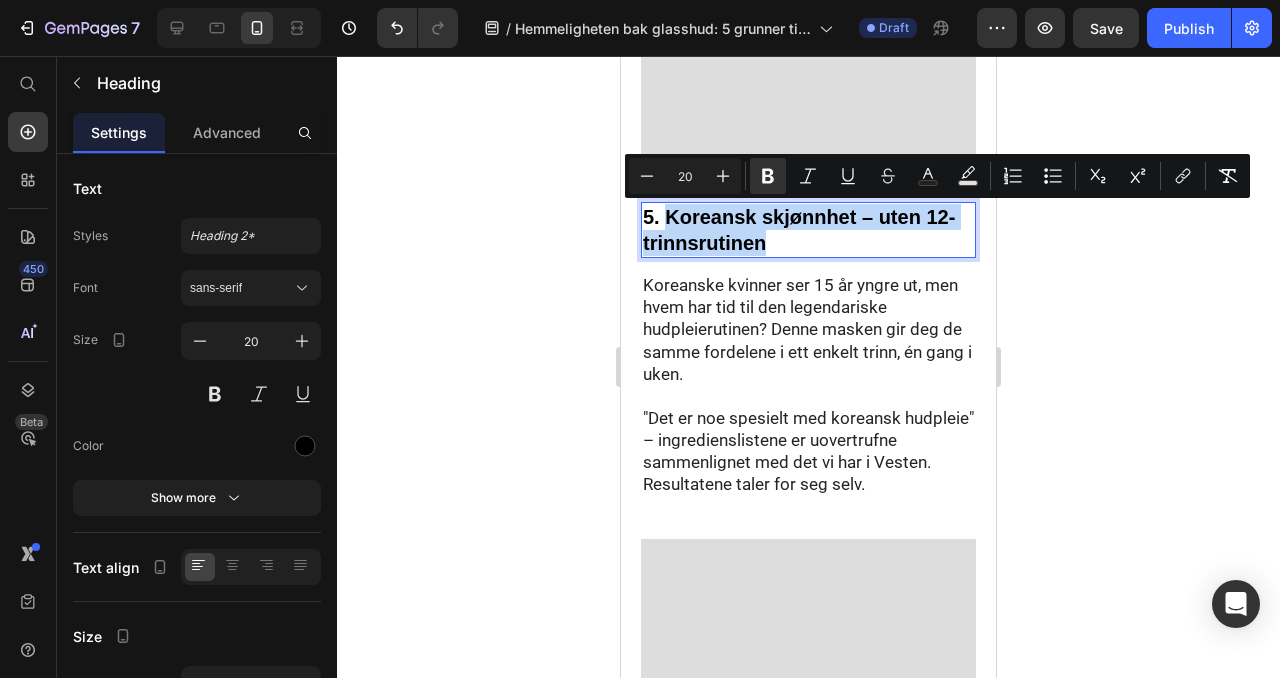 copy on "Koreansk skjønnhet – uten 12-trinnsrutinen" 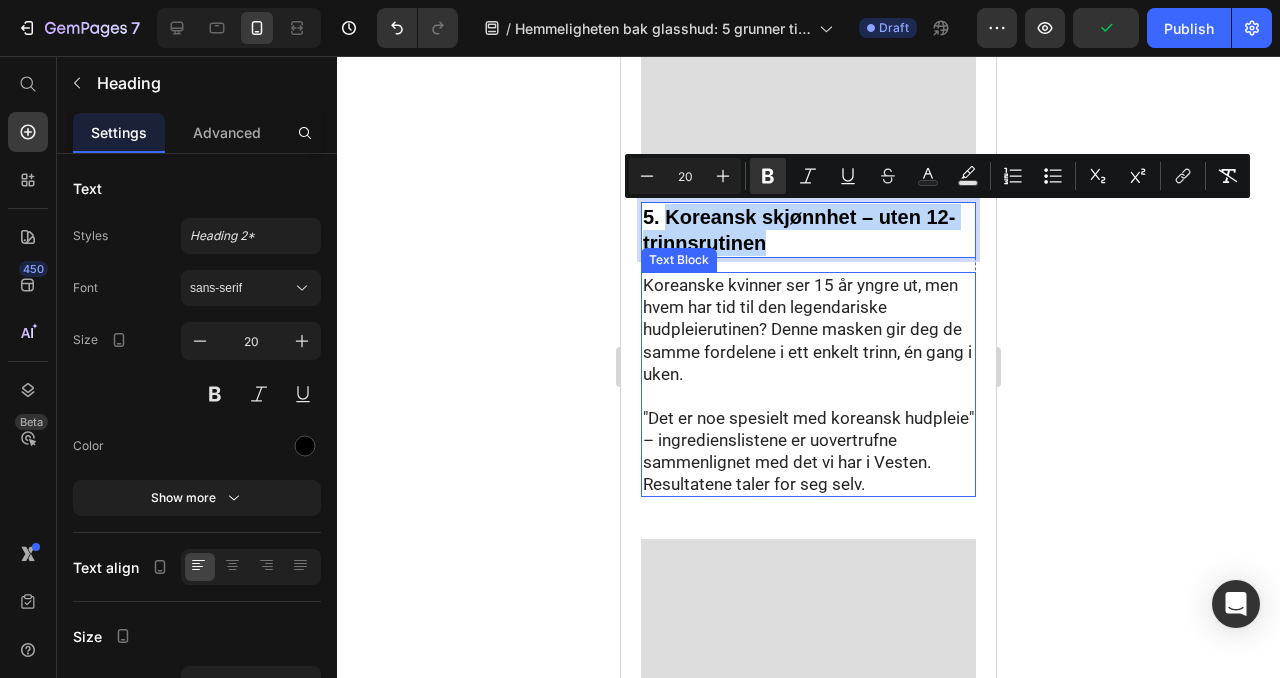 click on "Koreanske kvinner ser 15 år yngre ut, men hvem har tid til den legendariske hudpleierutinen? Denne masken gir deg de samme fordelene i ett enkelt trinn, én gang i uken." at bounding box center [808, 329] 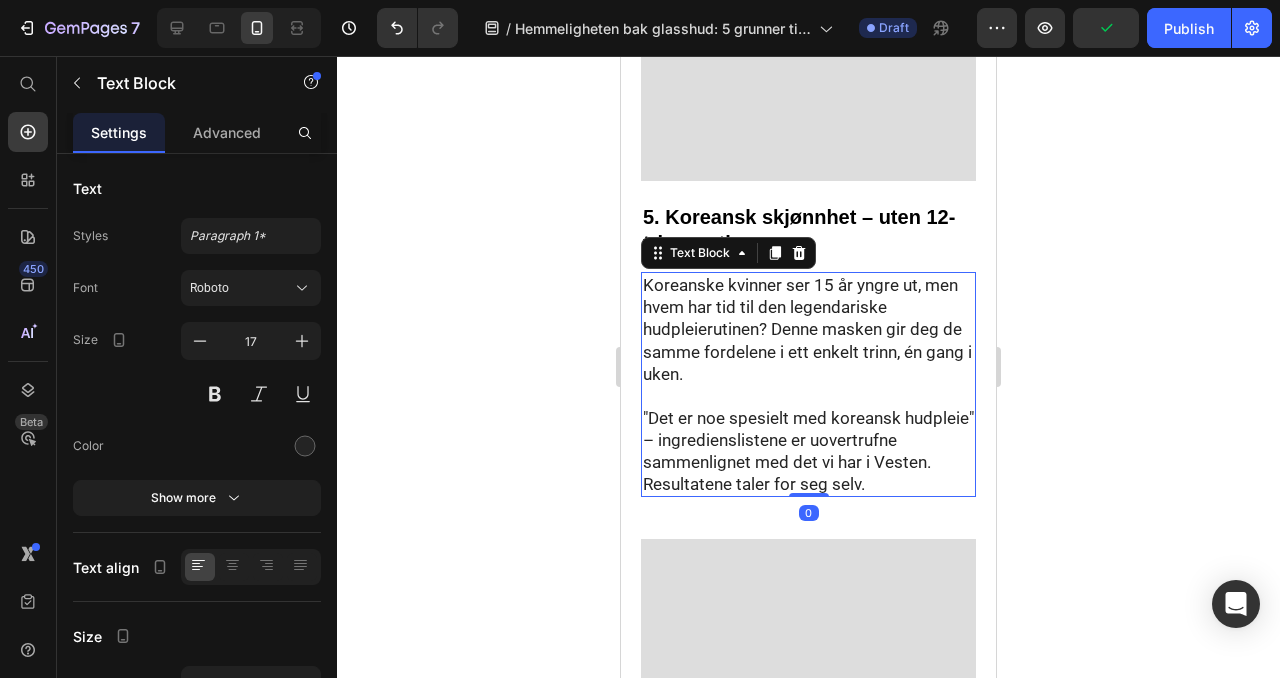 click on "Koreanske kvinner ser 15 år yngre ut, men hvem har tid til den legendariske hudpleierutinen? Denne masken gir deg de samme fordelene i ett enkelt trinn, én gang i uken." at bounding box center [808, 329] 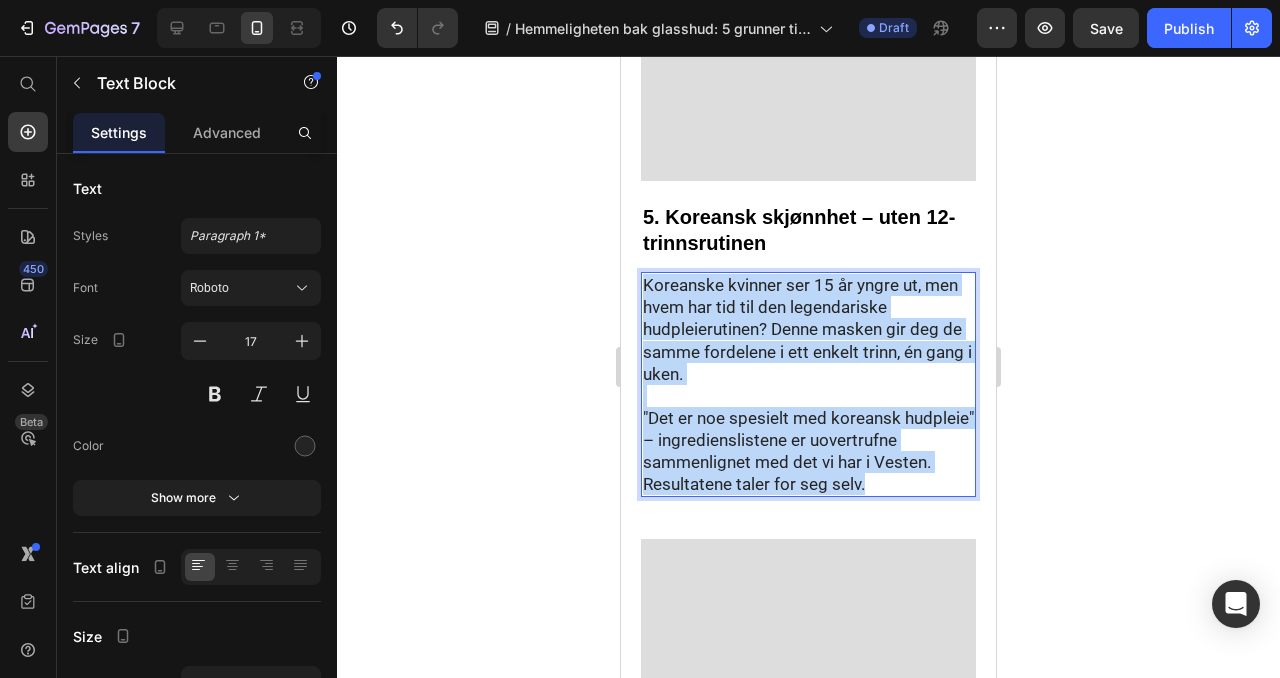 drag, startPoint x: 642, startPoint y: 284, endPoint x: 955, endPoint y: 488, distance: 373.61075 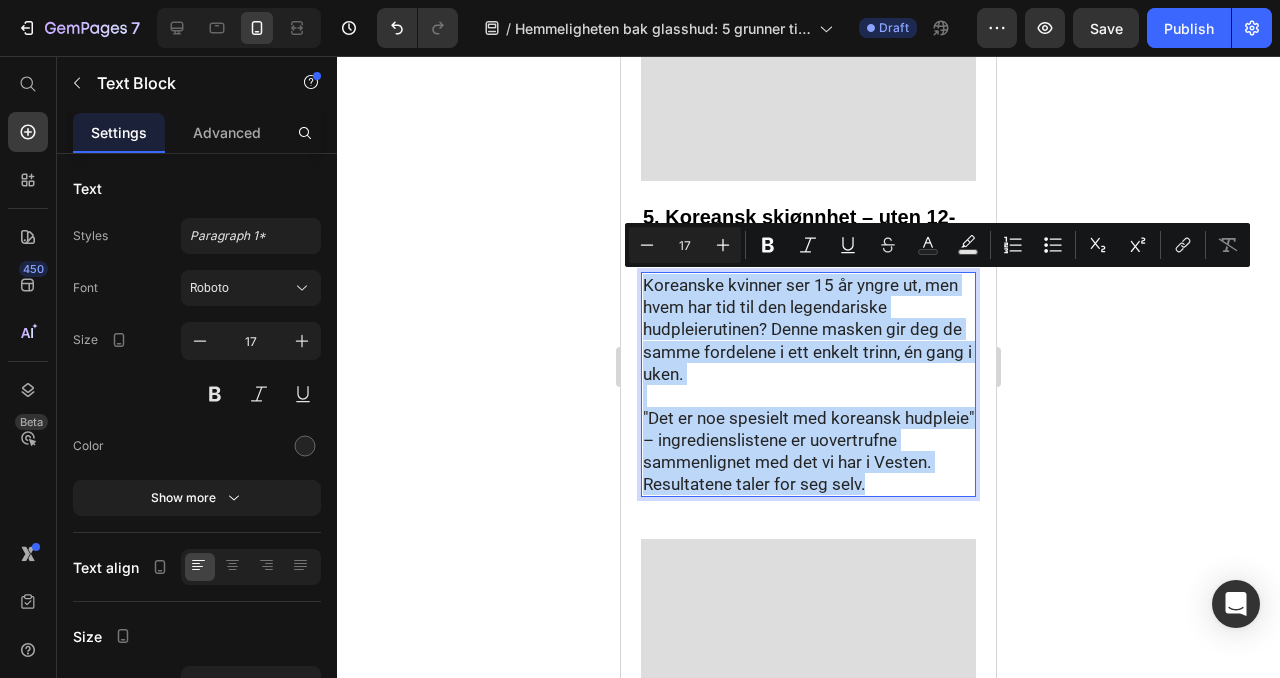 copy on "Koreanske kvinner ser 15 år yngre ut, men hvem har tid til den legendariske hudpleierutinen? Denne masken gir deg de samme fordelene i ett enkelt trinn, én gang i uken. "Det er noe spesielt med koreansk hudpleie" – ingredienslistene er uovertrufne sammenlignet med det vi har i Vesten. Resultatene taler for seg selv." 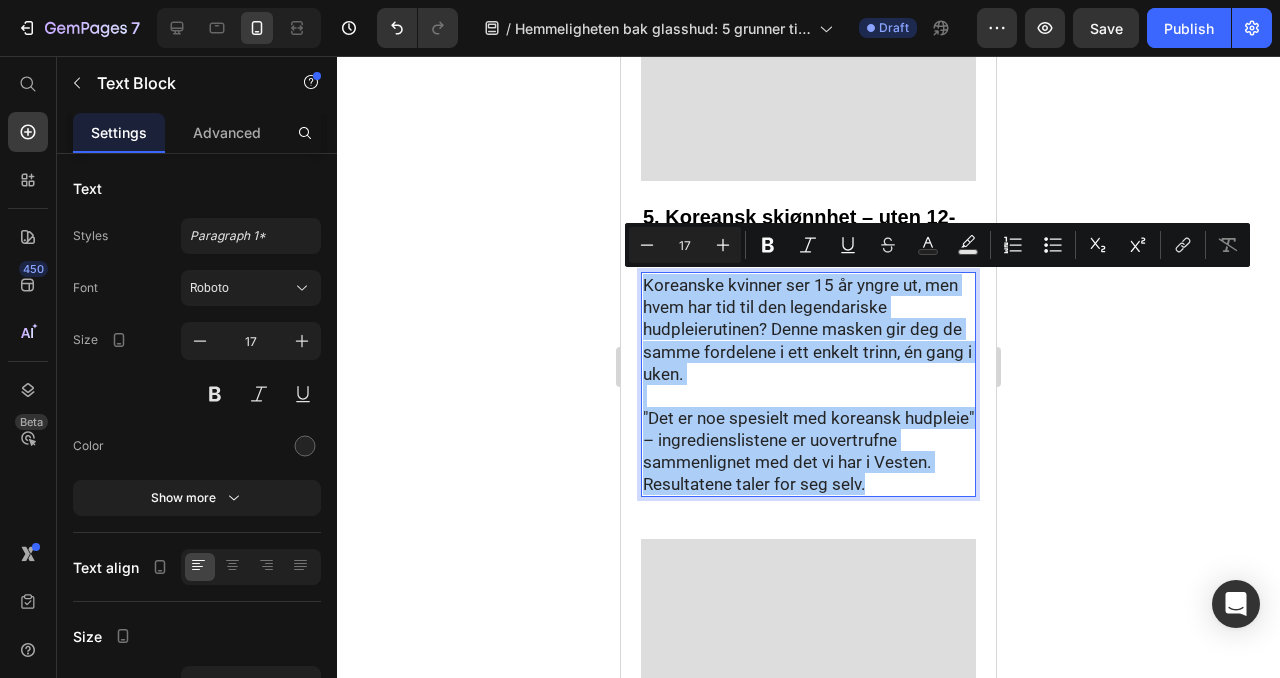 click 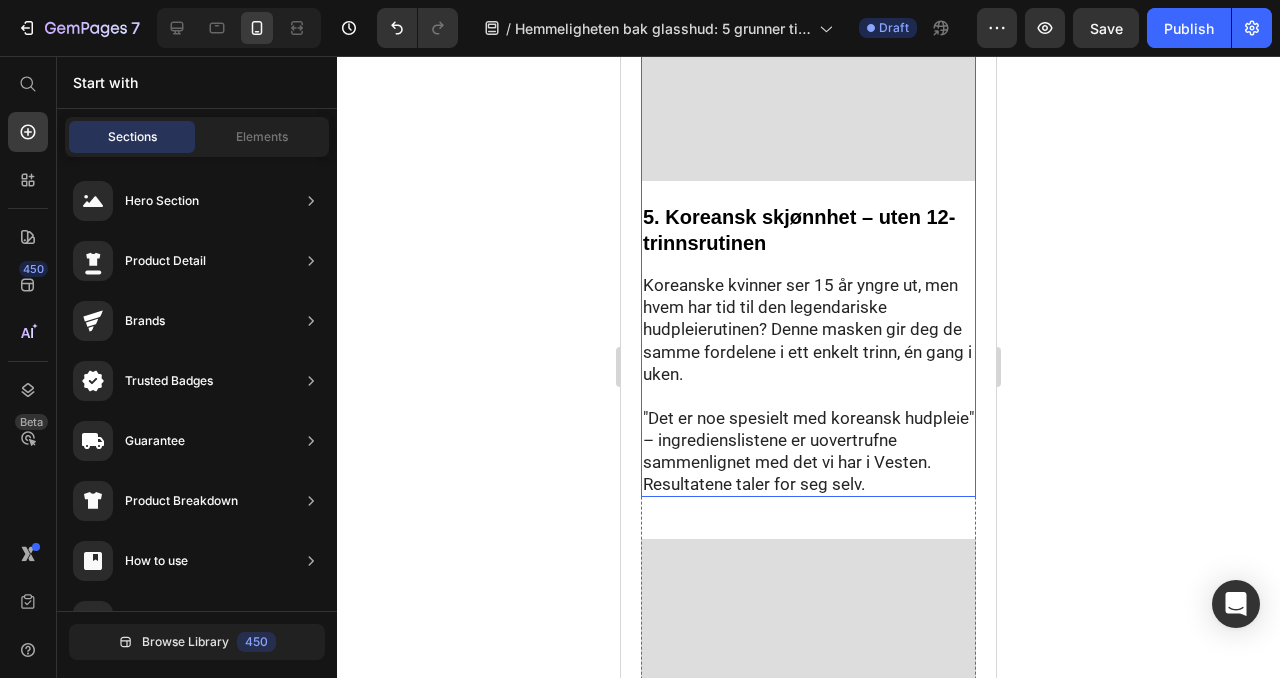 click on "Image" at bounding box center [808, 24] 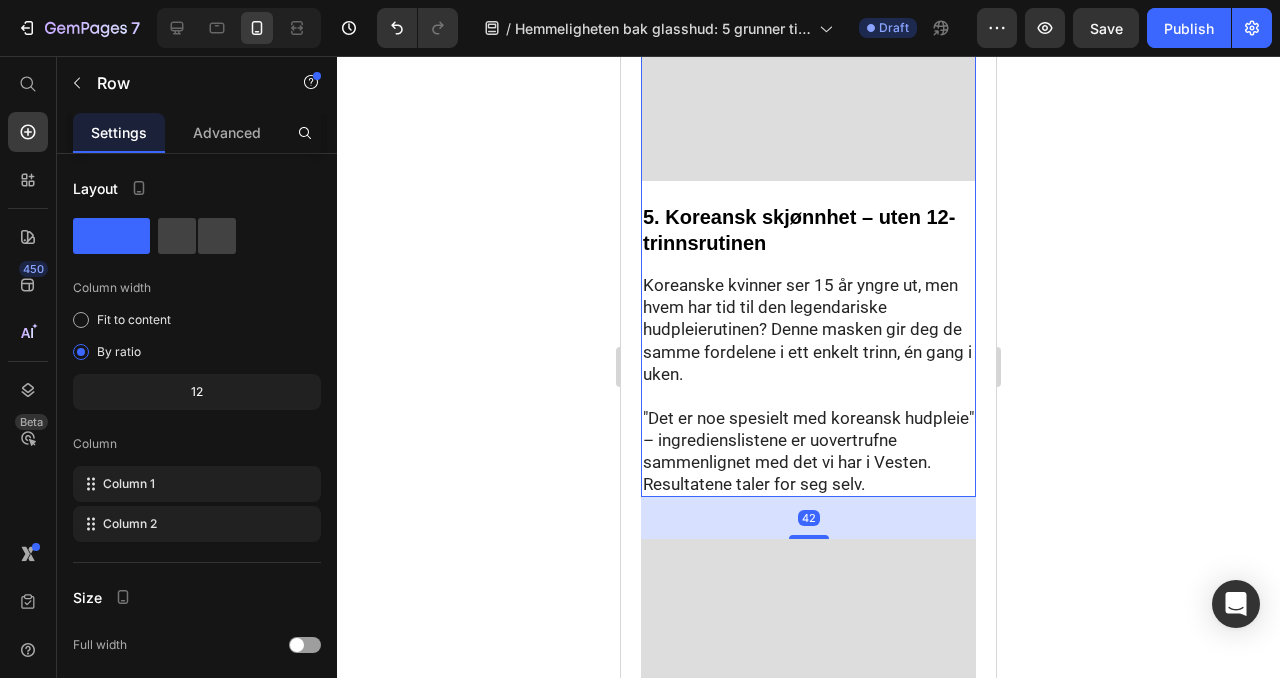 click on "5. Koreansk skjønnhet – uten 12-trinnsrutinen" at bounding box center (799, 230) 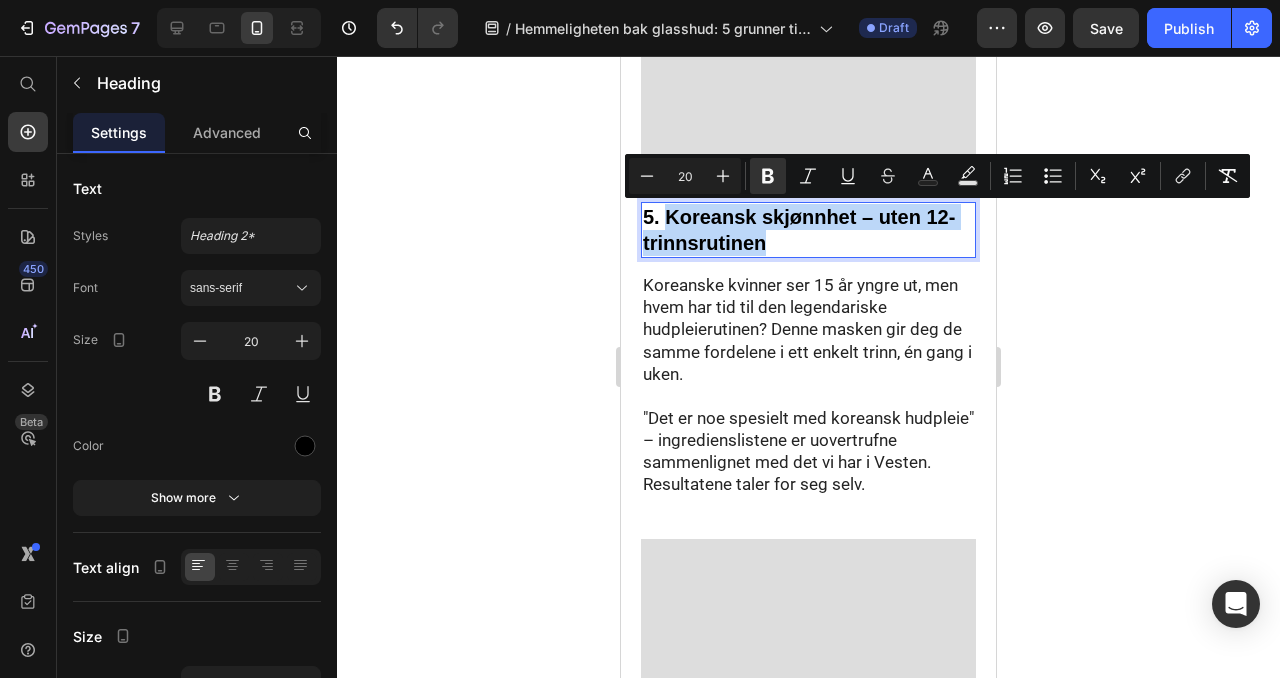 drag, startPoint x: 667, startPoint y: 218, endPoint x: 781, endPoint y: 248, distance: 117.881294 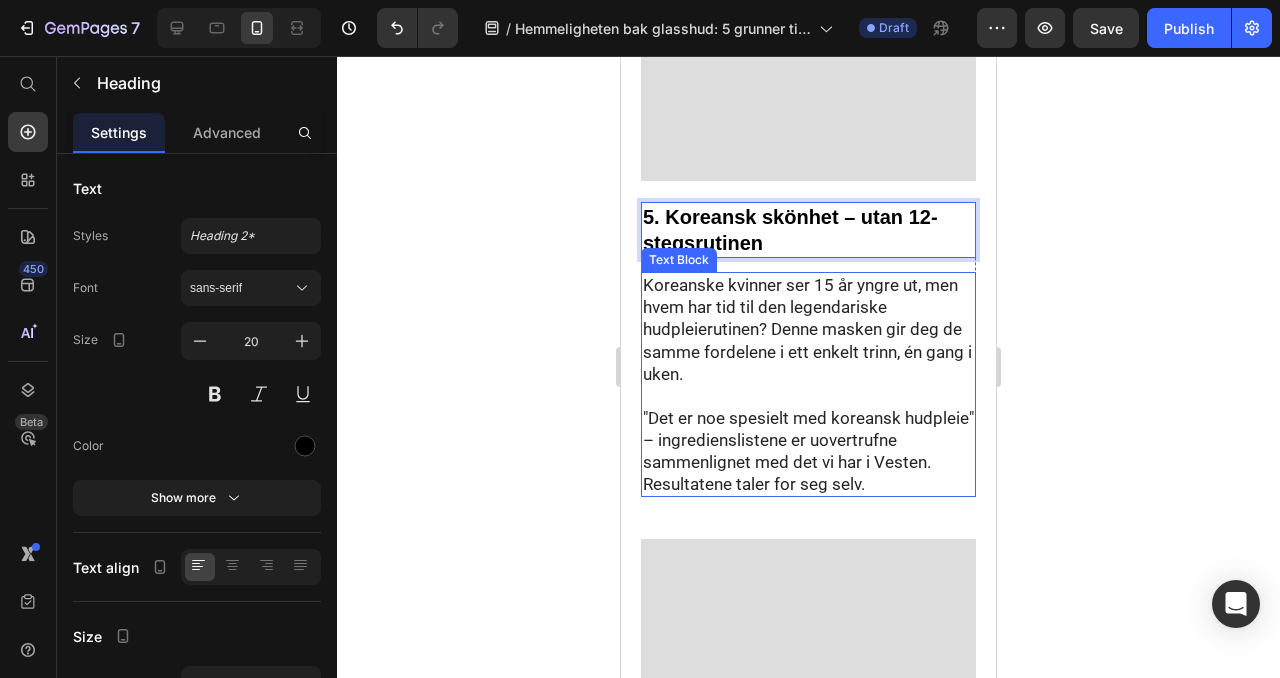click on "Koreanske kvinner ser 15 år yngre ut, men hvem har tid til den legendariske hudpleierutinen? Denne masken gir deg de samme fordelene i ett enkelt trinn, én gang i uken." at bounding box center (808, 329) 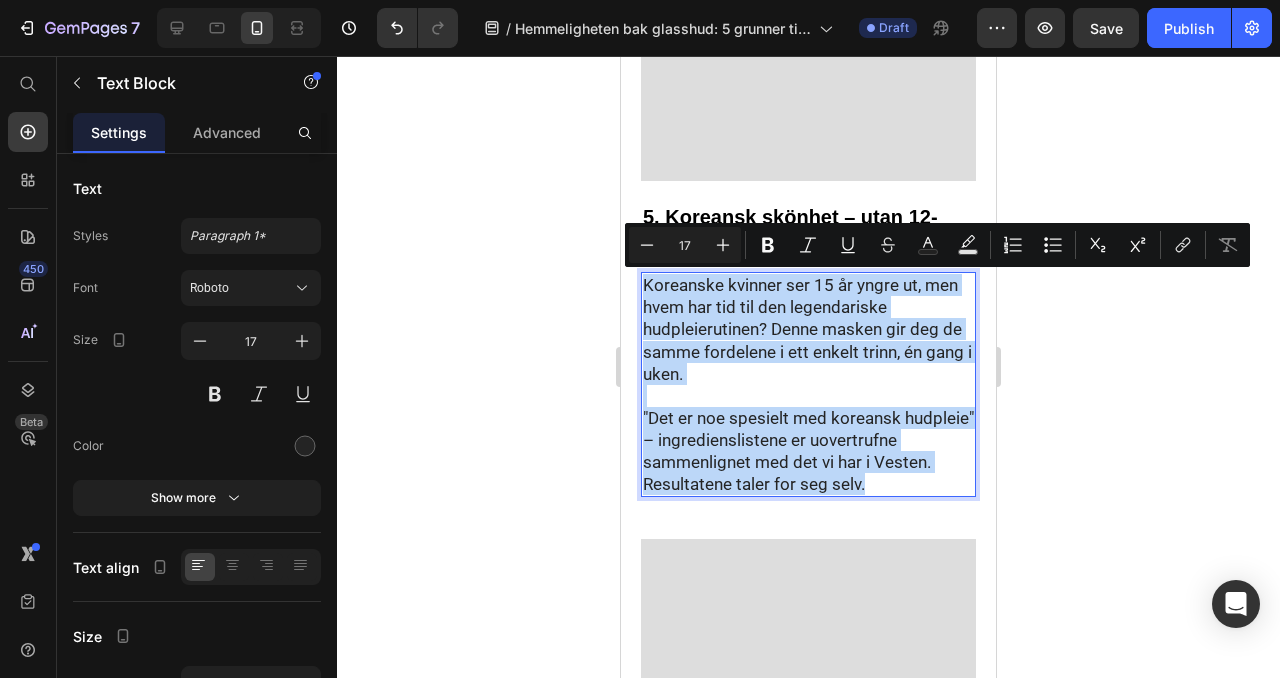 drag, startPoint x: 645, startPoint y: 282, endPoint x: 907, endPoint y: 495, distance: 337.6581 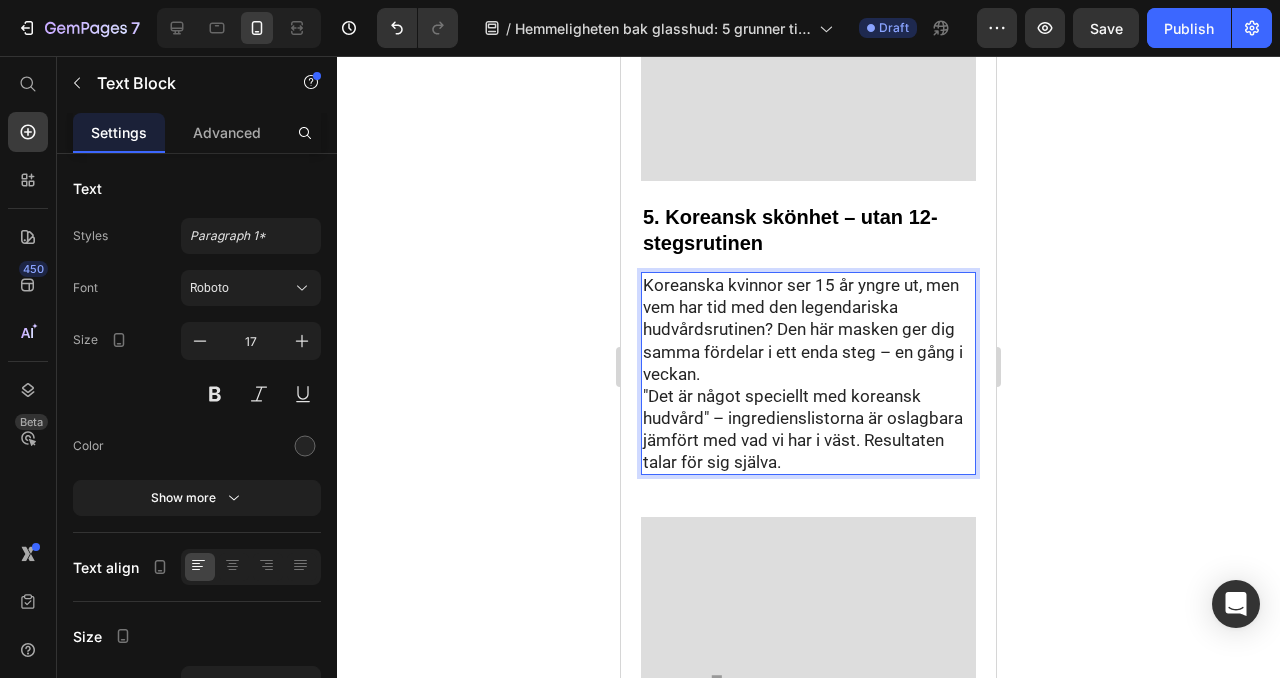 click on "Koreanska kvinnor ser 15 år yngre ut, men vem har tid med den legendariska hudvårdsrutinen? Den här masken ger dig samma fördelar i ett enda steg – en gång i veckan." at bounding box center (808, 329) 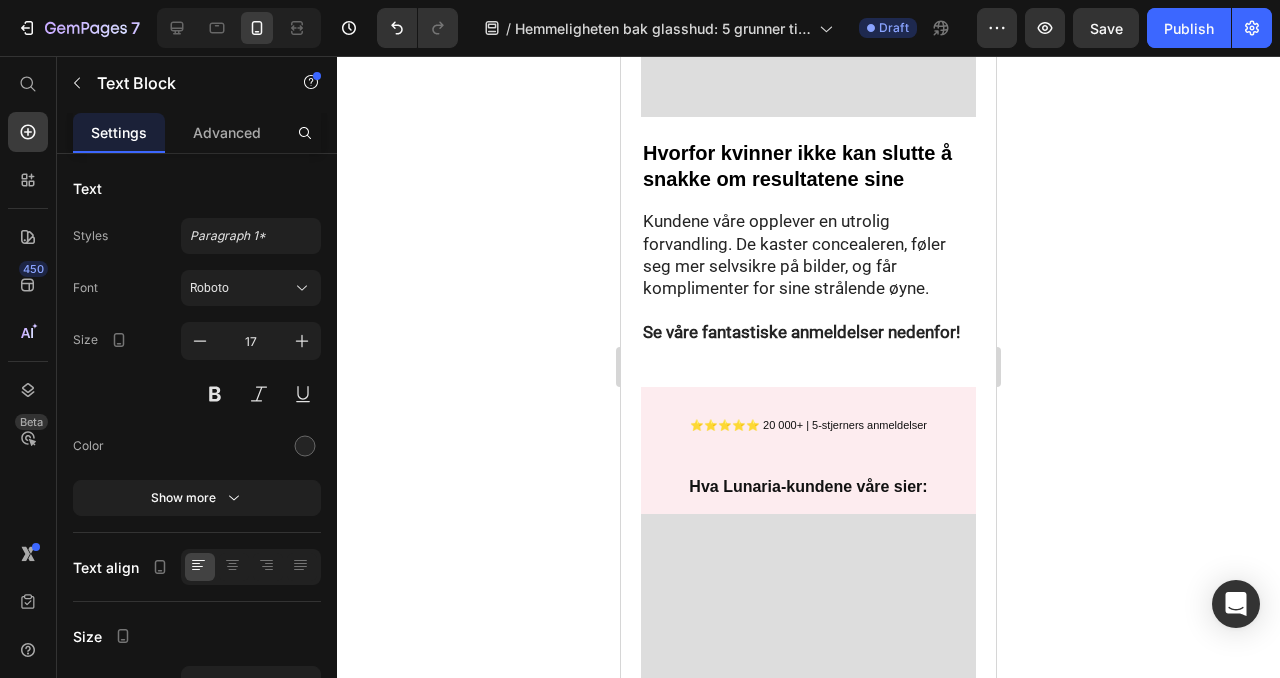 scroll, scrollTop: 3957, scrollLeft: 0, axis: vertical 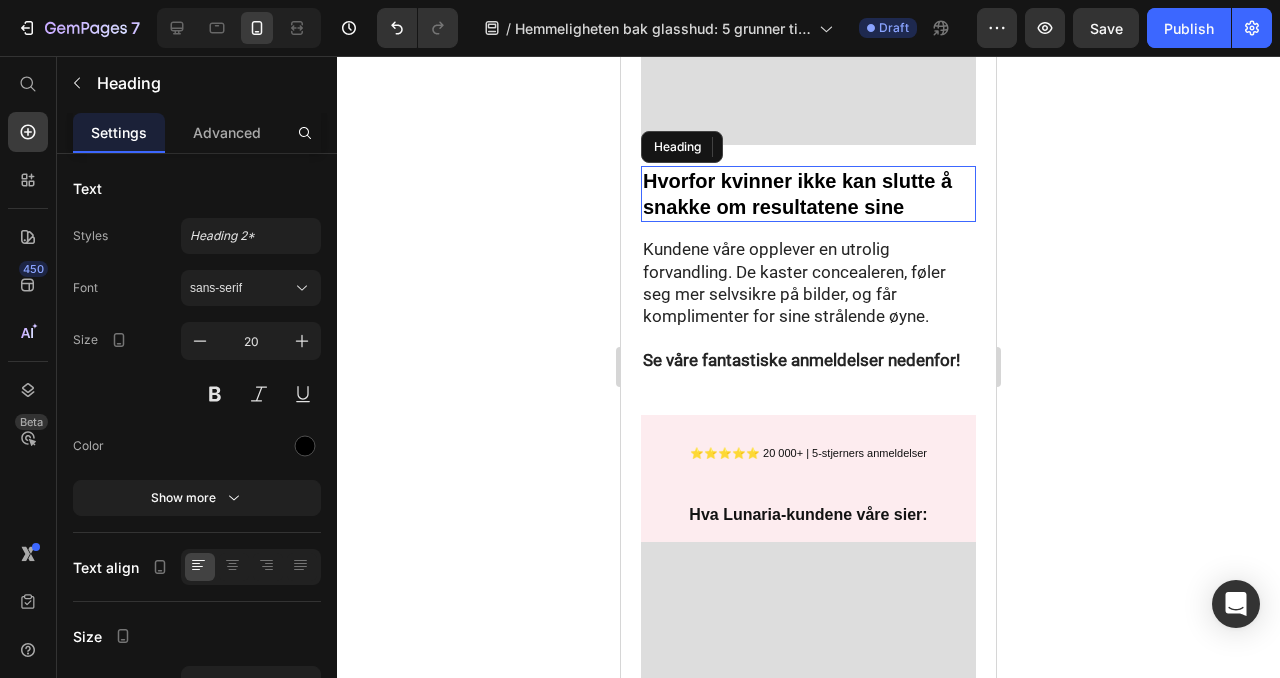 click on "Hvorfor kvinner ikke kan slutte å snakke om resultatene sine" at bounding box center (797, 194) 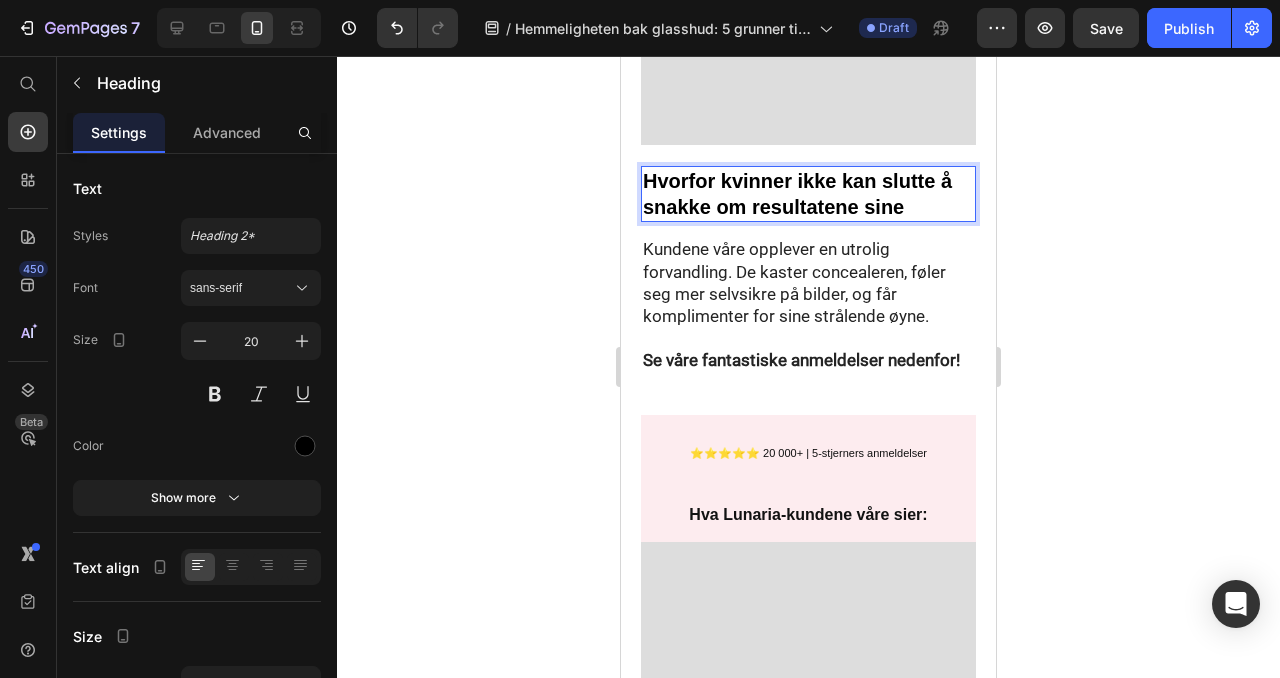 click on "Hvorfor kvinner ikke kan slutte å snakke om resultatene sine" at bounding box center [797, 194] 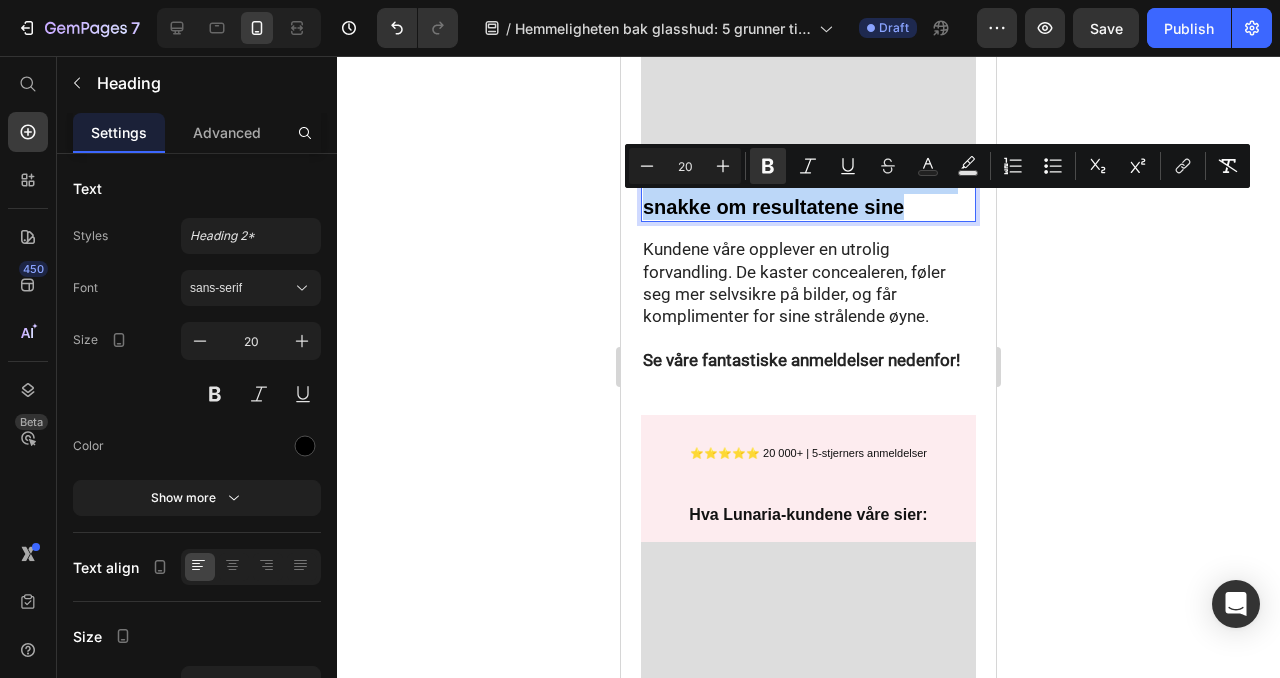 click on "Hvorfor kvinner ikke kan slutte å snakke om resultatene sine" at bounding box center [797, 194] 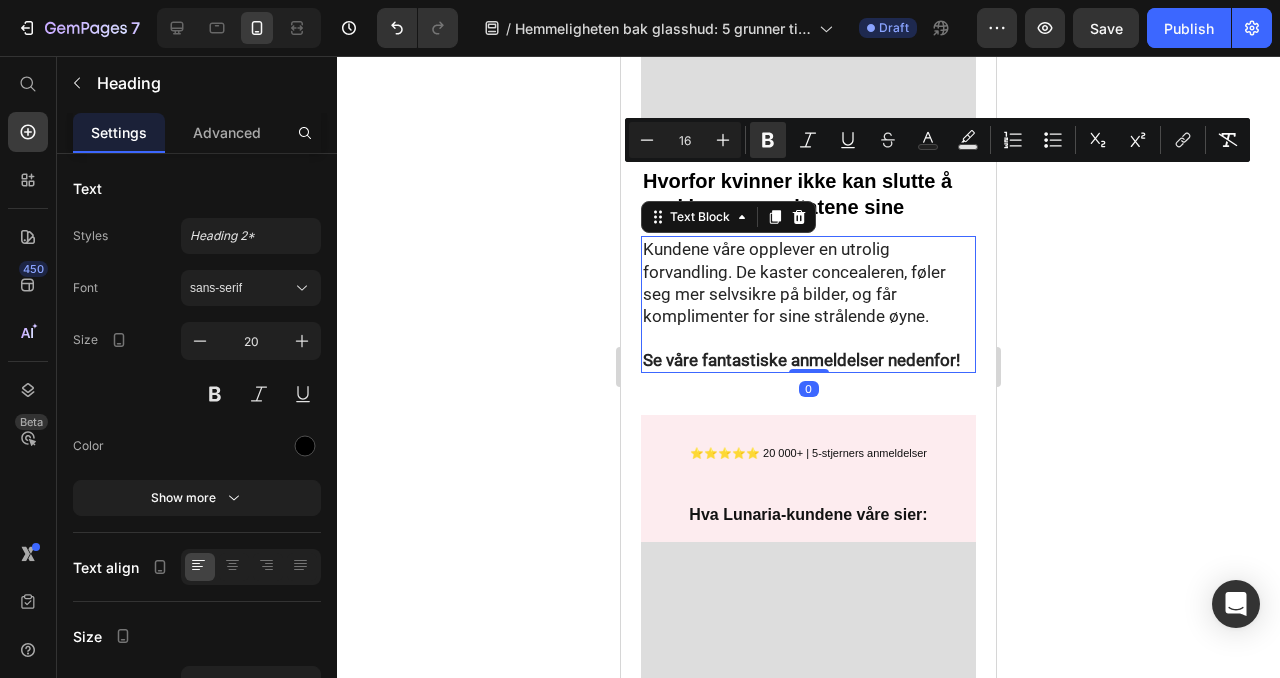 click on "Kundene våre opplever en utrolig forvandling. De kaster concealeren, føler seg mer selvsikre på bilder, og får komplimenter for sine strålende øyne." at bounding box center (808, 282) 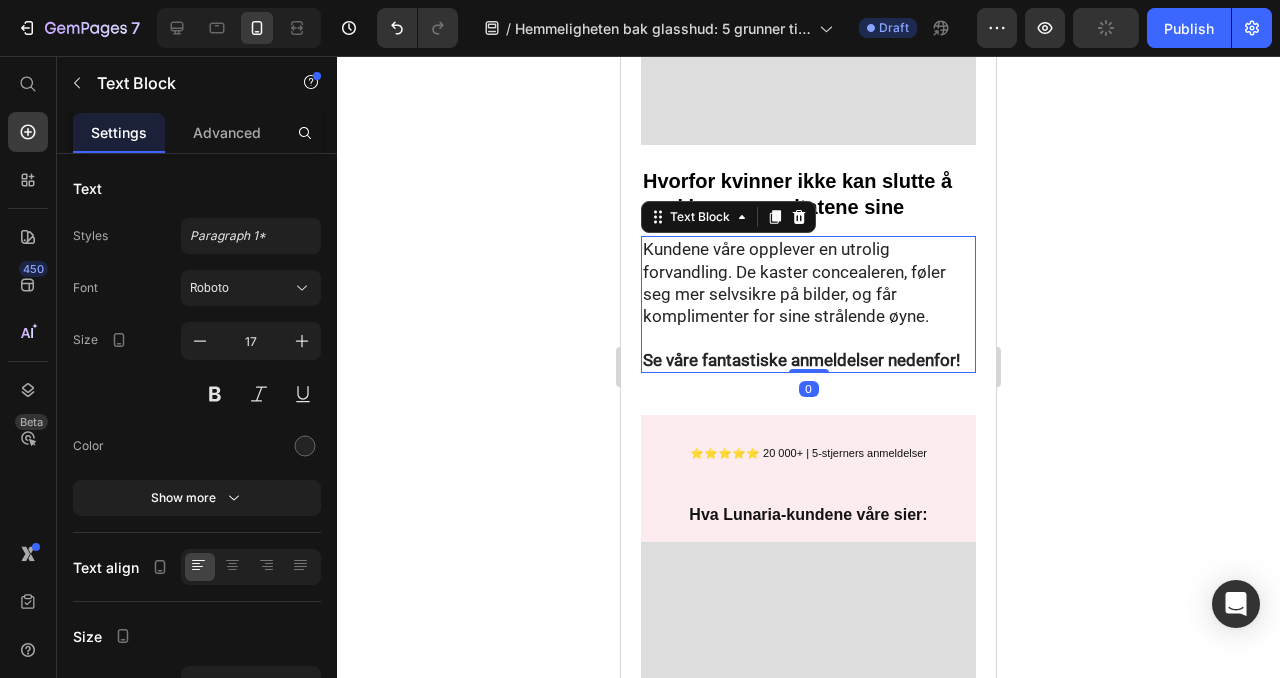 click at bounding box center [808, 338] 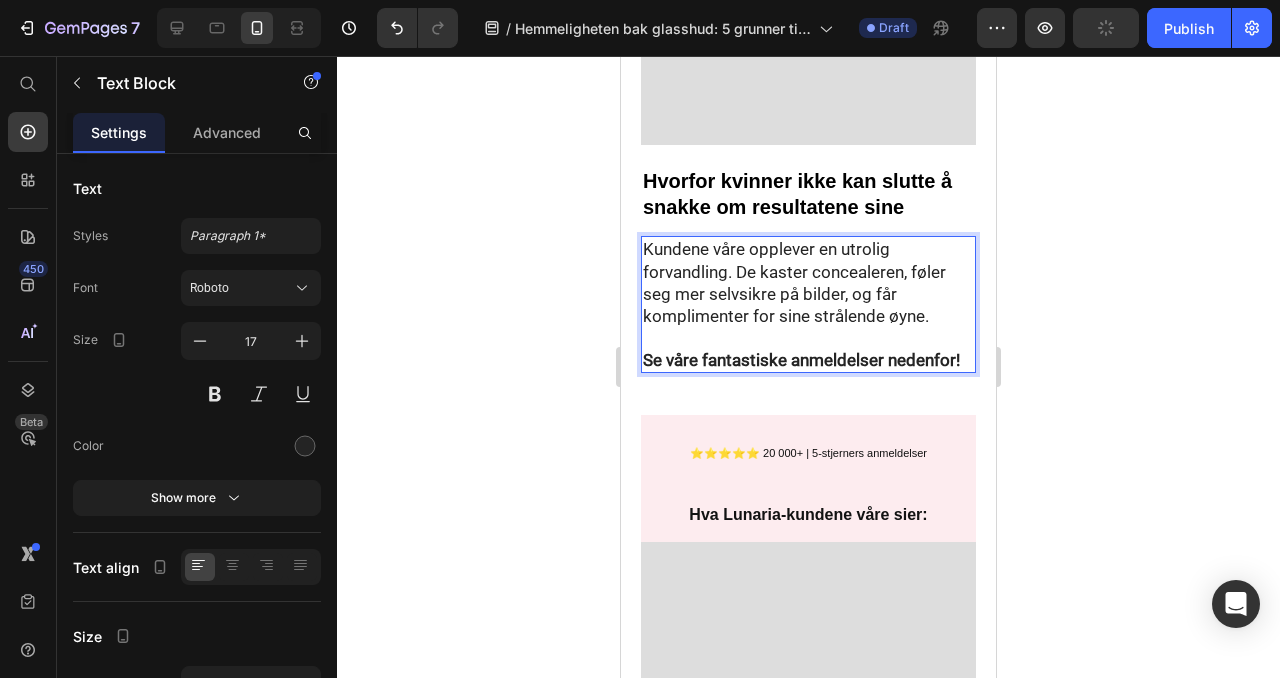 click on "Se våre fantastiske anmeldelser nedenfor!" at bounding box center [808, 360] 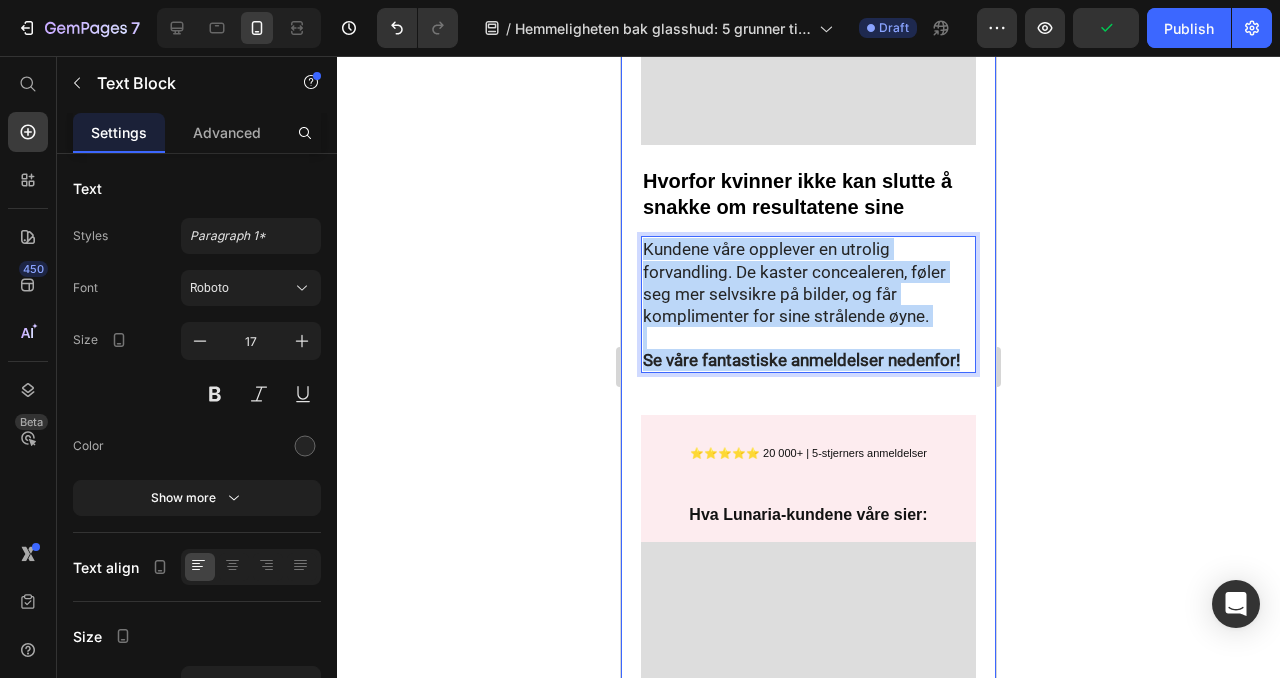 drag, startPoint x: 960, startPoint y: 359, endPoint x: 639, endPoint y: 254, distance: 337.73657 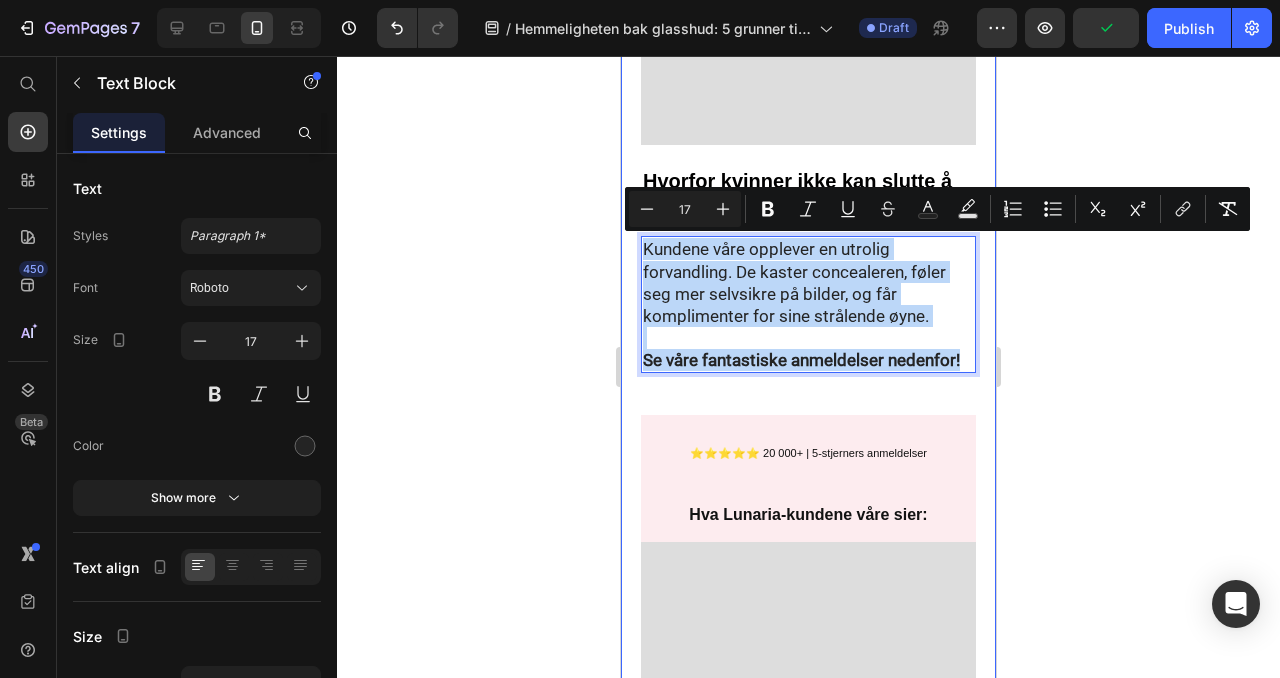 copy on "Kundene våre opplever en utrolig forvandling. De kaster concealeren, føler seg mer selvsikre på bilder, og får komplimenter for sine strålende øyne. Se våre fantastiske anmeldelser nedenfor!" 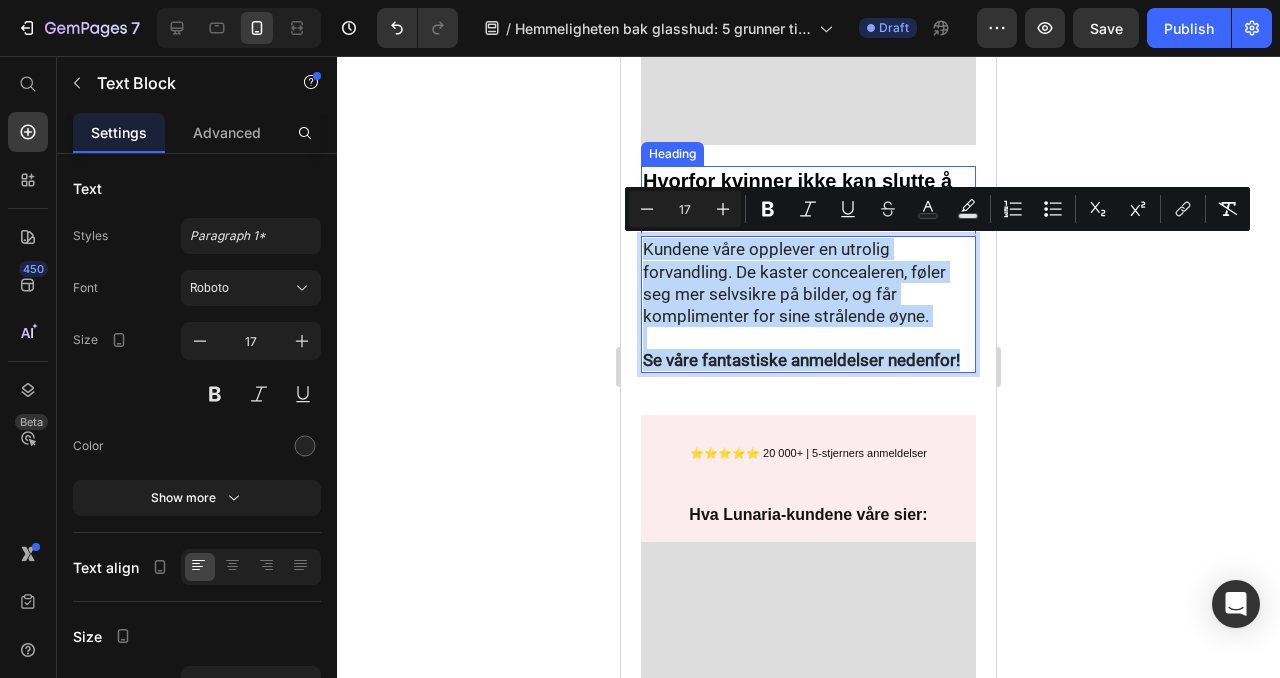 click on "Hvorfor kvinner ikke kan slutte å snakke om resultatene sine" at bounding box center [797, 194] 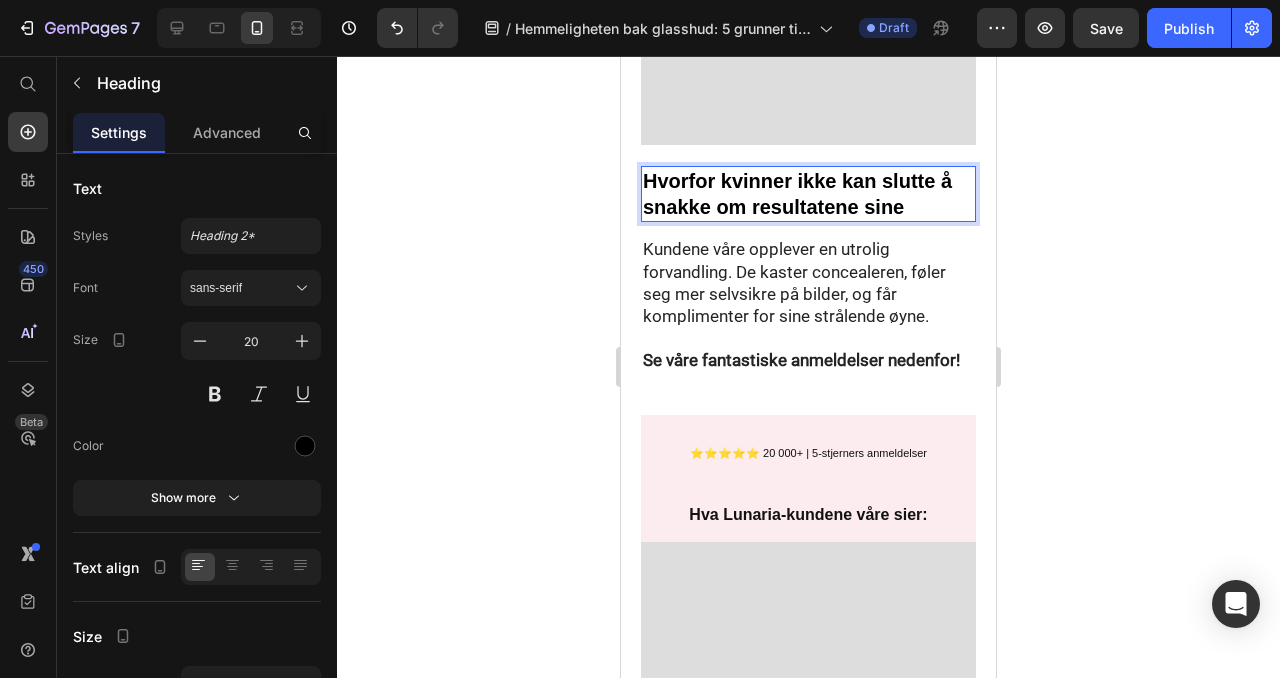 click on "Hvorfor kvinner ikke kan slutte å snakke om resultatene sine" at bounding box center [797, 194] 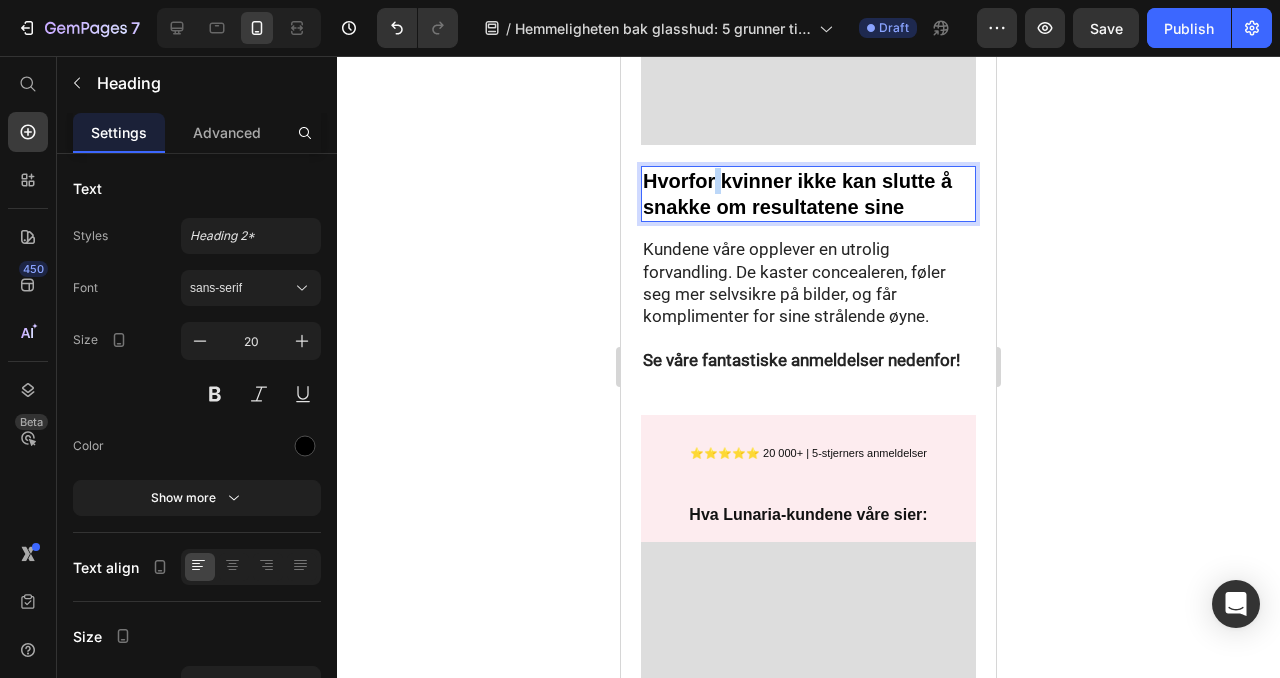 click on "Hvorfor kvinner ikke kan slutte å snakke om resultatene sine" at bounding box center (797, 194) 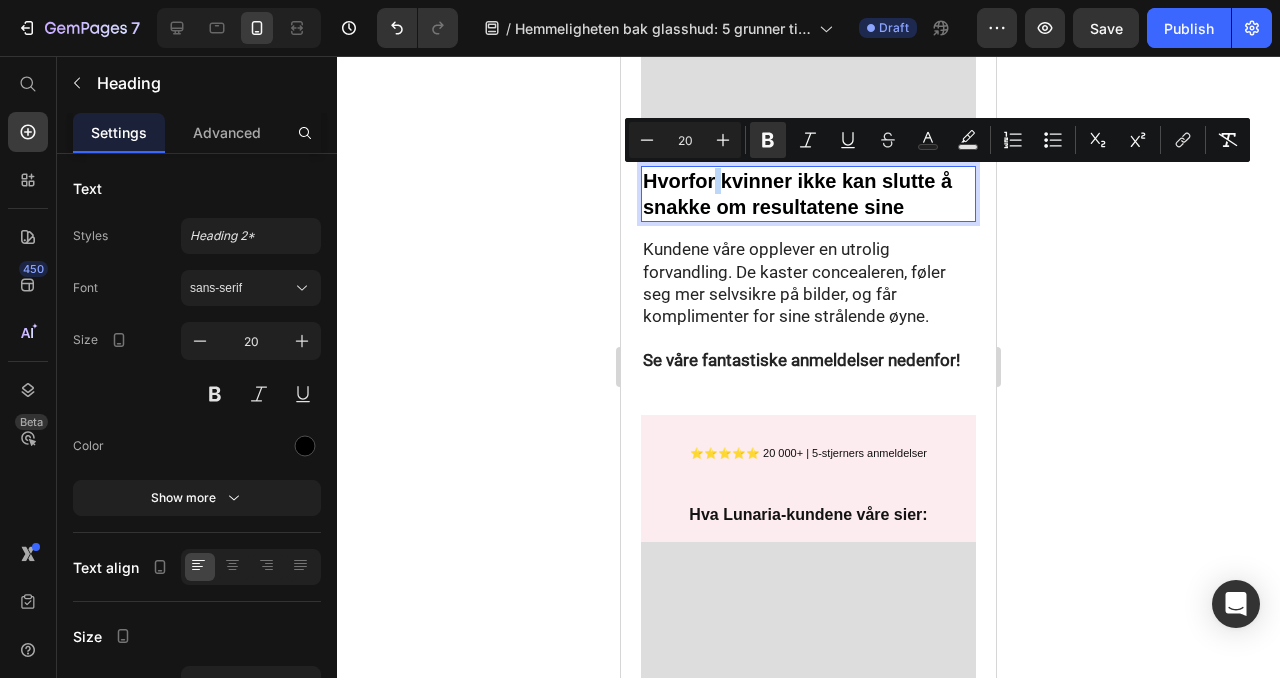 click on "Hvorfor kvinner ikke kan slutte å snakke om resultatene sine" at bounding box center [797, 194] 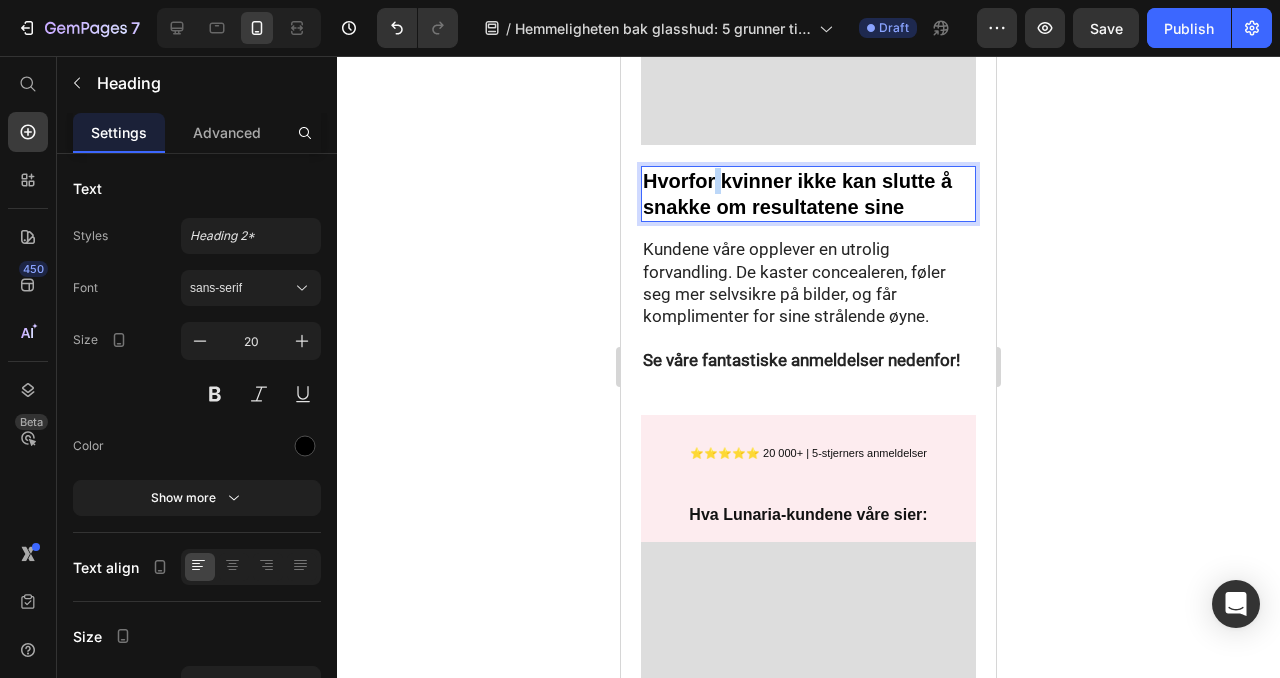 click on "Hvorfor kvinner ikke kan slutte å snakke om resultatene sine" at bounding box center [797, 194] 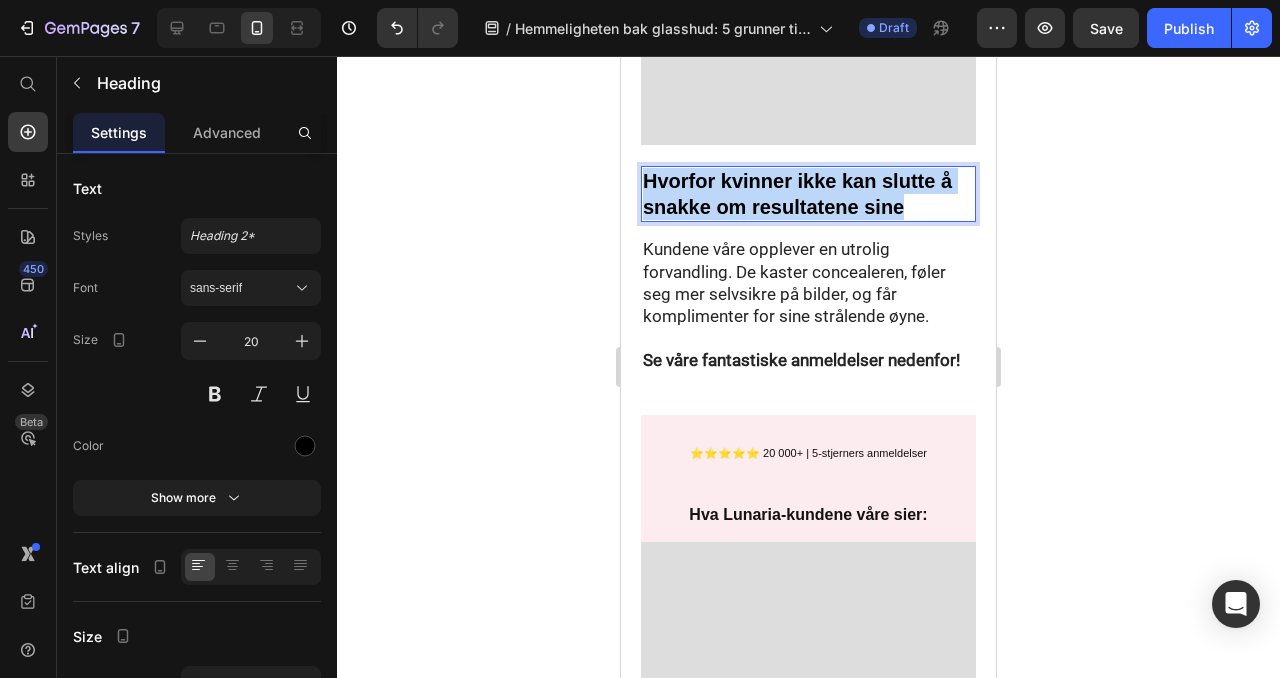 click on "Hvorfor kvinner ikke kan slutte å snakke om resultatene sine" at bounding box center (797, 194) 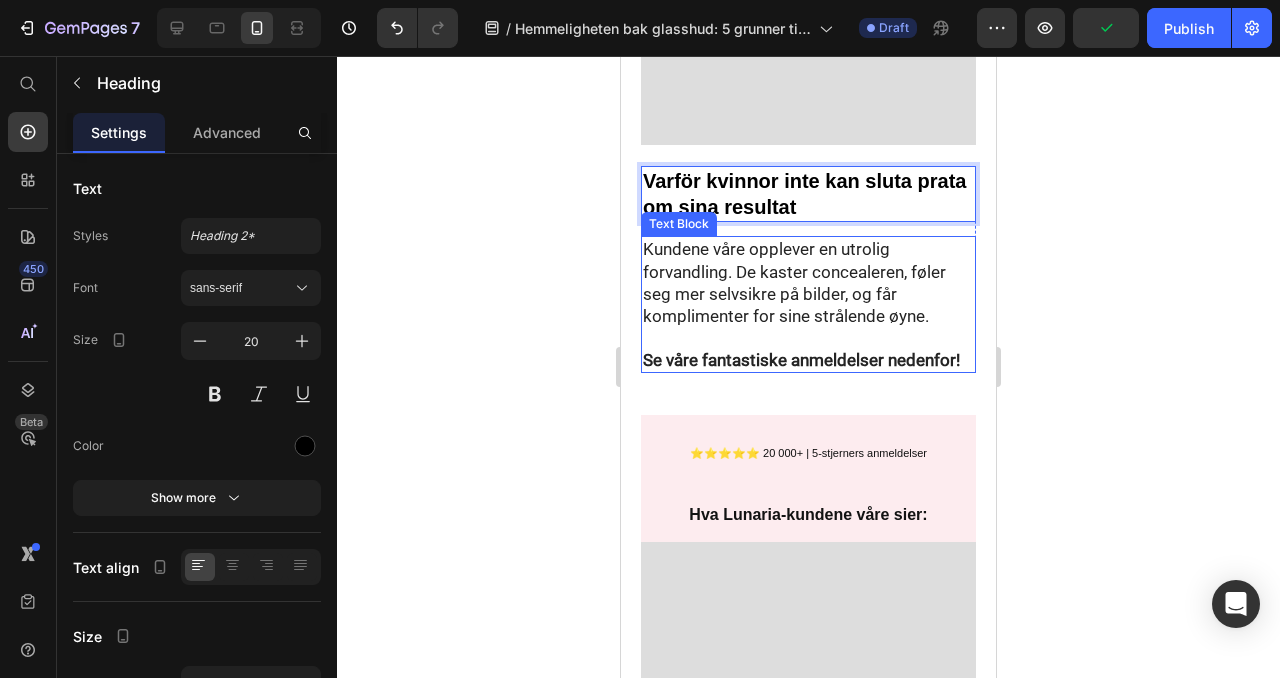 click on "Kundene våre opplever en utrolig forvandling. De kaster concealeren, føler seg mer selvsikre på bilder, og får komplimenter for sine strålende øyne." at bounding box center [808, 282] 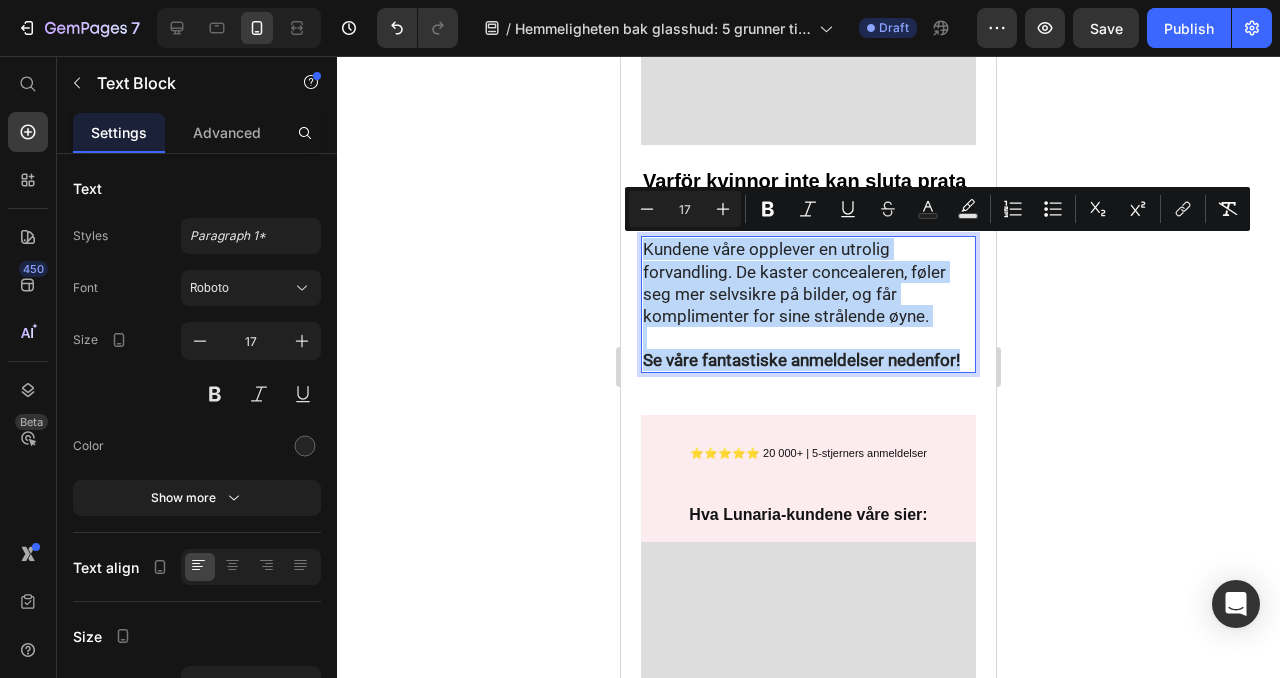 drag, startPoint x: 644, startPoint y: 244, endPoint x: 968, endPoint y: 371, distance: 348.00143 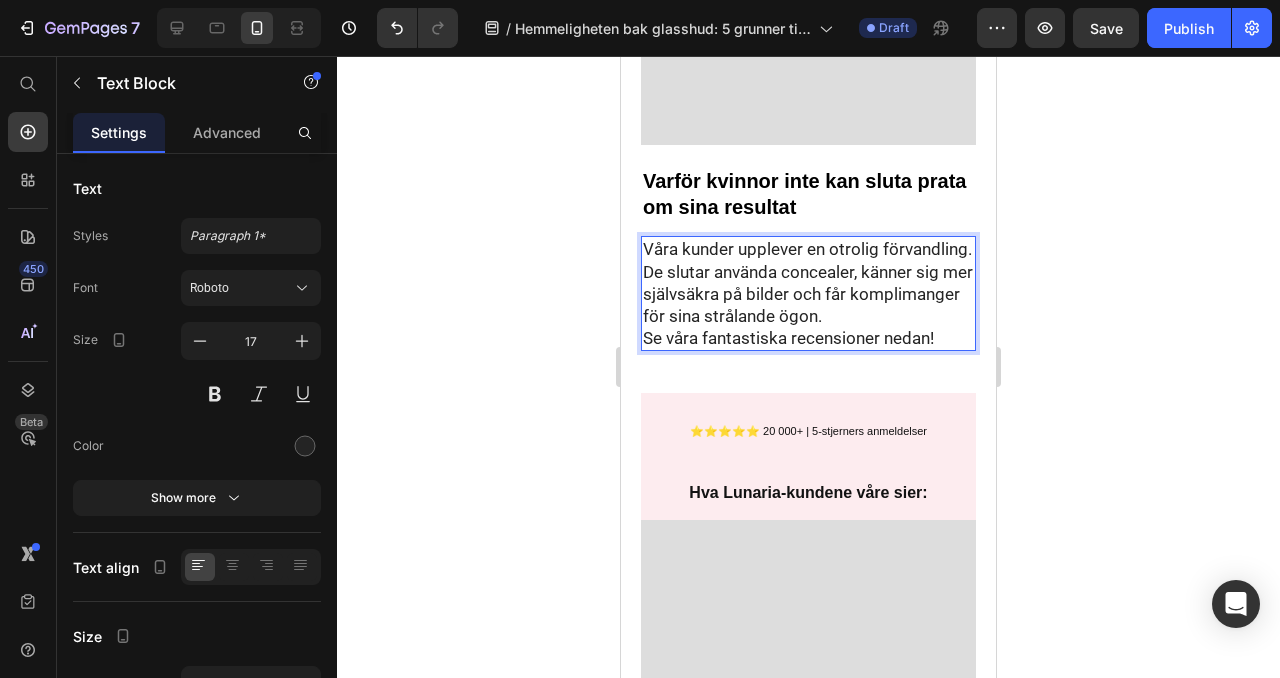 click on "Våra kunder upplever en otrolig förvandling. De slutar använda concealer, känner sig mer självsäkra på bilder och får komplimanger för sina strålande ögon." at bounding box center [808, 282] 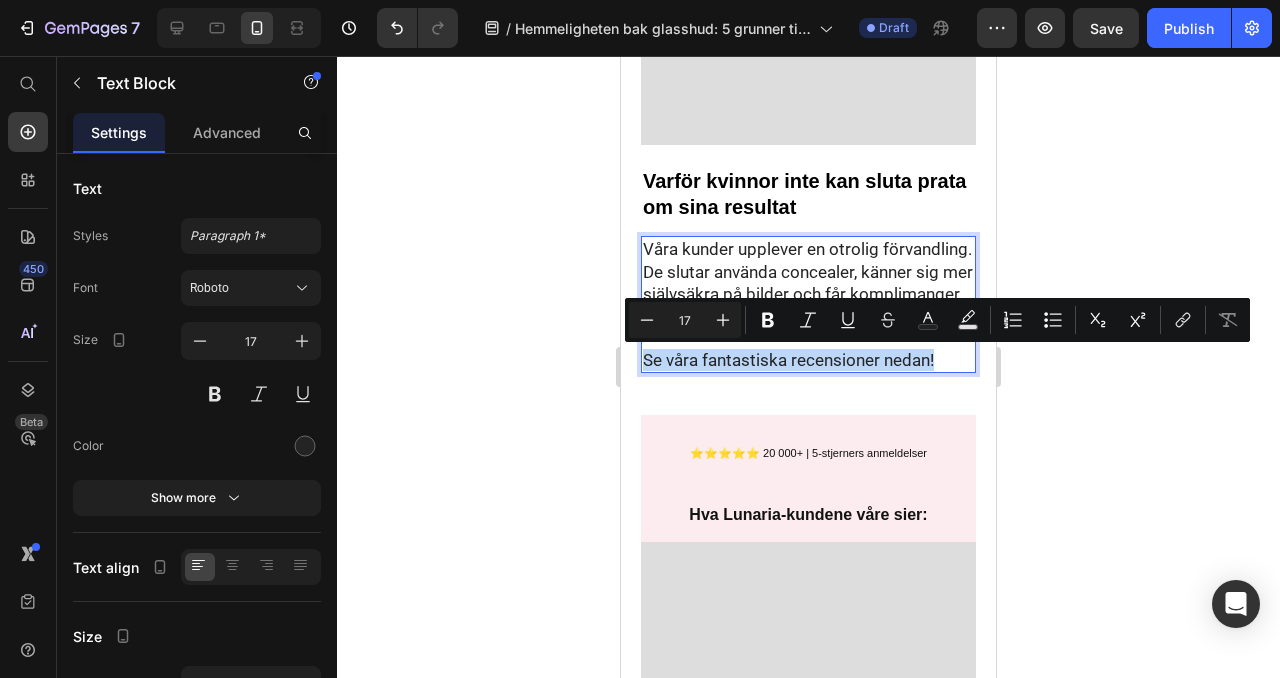 drag, startPoint x: 938, startPoint y: 359, endPoint x: 642, endPoint y: 359, distance: 296 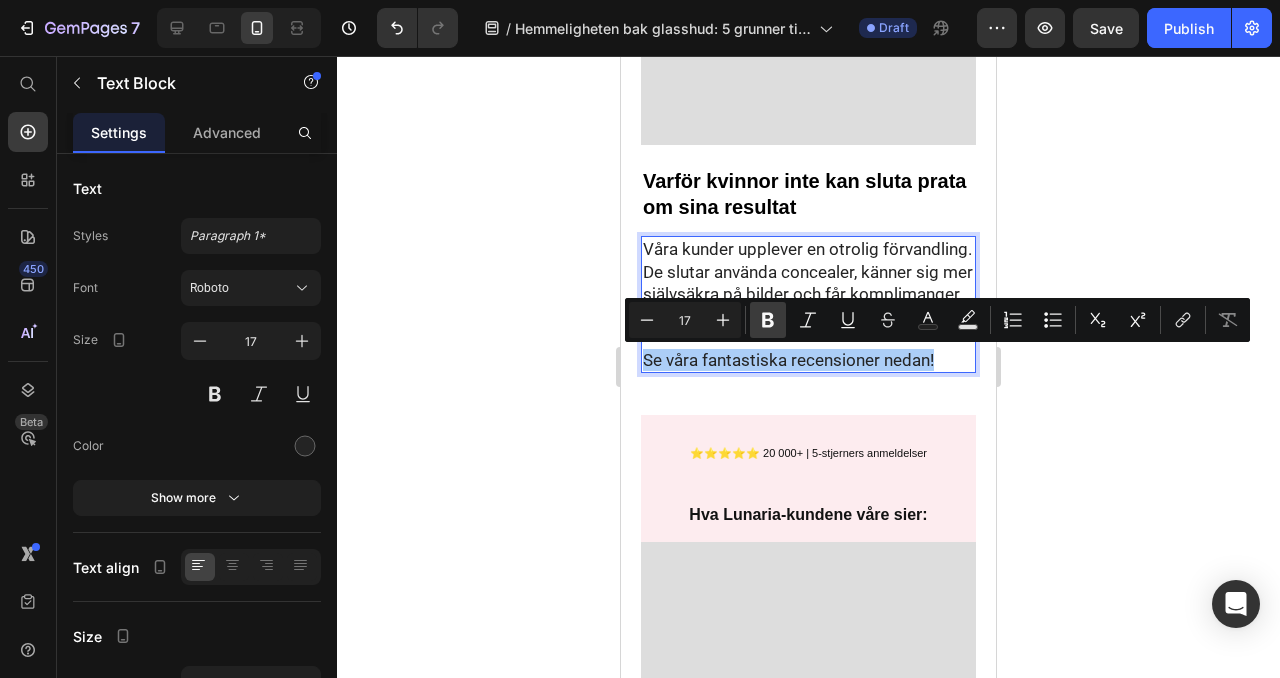 click 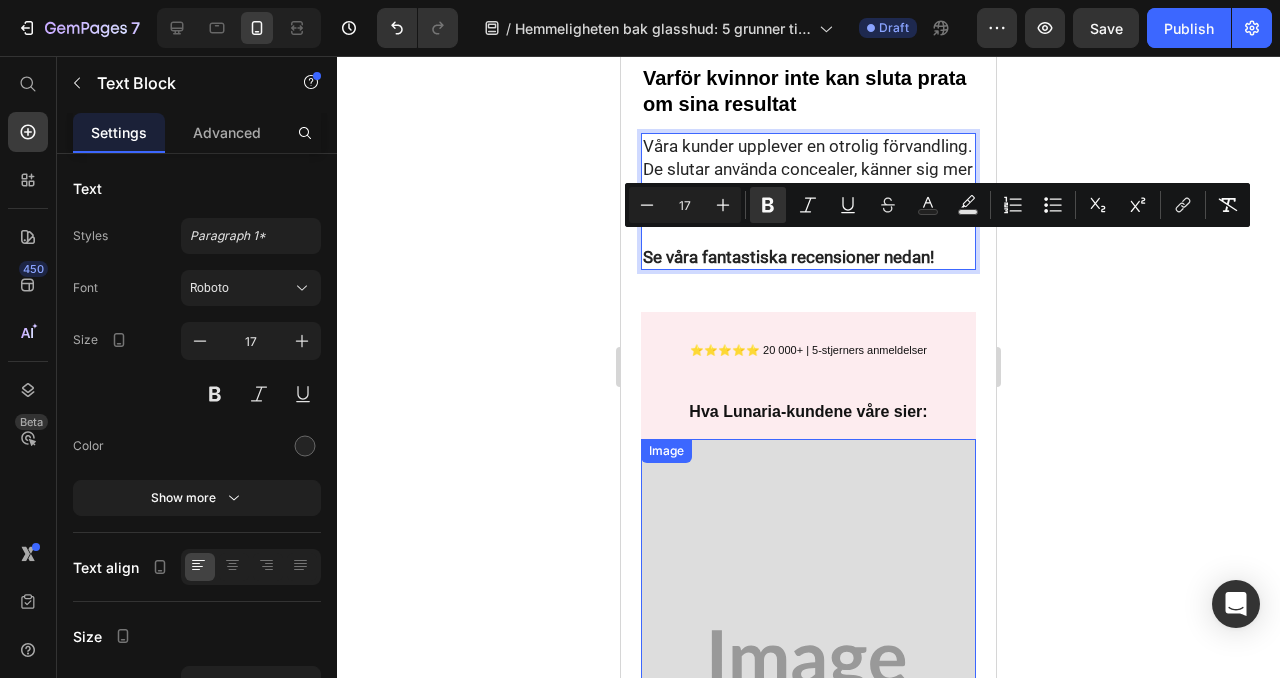 scroll, scrollTop: 4080, scrollLeft: 0, axis: vertical 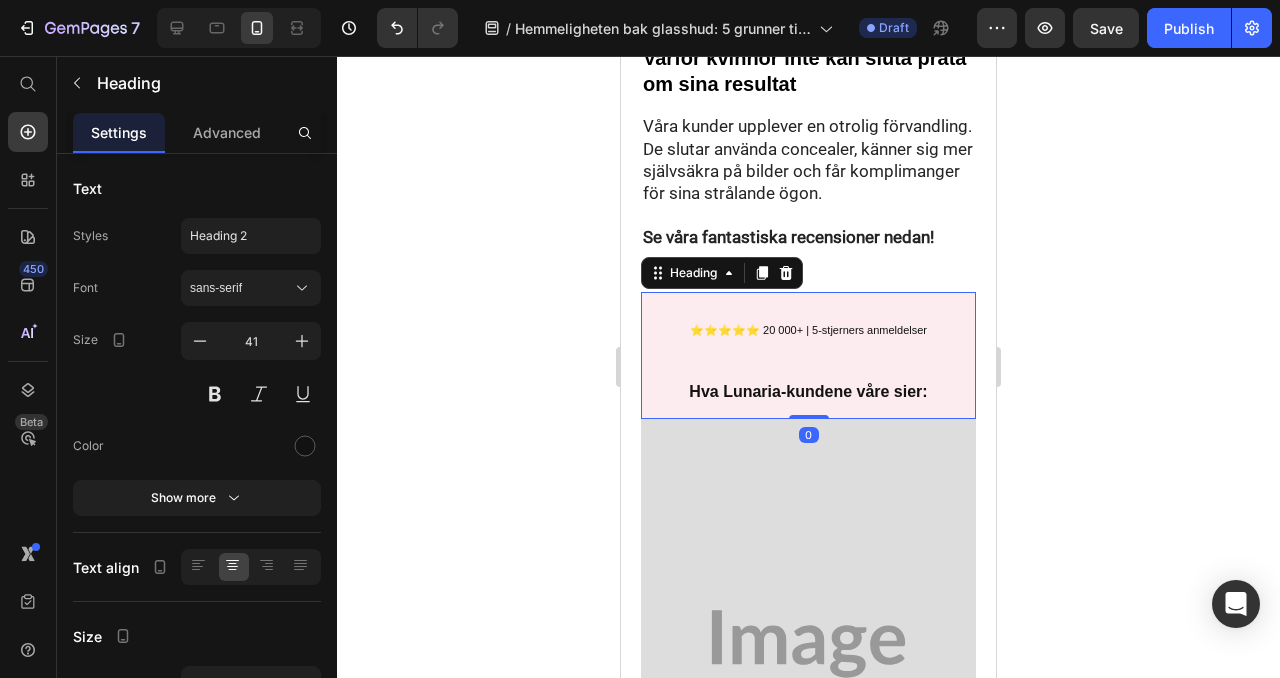 click on "⭐️⭐️⭐️⭐️⭐️ 20 000+ | 5-stjerners anmeldelser" at bounding box center [808, 330] 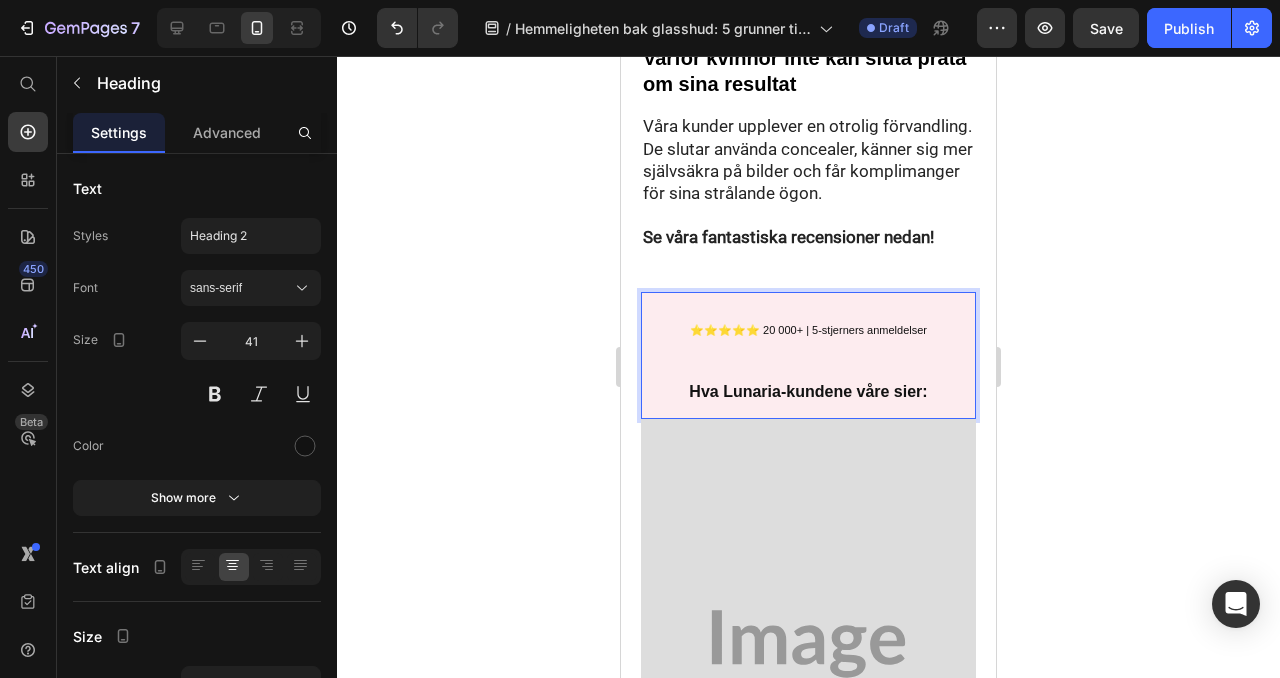 click on "⭐️⭐️⭐️⭐️⭐️ 20 000+ | 5-stjerners anmeldelser" at bounding box center (808, 330) 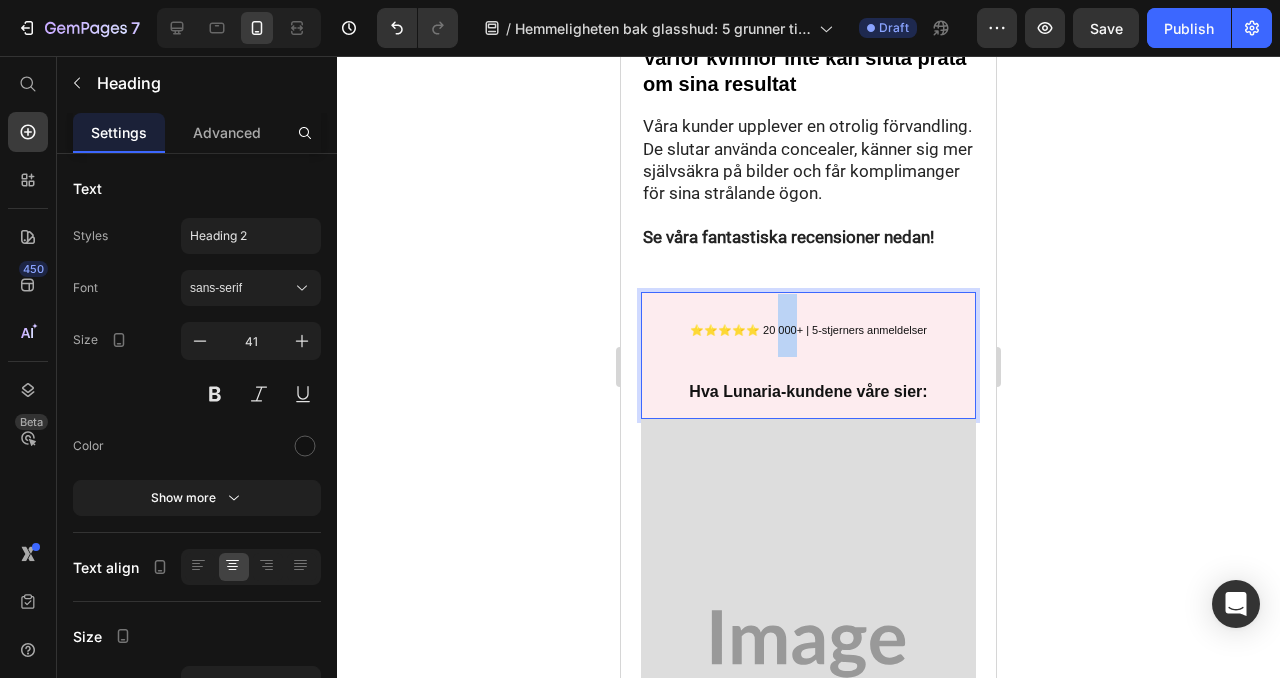 click on "⭐️⭐️⭐️⭐️⭐️ 20 000+ | 5-stjerners anmeldelser" at bounding box center [808, 330] 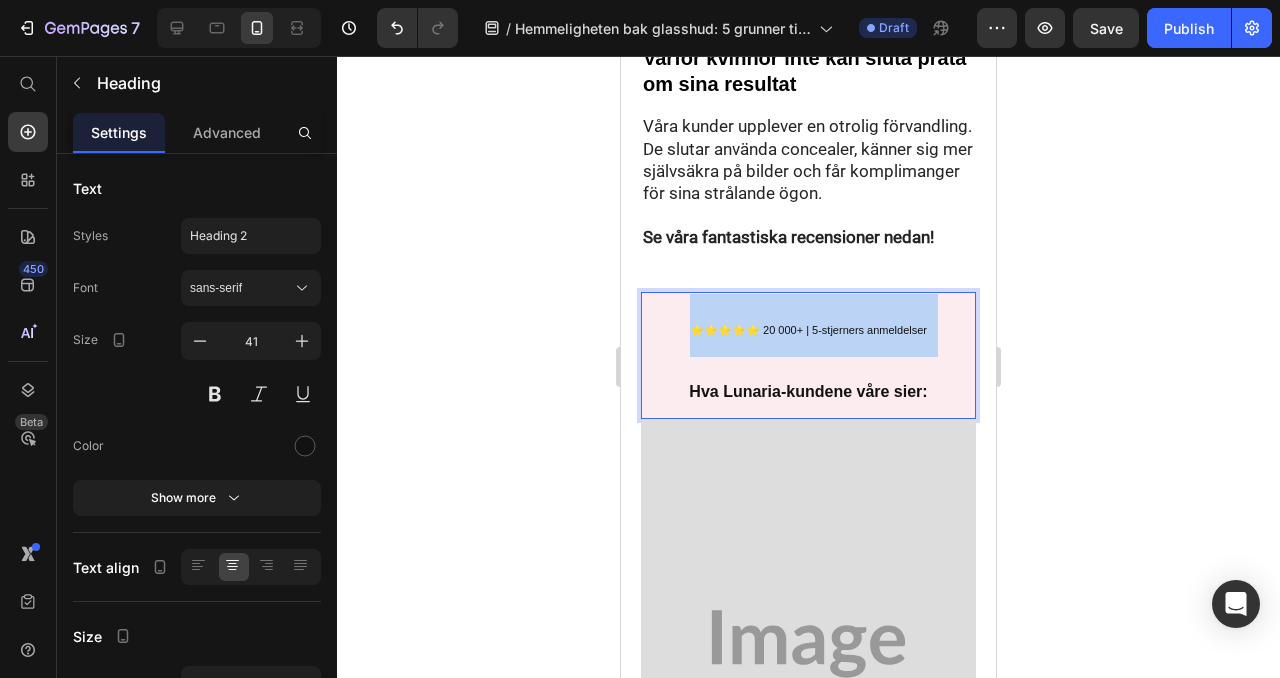 click on "⭐️⭐️⭐️⭐️⭐️ 20 000+ | 5-stjerners anmeldelser" at bounding box center [808, 330] 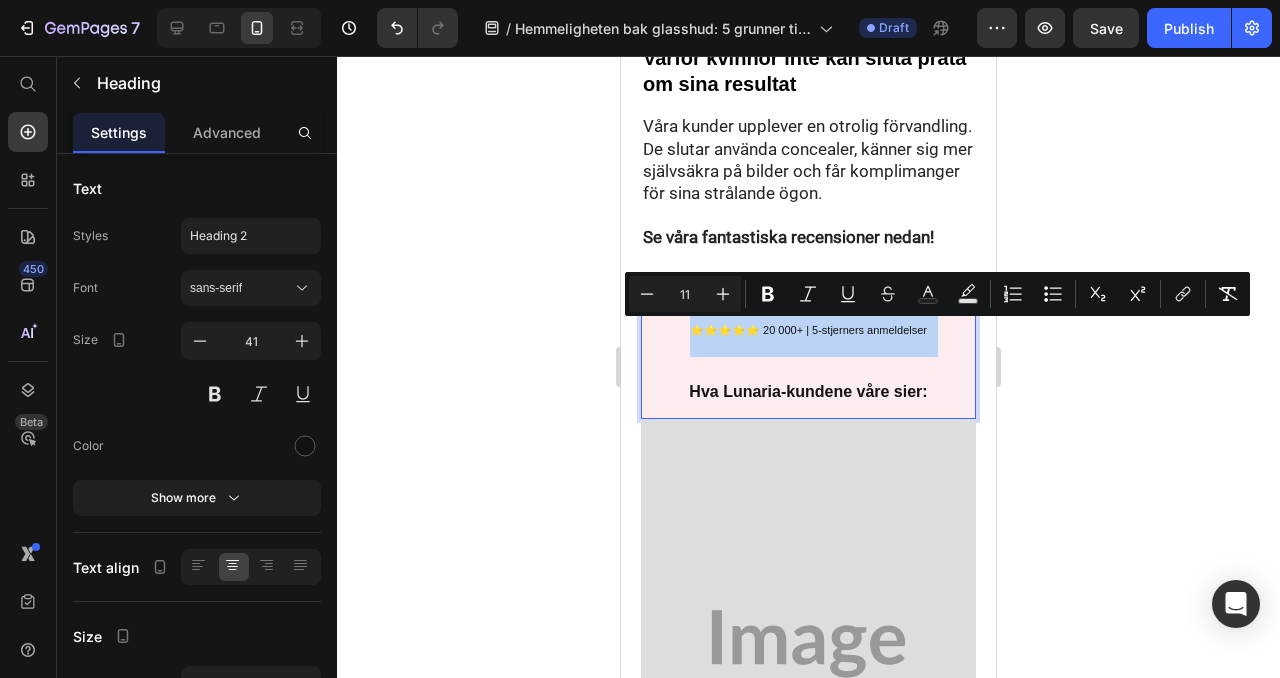 click on "⭐️⭐️⭐️⭐️⭐️ 20 000+ | 5-stjerners anmeldelser" at bounding box center (808, 330) 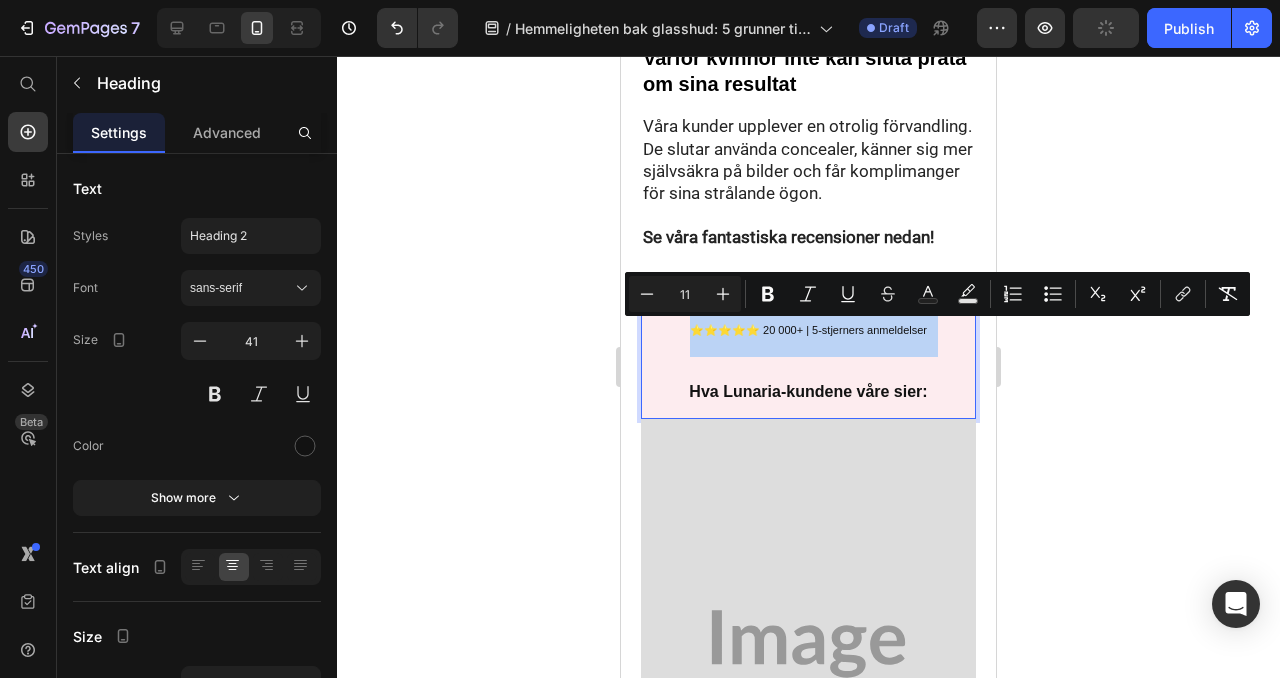 click on "⭐️⭐️⭐️⭐️⭐️ 20 000+ | 5-stjerners anmeldelser" at bounding box center (808, 330) 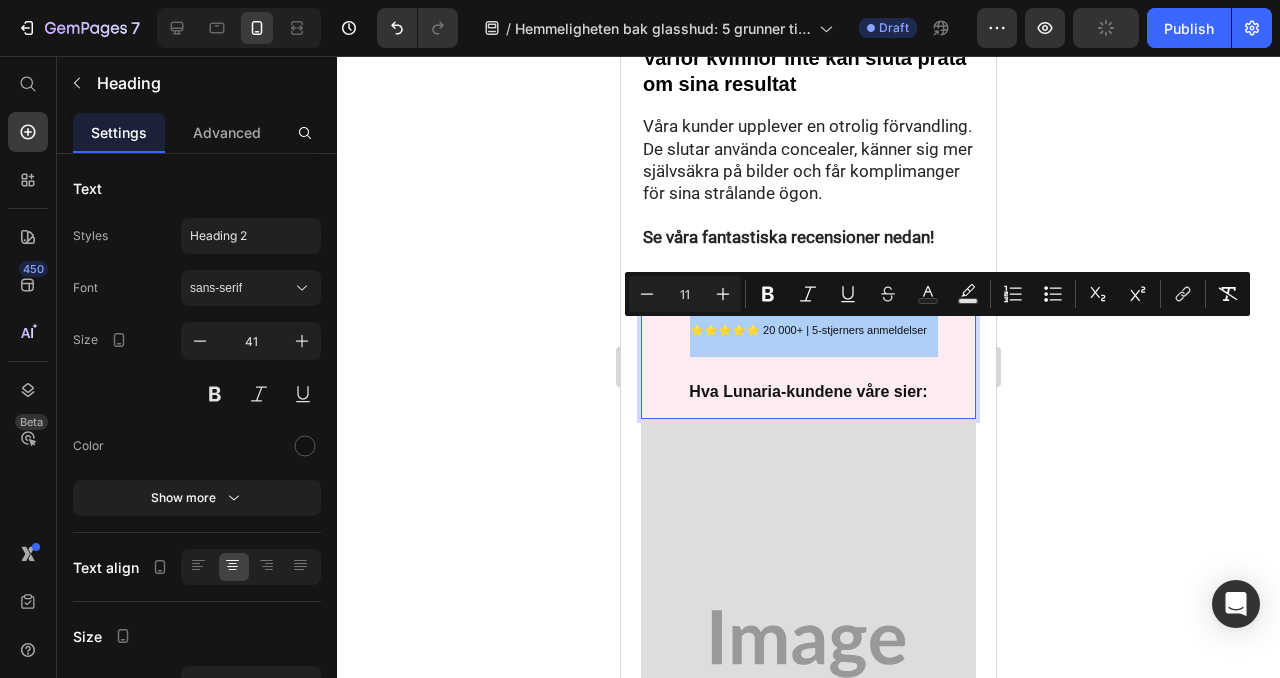 click 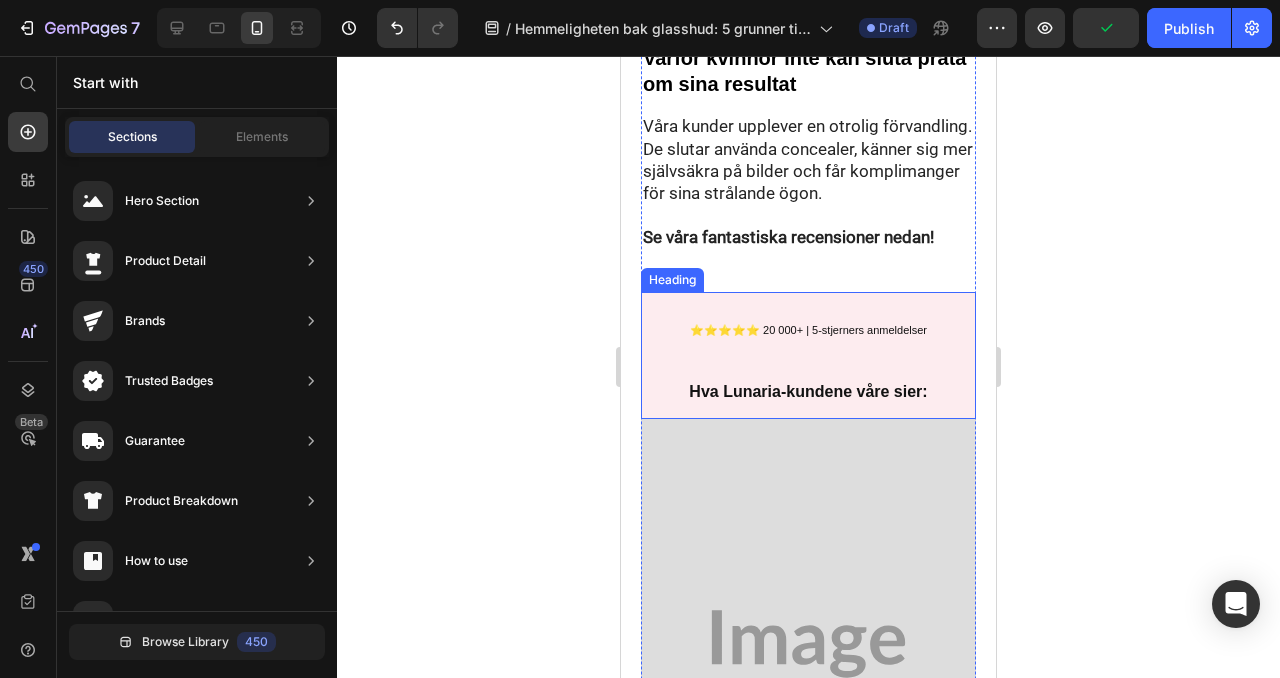 click on "⁠⁠⁠⁠⁠⁠⁠ ⭐️⭐️⭐️⭐️⭐️ 20 000+ | 5-stjerners anmeldelser  Hva Lunaria-kundene våre sier:" at bounding box center (808, 356) 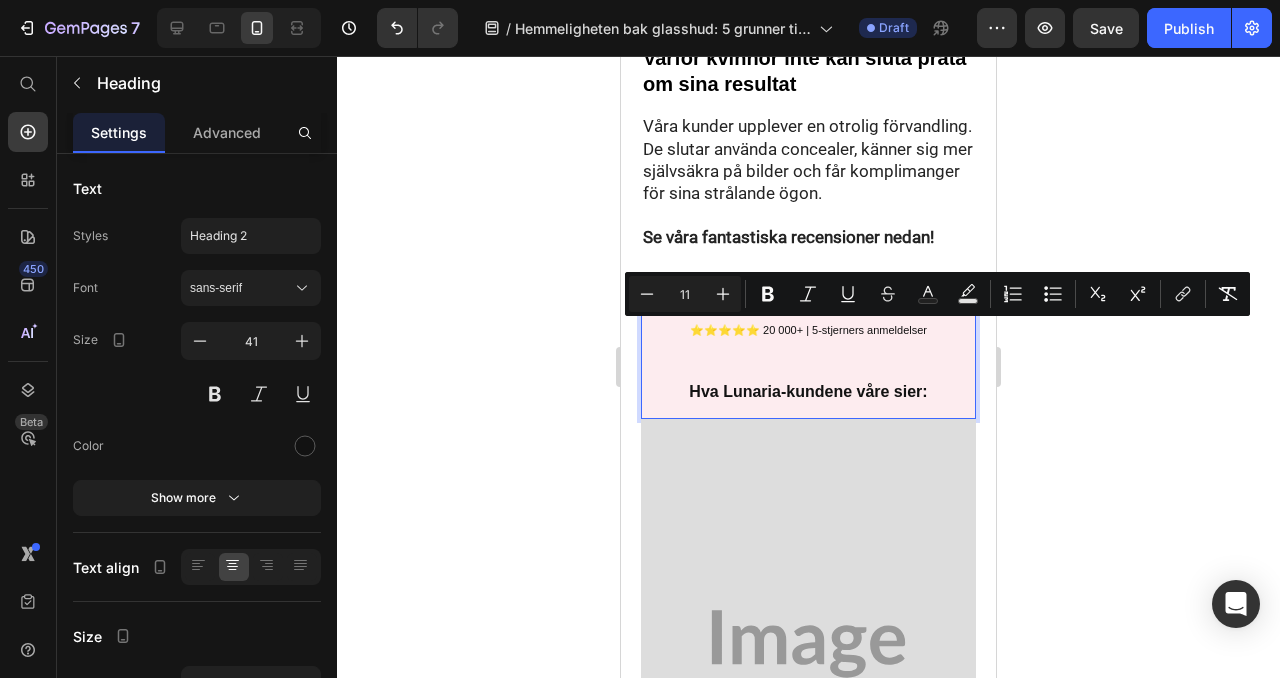 drag, startPoint x: 757, startPoint y: 330, endPoint x: 921, endPoint y: 326, distance: 164.04877 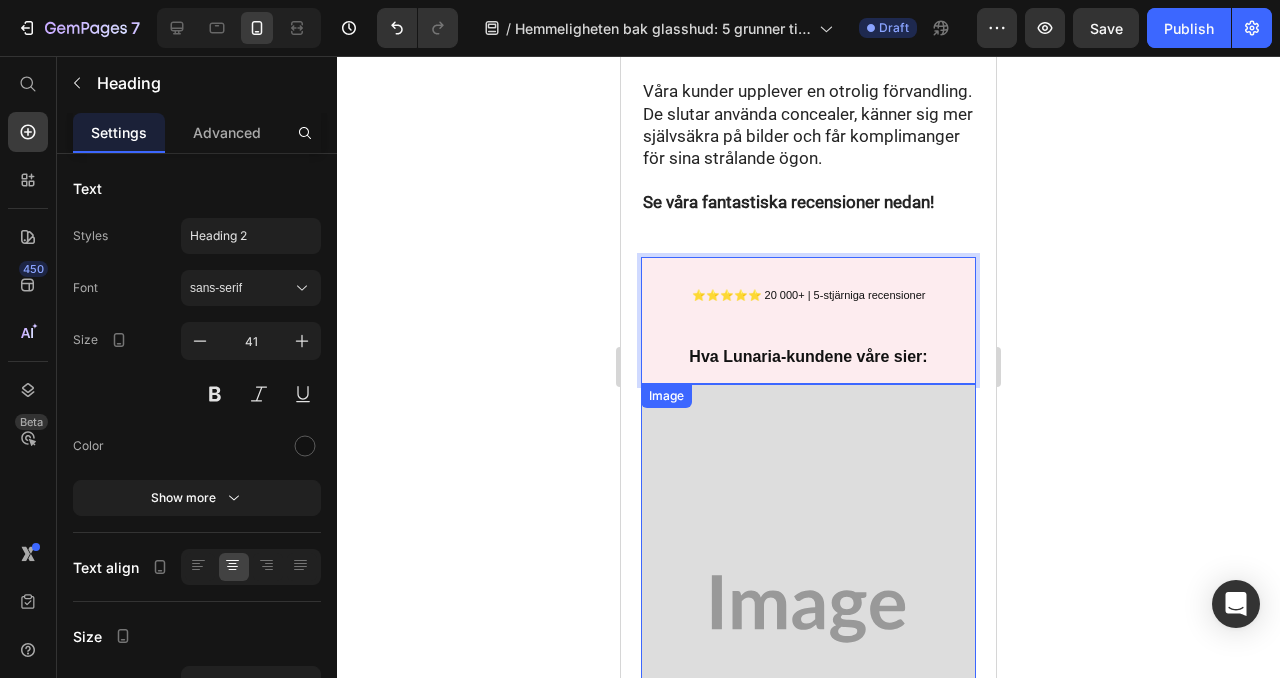 scroll, scrollTop: 4124, scrollLeft: 0, axis: vertical 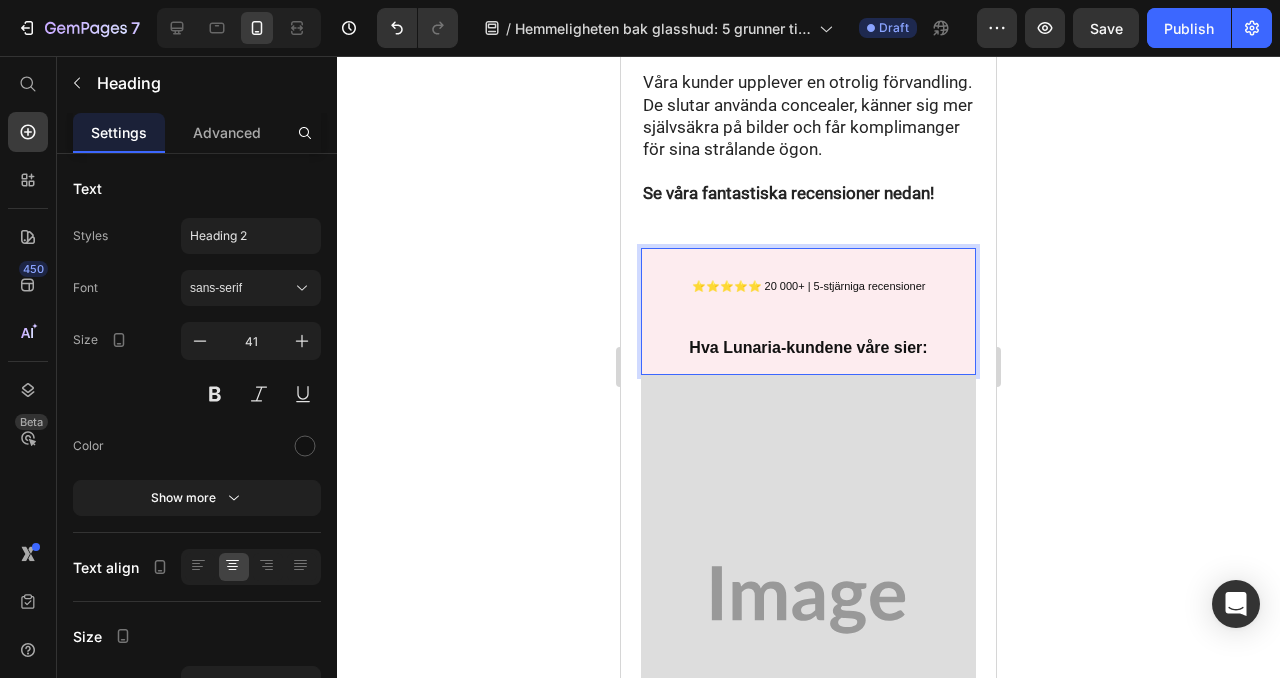 click on "Hva Lunaria-kundene våre sier:" at bounding box center (808, 347) 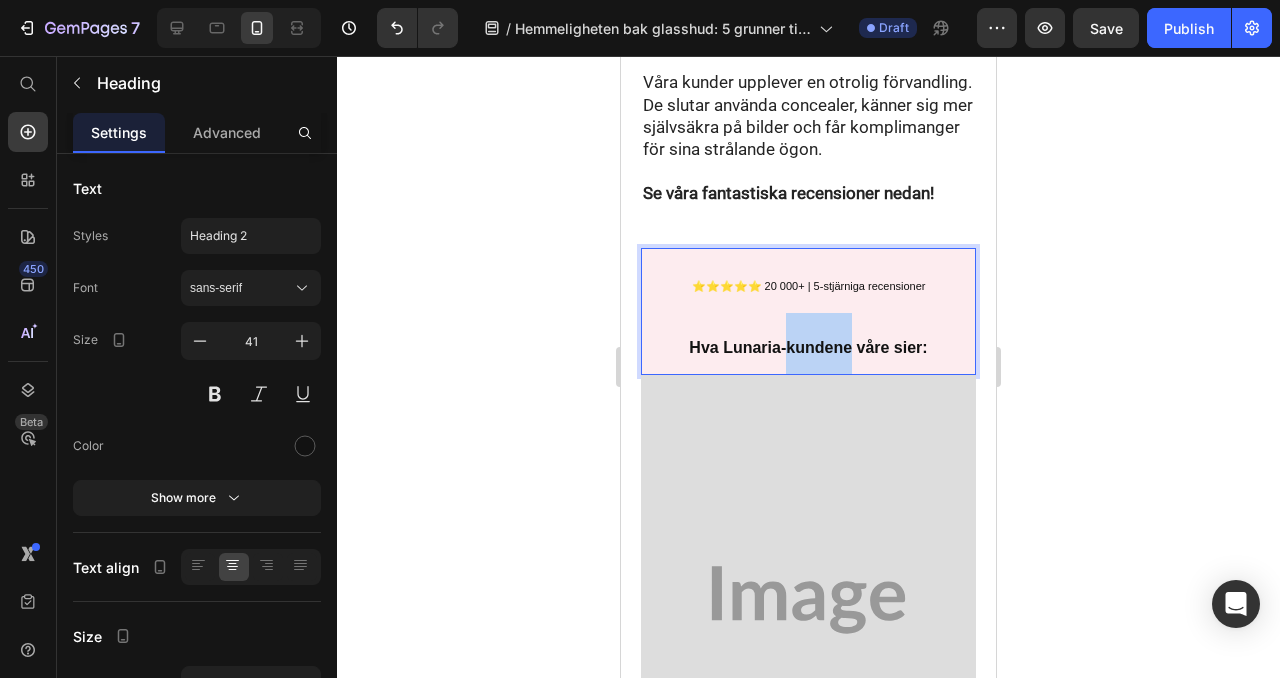 click on "Hva Lunaria-kundene våre sier:" at bounding box center [808, 347] 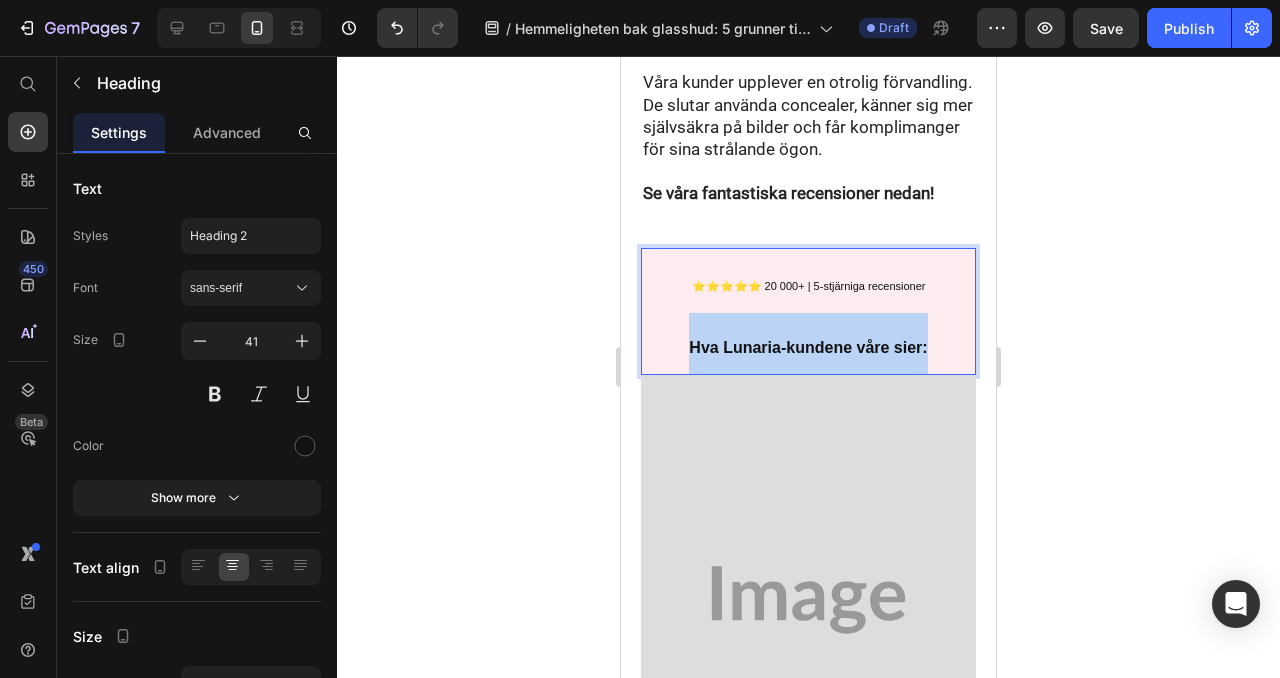 click on "Hva Lunaria-kundene våre sier:" at bounding box center [808, 347] 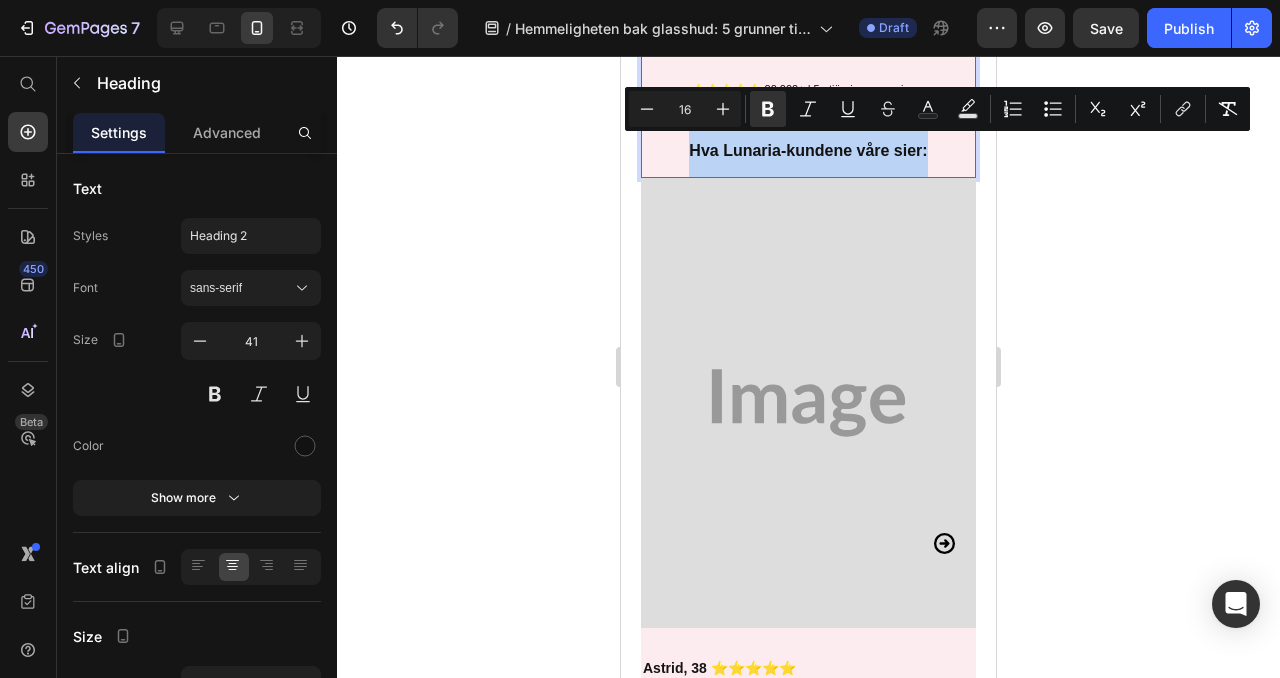 scroll, scrollTop: 4328, scrollLeft: 0, axis: vertical 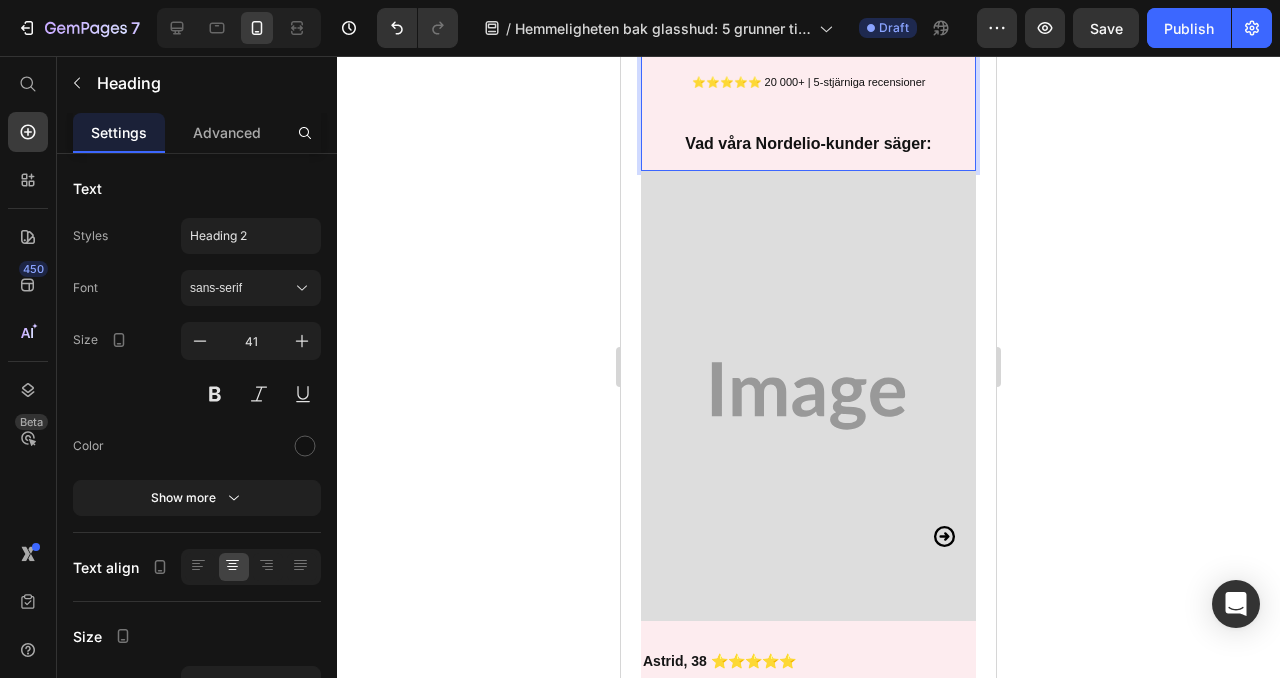 click on "Vad våra Nordelio-kunder säger:" at bounding box center [808, 143] 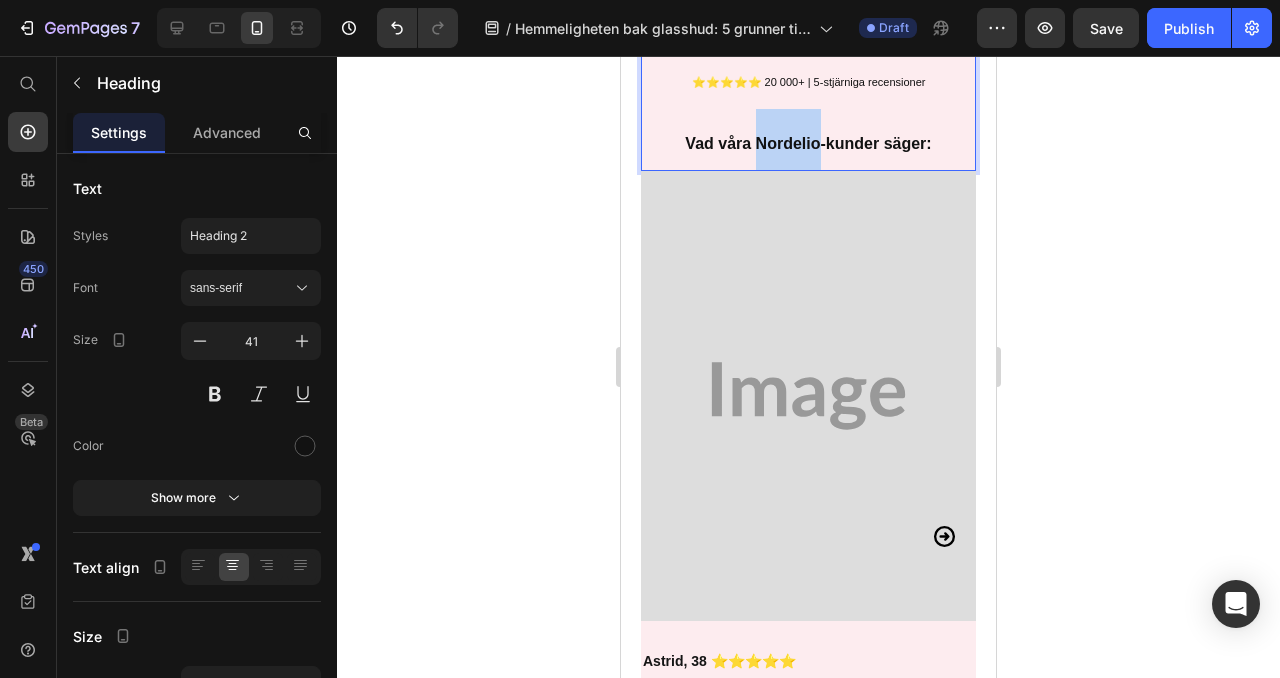 click on "Vad våra Nordelio-kunder säger:" at bounding box center (808, 143) 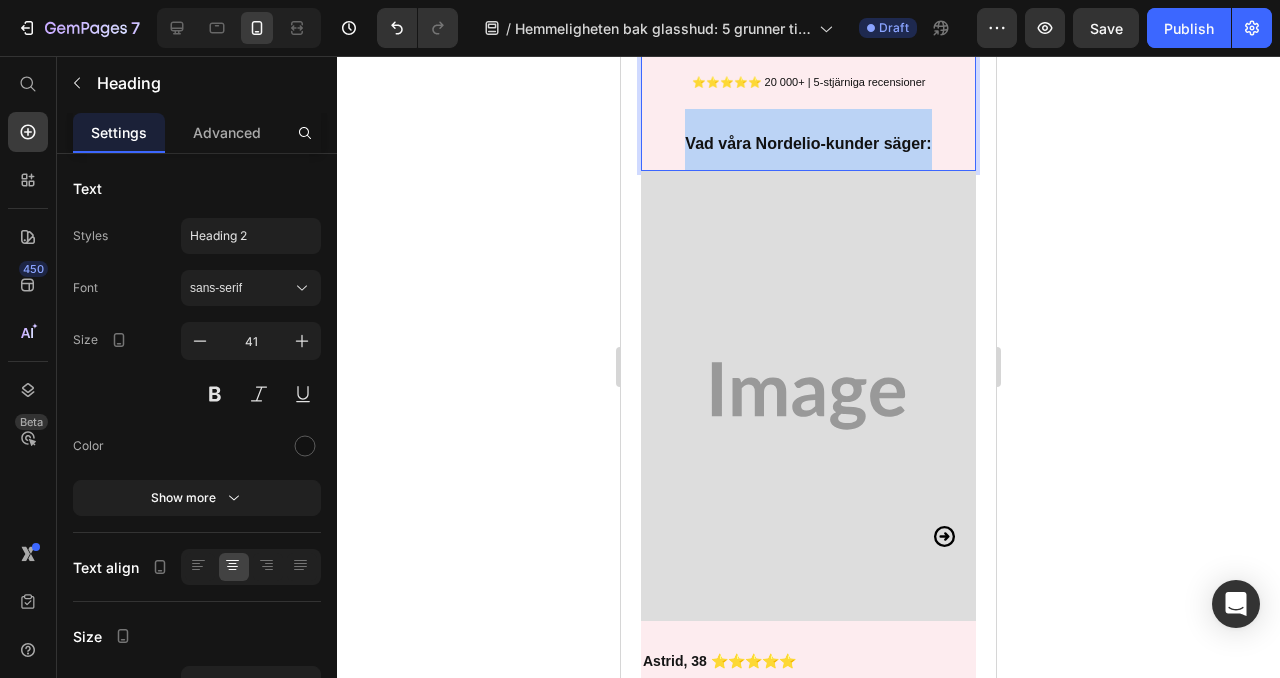 click on "Vad våra Nordelio-kunder säger:" at bounding box center [808, 143] 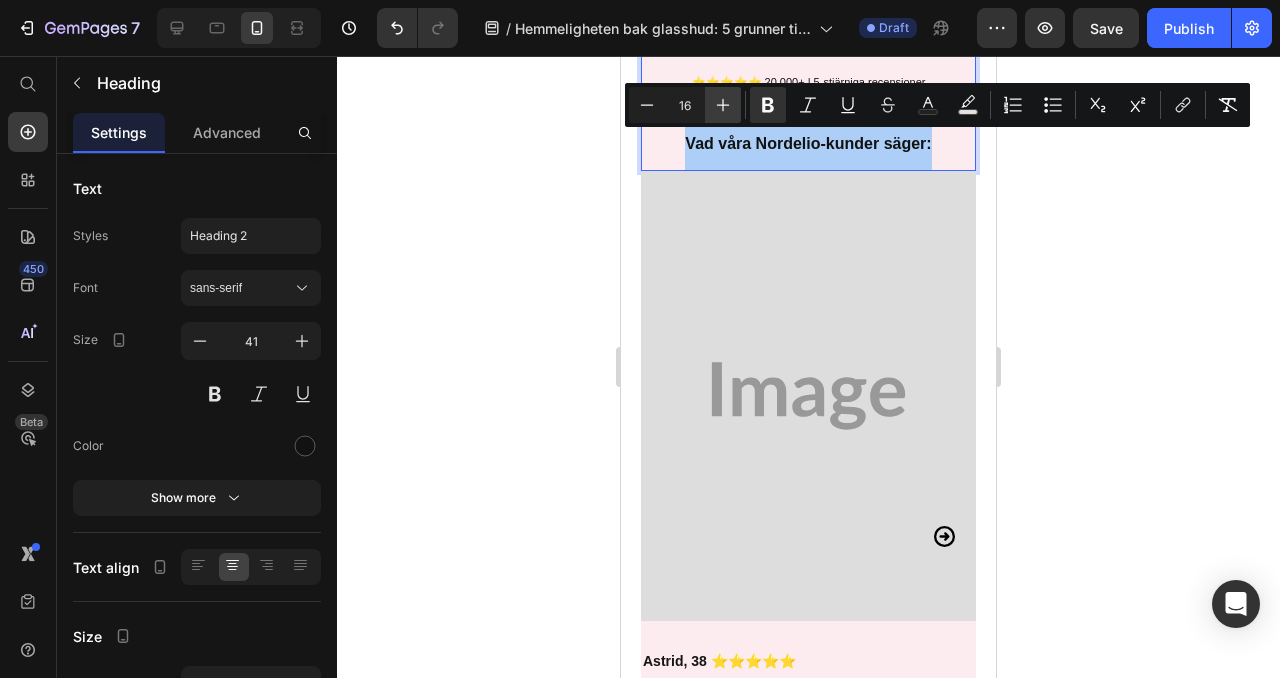 click 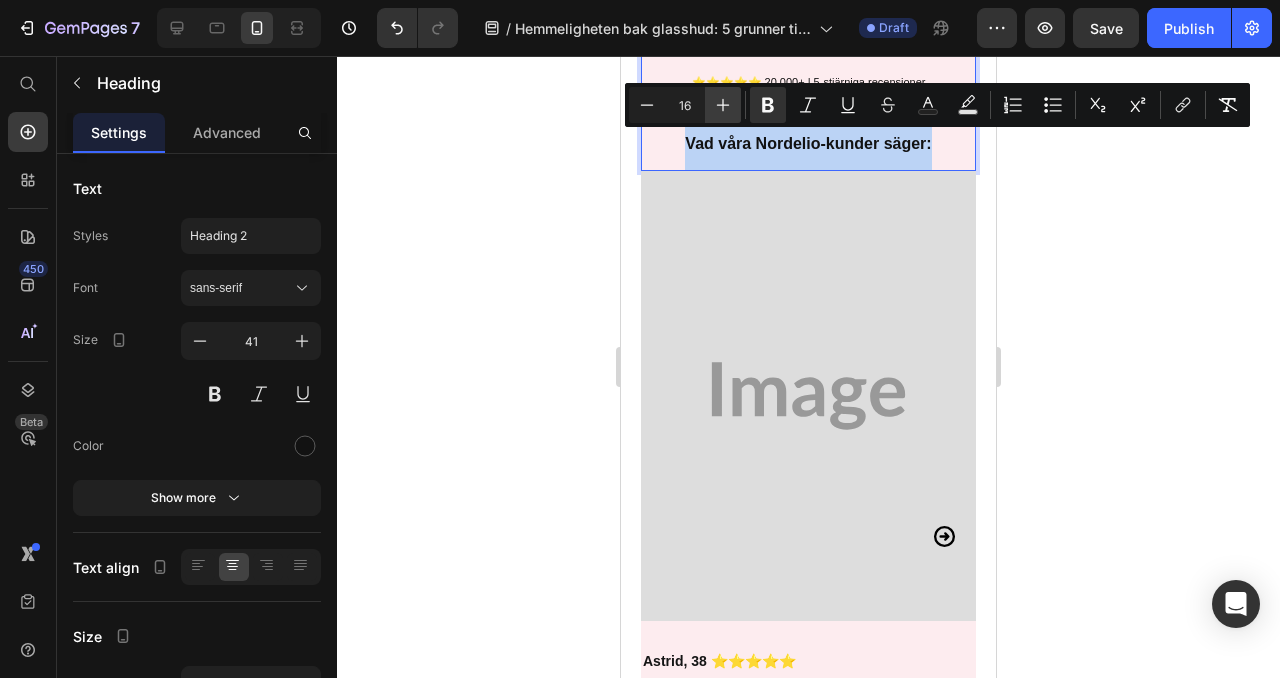 type on "17" 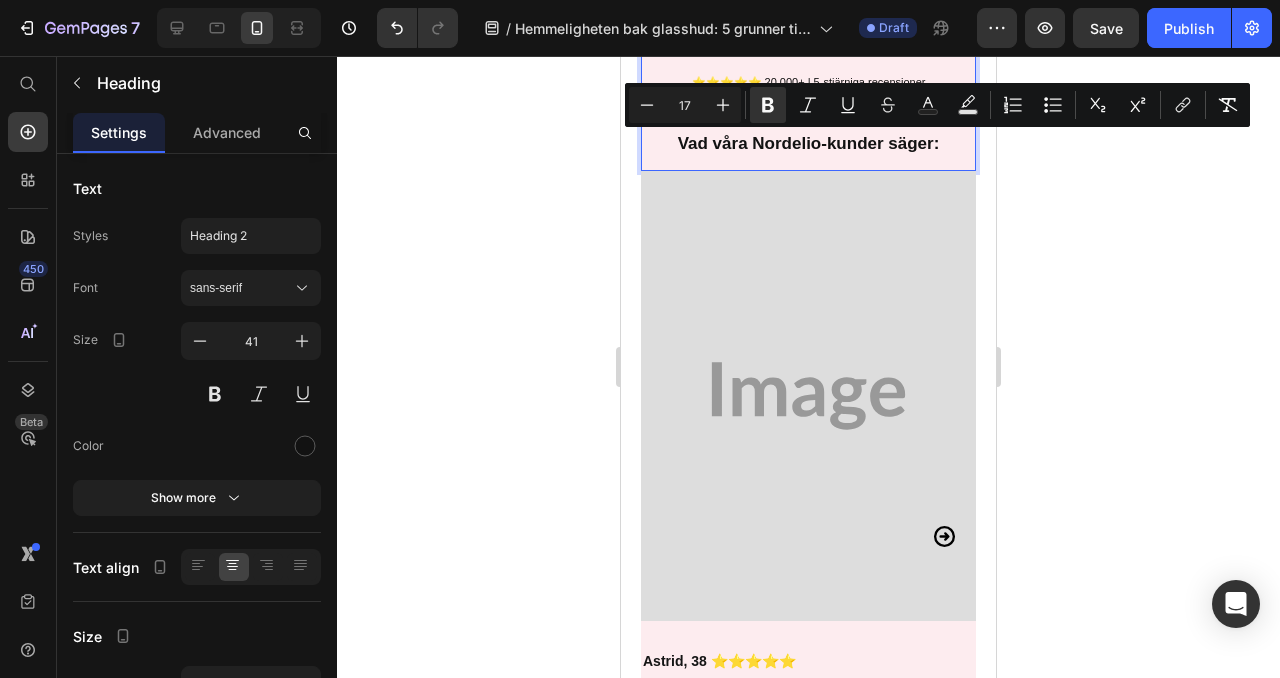 click 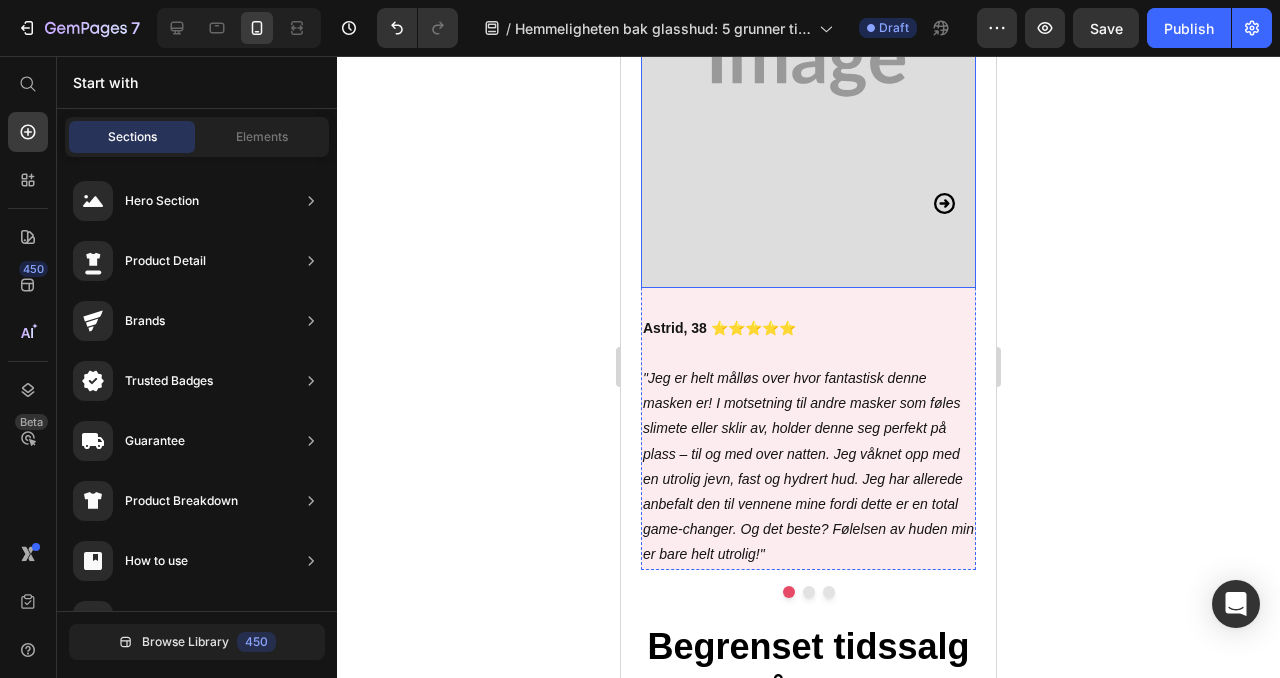 scroll, scrollTop: 4664, scrollLeft: 0, axis: vertical 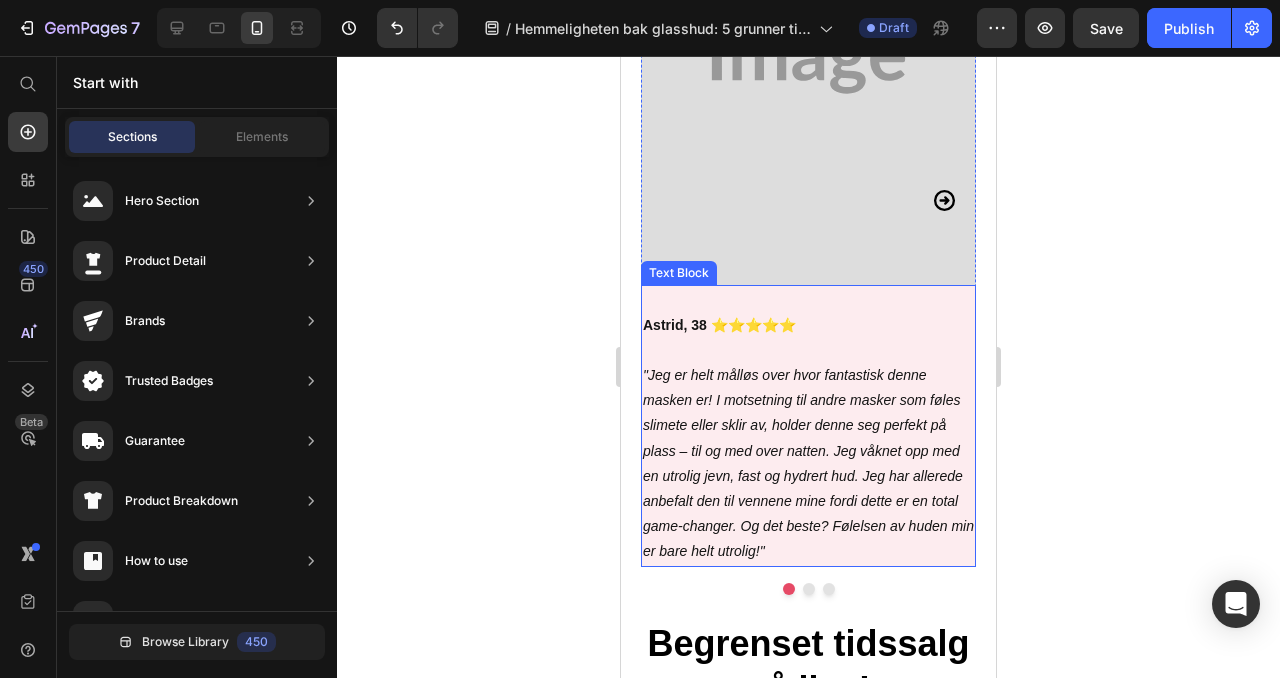 click on ""Jeg er helt målløs over hvor fantastisk denne masken er! I motsetning til andre masker som føles slimete eller sklir av, holder denne seg perfekt på plass – til og med over natten. Jeg våknet opp med en utrolig jevn, fast og hydrert hud. Jeg har allerede anbefalt den til vennene mine fordi dette er en total game-changer. Og det beste? Følelsen av huden min er bare helt utrolig!"" at bounding box center [808, 463] 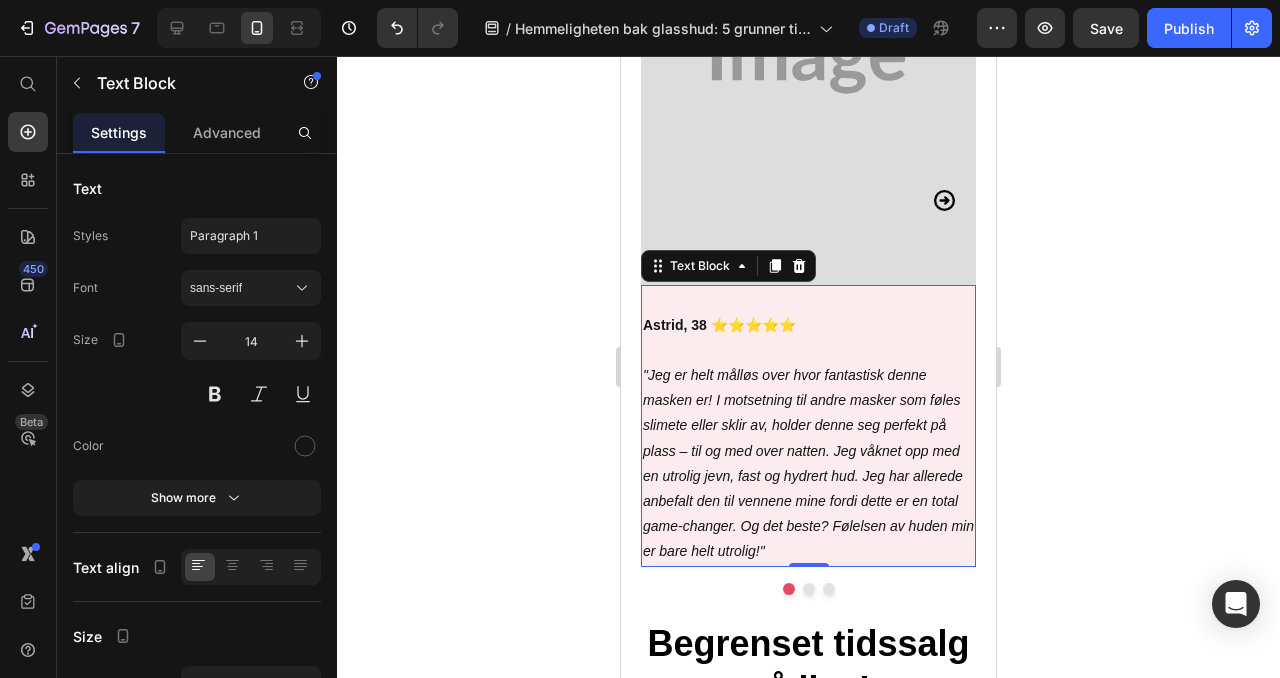 click on ""Jeg er helt målløs over hvor fantastisk denne masken er! I motsetning til andre masker som føles slimete eller sklir av, holder denne seg perfekt på plass – til og med over natten. Jeg våknet opp med en utrolig jevn, fast og hydrert hud. Jeg har allerede anbefalt den til vennene mine fordi dette er en total game-changer. Og det beste? Følelsen av huden min er bare helt utrolig!"" at bounding box center (808, 463) 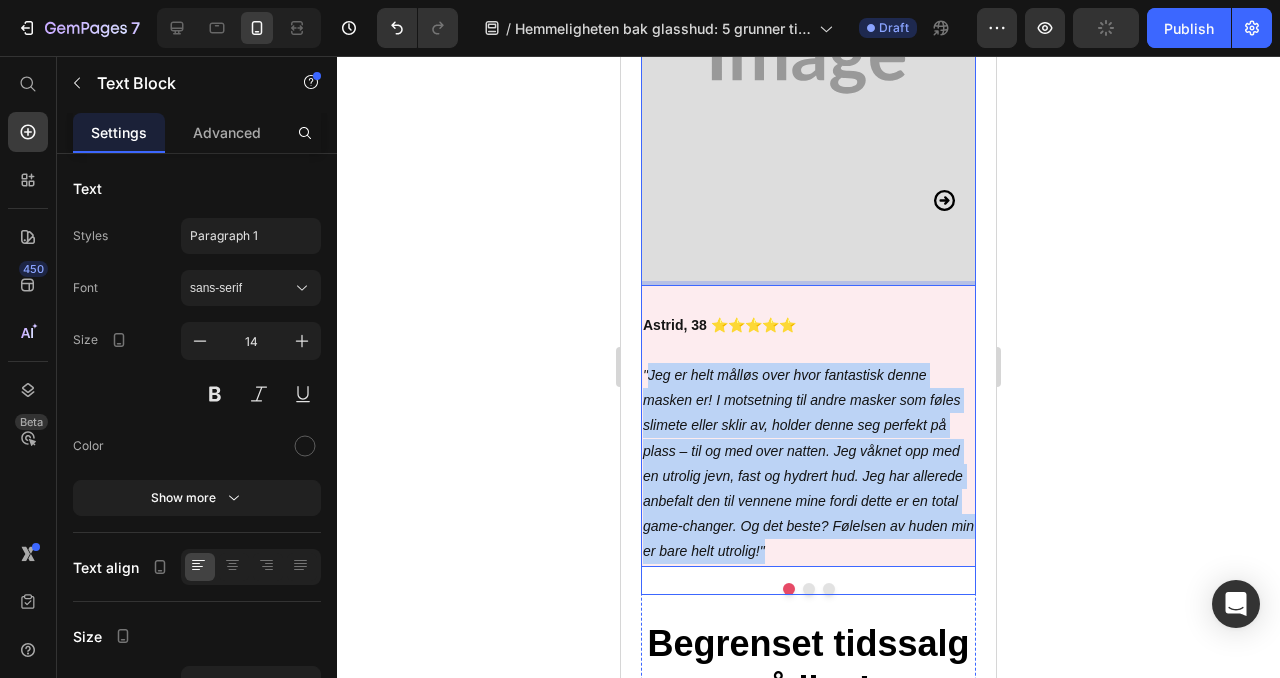 drag, startPoint x: 645, startPoint y: 372, endPoint x: 781, endPoint y: 589, distance: 256.09567 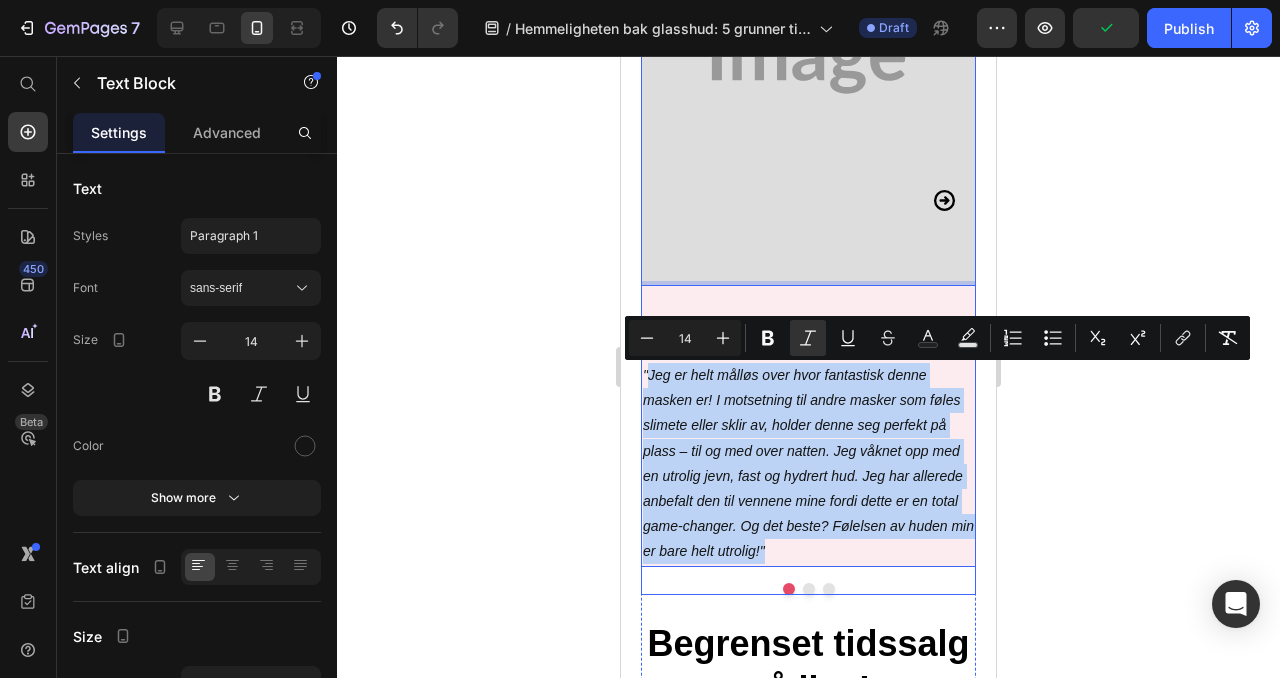 click on ""Jeg er helt målløs over hvor fantastisk denne masken er! I motsetning til andre masker som føles slimete eller sklir av, holder denne seg perfekt på plass – til og med over natten. Jeg våknet opp med en utrolig jevn, fast og hydrert hud. Jeg har allerede anbefalt den til vennene mine fordi dette er en total game-changer. Og det beste? Følelsen av huden min er bare helt utrolig!"" at bounding box center [808, 463] 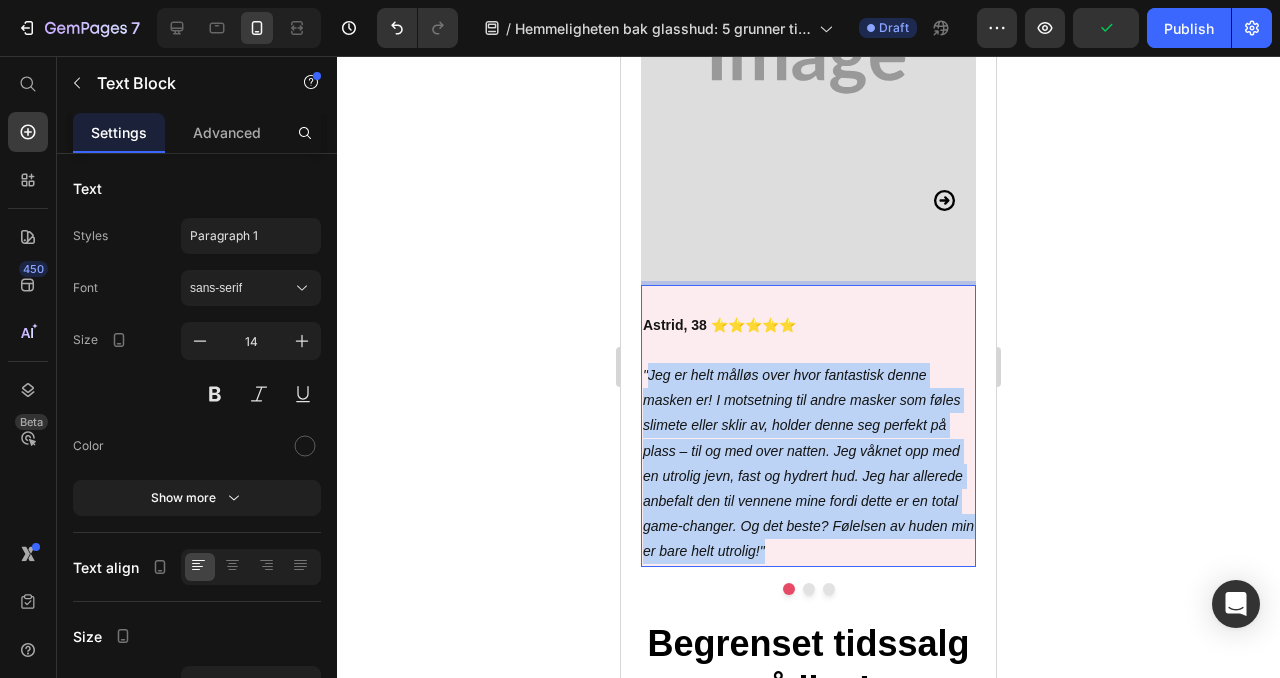 drag, startPoint x: 767, startPoint y: 553, endPoint x: 645, endPoint y: 369, distance: 220.77138 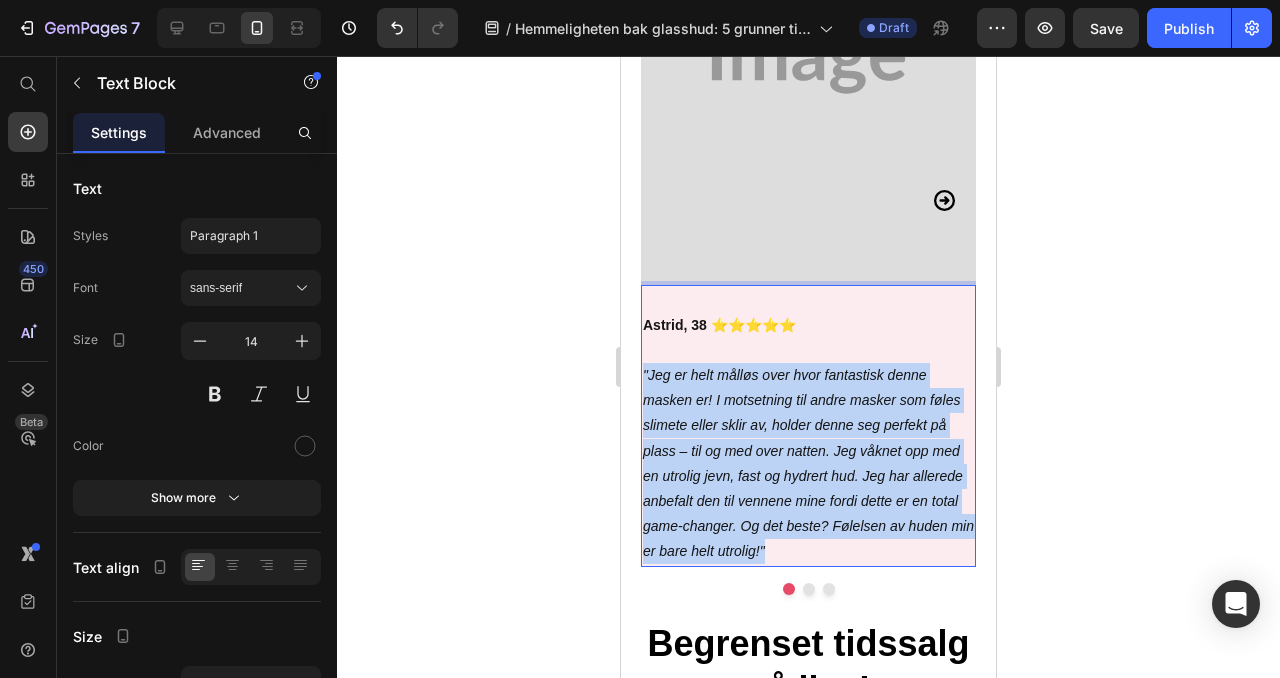 drag, startPoint x: 781, startPoint y: 548, endPoint x: 643, endPoint y: 366, distance: 228.40315 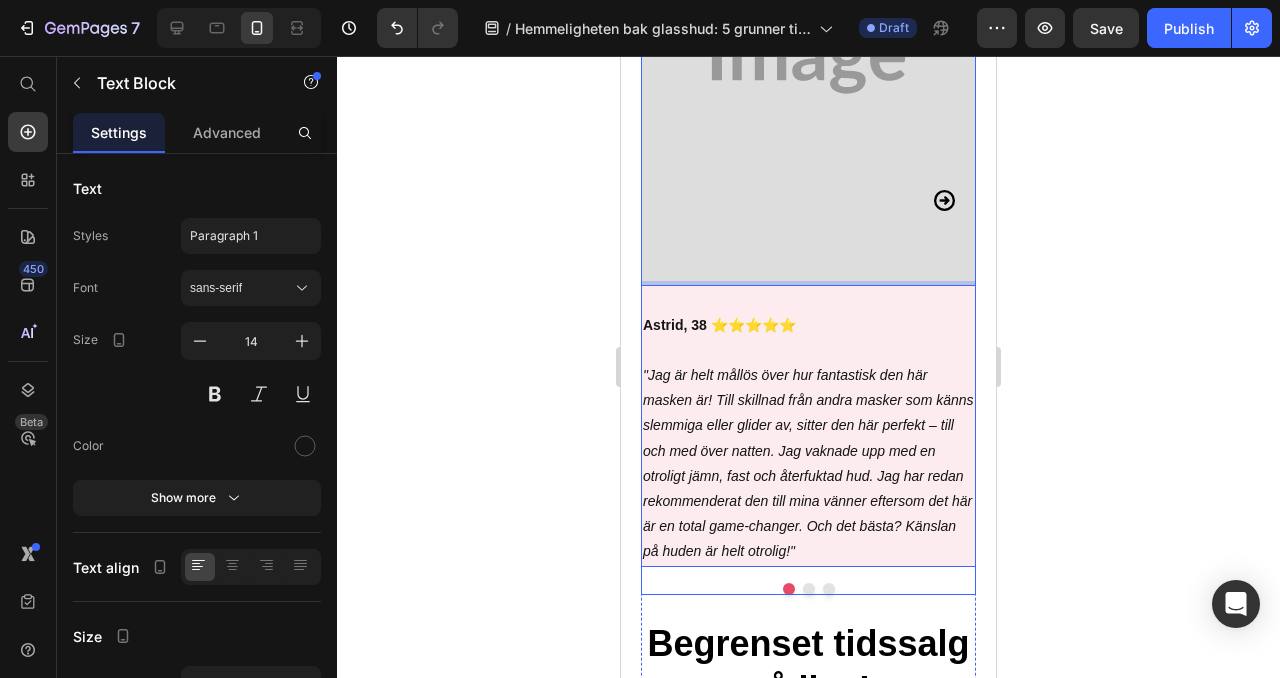 click at bounding box center (809, 589) 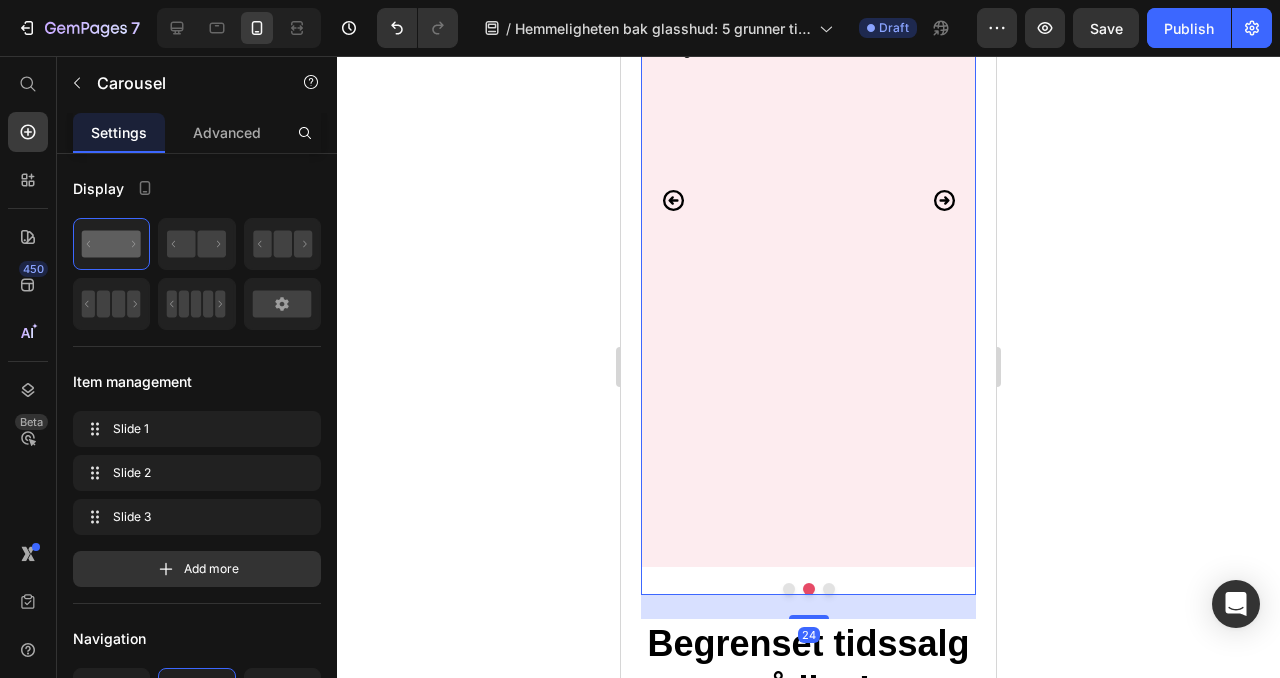 click on "Image   [FIRST] [LAST], 53⭐⭐⭐⭐⭐ "Jeg elsker disse maskene! Etter bare én natt ser huden min synlig friskere og mer strålende ut. De fine linjene jeg vanligvis bekymrer meg for, er mykere, og hudtonen min har en sunn glød jeg ikke har sett på årevis. Jeg våkner opp og føler meg trygg i min egen hud!" Text Block" at bounding box center [808, 201] 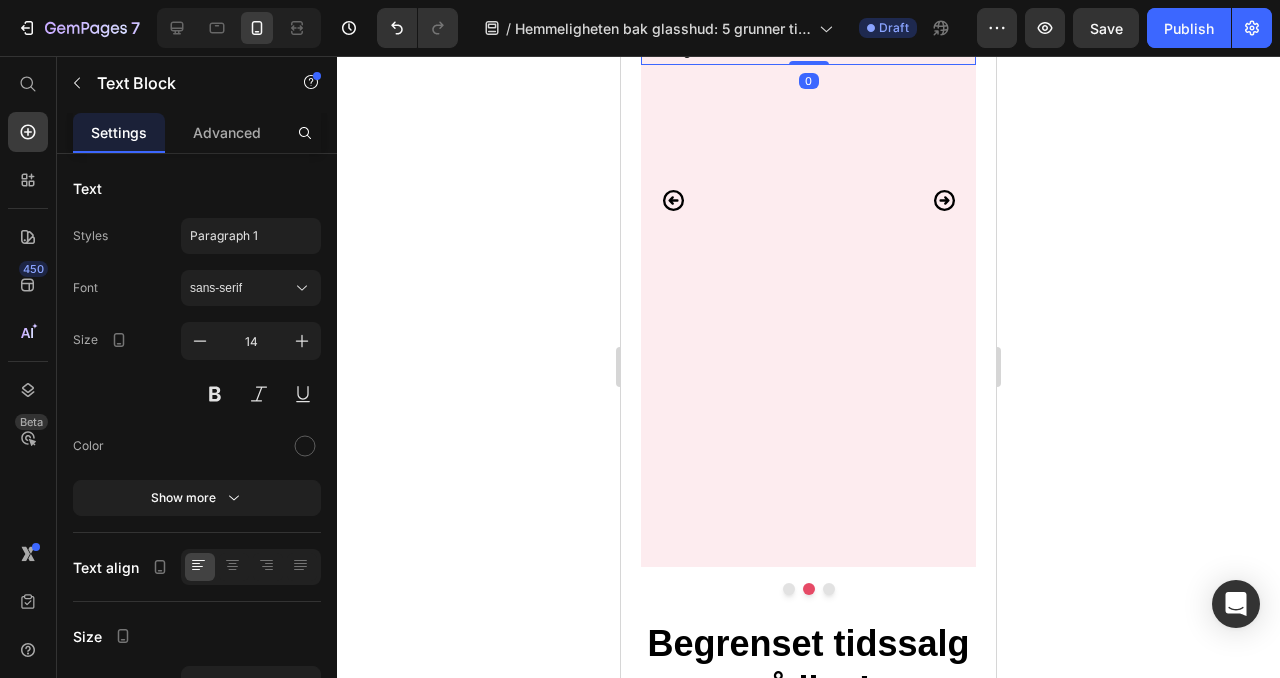 click on ""Jeg elsker disse maskene! Etter bare én natt ser huden min synlig friskere og mer strålende ut. De fine linjene jeg vanligvis bekymrer meg for, er mykere, og hudtonen min har en sunn glød jeg ikke har sett på årevis. Jeg våkner opp og føler meg trygg i min egen hud!"" at bounding box center [807, -13] 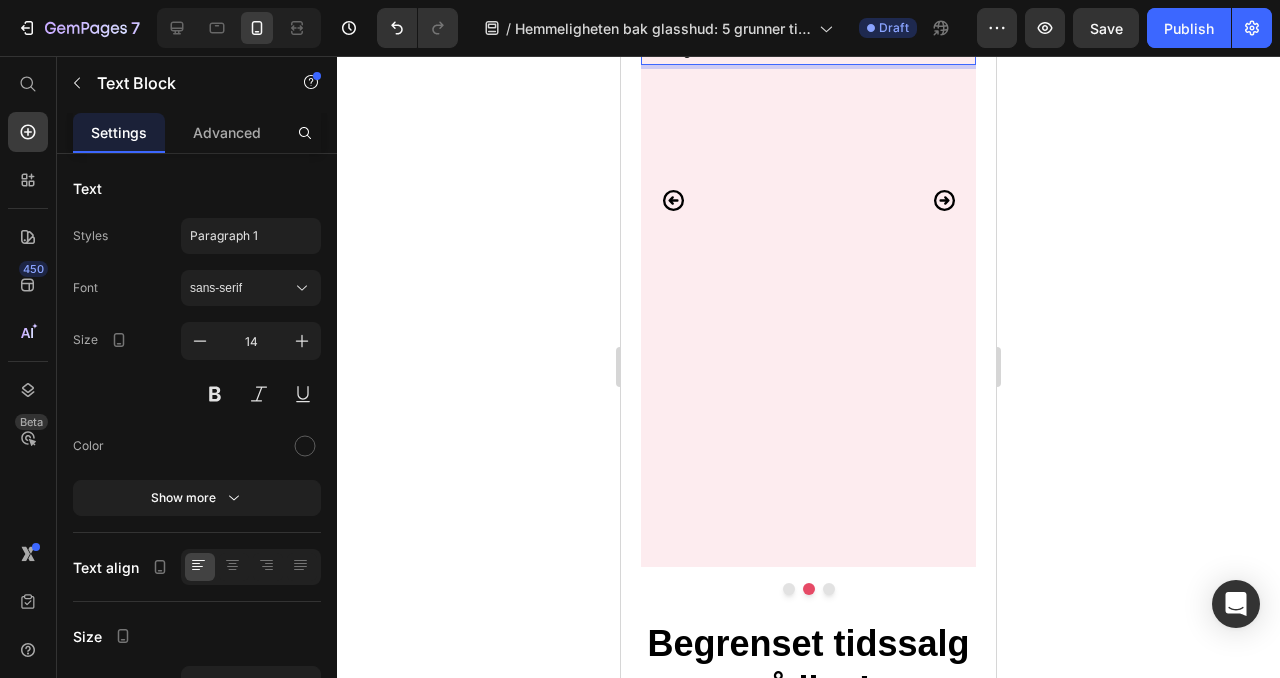 drag, startPoint x: 747, startPoint y: 501, endPoint x: 681, endPoint y: 407, distance: 114.85643 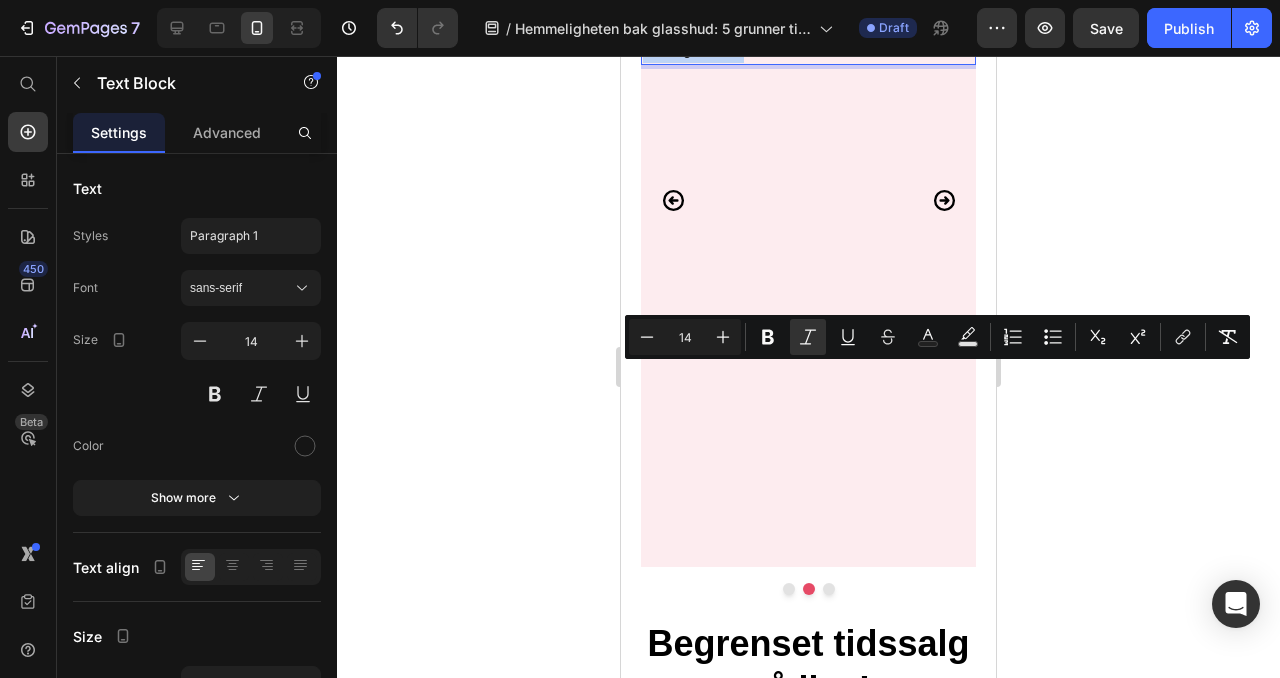 drag, startPoint x: 642, startPoint y: 367, endPoint x: 749, endPoint y: 500, distance: 170.69856 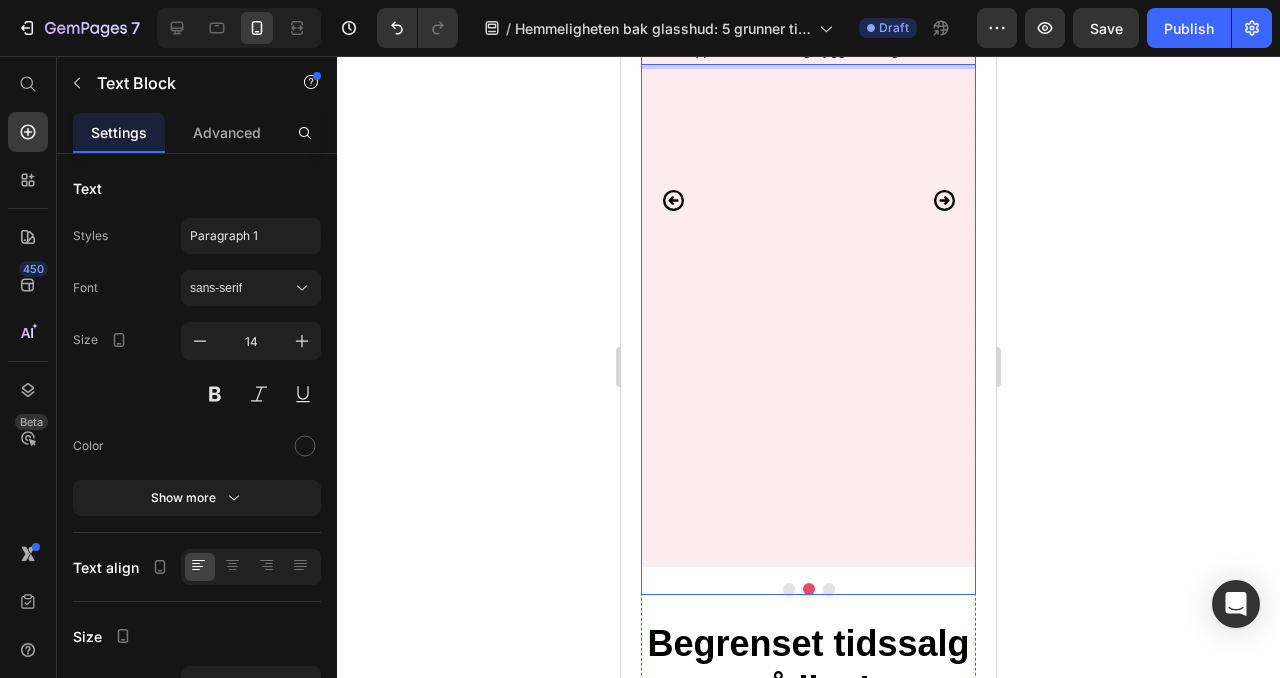 click at bounding box center (829, 589) 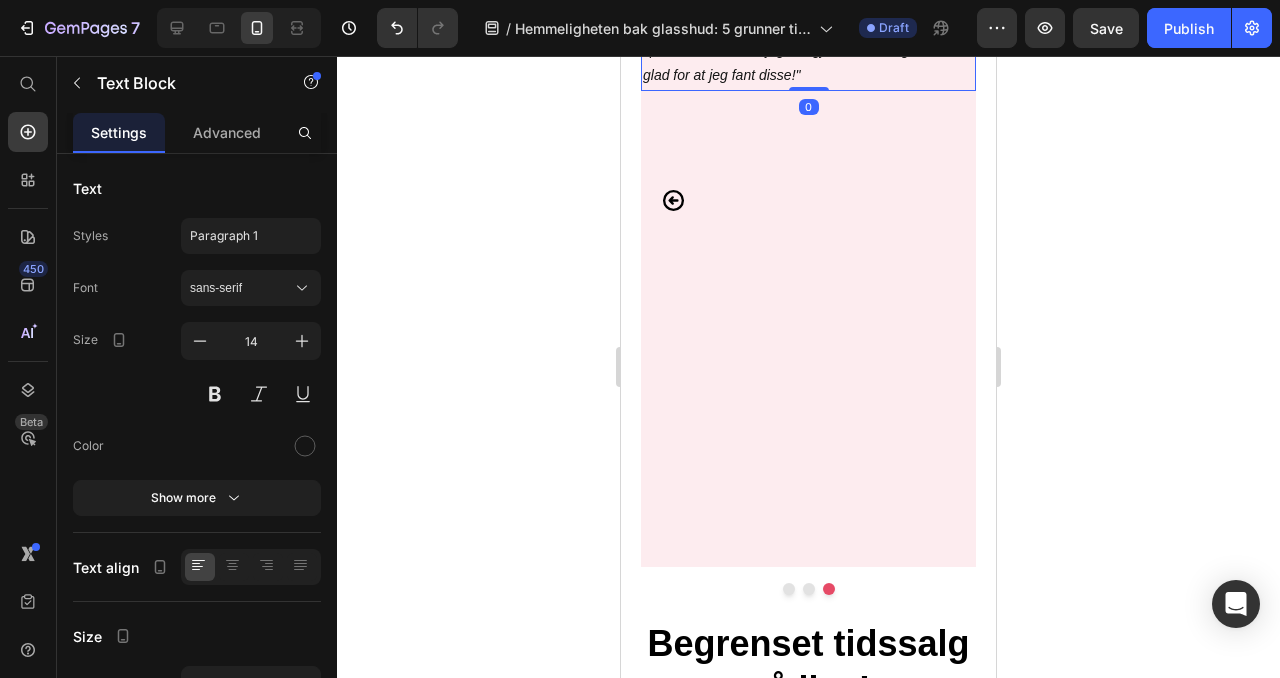 click on "[NAME] "Omg disse maskene!!! Jeg begynte bokstavelig talt å gråte da jeg så resultatene mine etter tre uker. Øynene mine har alltid vært min største usikkerhet (takk, genetikk 🙄), men nå ser de fantastiske ut! De mørke ringene er mye lysere, og de irriterende posene under øynene er nesten borte. Søsteren min spør hele tiden hva jeg har gjort, haha. Jeg er så glad for at jeg fant disse!"" at bounding box center [808, -25] 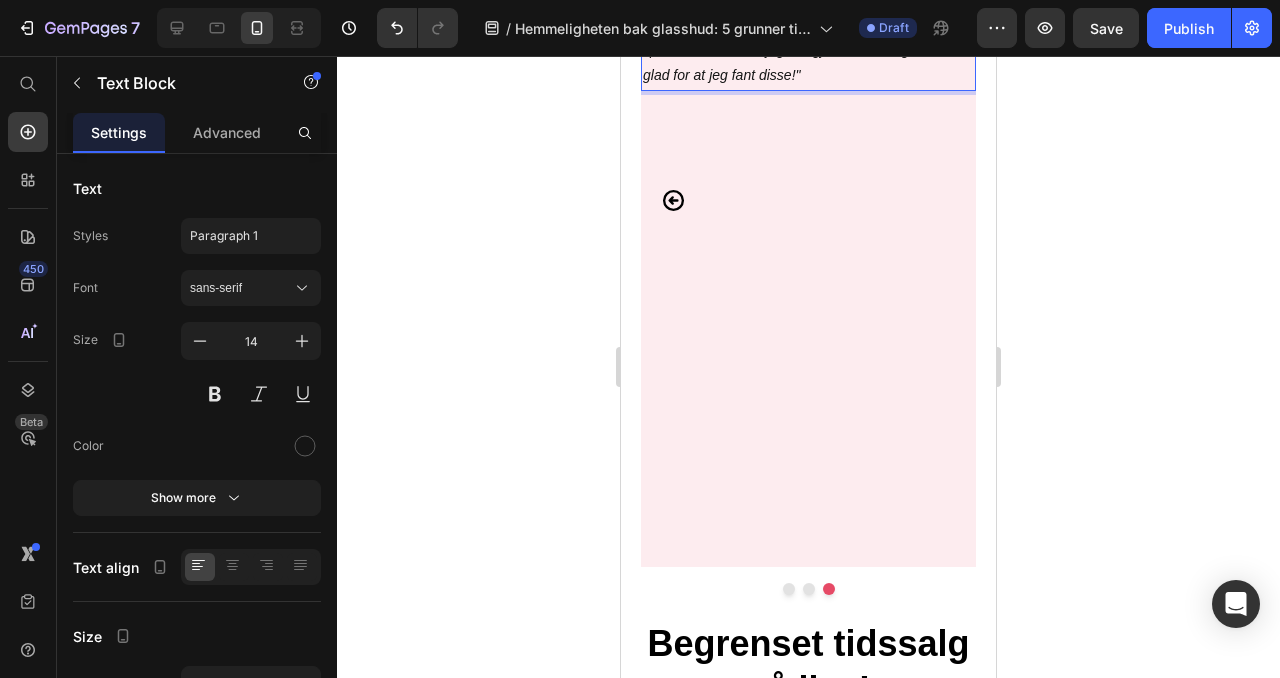 click on "[NAME] "Omg disse maskene!!! Jeg begynte bokstavelig talt å gråte da jeg så resultatene mine etter tre uker. Øynene mine har alltid vært min største usikkerhet (takk, genetikk 🙄), men nå ser de fantastiske ut! De mørke ringene er mye lysere, og de irriterende posene under øynene er nesten borte. Søsteren min spør hele tiden hva jeg har gjort, haha. Jeg er så glad for at jeg fant disse!"" at bounding box center (808, -25) 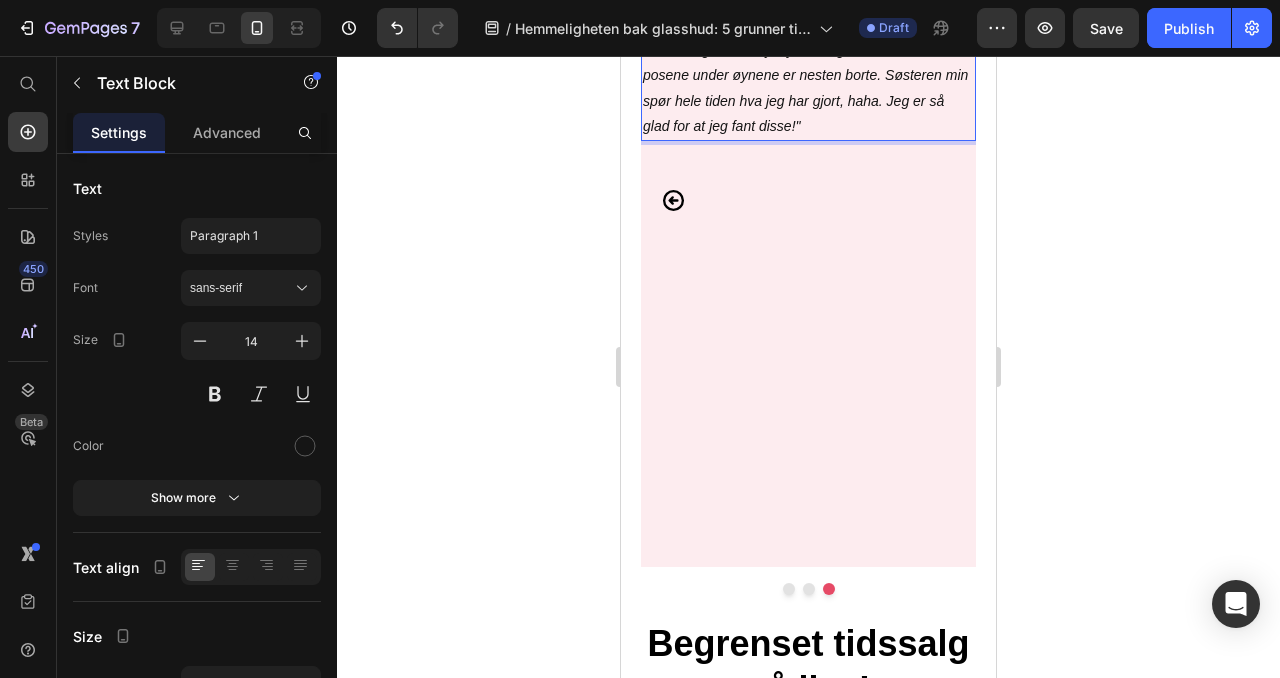 click at bounding box center (808, -151) 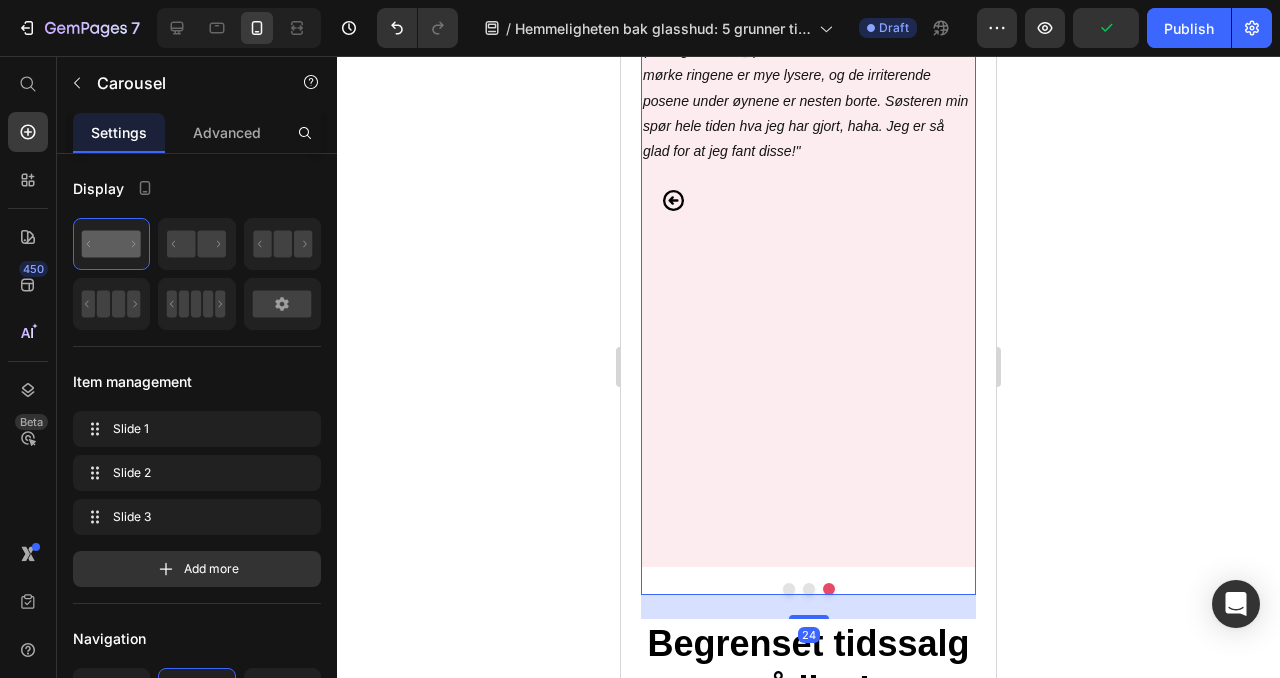 click at bounding box center [809, 589] 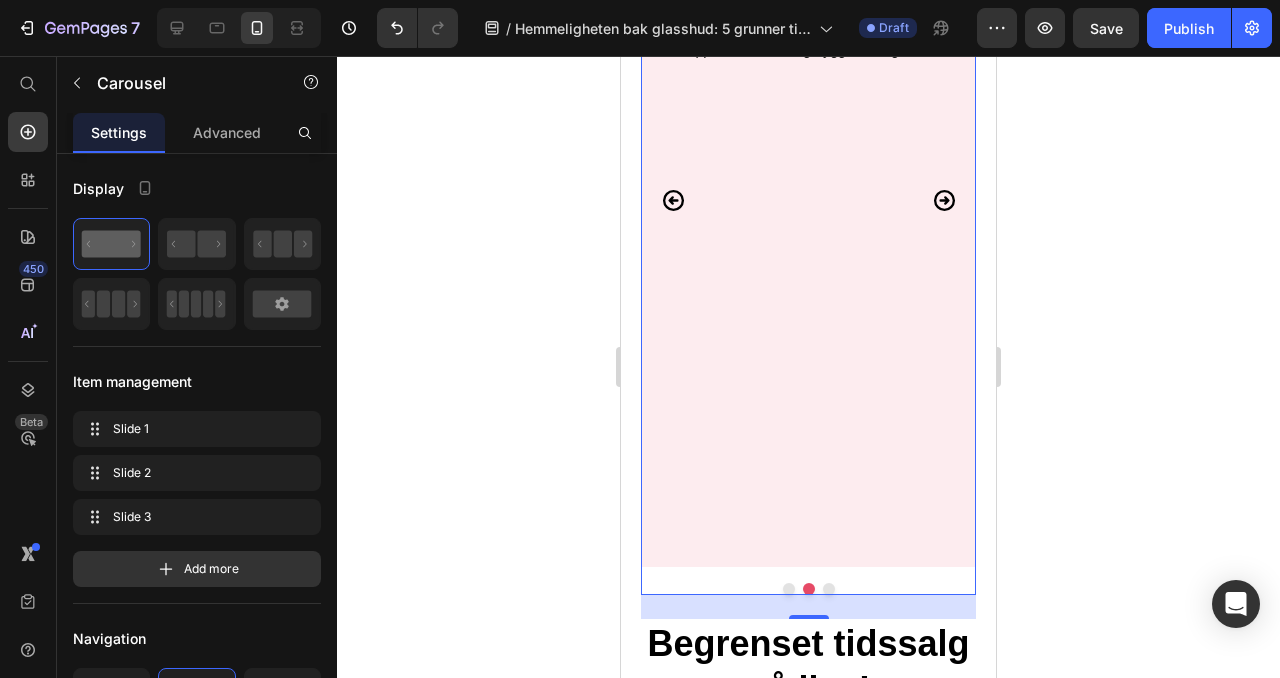 click at bounding box center (829, 589) 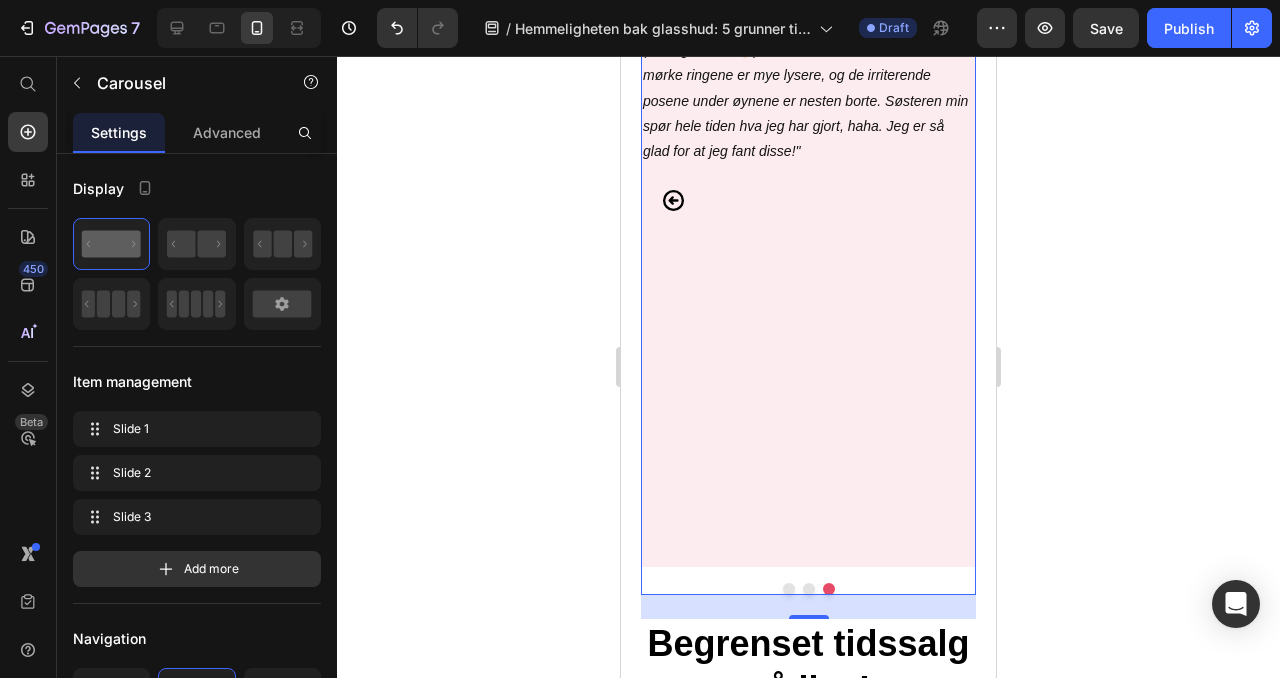 click at bounding box center (809, 589) 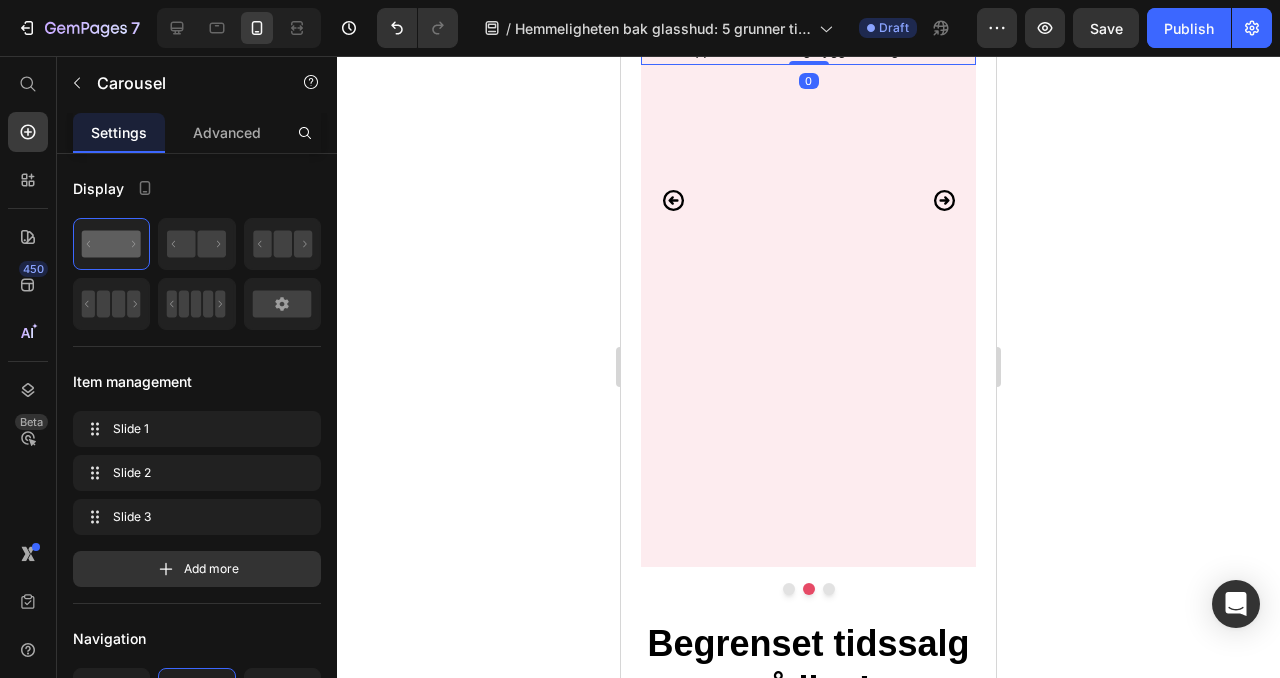 click on "[NAME], 53⭐⭐⭐⭐⭐" at bounding box center (722, -126) 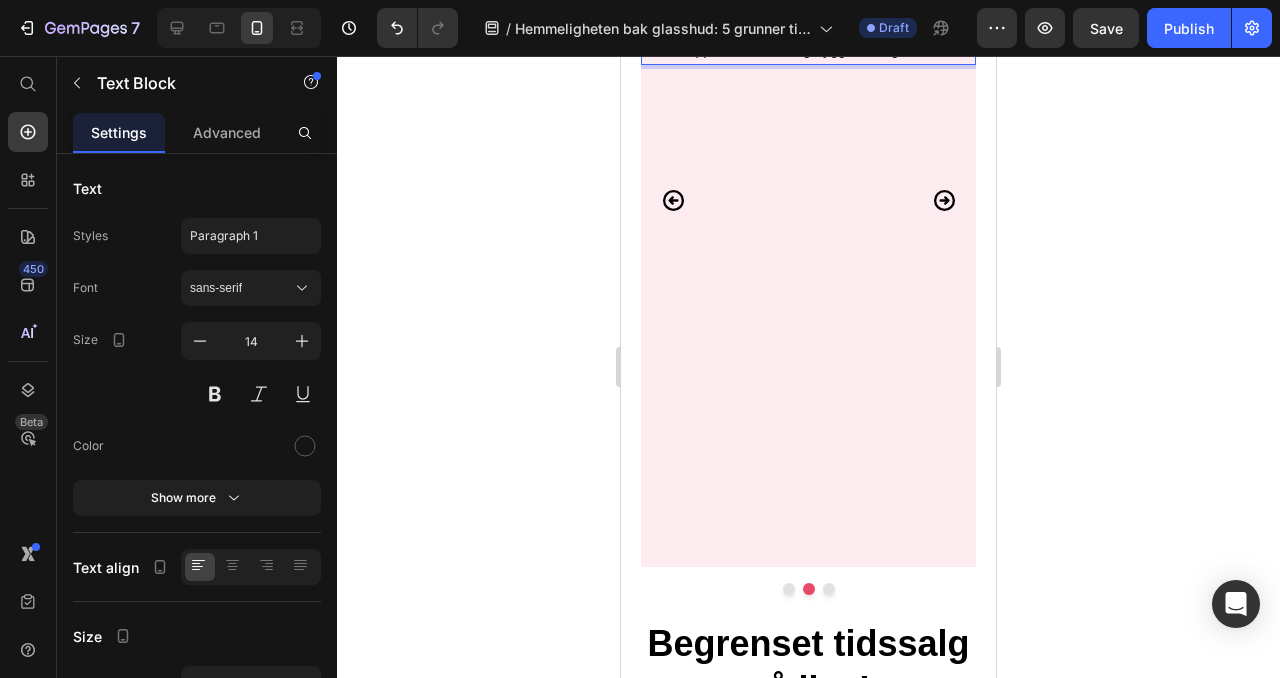 drag, startPoint x: 735, startPoint y: 325, endPoint x: 801, endPoint y: 328, distance: 66.068146 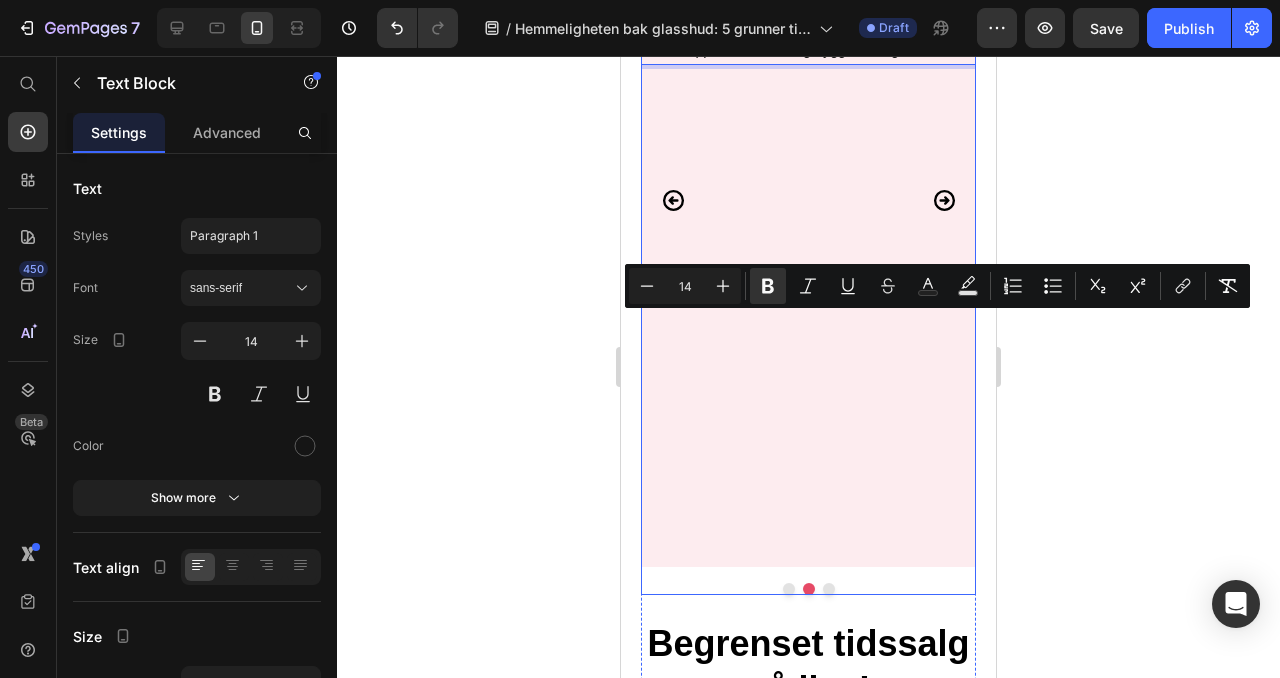 click at bounding box center (829, 589) 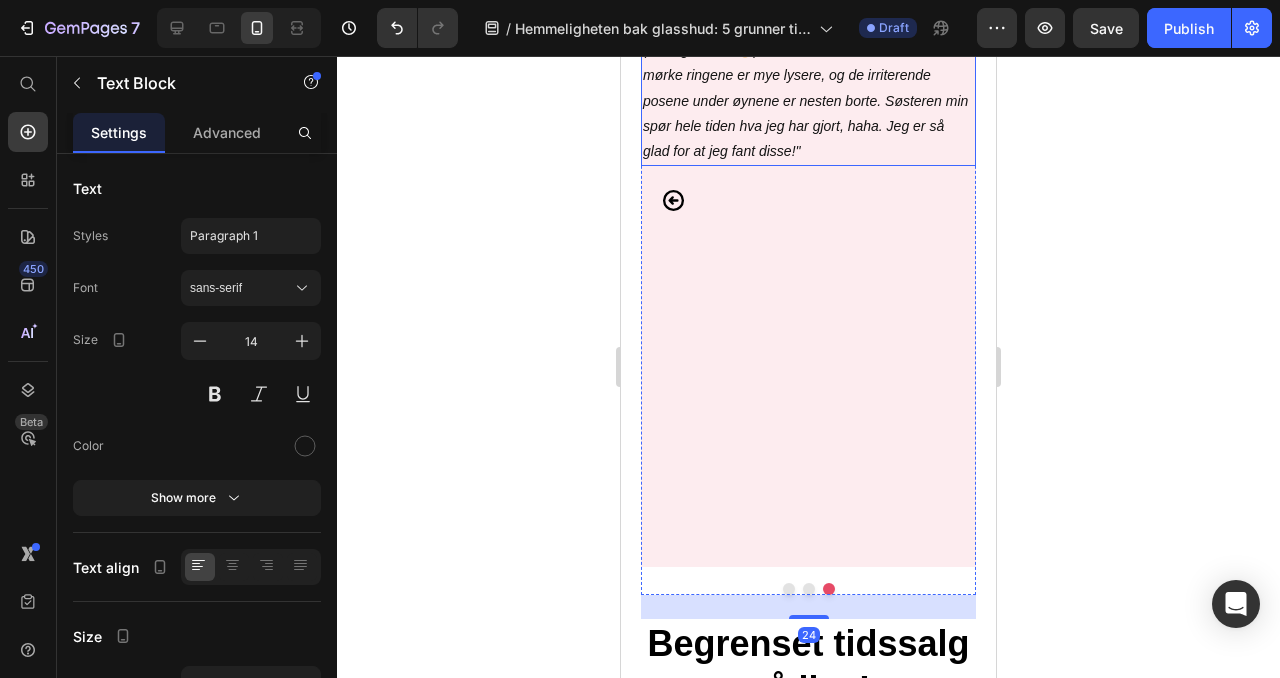 click on "[NAME]." at bounding box center [808, -101] 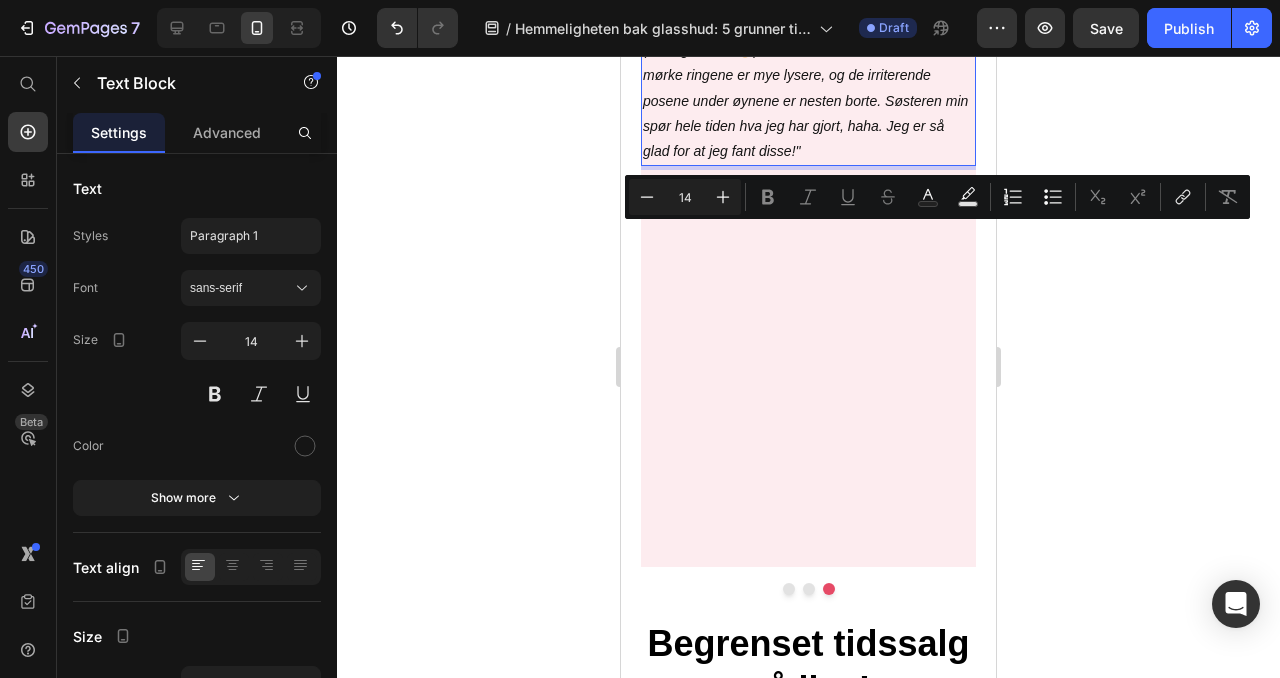 click on "[NAME]." at bounding box center [670, -101] 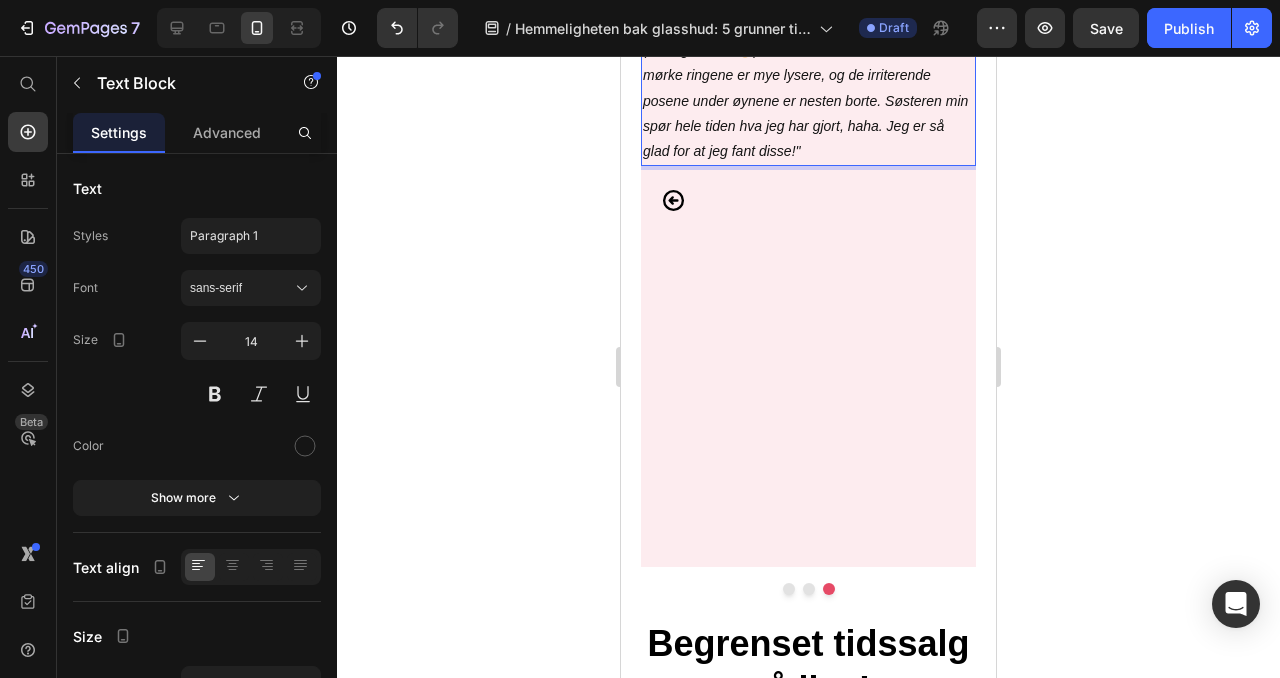 click on "[NAME]." at bounding box center (808, -101) 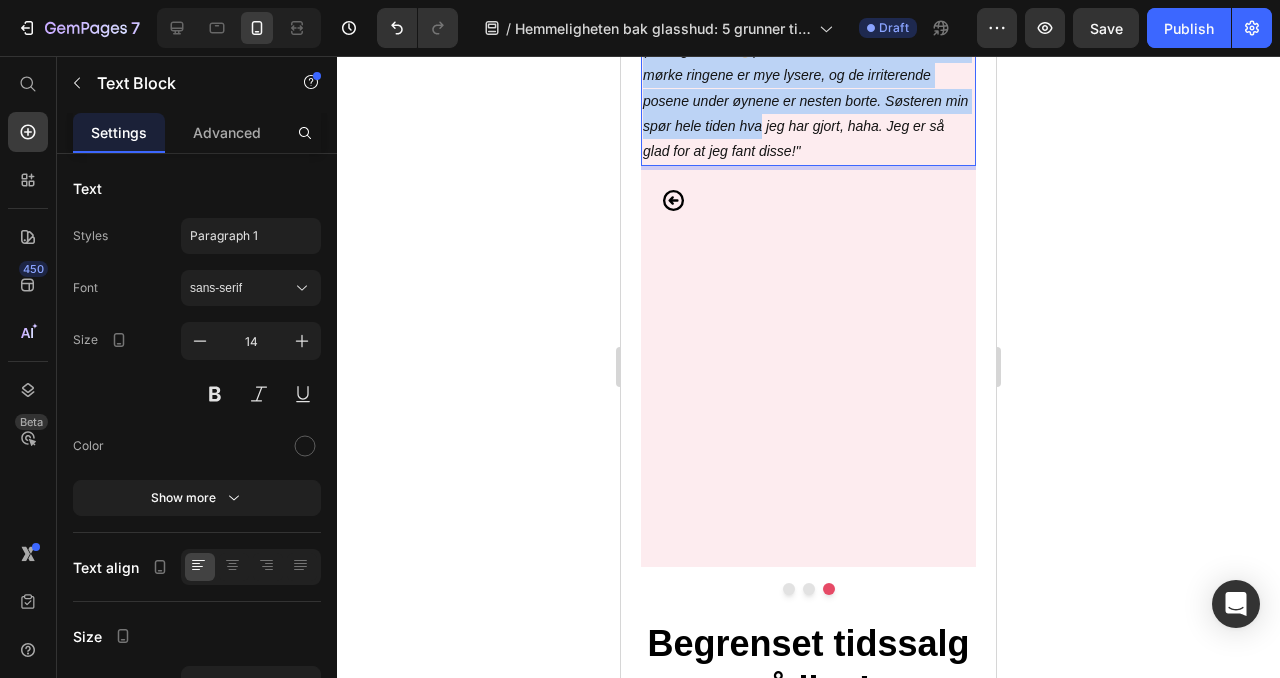 drag, startPoint x: 645, startPoint y: 307, endPoint x: 759, endPoint y: 461, distance: 191.60376 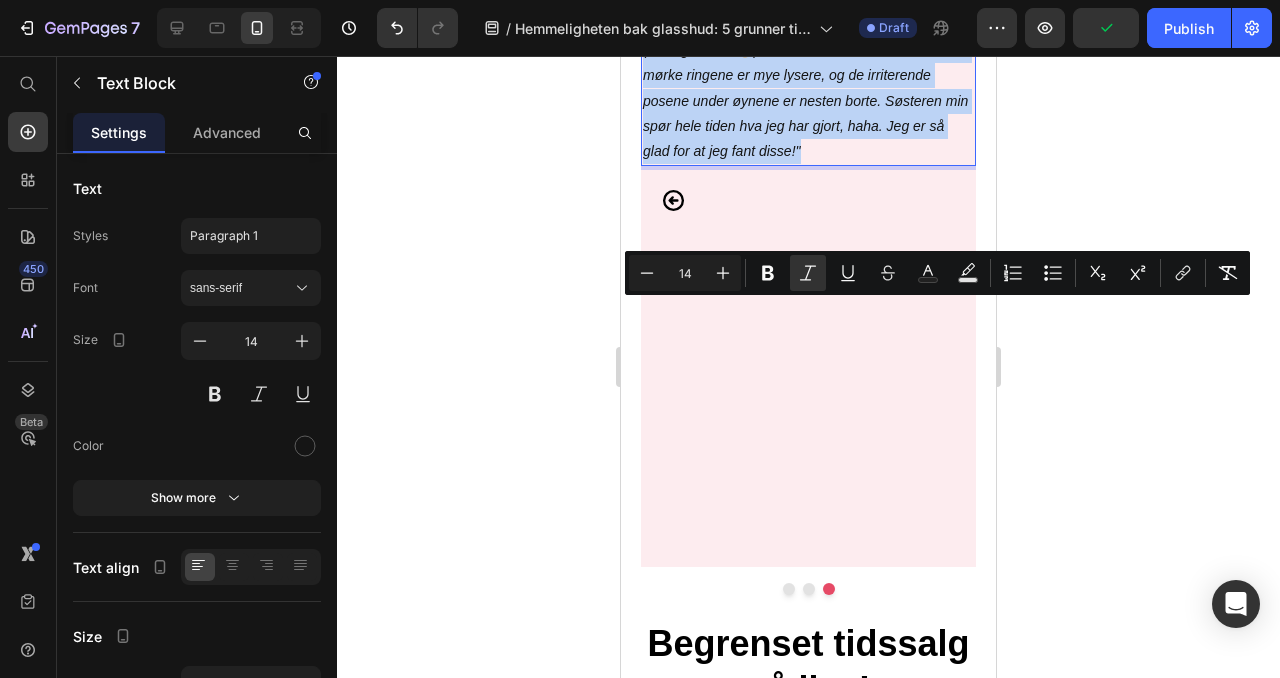 drag, startPoint x: 800, startPoint y: 487, endPoint x: 643, endPoint y: 305, distance: 240.36015 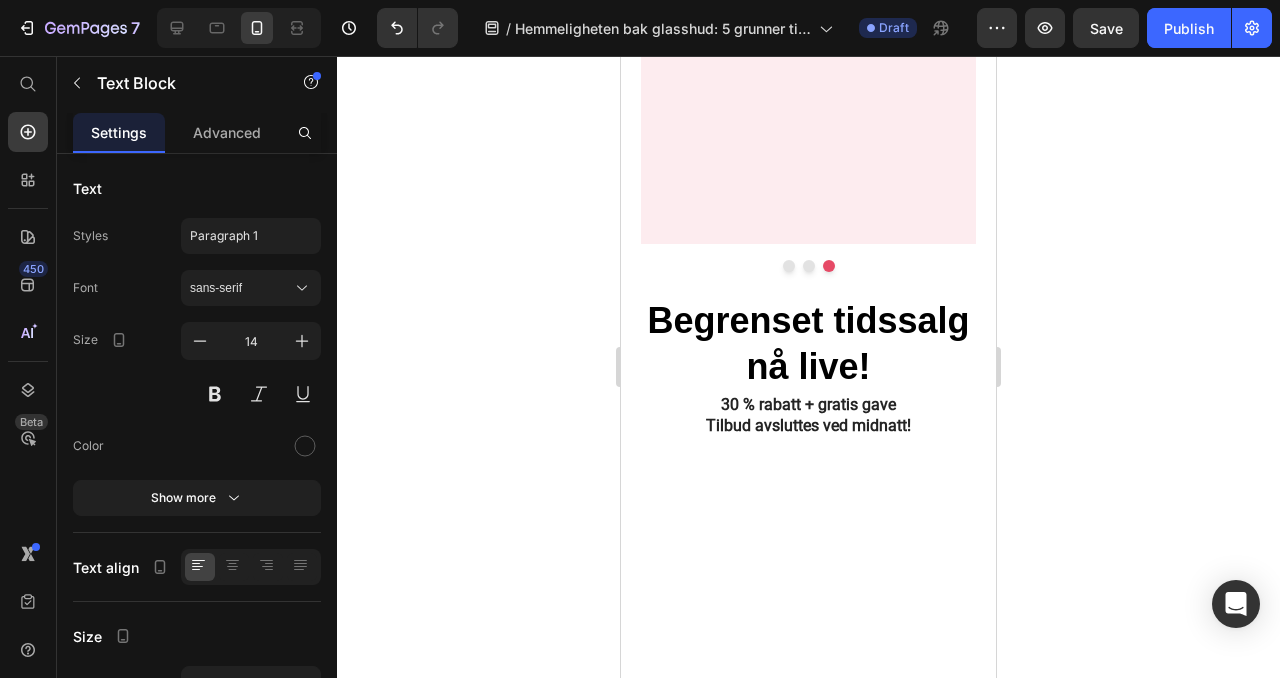 scroll, scrollTop: 5023, scrollLeft: 0, axis: vertical 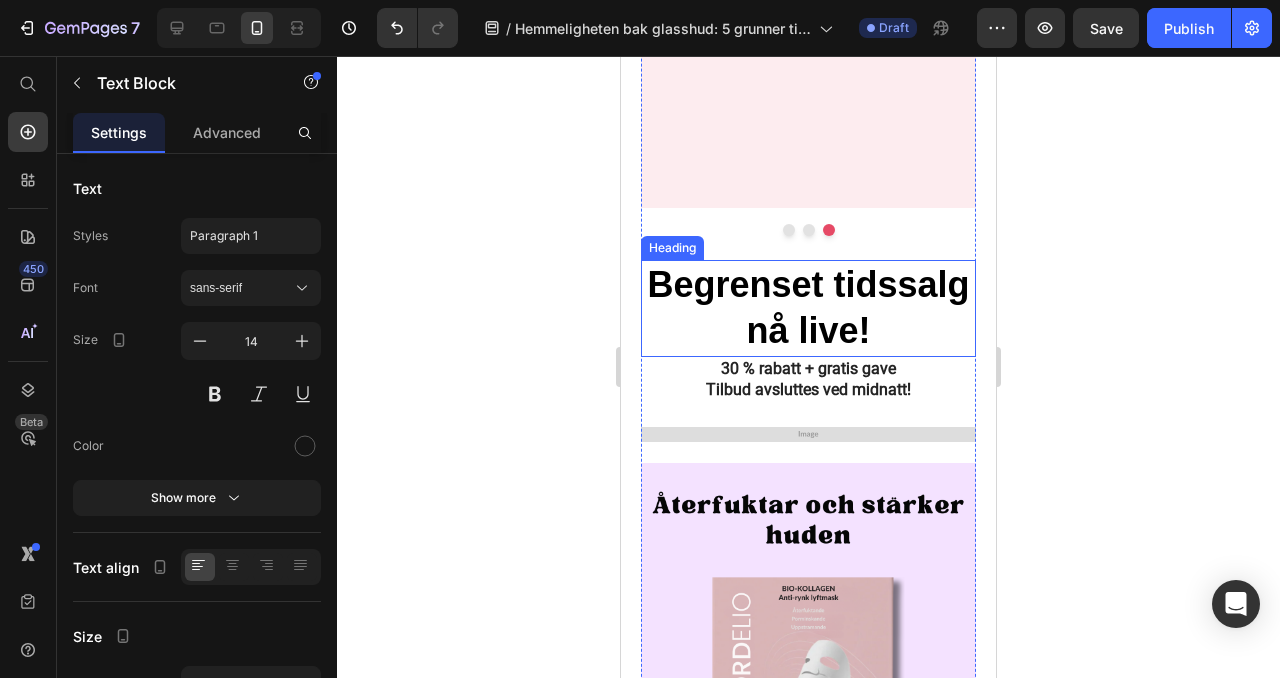 click on "Begrenset tidssalg nå live!" at bounding box center [808, 308] 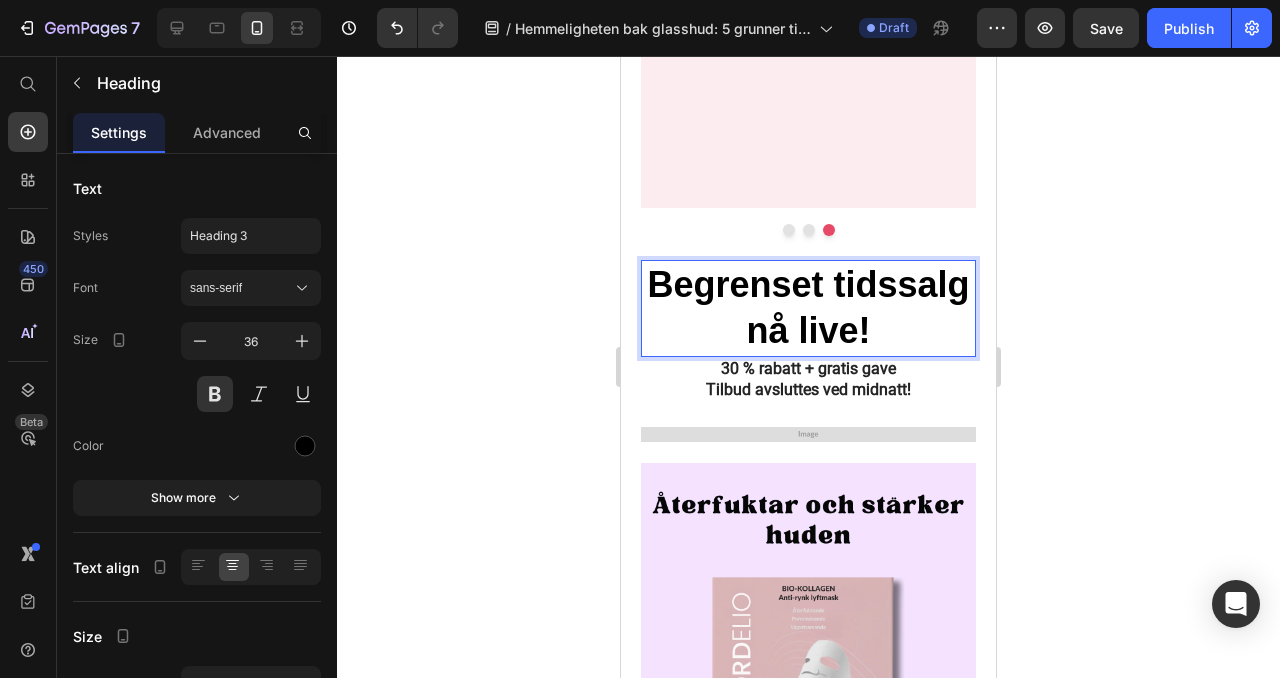 click on "Begrenset tidssalg nå live!" at bounding box center (808, 308) 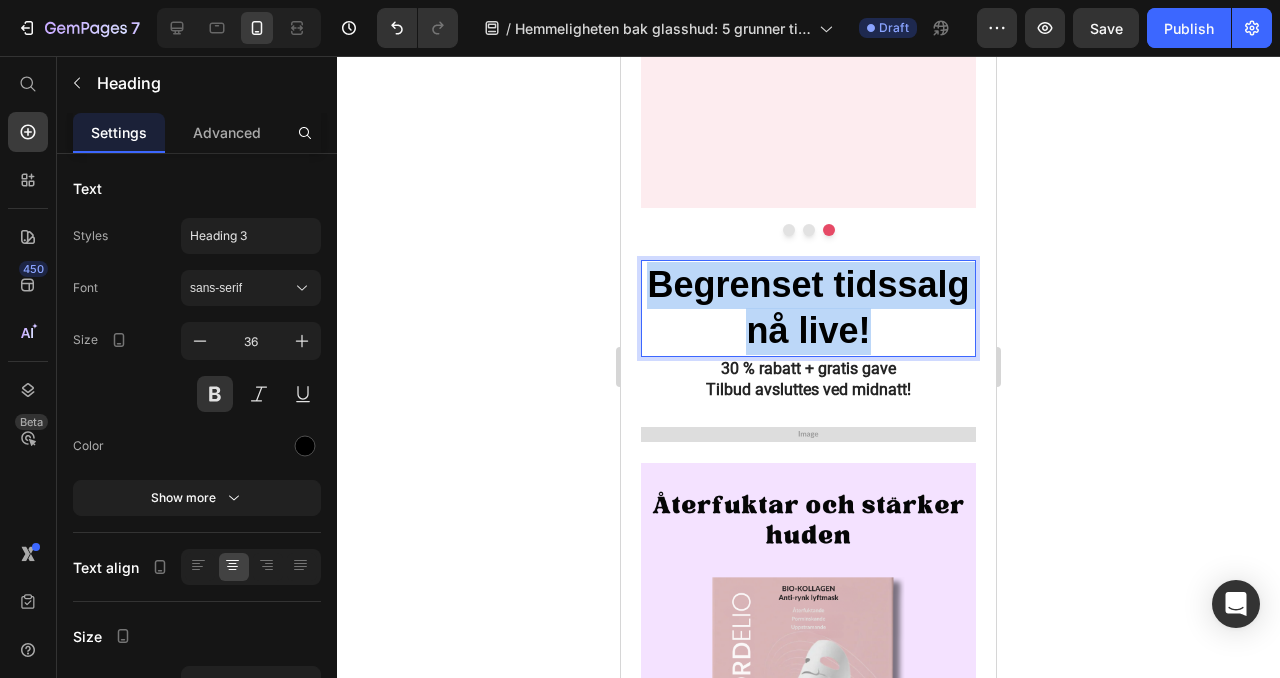 click on "Begrenset tidssalg nå live!" at bounding box center [808, 308] 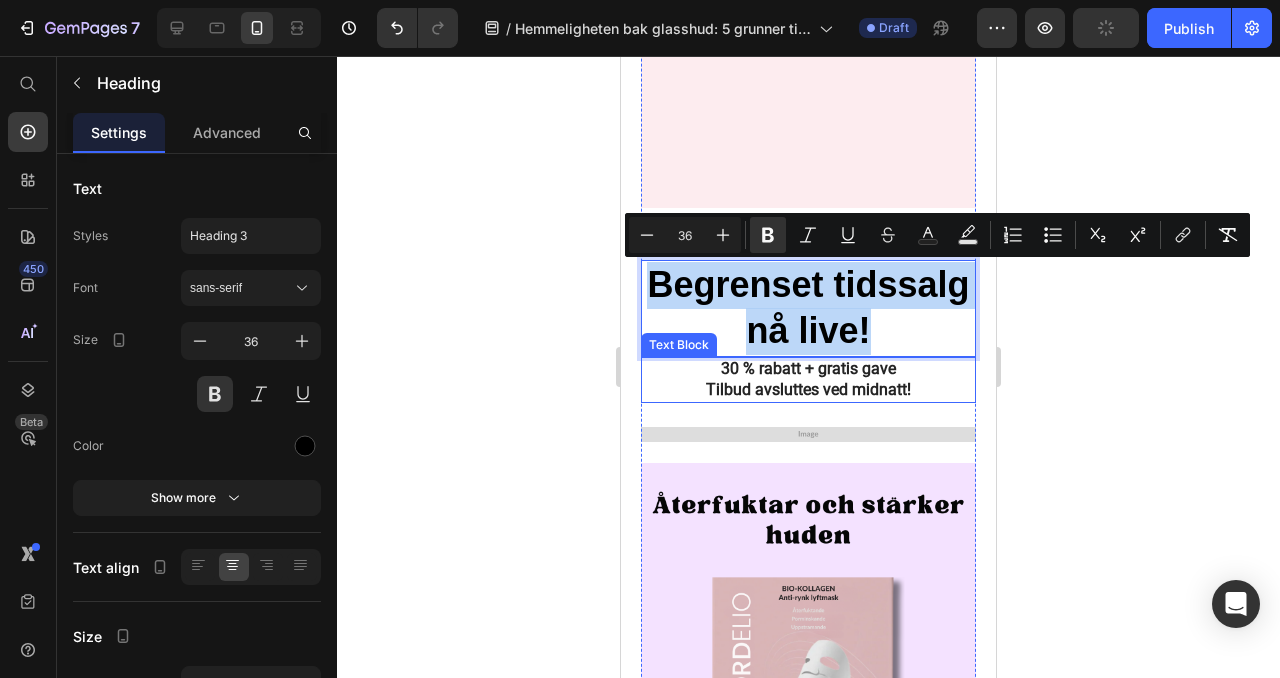click on "Tilbud avsluttes ved midnatt!" at bounding box center [808, 389] 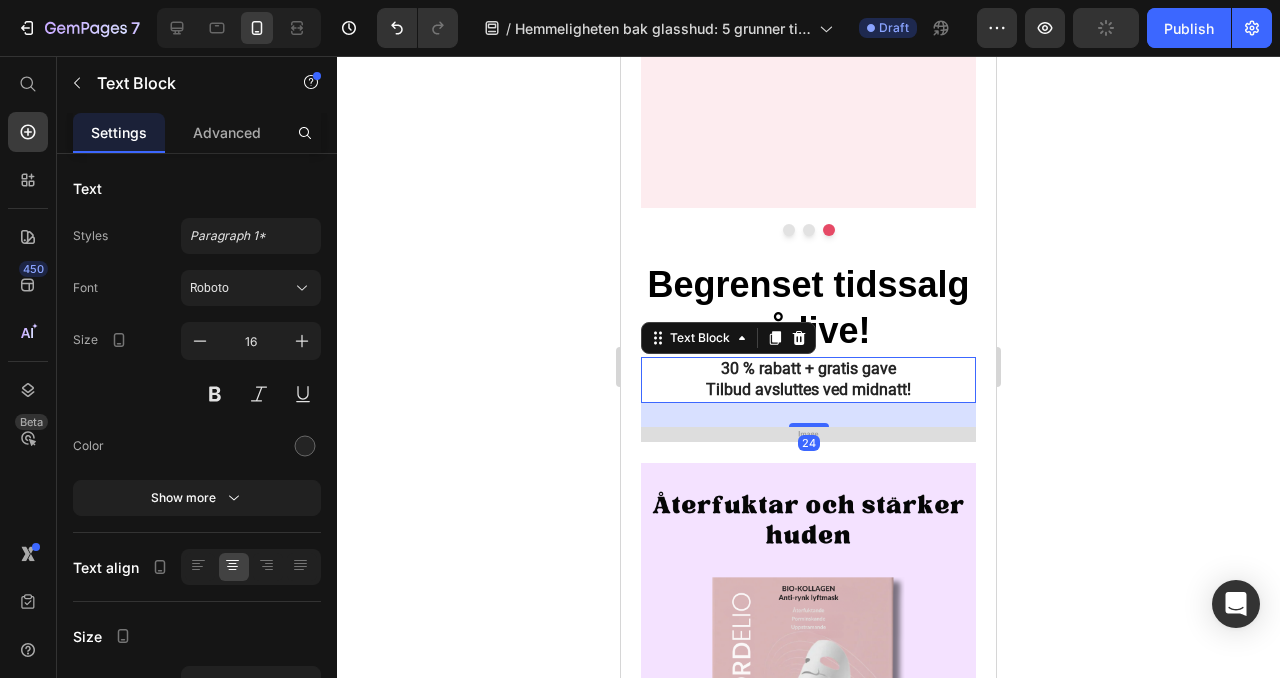 click on "Tilbud avsluttes ved midnatt!" at bounding box center [808, 389] 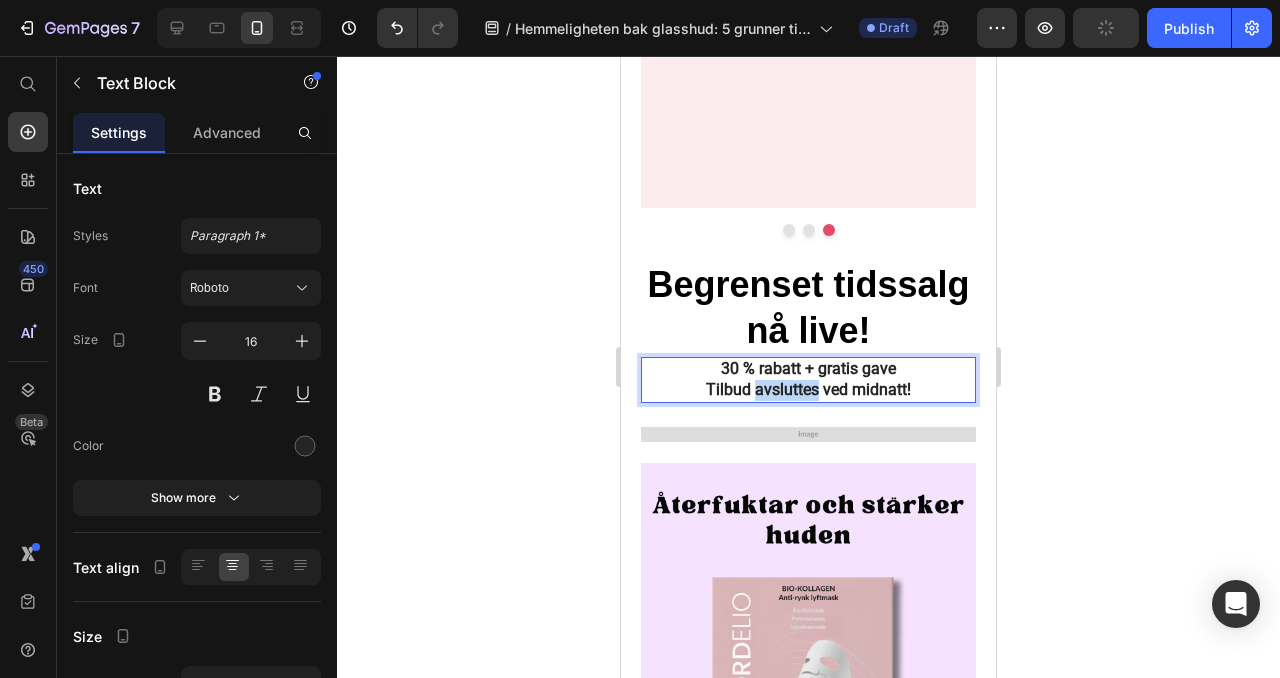 click on "Tilbud avsluttes ved midnatt!" at bounding box center [808, 389] 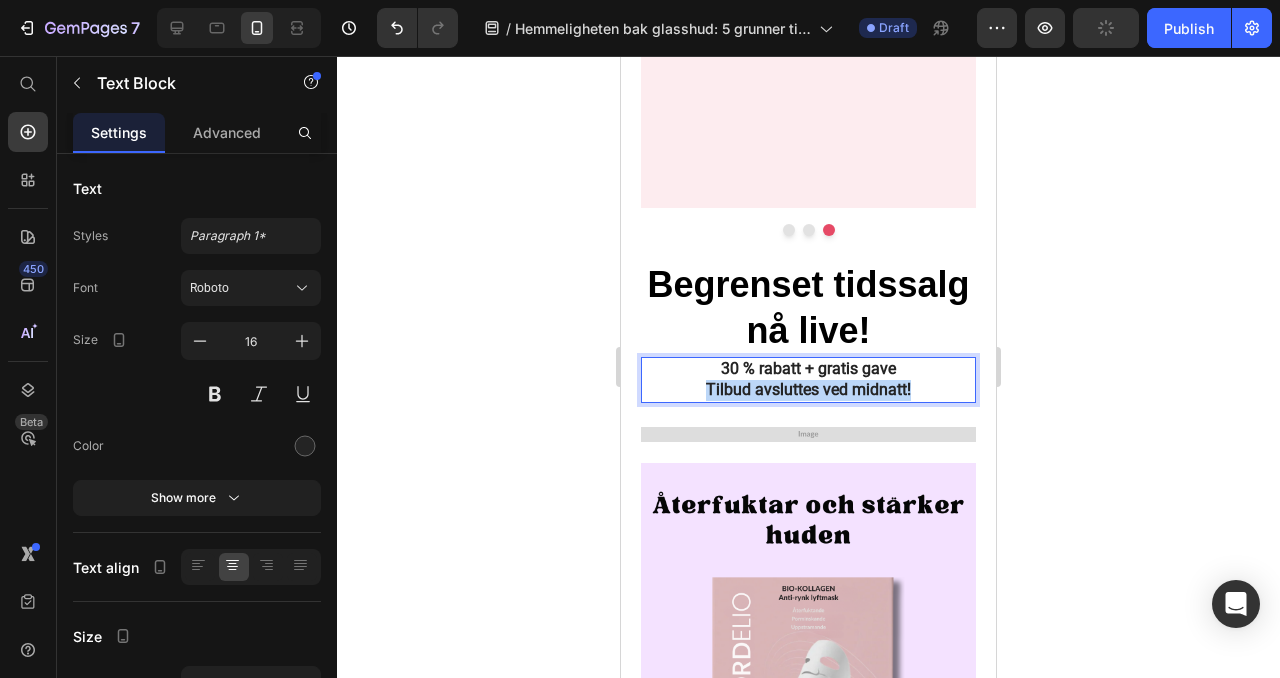 click on "Tilbud avsluttes ved midnatt!" at bounding box center [808, 389] 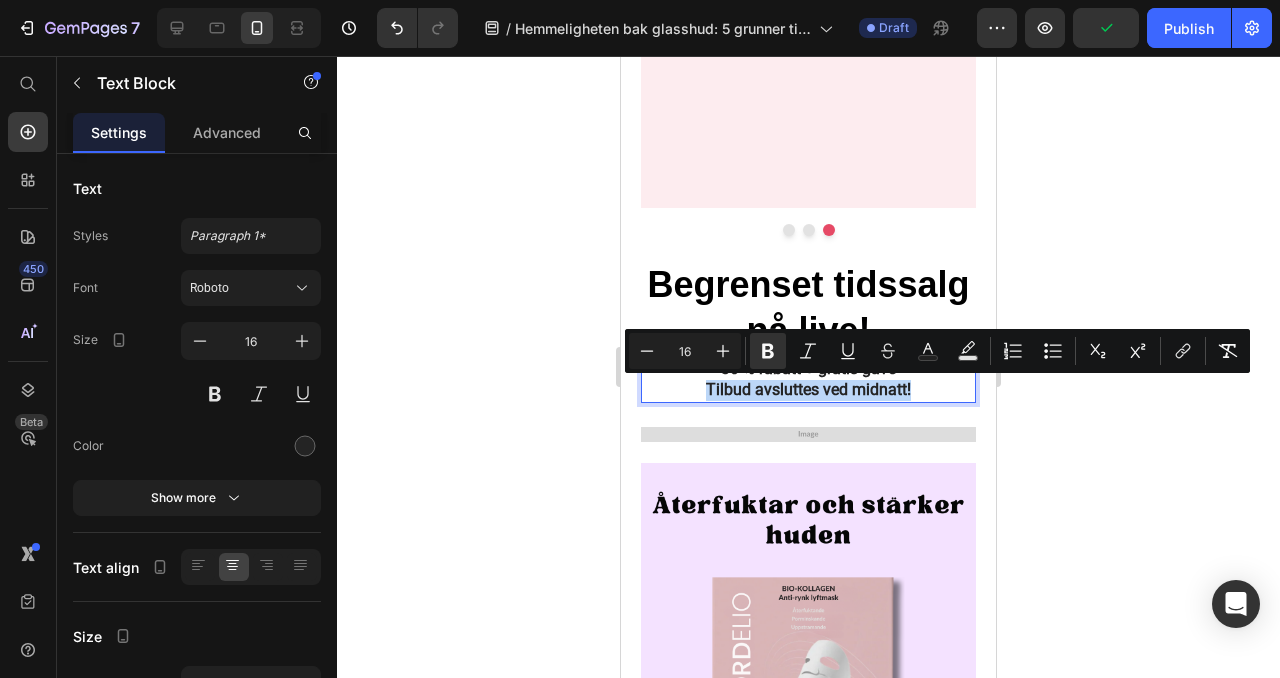click on "Tilbud avsluttes ved midnatt!" at bounding box center [808, 389] 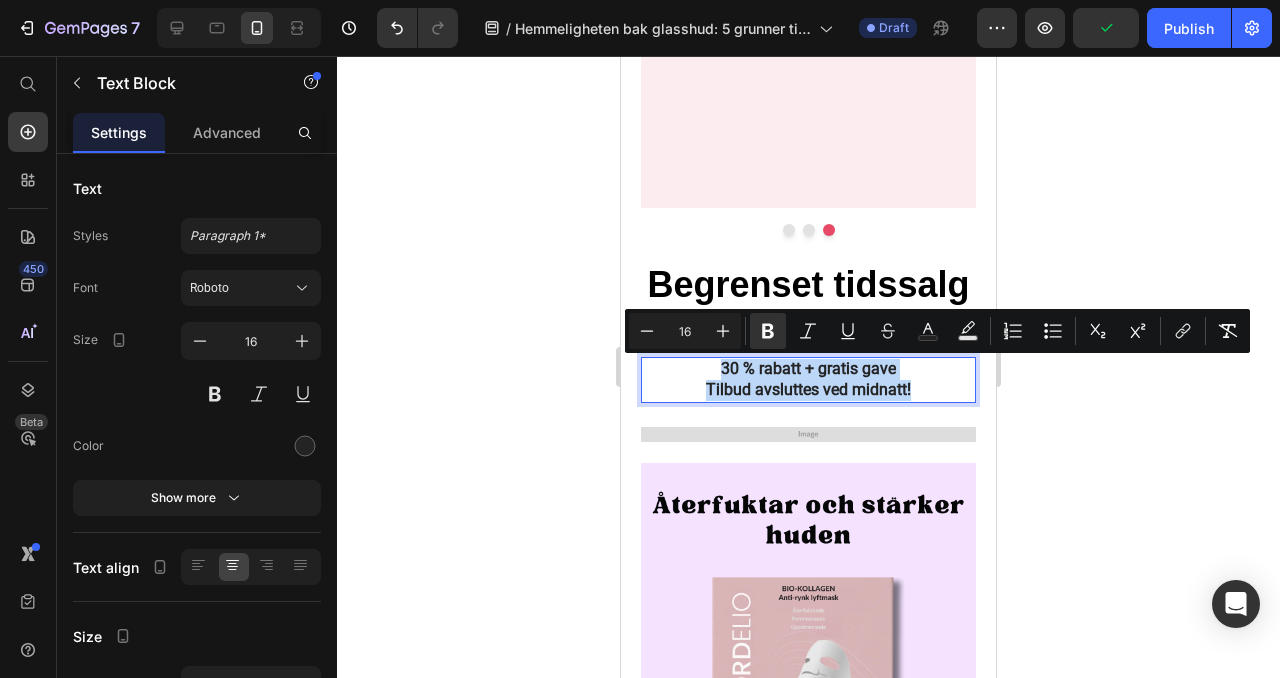 drag, startPoint x: 722, startPoint y: 369, endPoint x: 939, endPoint y: 389, distance: 217.91971 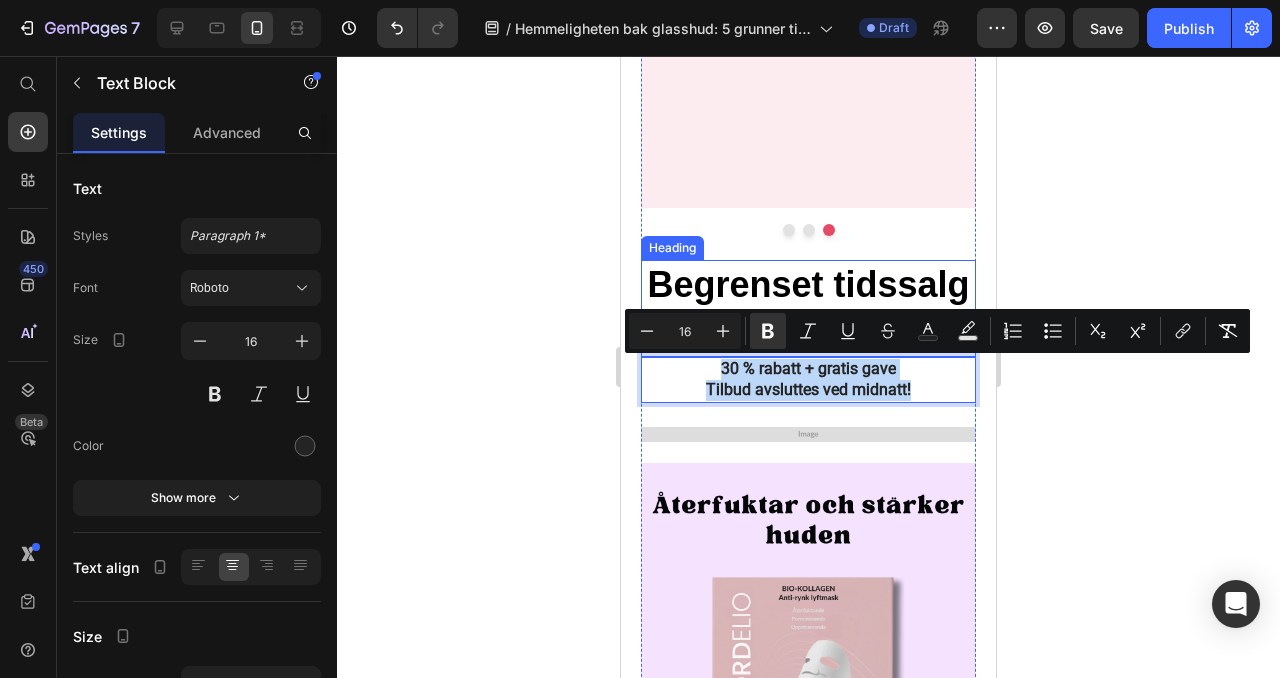 click on "Begrenset tidssalg nå live!" at bounding box center (808, 308) 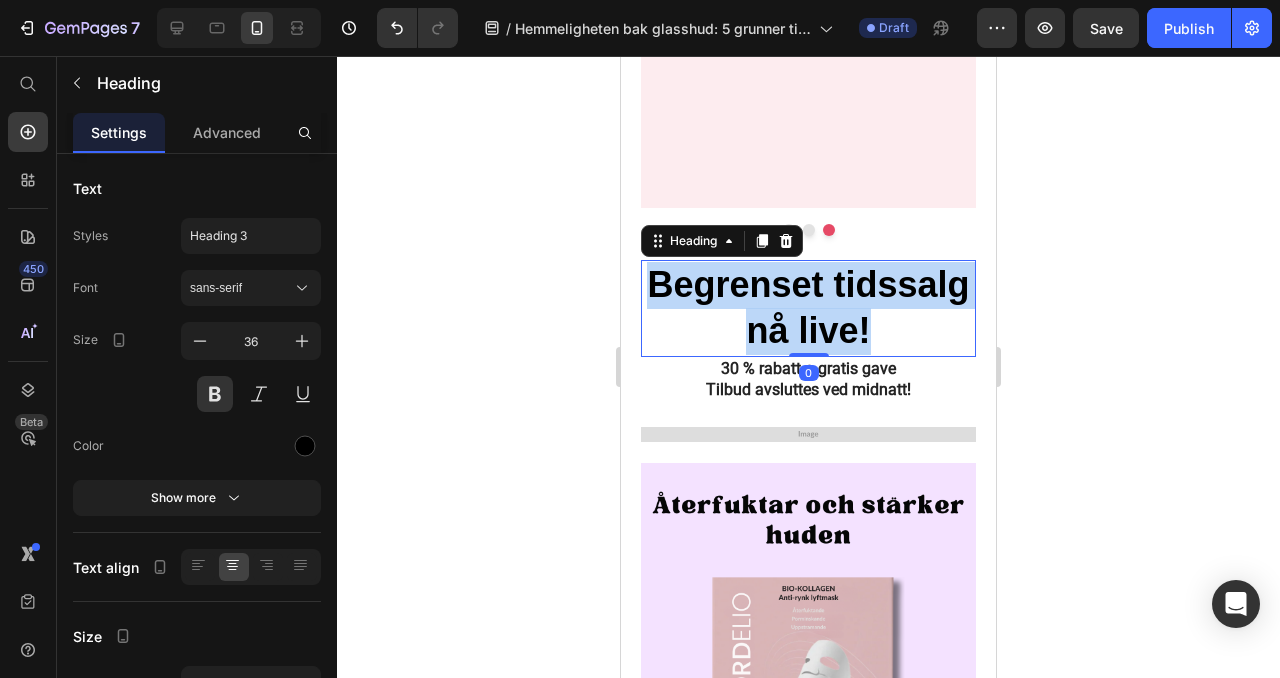 click on "Begrenset tidssalg nå live!" at bounding box center [808, 308] 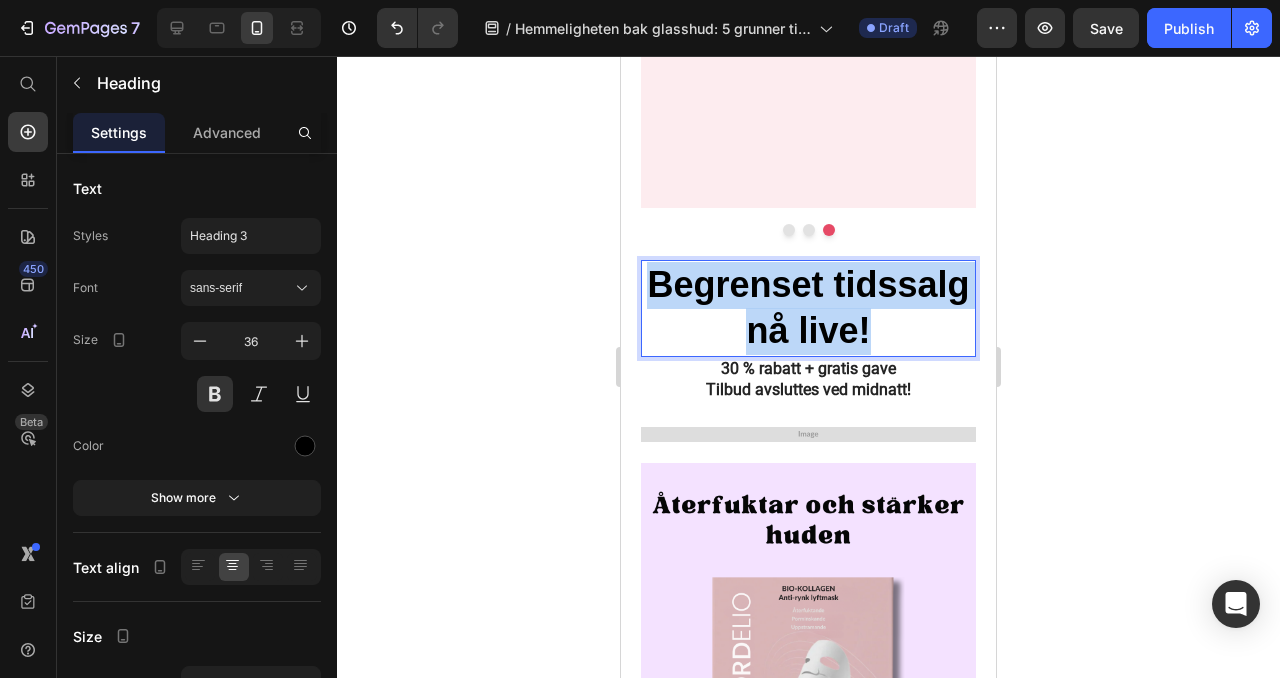 click on "Begrenset tidssalg nå live!" at bounding box center [808, 308] 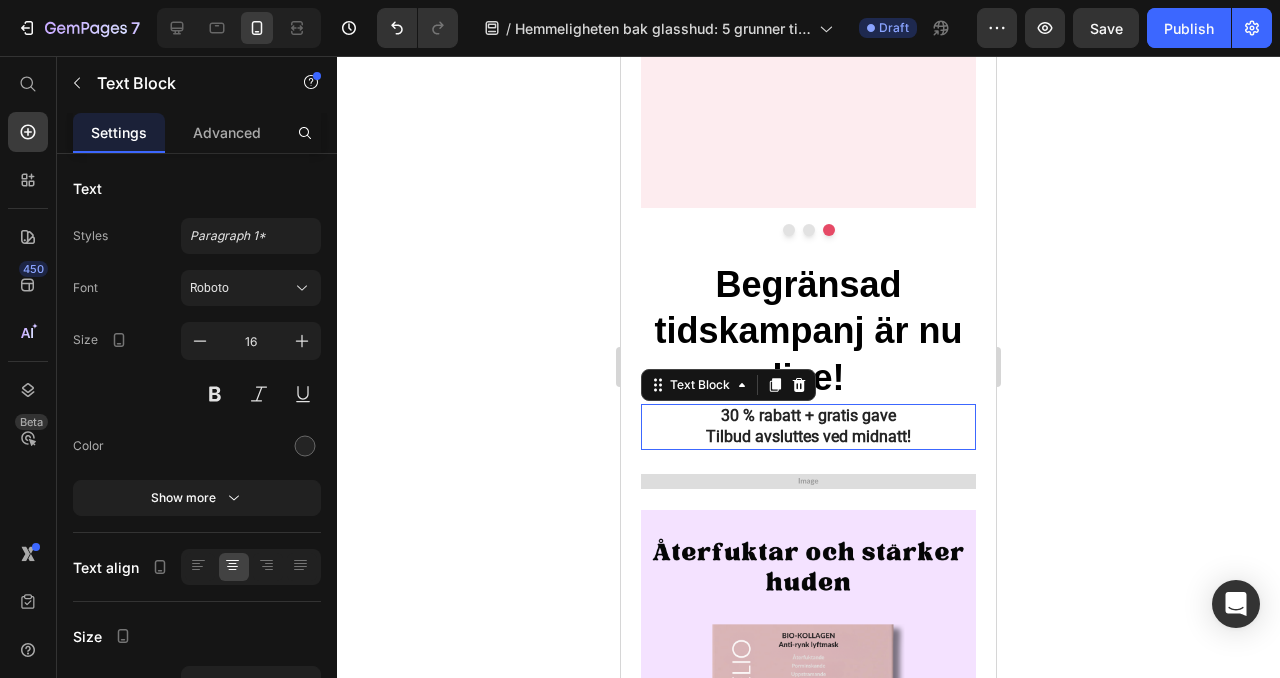 click on "30 % rabatt + gratis gave" at bounding box center [808, 415] 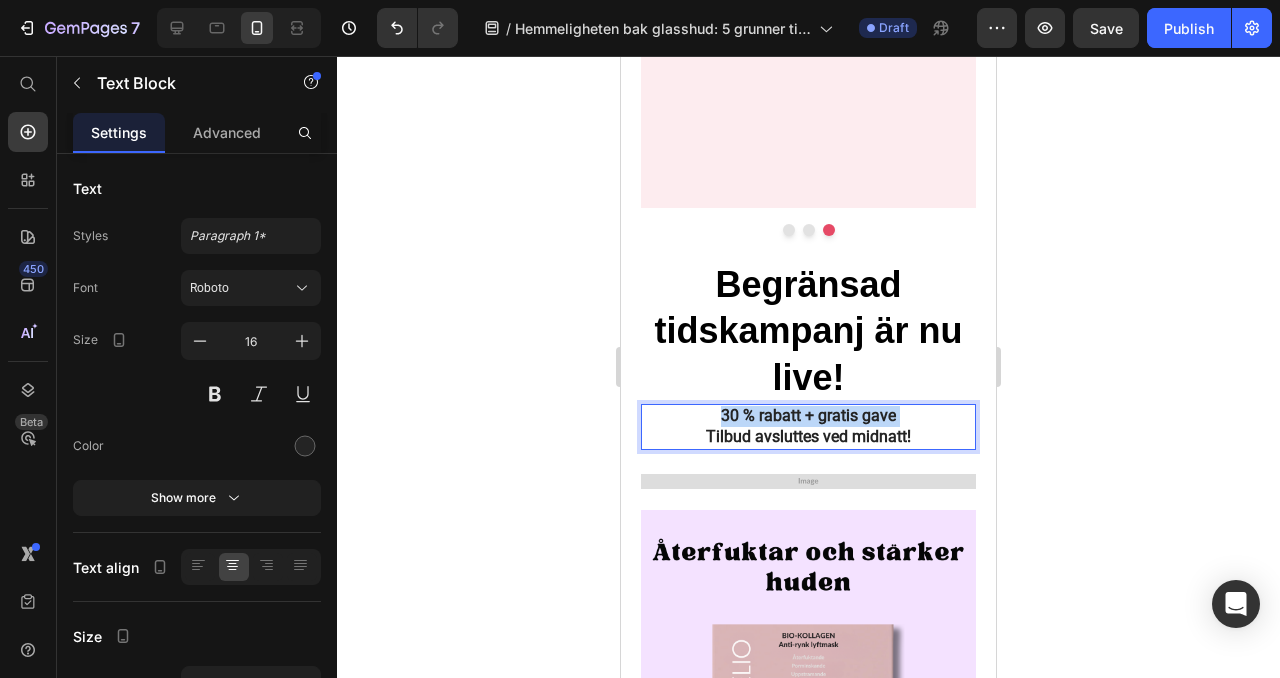 click on "30 % rabatt + gratis gave" at bounding box center (808, 415) 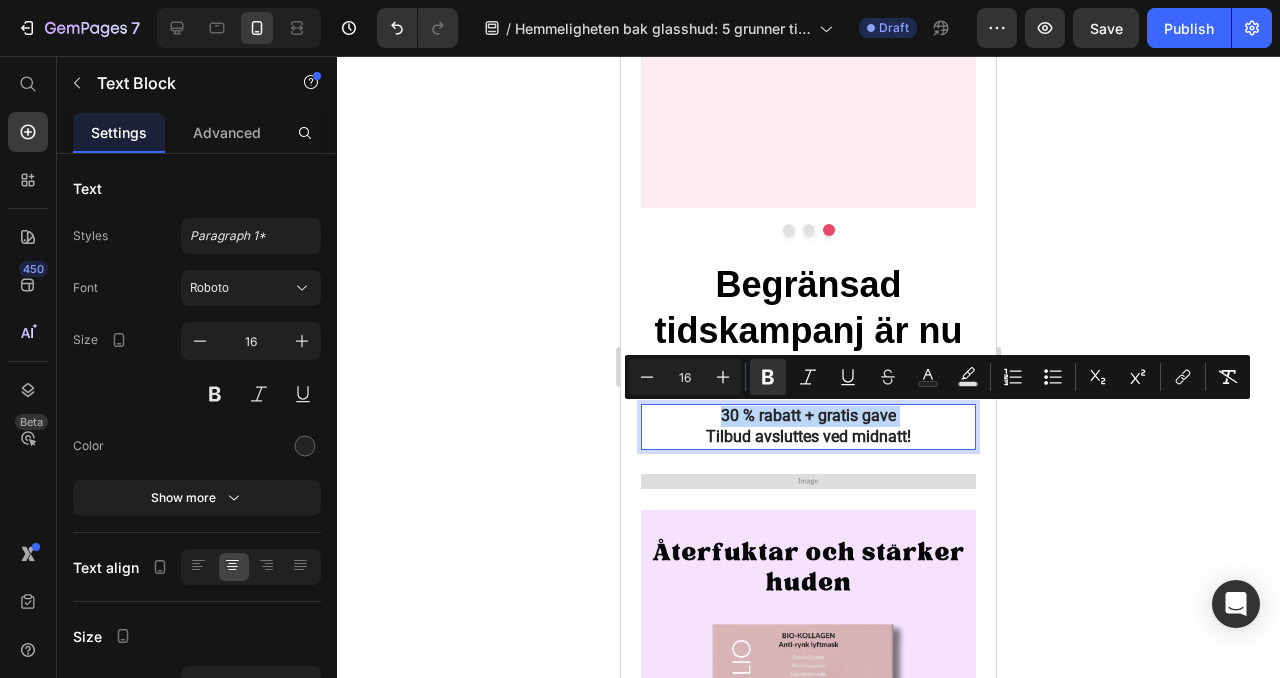 click on "30 % rabatt + gratis gave" at bounding box center (808, 415) 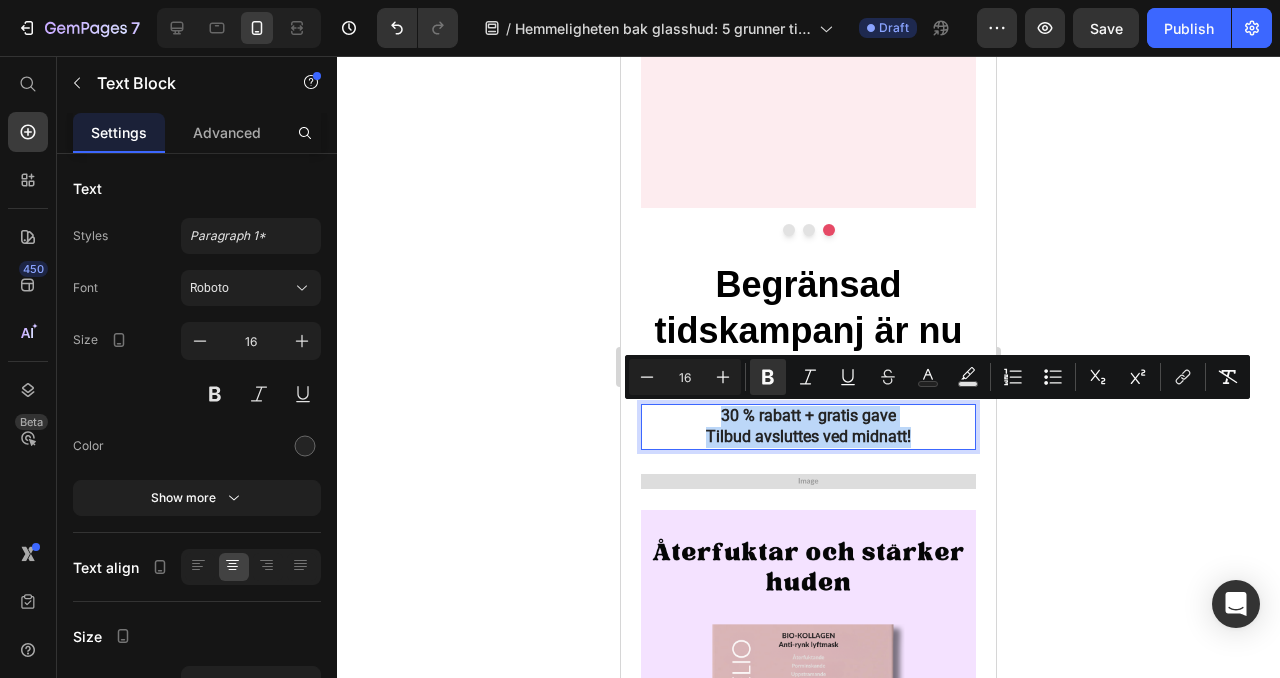 drag, startPoint x: 706, startPoint y: 410, endPoint x: 916, endPoint y: 448, distance: 213.4104 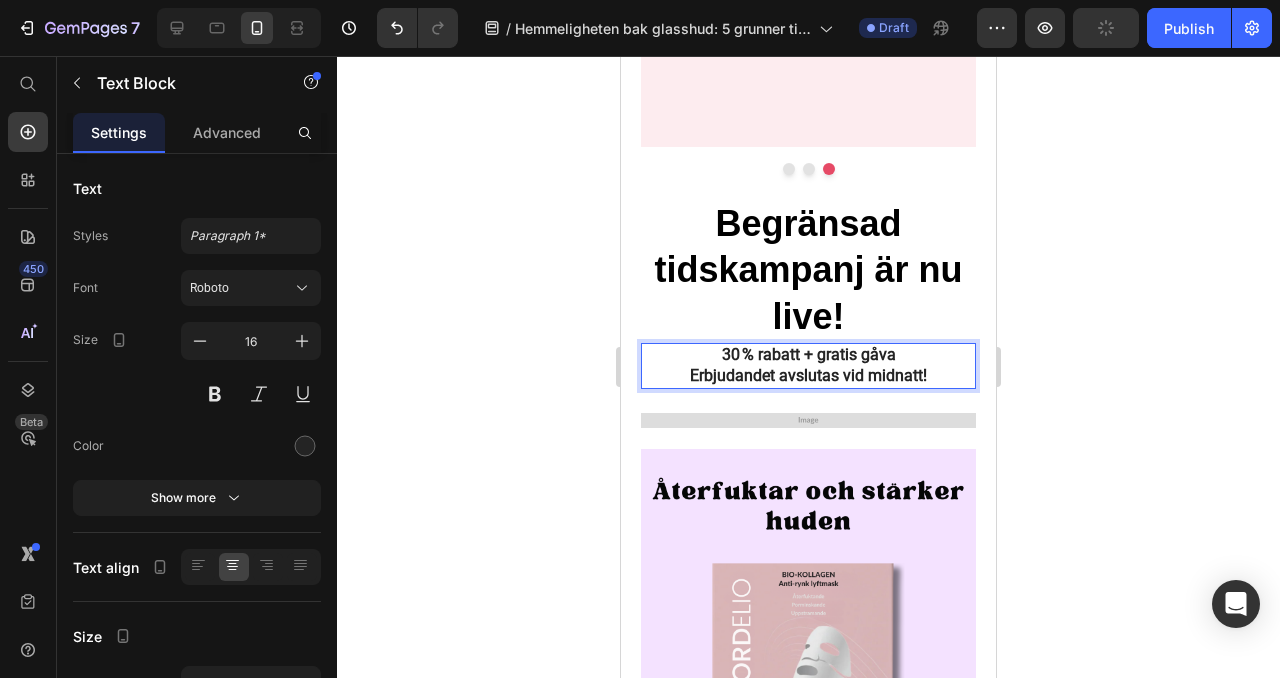 scroll, scrollTop: 5092, scrollLeft: 0, axis: vertical 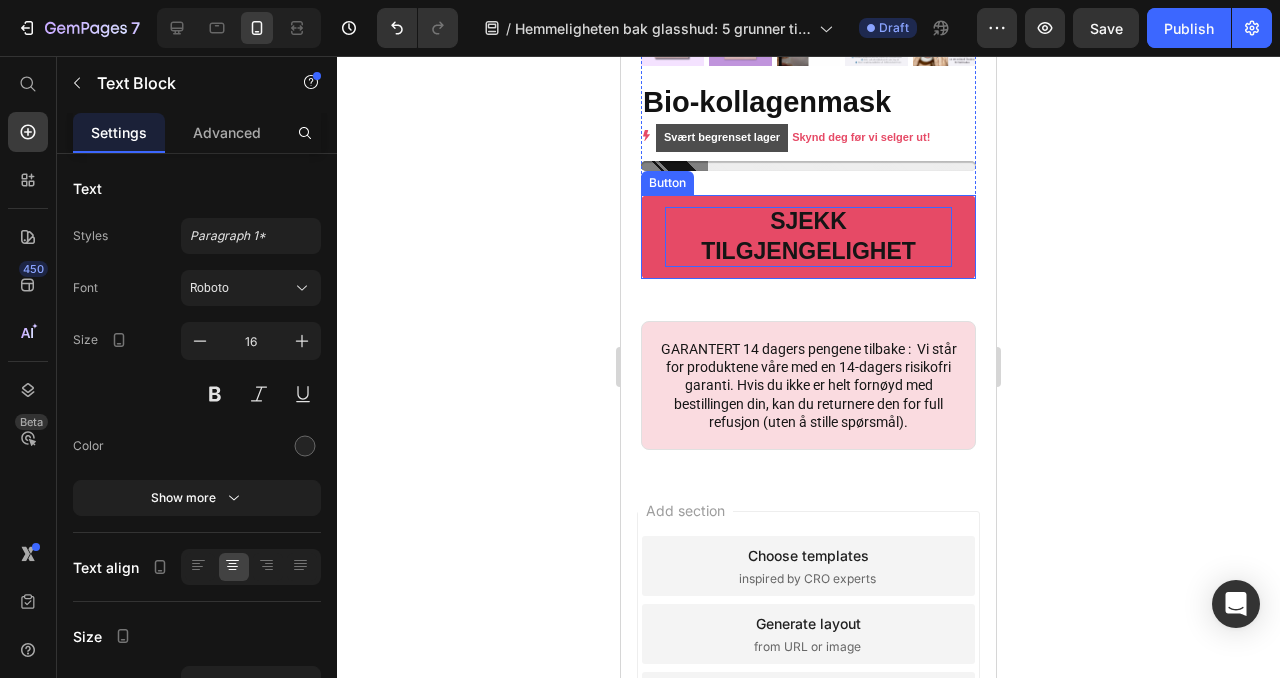click on "SJEKK TILGJENGELIGHET" at bounding box center (808, 237) 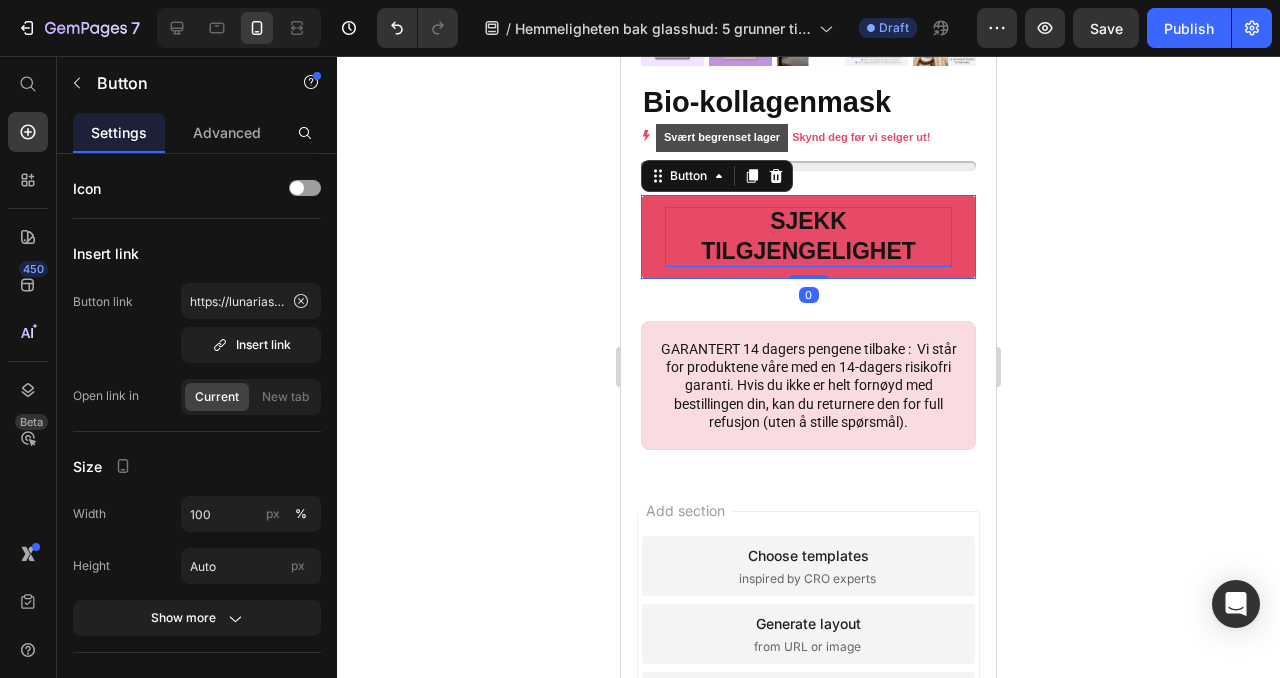 click on "SJEKK TILGJENGELIGHET" at bounding box center (808, 237) 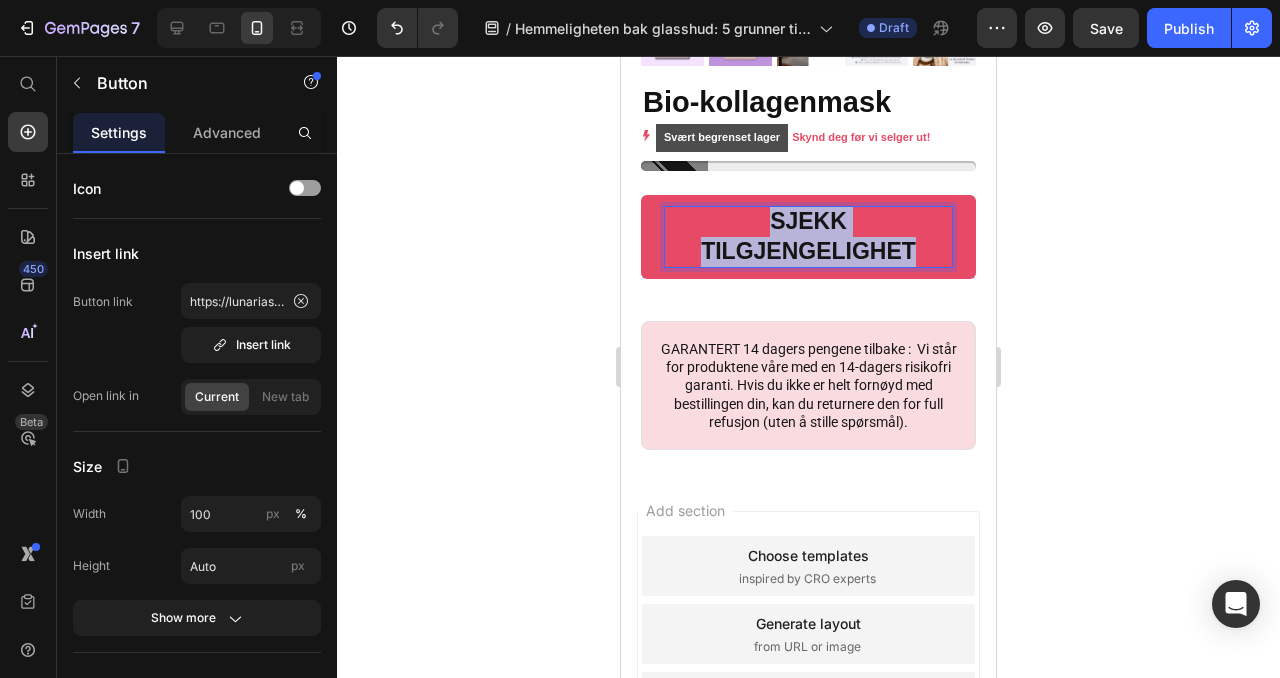 drag, startPoint x: 777, startPoint y: 209, endPoint x: 936, endPoint y: 254, distance: 165.24527 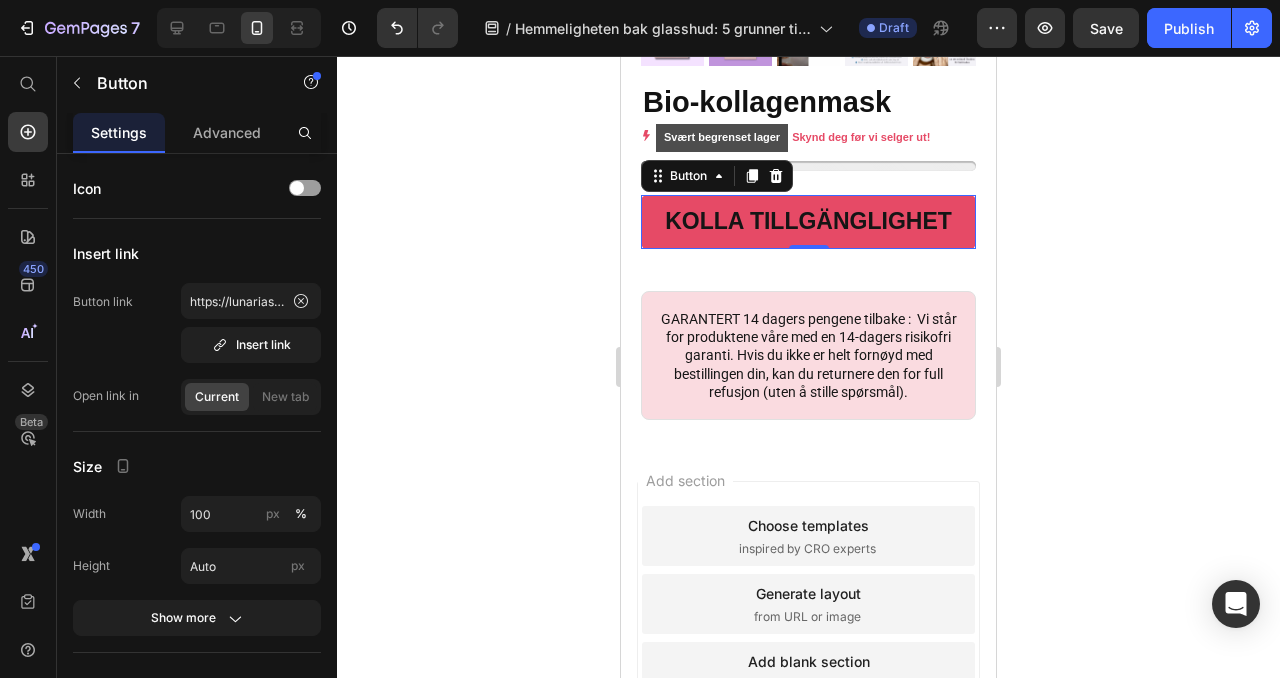 click on "KOLLA TILLGÄNGLIGHET" at bounding box center (808, 222) 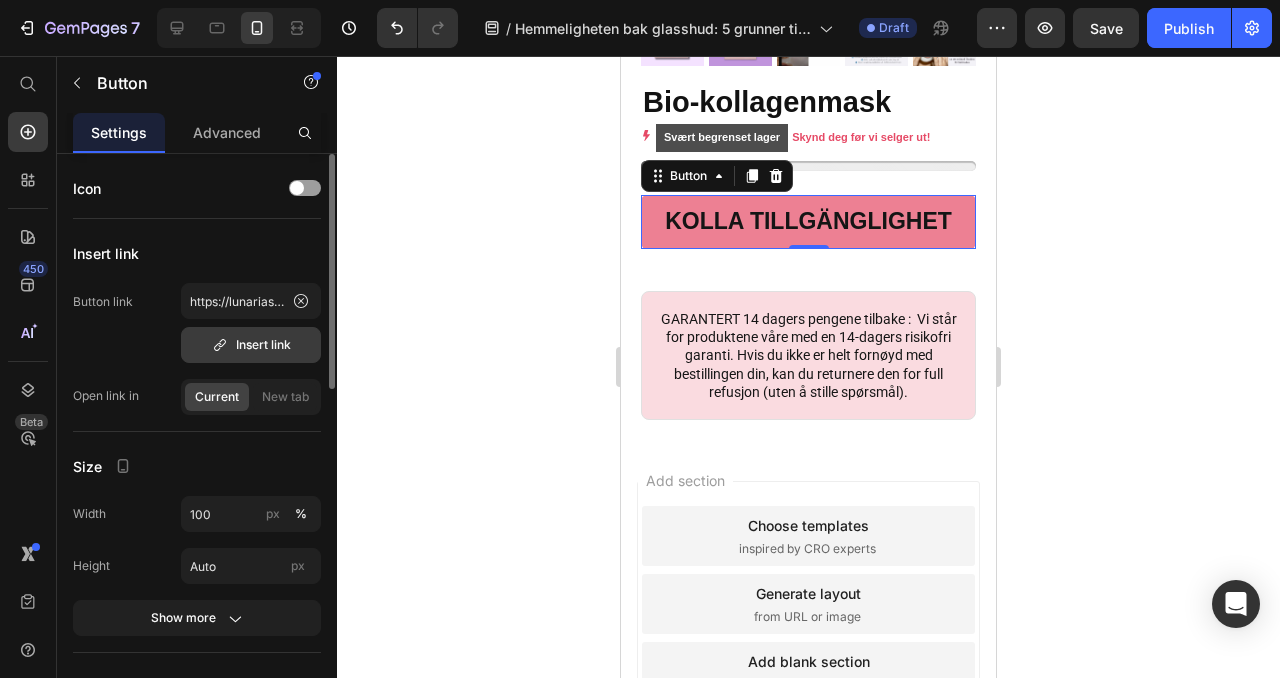 click on "Insert link" at bounding box center (251, 345) 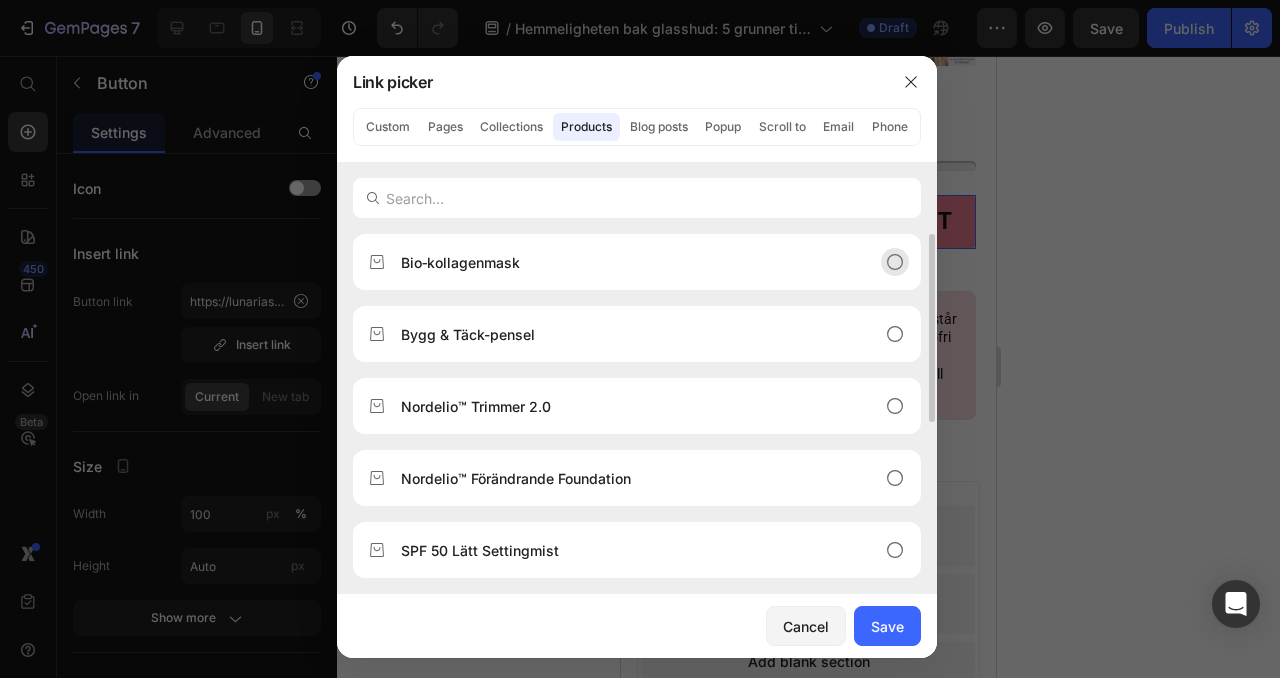 click on "Bio‑kollagenmask" at bounding box center (621, 262) 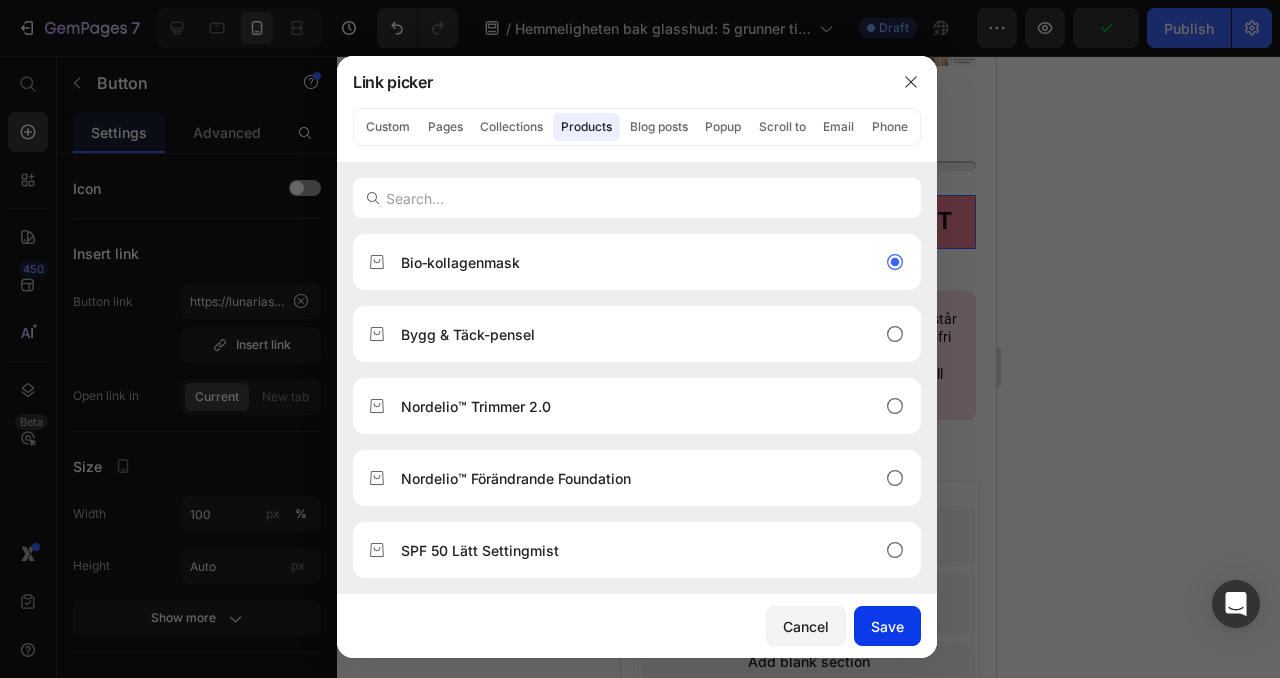 click on "Save" at bounding box center (887, 626) 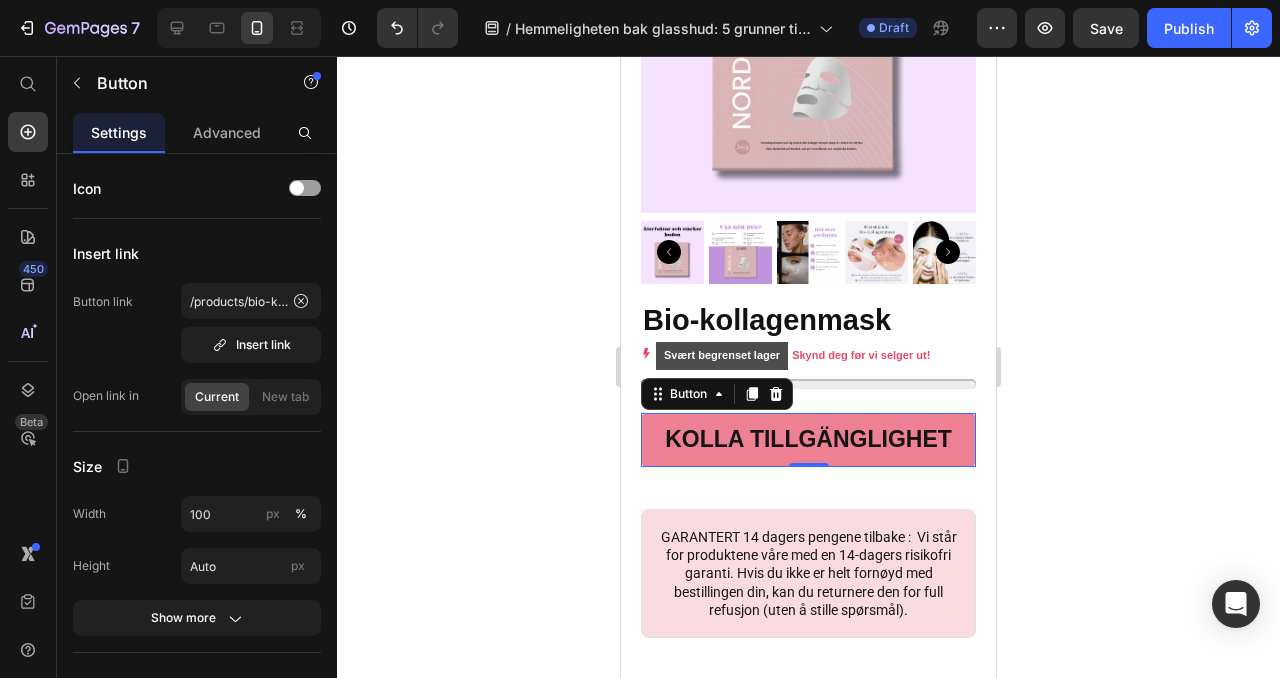 scroll, scrollTop: 5796, scrollLeft: 0, axis: vertical 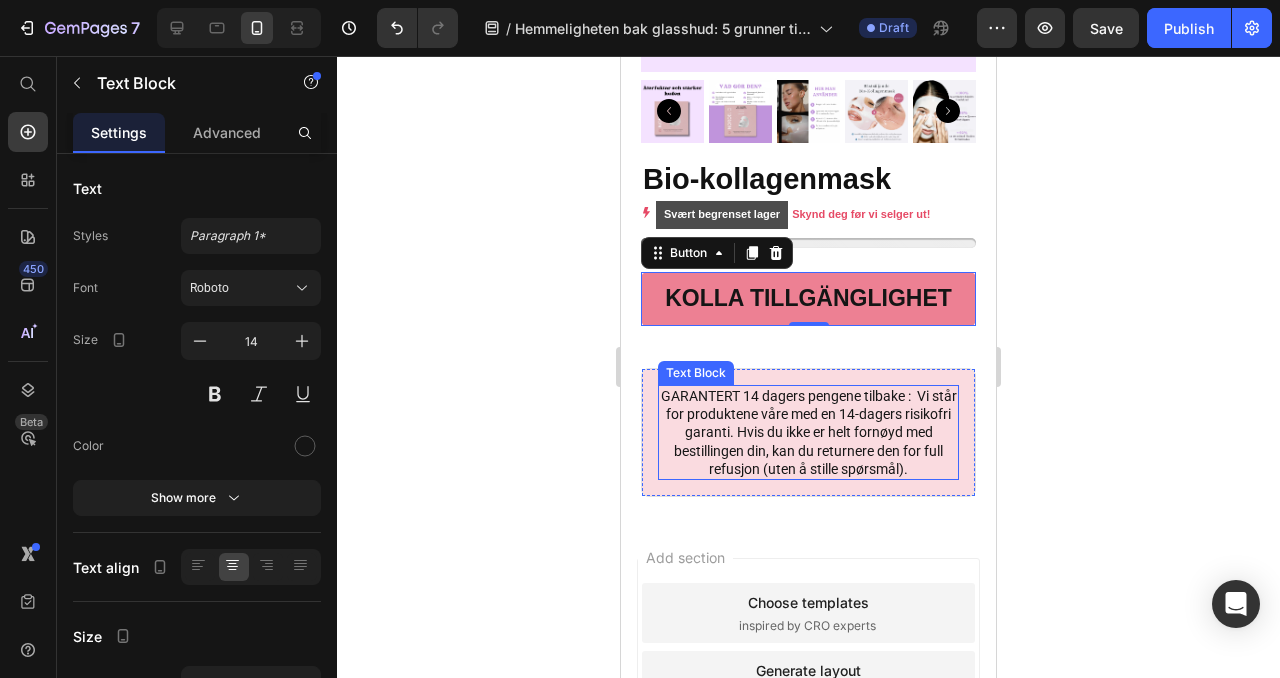 click on "GARANTERT 14 dagers pengene tilbake :  Vi står for produktene våre med en 14-dagers risikofri garanti. Hvis du ikke er helt fornøyd med bestillingen din, kan du returnere den for full refusjon (uten å stille spørsmål)." at bounding box center [808, 432] 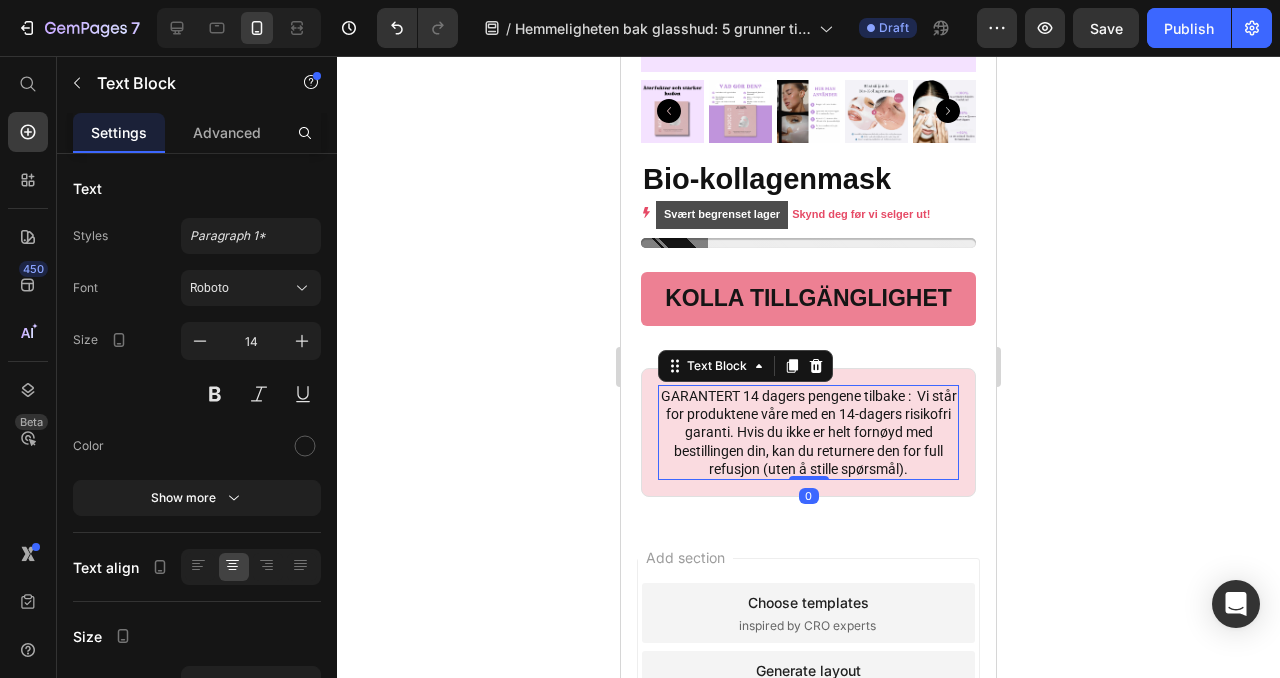 click on "GARANTERT 14 dagers pengene tilbake :  Vi står for produktene våre med en 14-dagers risikofri garanti. Hvis du ikke er helt fornøyd med bestillingen din, kan du returnere den for full refusjon (uten å stille spørsmål)." at bounding box center [808, 432] 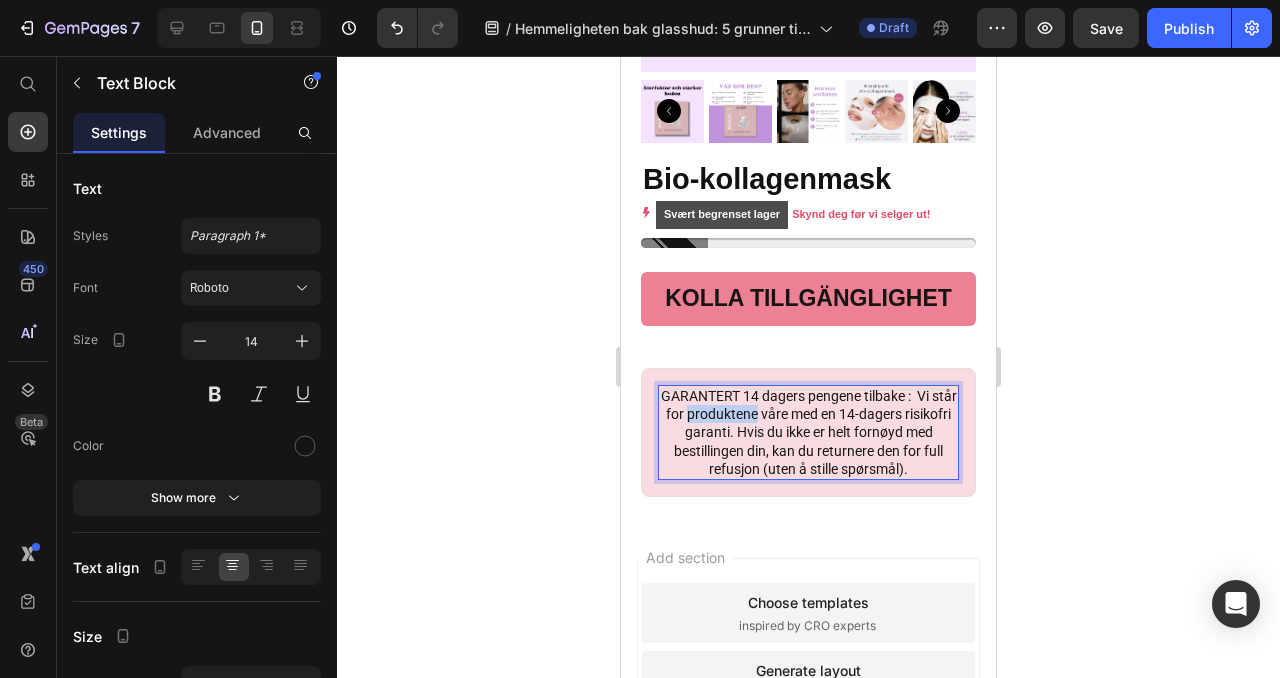 click on "GARANTERT 14 dagers pengene tilbake :  Vi står for produktene våre med en 14-dagers risikofri garanti. Hvis du ikke er helt fornøyd med bestillingen din, kan du returnere den for full refusjon (uten å stille spørsmål)." at bounding box center [808, 432] 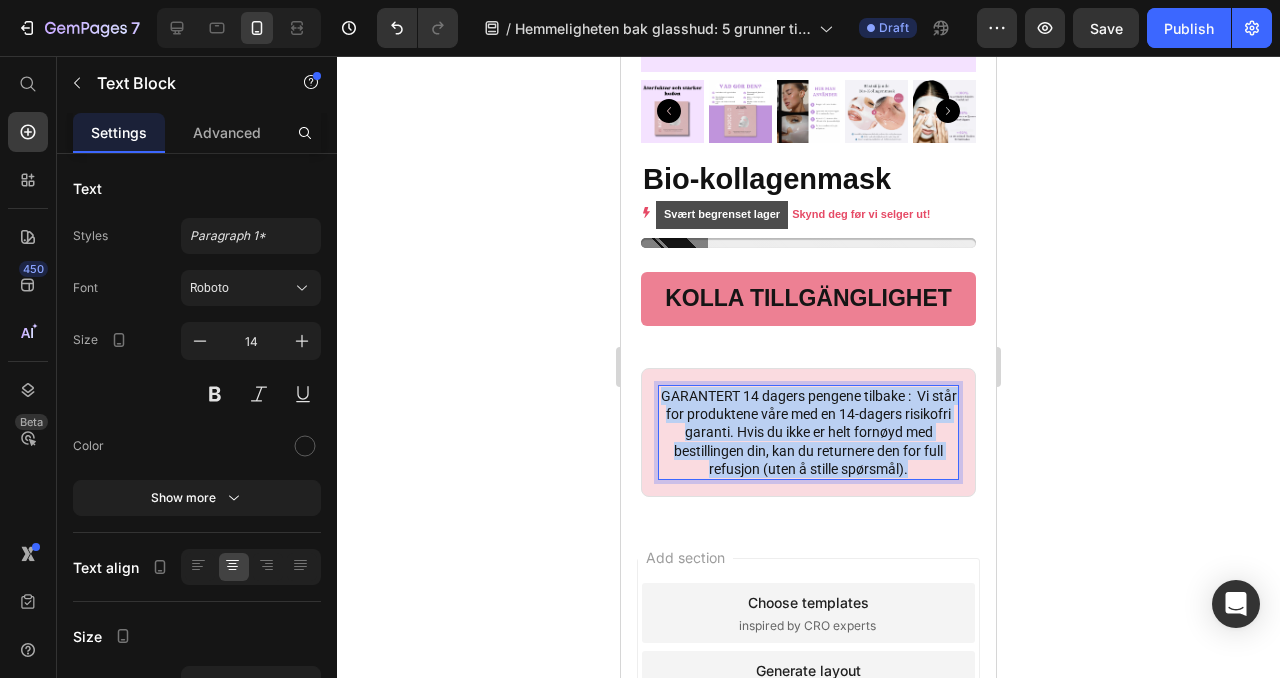 click on "GARANTERT 14 dagers pengene tilbake :  Vi står for produktene våre med en 14-dagers risikofri garanti. Hvis du ikke er helt fornøyd med bestillingen din, kan du returnere den for full refusjon (uten å stille spørsmål)." at bounding box center [808, 432] 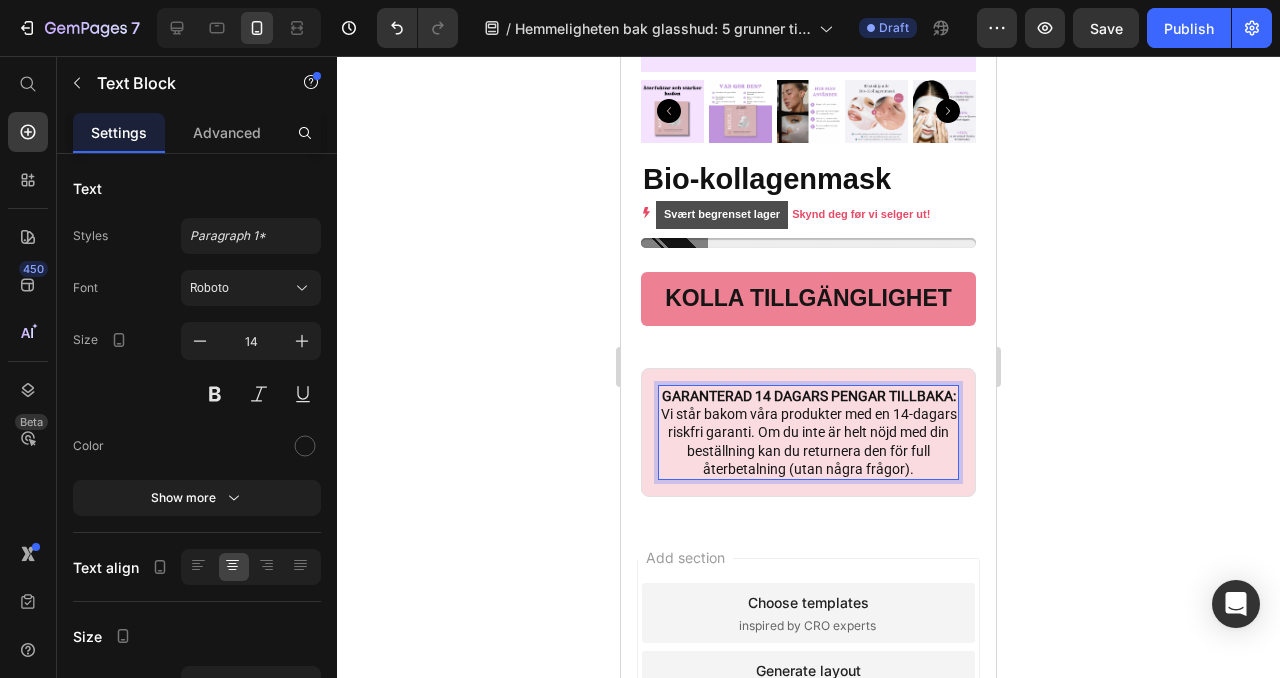 click on "GARANTERAD 14 DAGARS PENGAR TILLBAKA:" at bounding box center [809, 396] 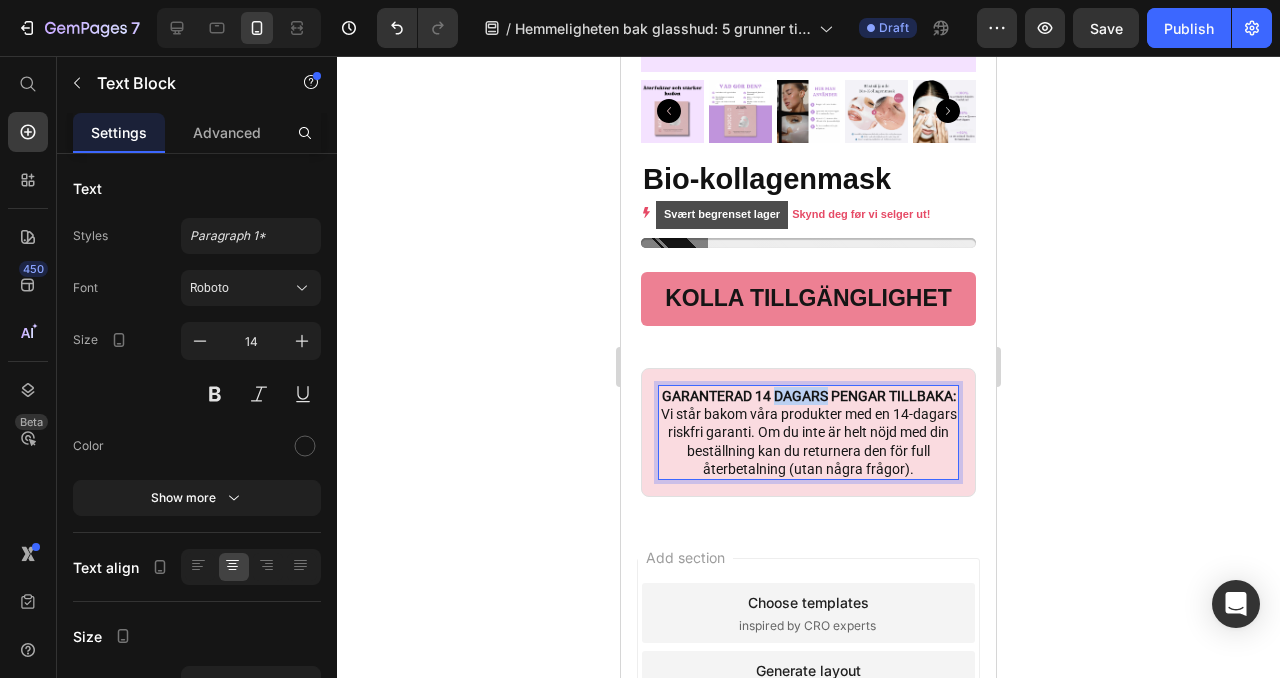 click on "GARANTERAD 14 DAGARS PENGAR TILLBAKA:" at bounding box center [809, 396] 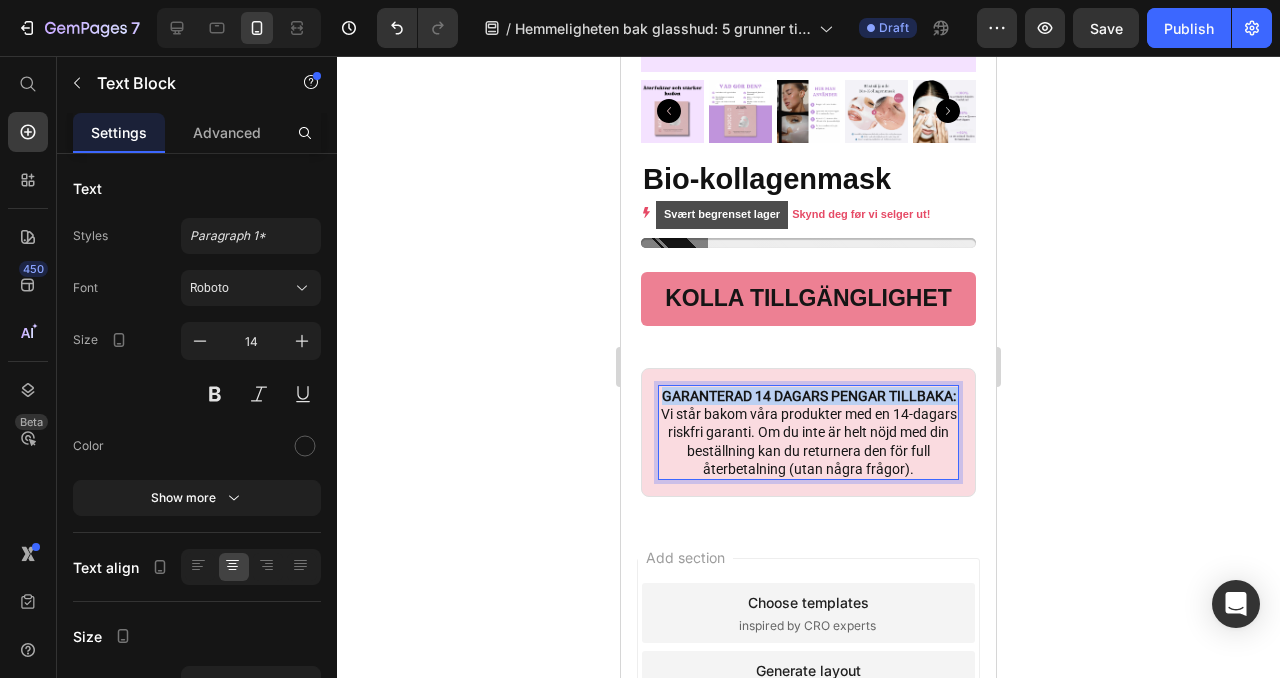 click on "GARANTERAD 14 DAGARS PENGAR TILLBAKA:" at bounding box center (809, 396) 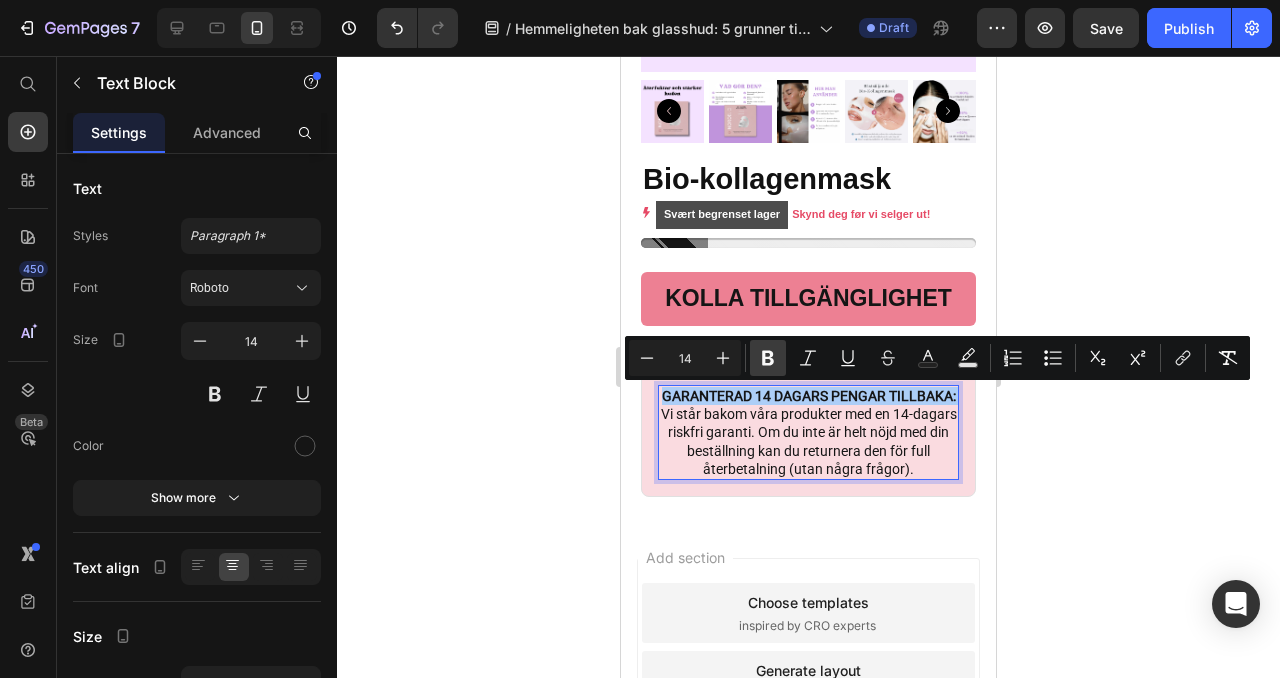 click 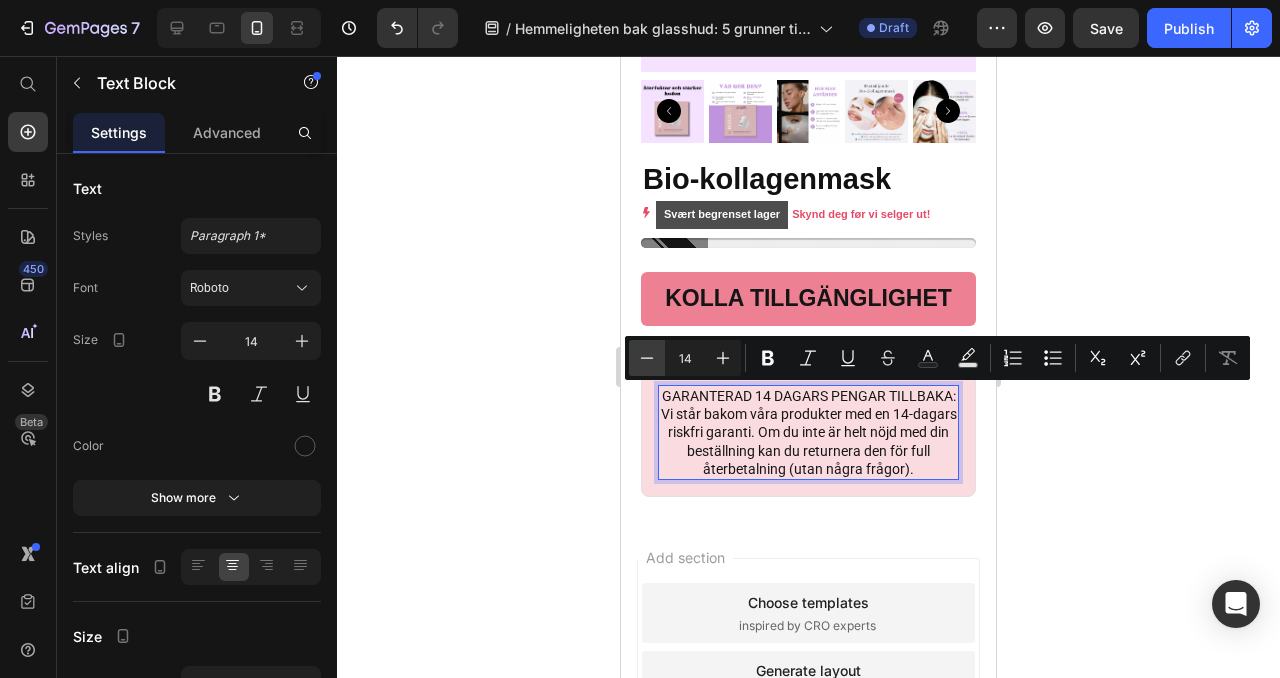 click 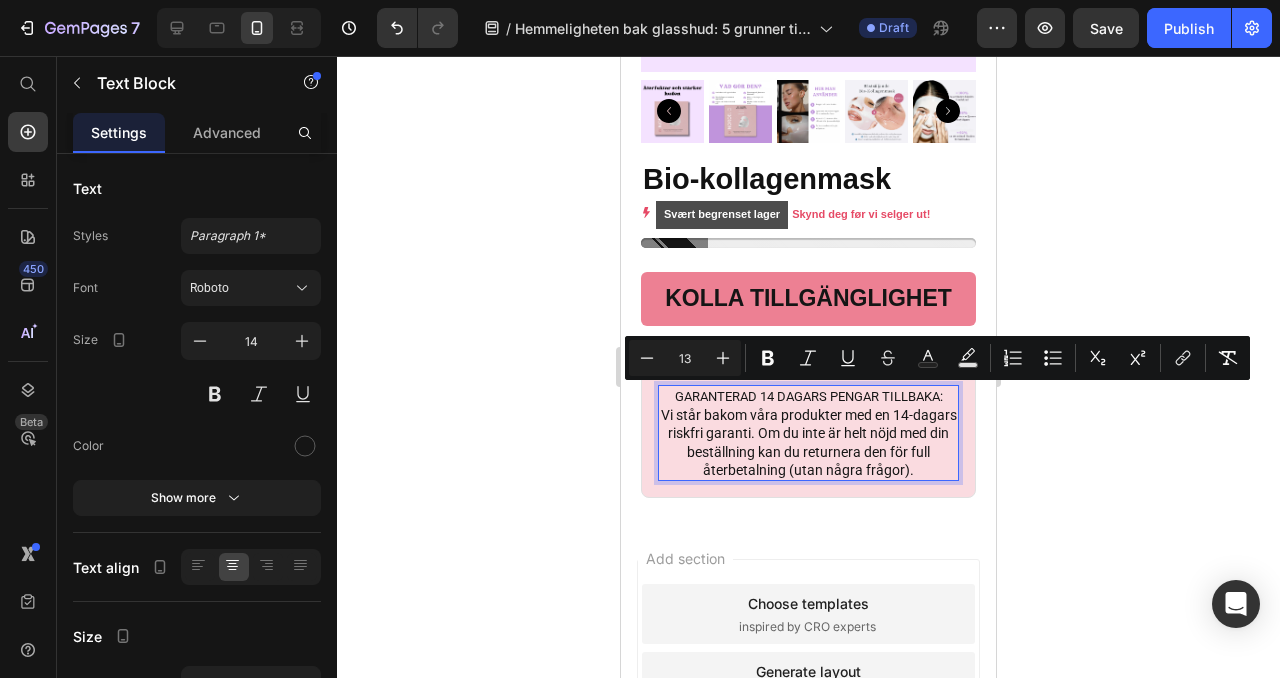 type on "14" 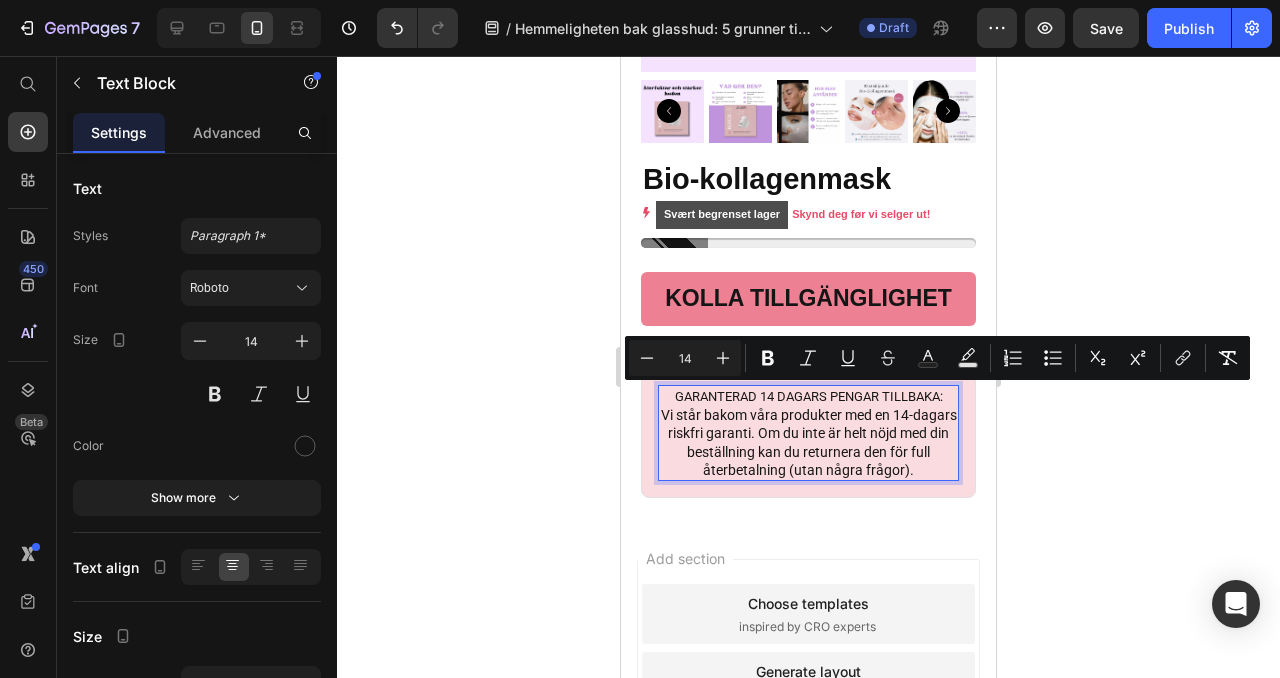 click on "GARANTERAD 14 DAGARS PENGAR TILLBAKA: Vi står bakom våra produkter med en 14-dagars riskfri garanti. Om du inte är helt nöjd med din beställning kan du returnera den för full återbetalning (utan några frågor)." at bounding box center (808, 433) 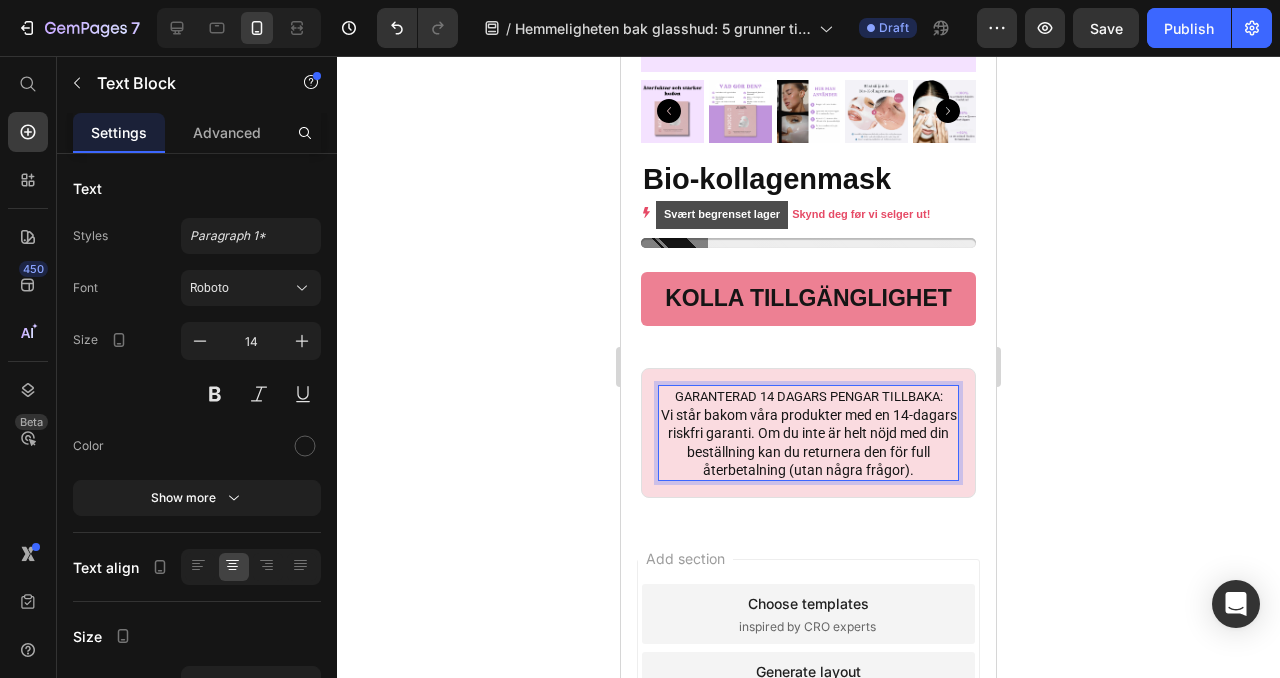 click on "GARANTERAD 14 DAGARS PENGAR TILLBAKA: Vi står bakom våra produkter med en 14-dagars riskfri garanti. Om du inte är helt nöjd med din beställning kan du returnera den för full återbetalning (utan några frågor)." at bounding box center [808, 433] 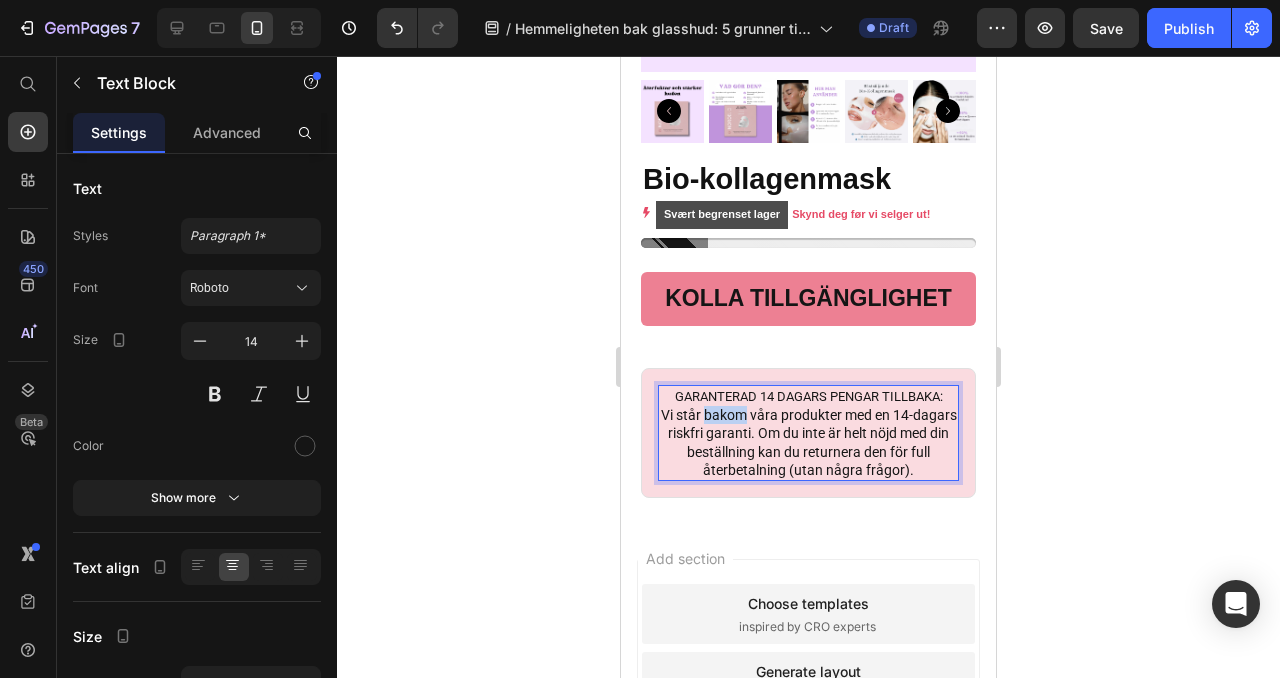 click on "GARANTERAD 14 DAGARS PENGAR TILLBAKA: Vi står bakom våra produkter med en 14-dagars riskfri garanti. Om du inte är helt nöjd med din beställning kan du returnera den för full återbetalning (utan några frågor)." at bounding box center [808, 433] 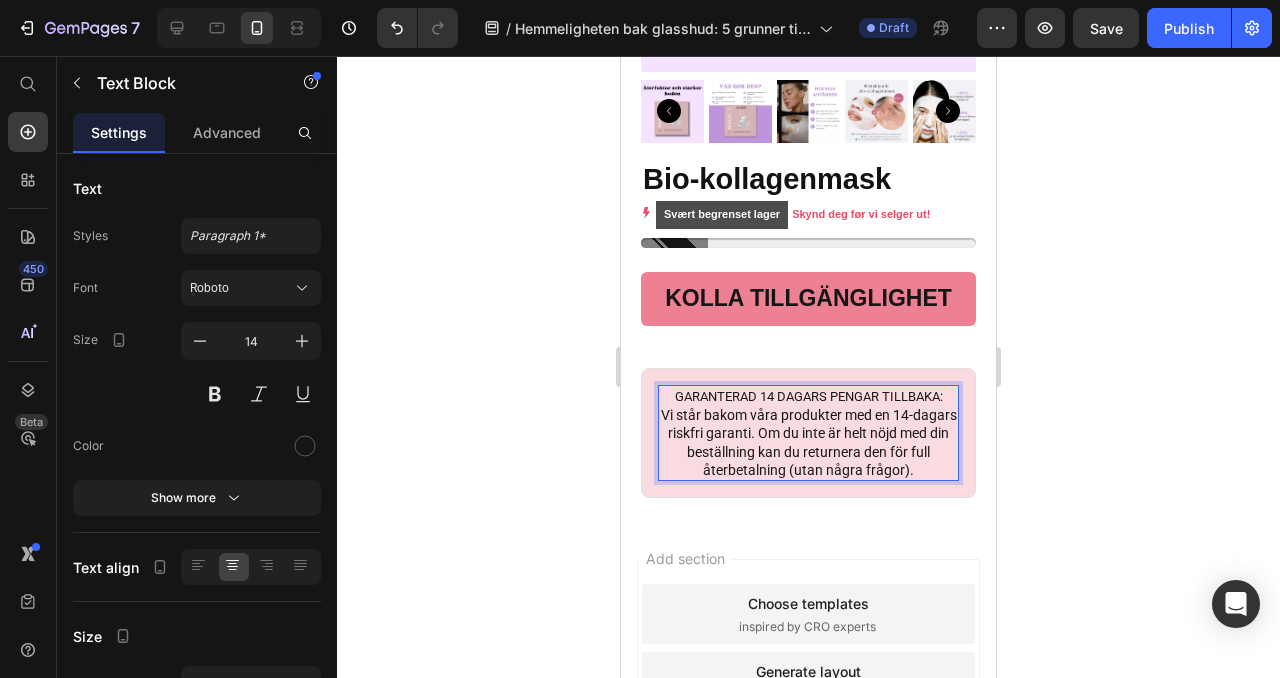 click on "GARANTERAD 14 DAGARS PENGAR TILLBAKA: Vi står bakom våra produkter med en 14-dagars riskfri garanti. Om du inte är helt nöjd med din beställning kan du returnera den för full återbetalning (utan några frågor)." at bounding box center (808, 433) 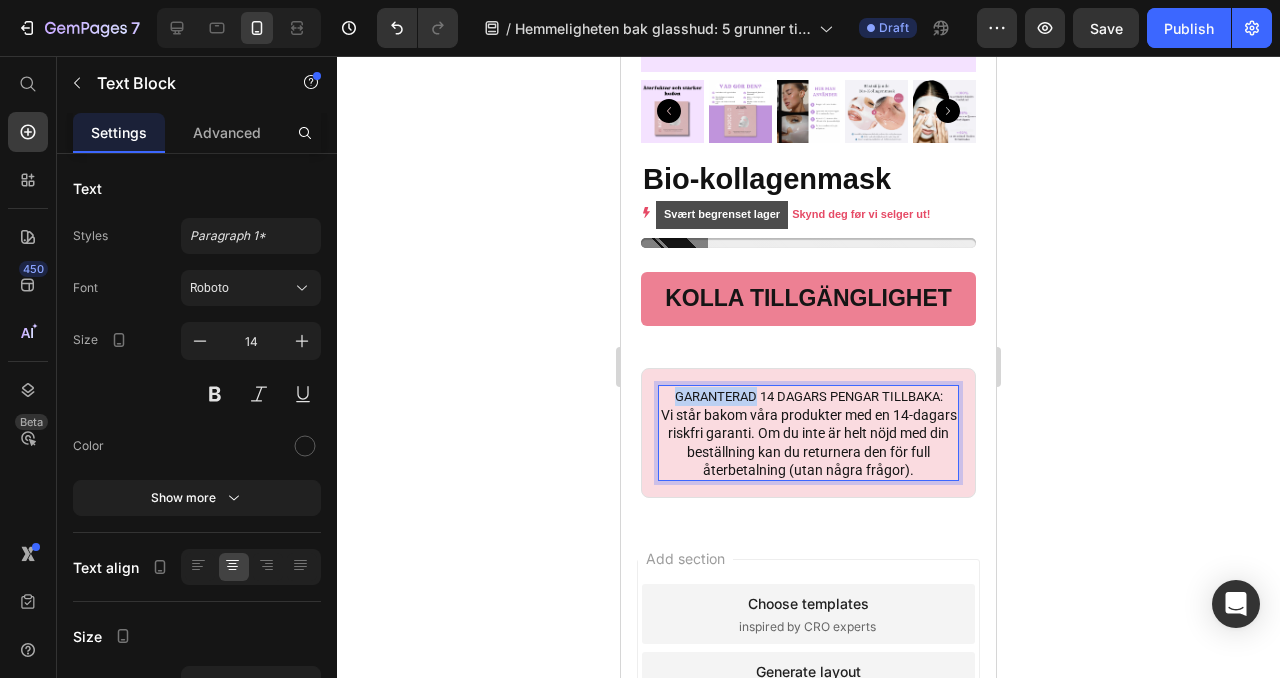 click on "GARANTERAD 14 DAGARS PENGAR TILLBAKA:" at bounding box center (809, 396) 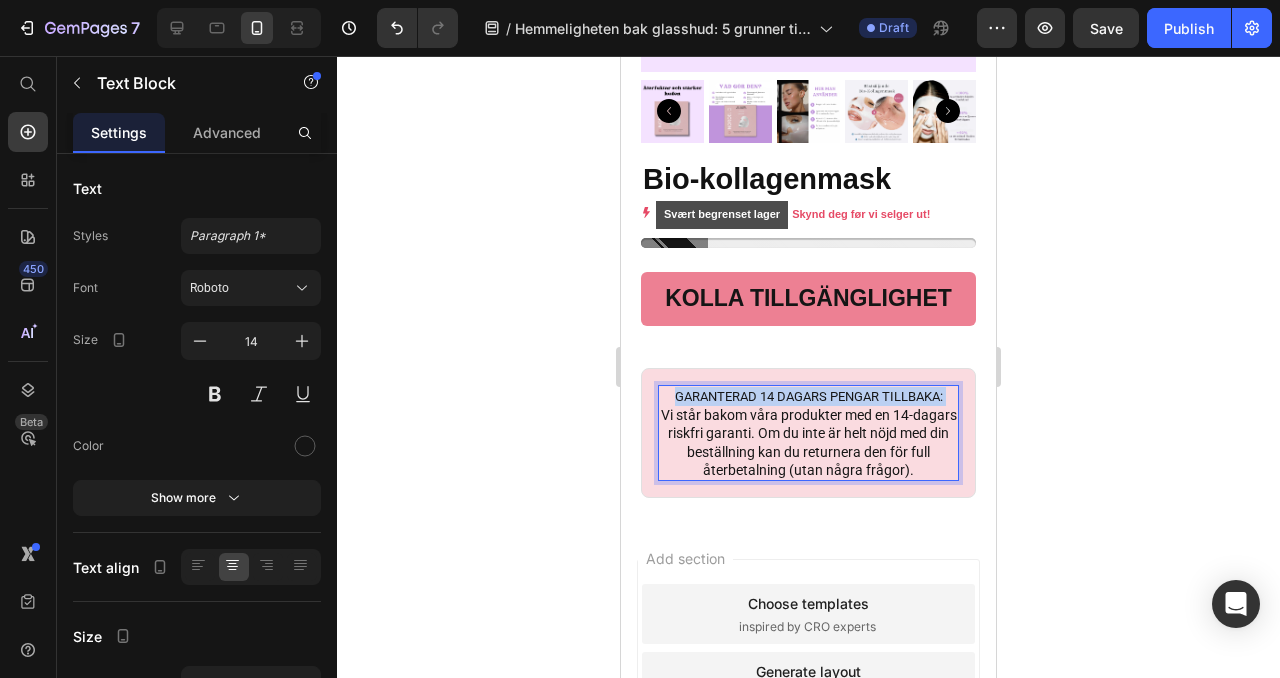 click on "GARANTERAD 14 DAGARS PENGAR TILLBAKA:" at bounding box center (809, 396) 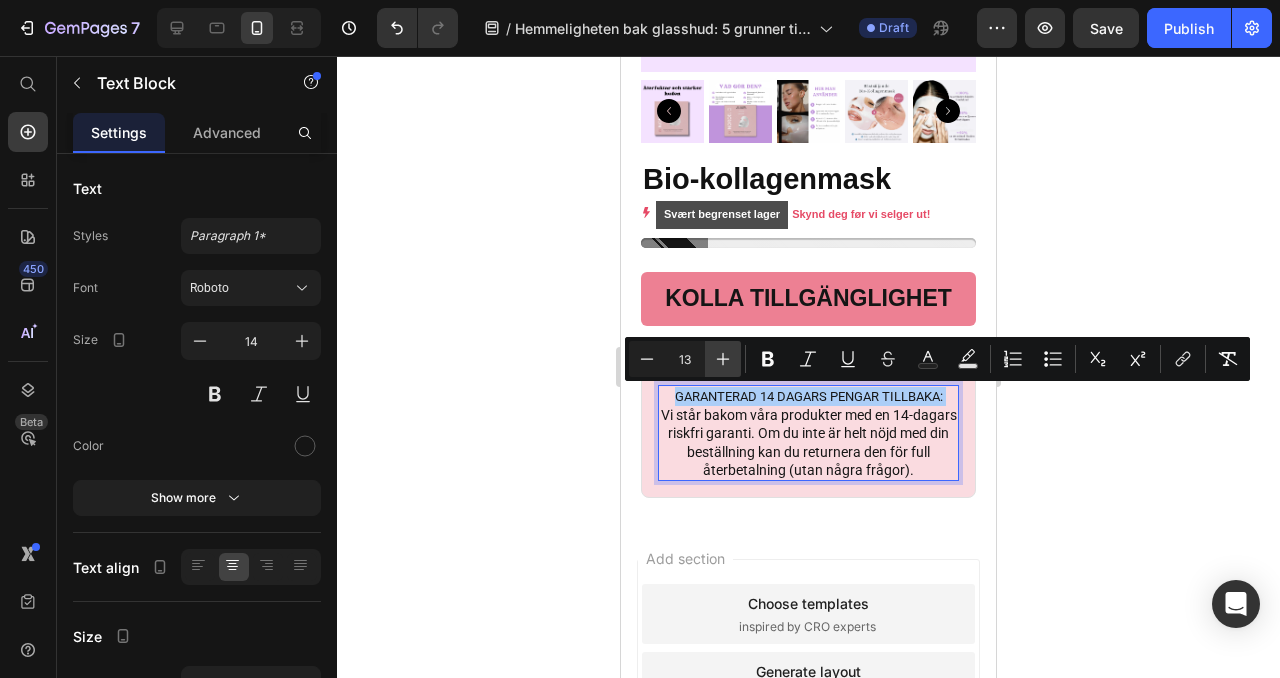 click 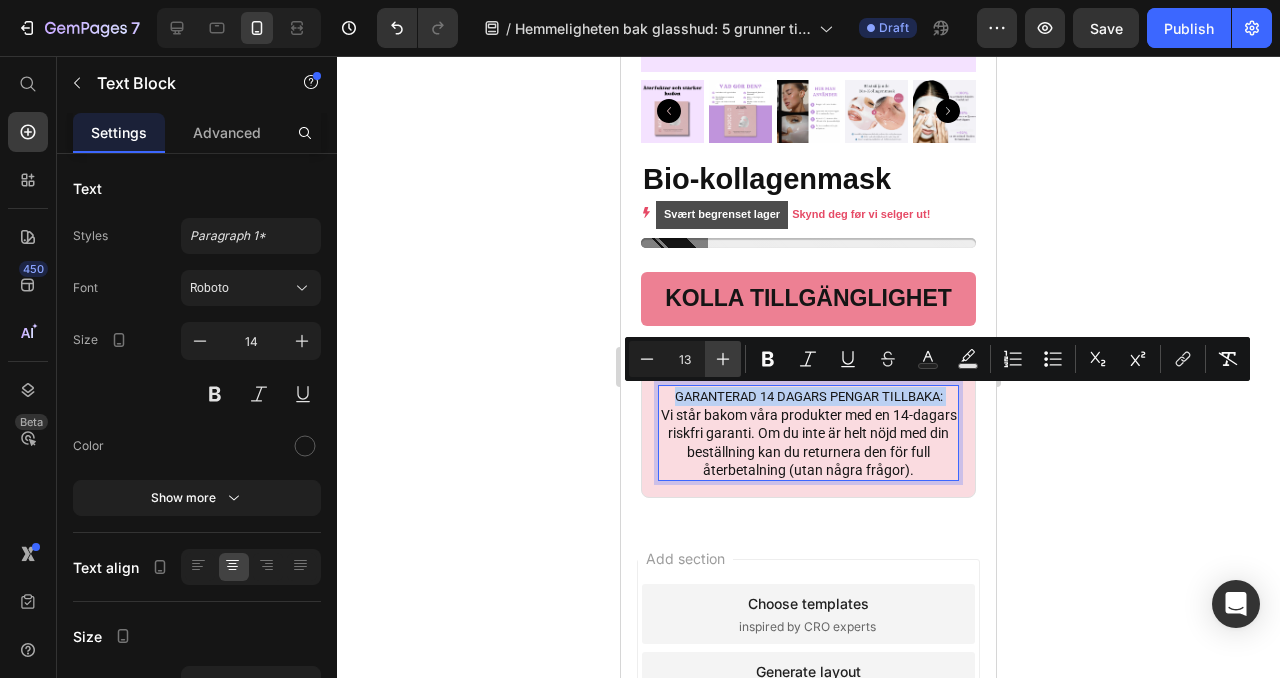 type on "14" 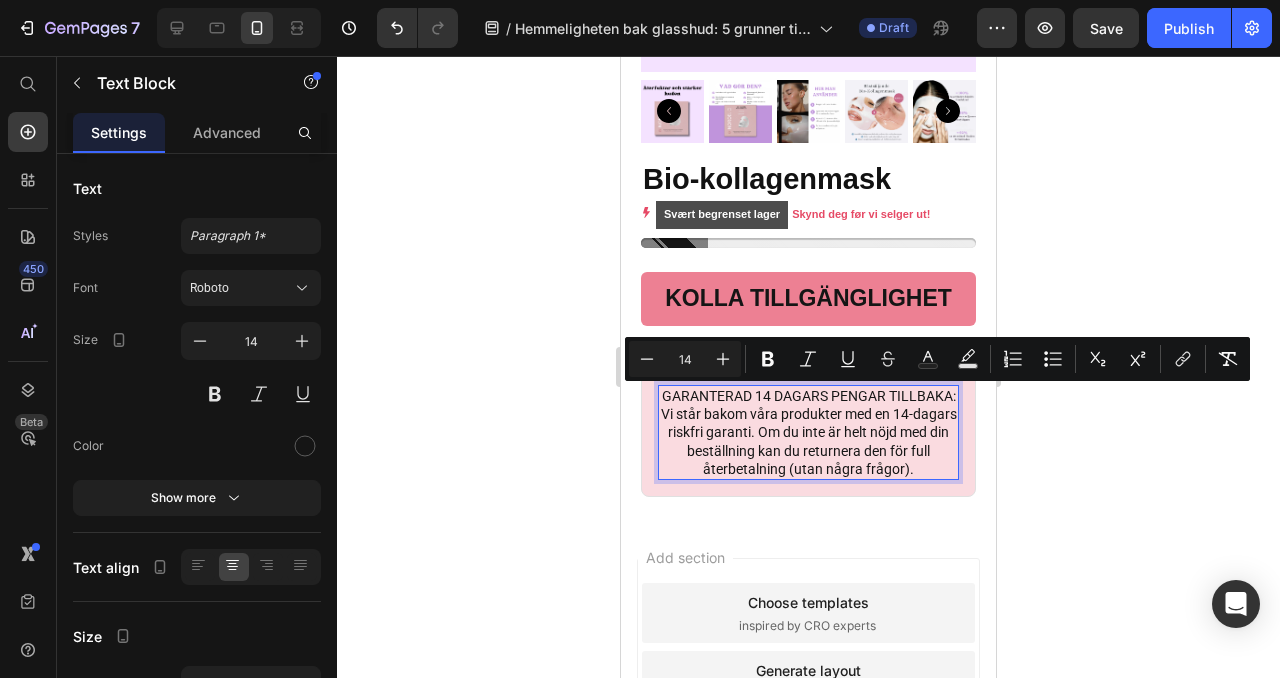 click 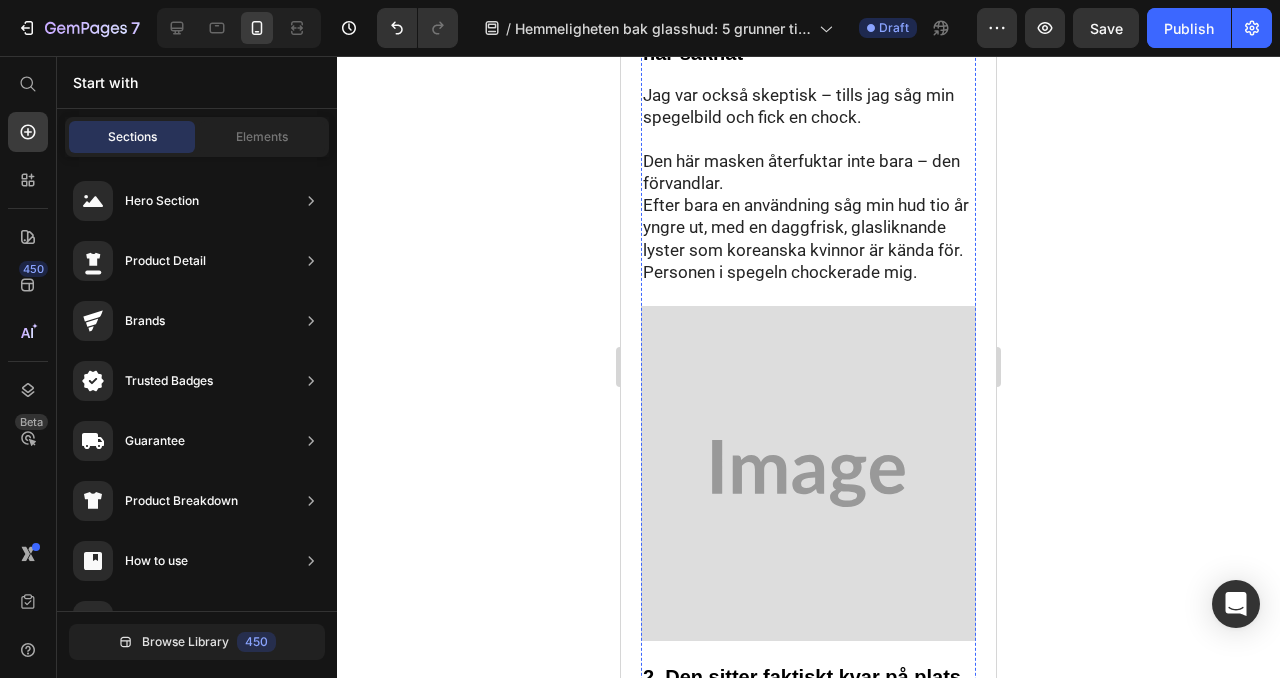 scroll, scrollTop: 0, scrollLeft: 0, axis: both 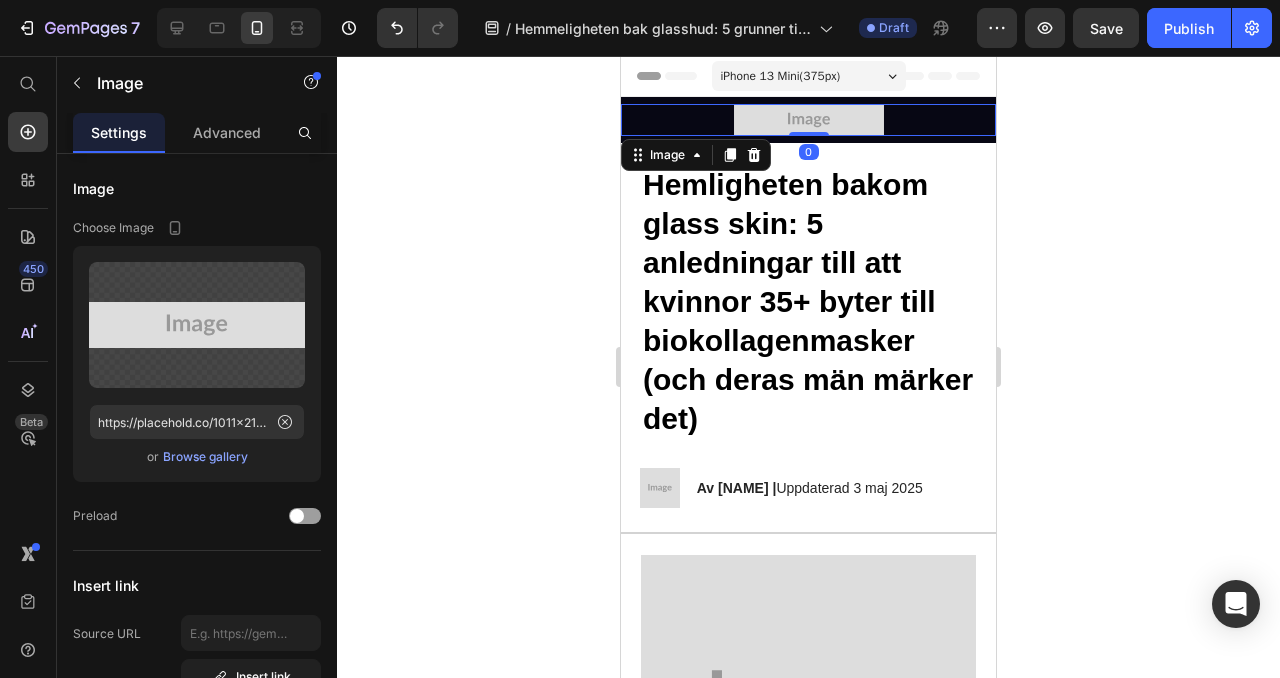 click at bounding box center (808, 120) 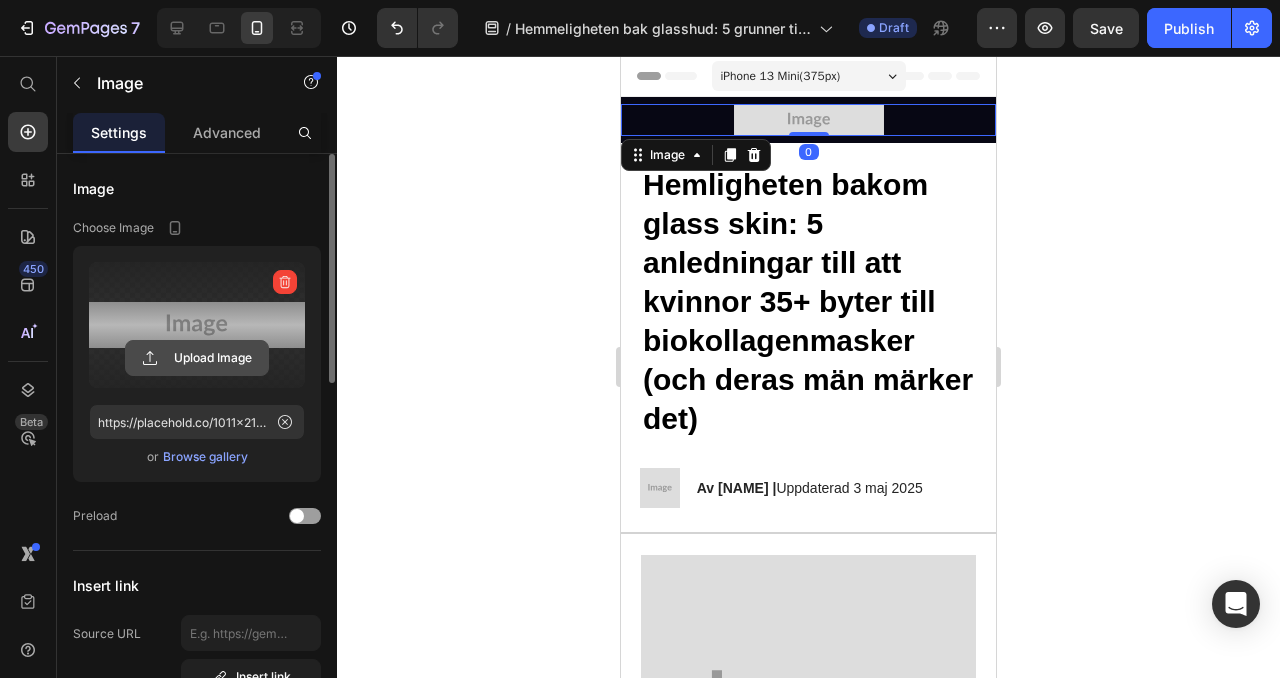 click 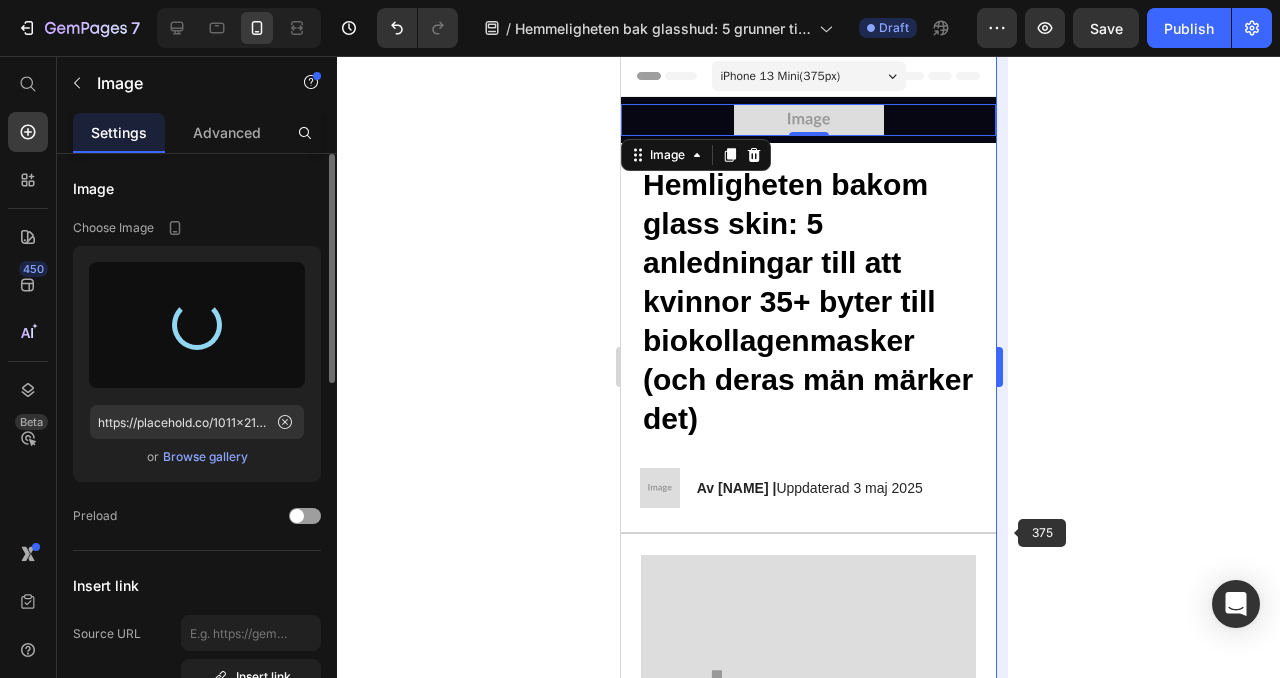 type on "https://cdn.shopify.com/s/files/1/0939/8016/4436/files/gempages_574745079852303589-c177769f-3c86-4791-a1a5-69808b24e6d7.png" 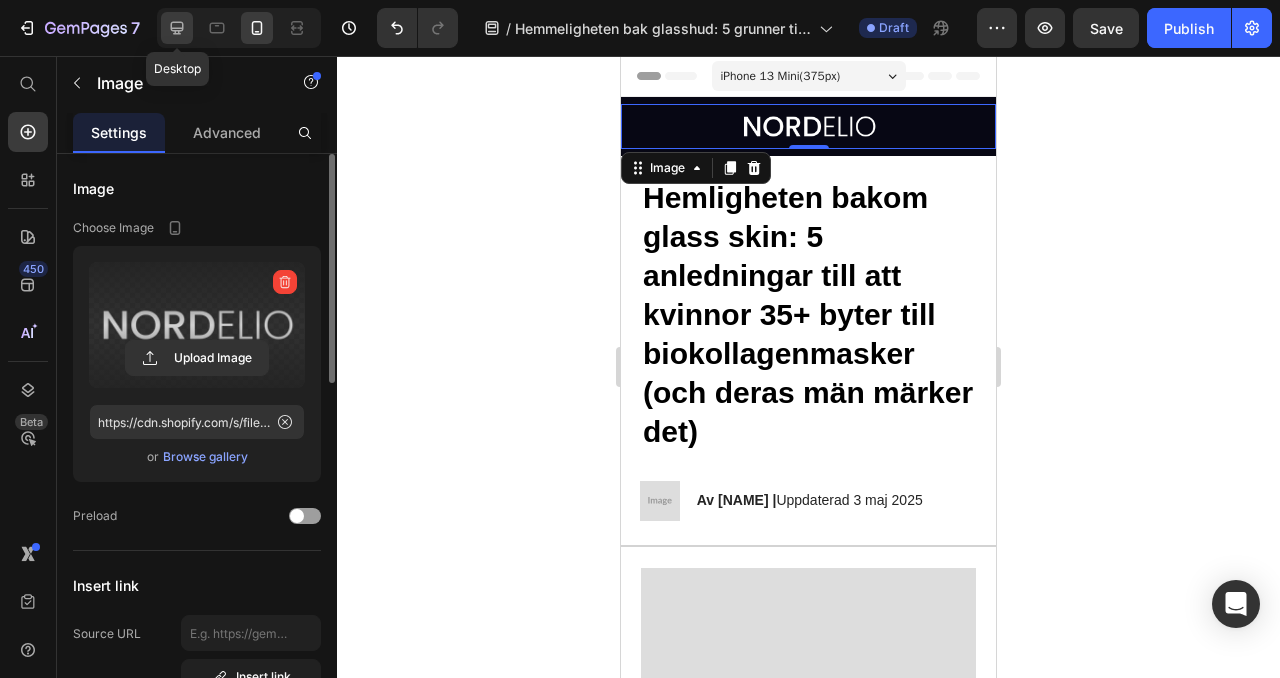 click 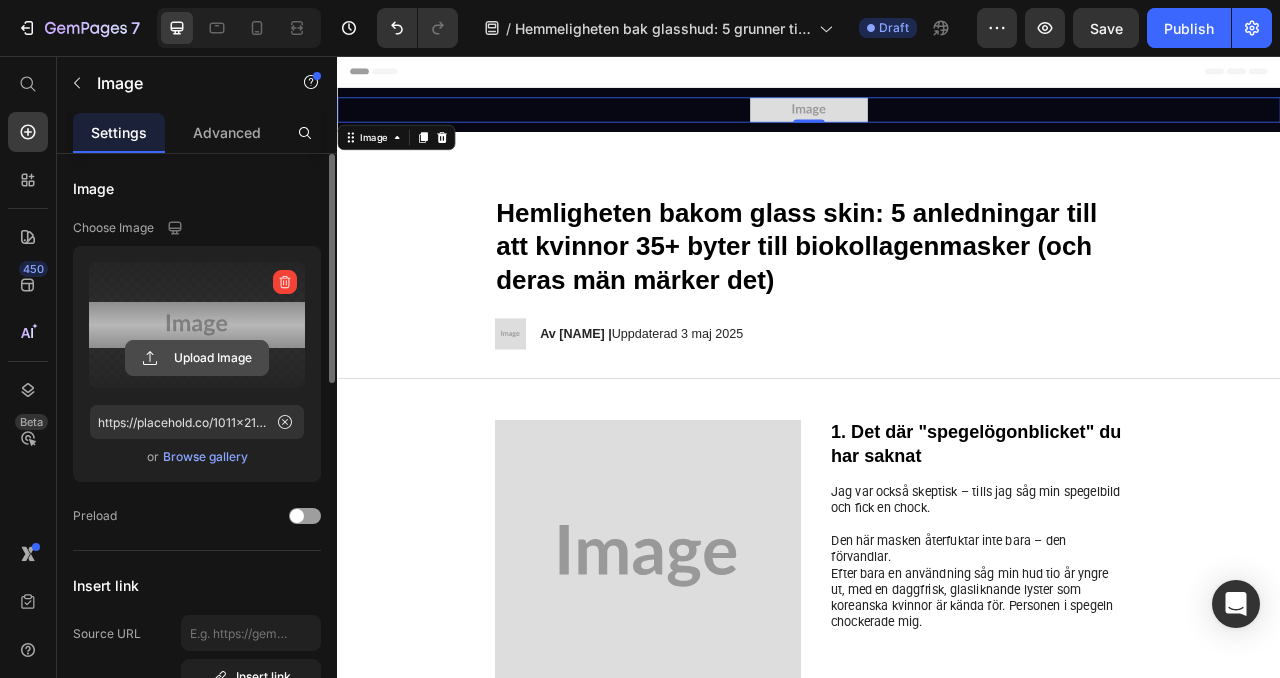 click 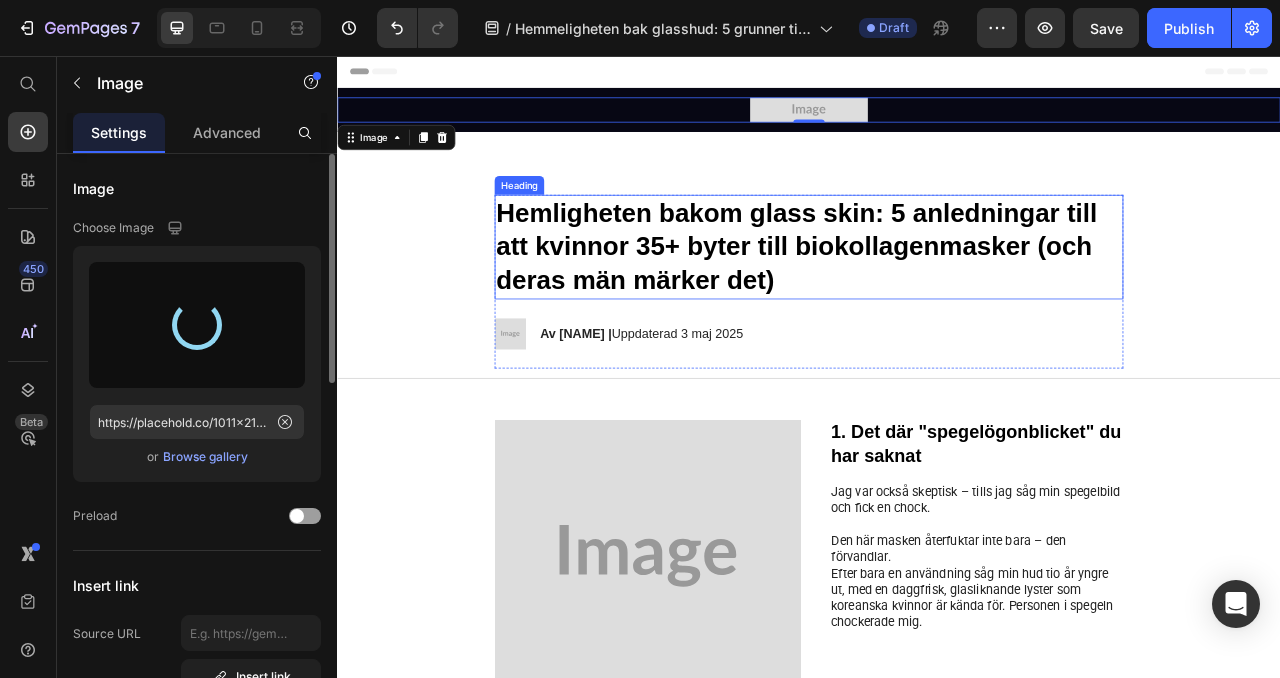 type on "https://cdn.shopify.com/s/files/1/0939/8016/4436/files/gempages_574745079852303589-c177769f-3c86-4791-a1a5-69808b24e6d7.png" 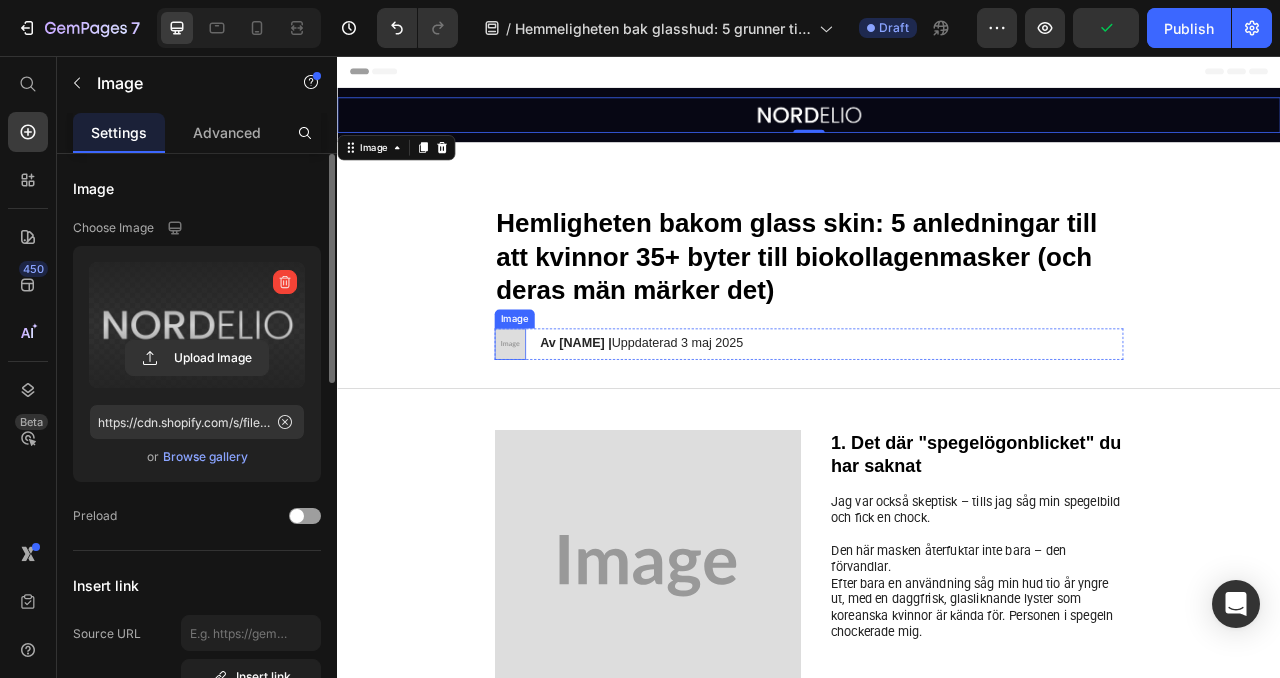 click at bounding box center (557, 423) 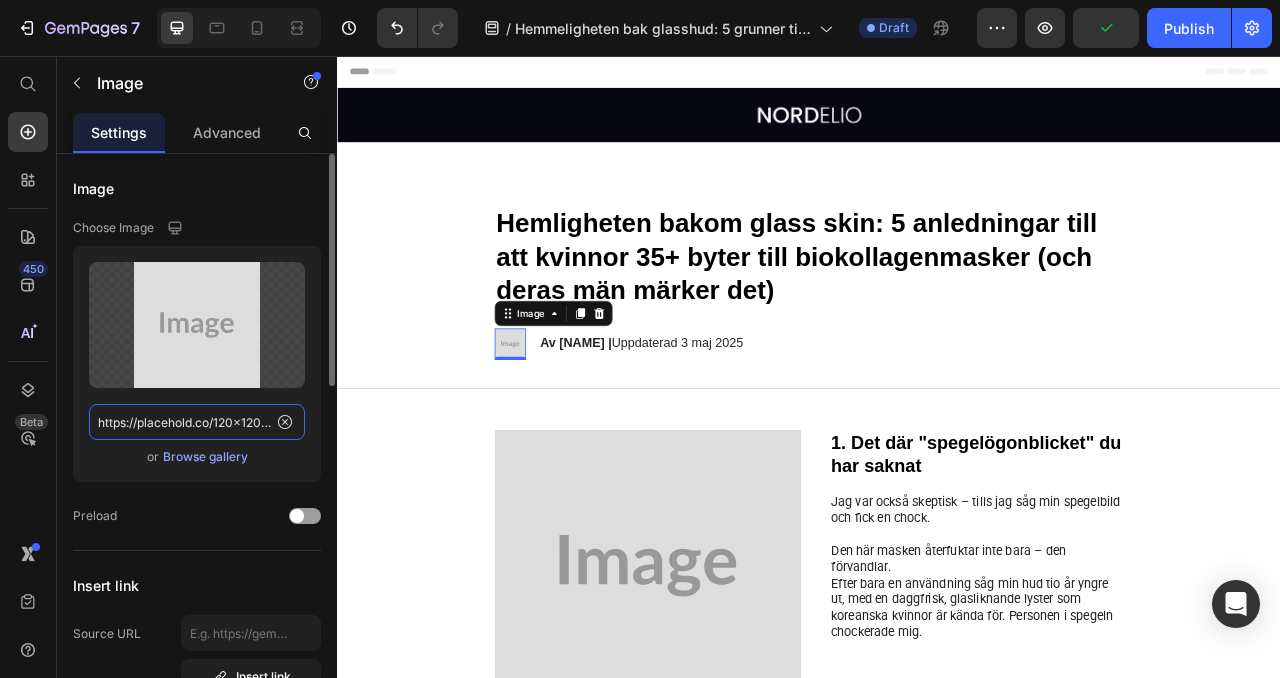 click on "https://placehold.co/120x120?text=Image" 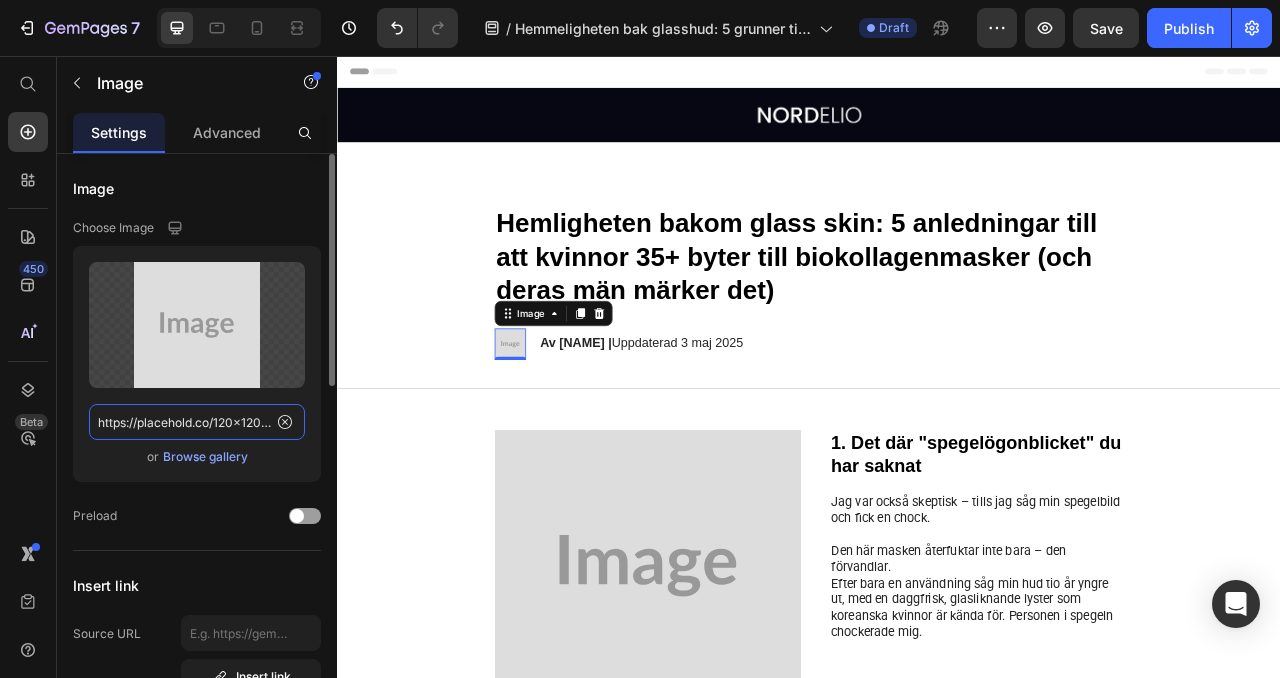 paste on "cdn.shopify.com/s/files/1/0899/8689/2043/files/gempages_558948214632350796-2541bb48-c691-42e0-b766-d680249ae247.png" 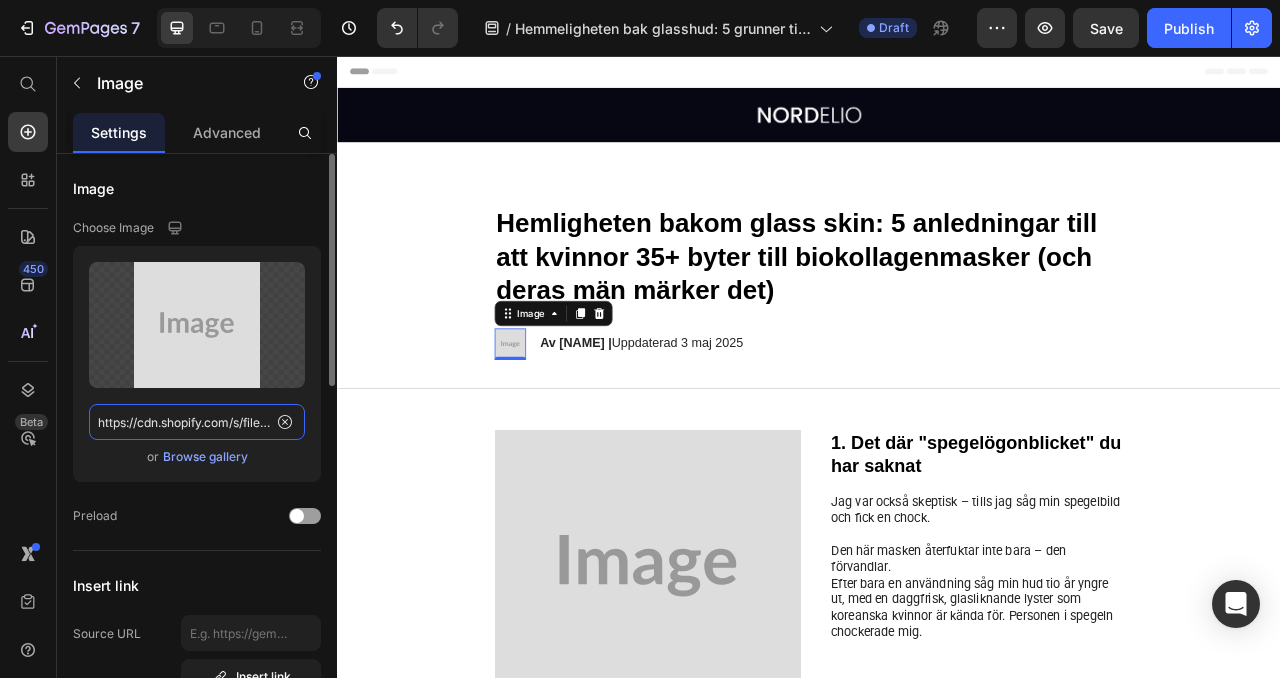 scroll, scrollTop: 0, scrollLeft: 618, axis: horizontal 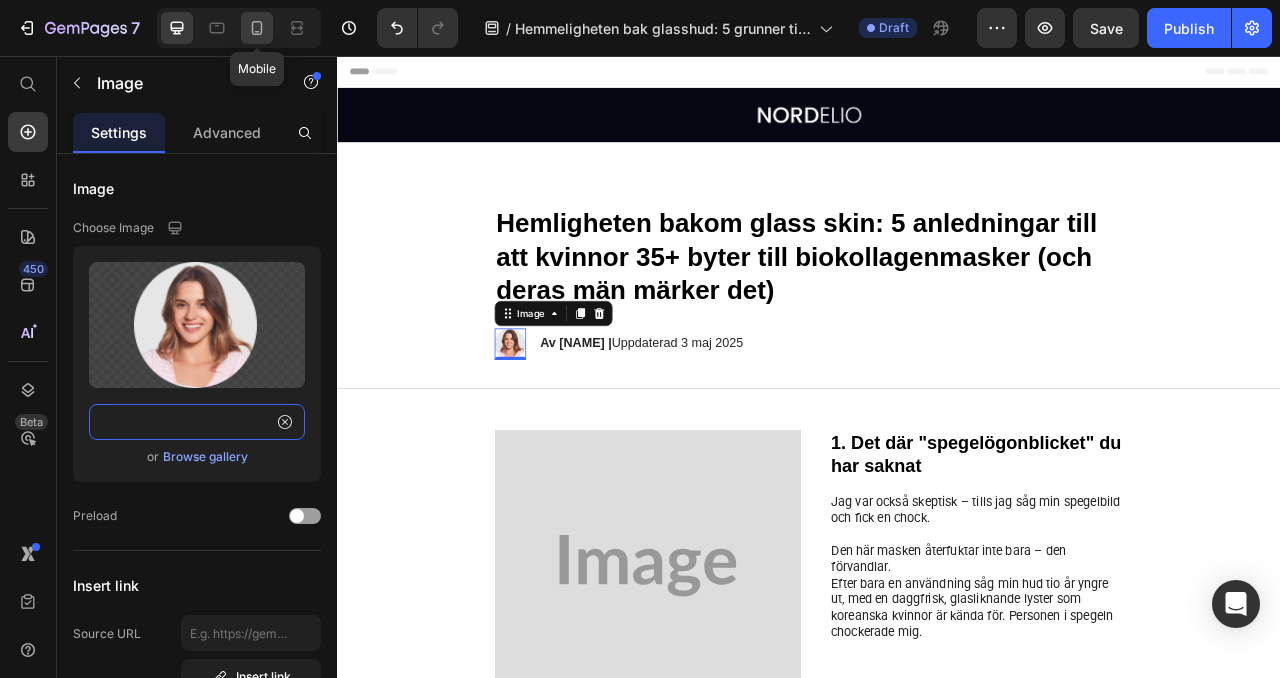 type on "https://cdn.shopify.com/s/files/1/0899/8689/2043/files/gempages_558948214632350796-2541bb48-c691-42e0-b766-d680249ae247.png" 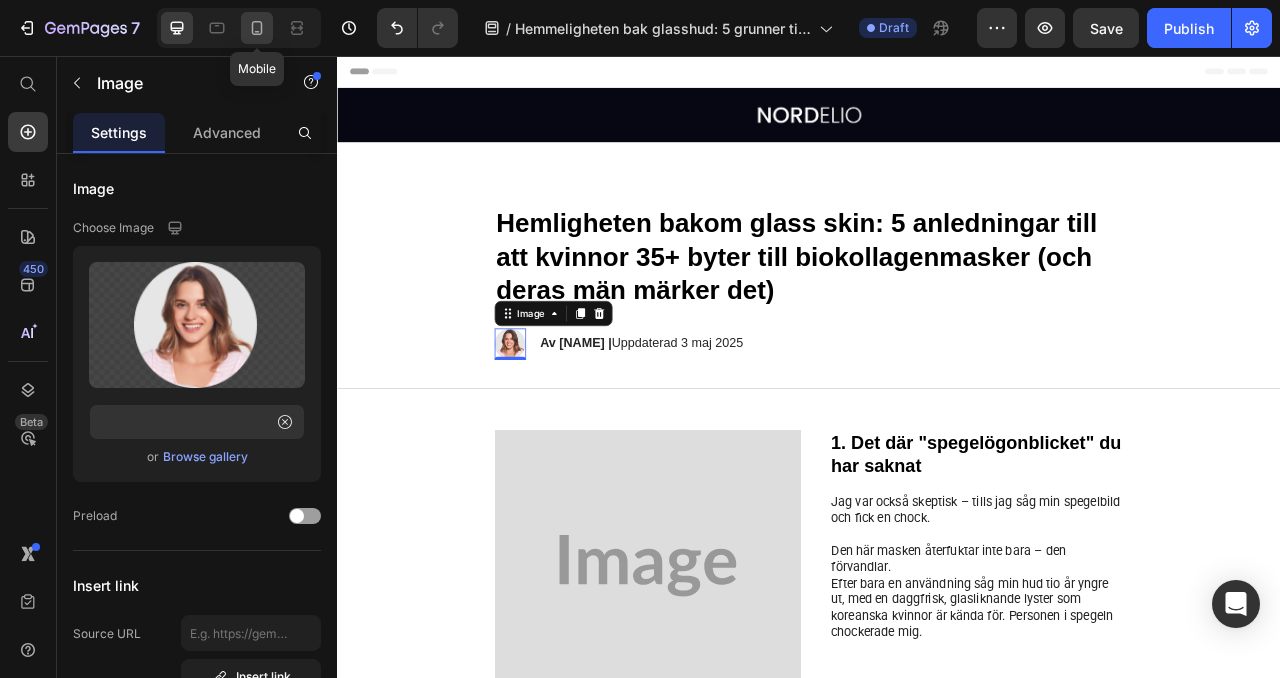 click 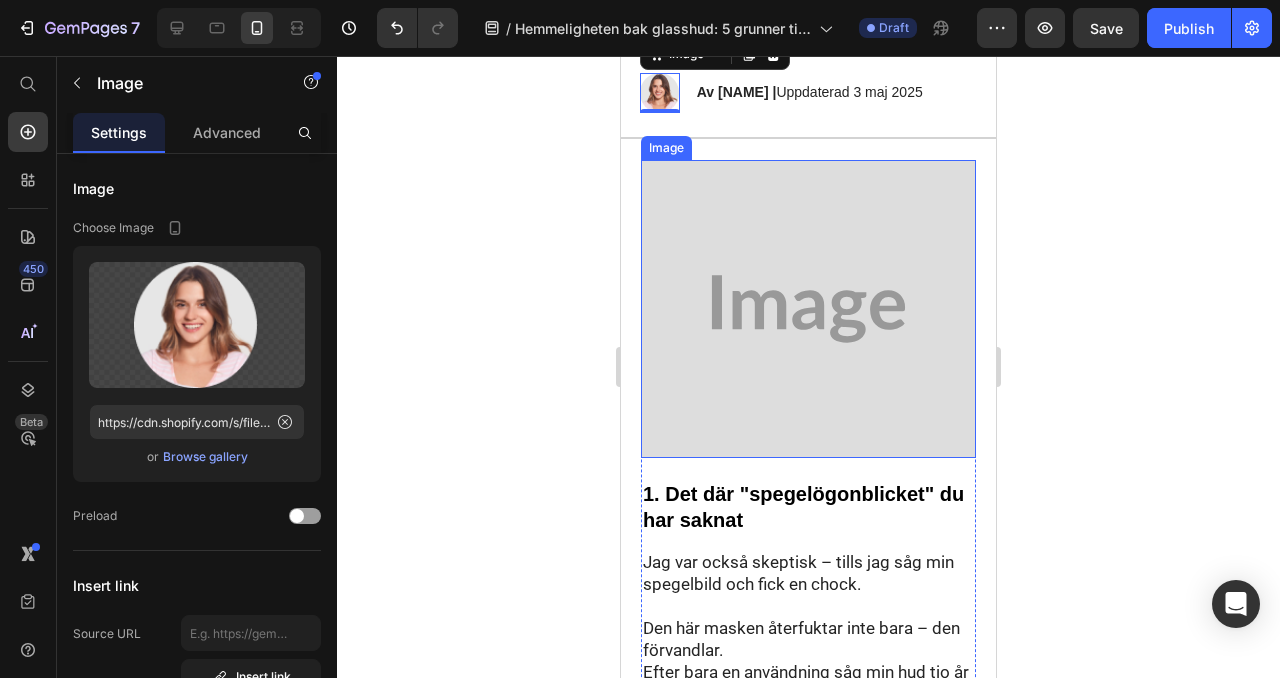 scroll, scrollTop: 421, scrollLeft: 0, axis: vertical 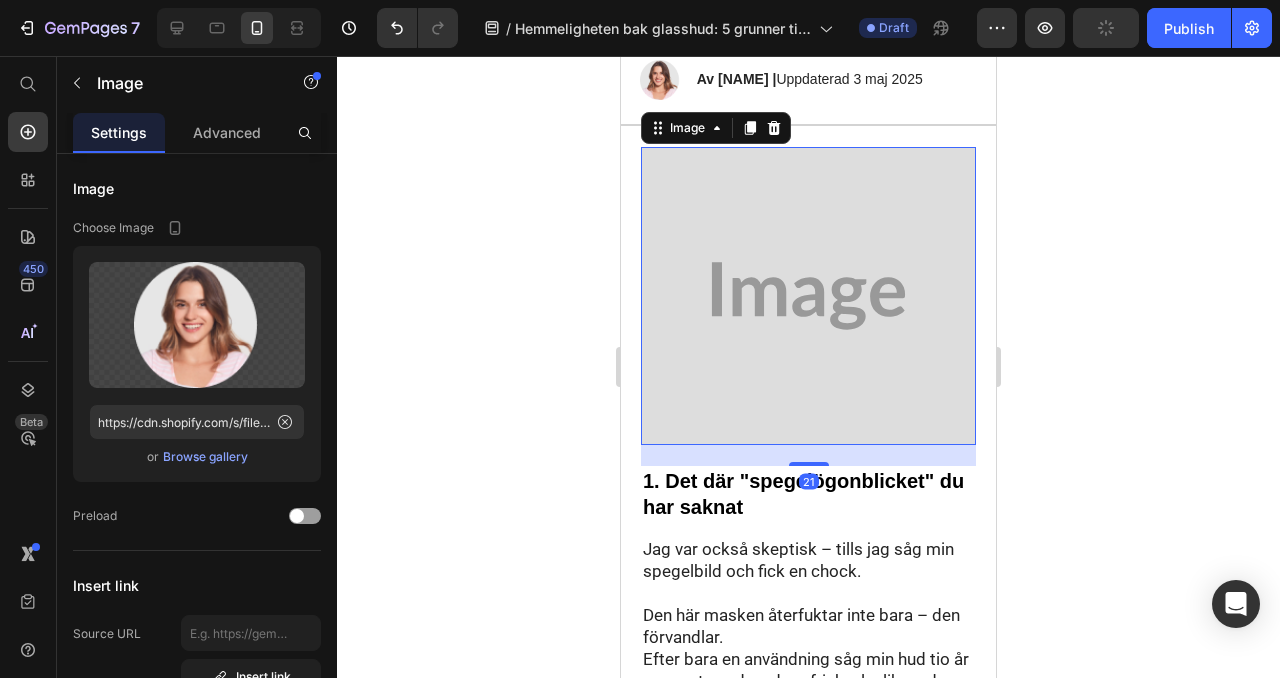 click at bounding box center (808, 296) 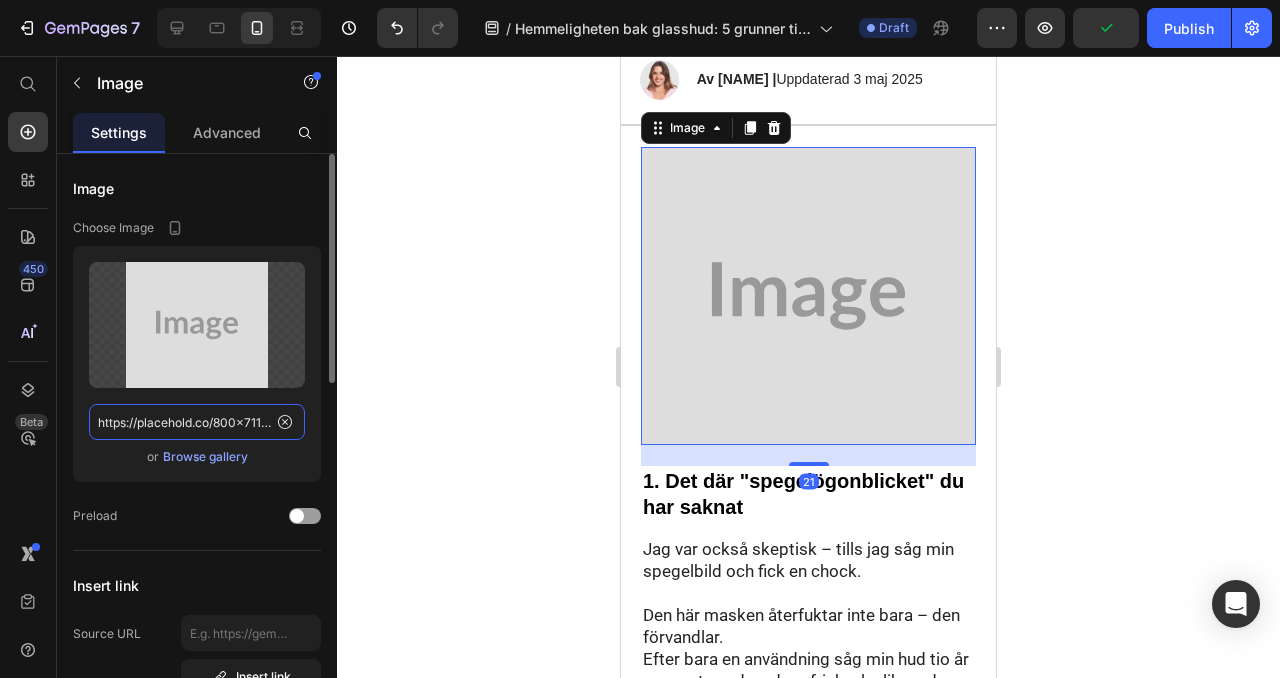 click on "https://placehold.co/800x711?text=Image" 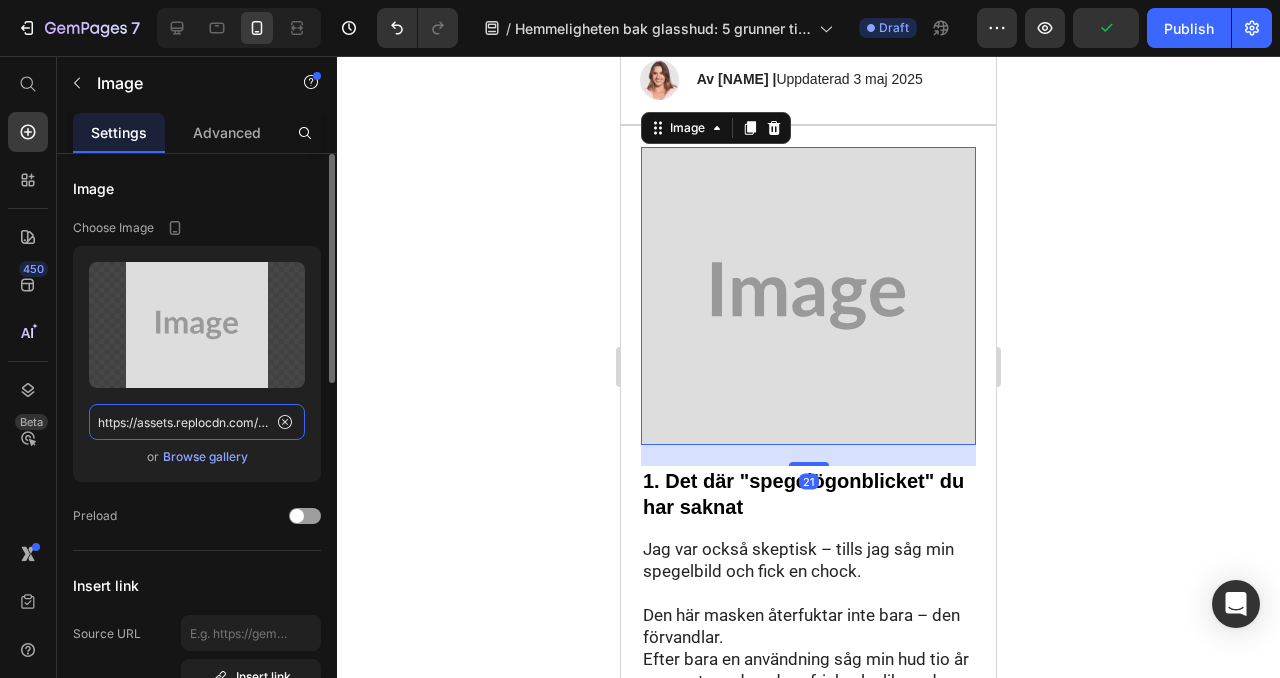 scroll, scrollTop: 0, scrollLeft: 607, axis: horizontal 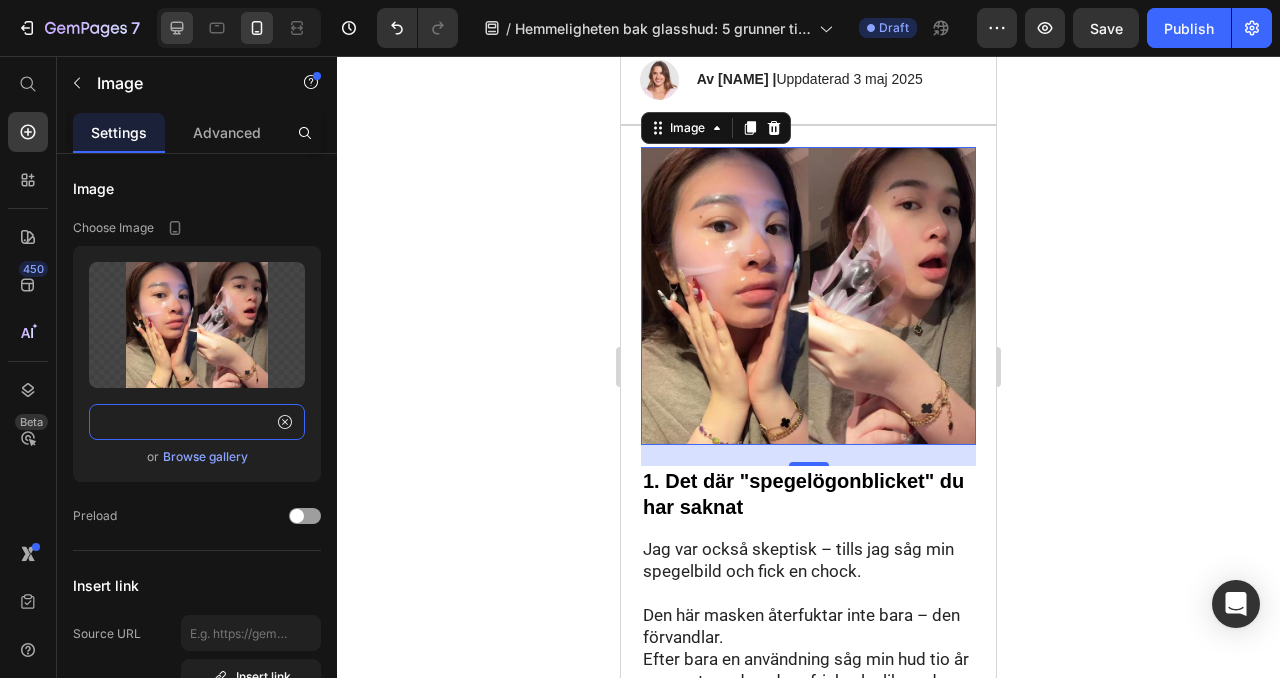 type on "https://assets.replocdn.com/projects/2726e443-4661-4fa7-8a99-0f6d797a09f6/8edac323-400b-43ab-b2da-40676dc36571?width=820" 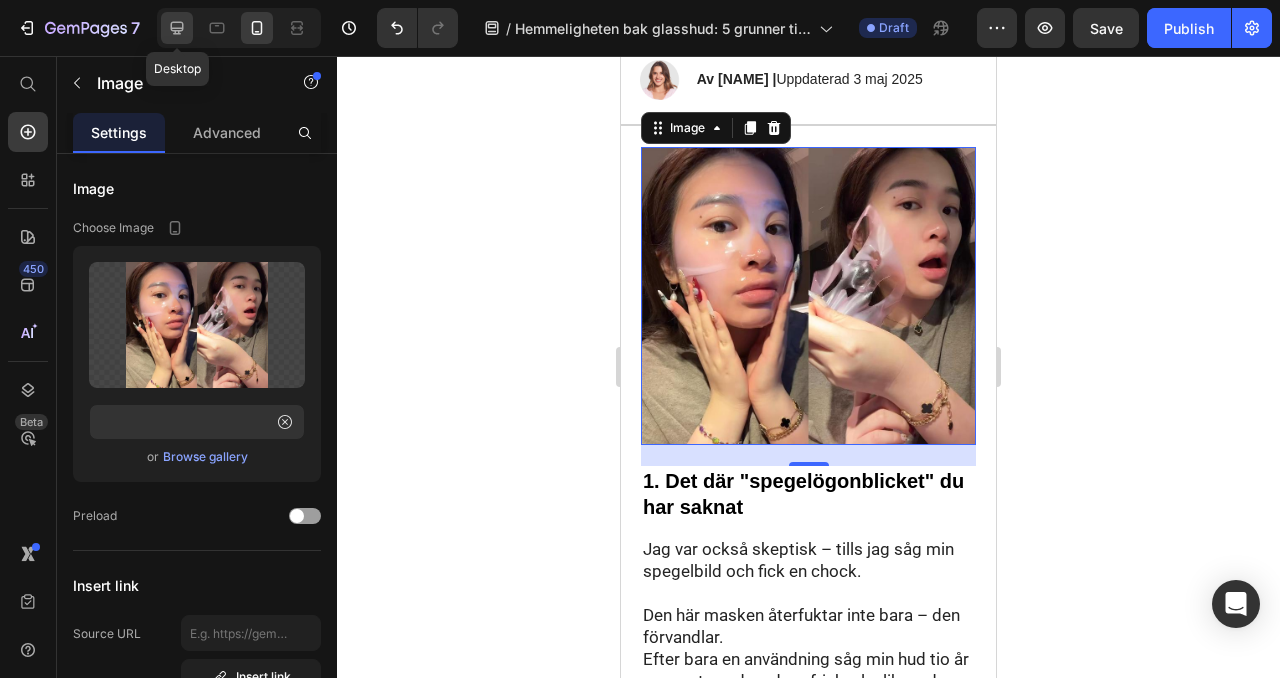 click 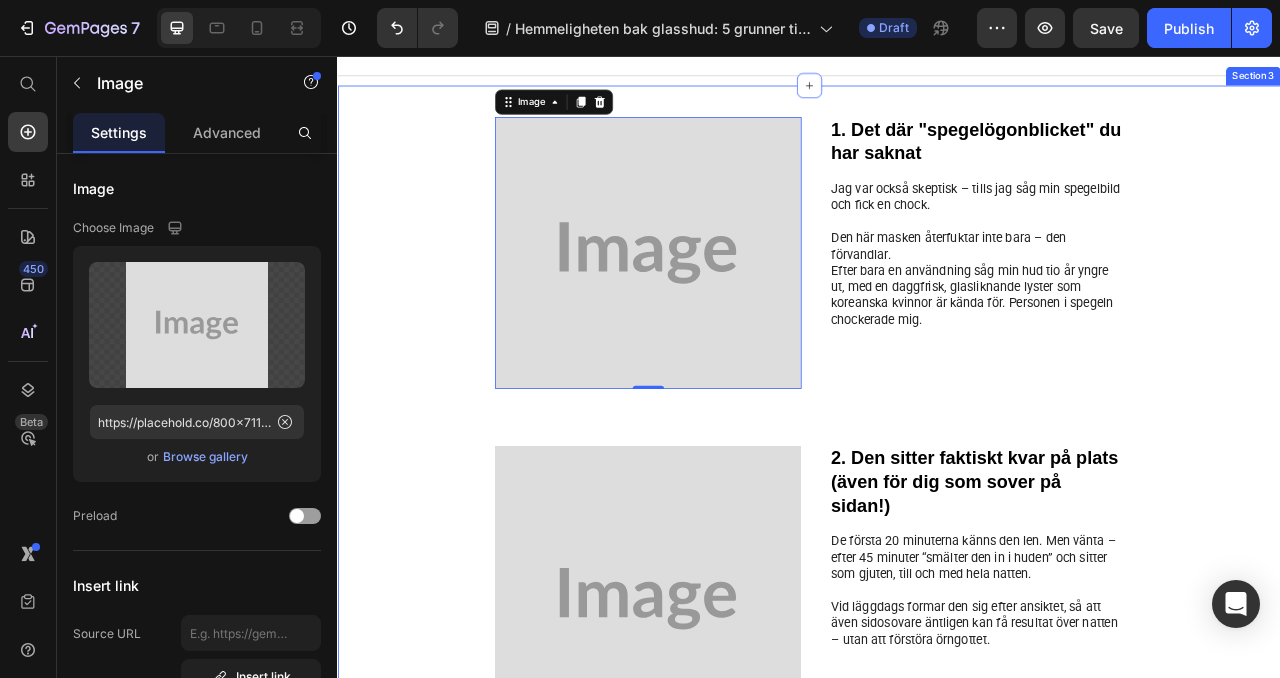 scroll, scrollTop: 405, scrollLeft: 0, axis: vertical 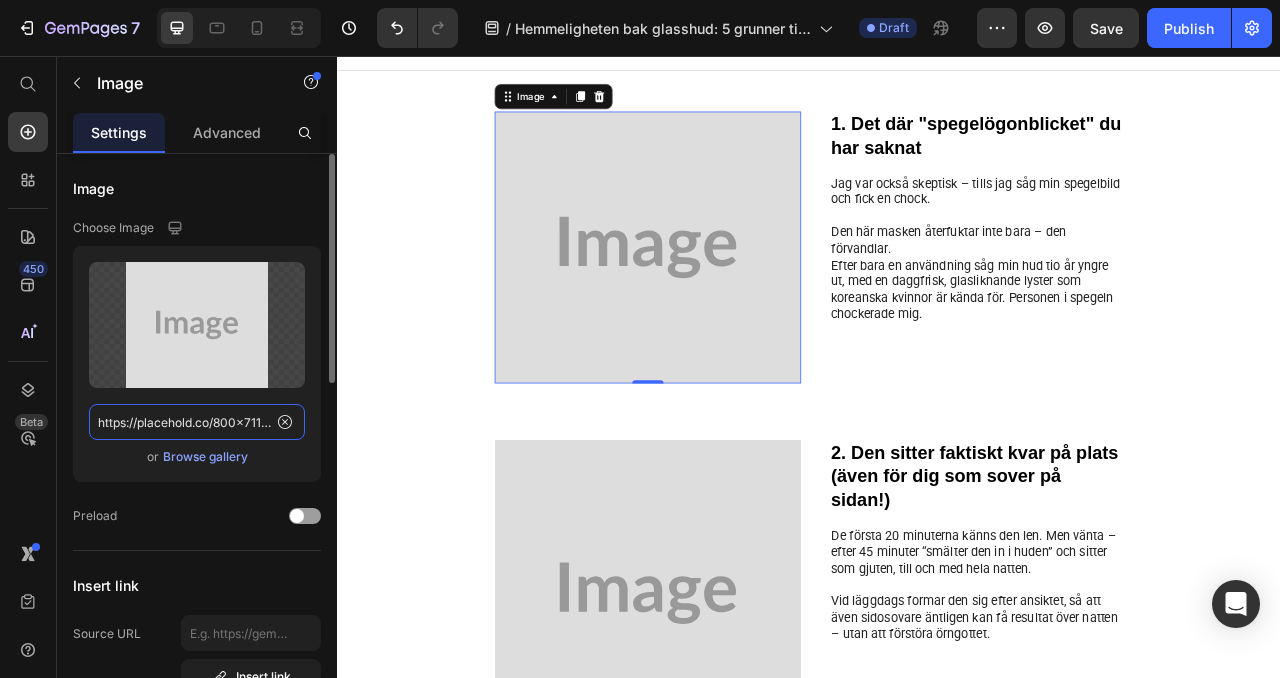 click on "https://placehold.co/800x711?text=Image" 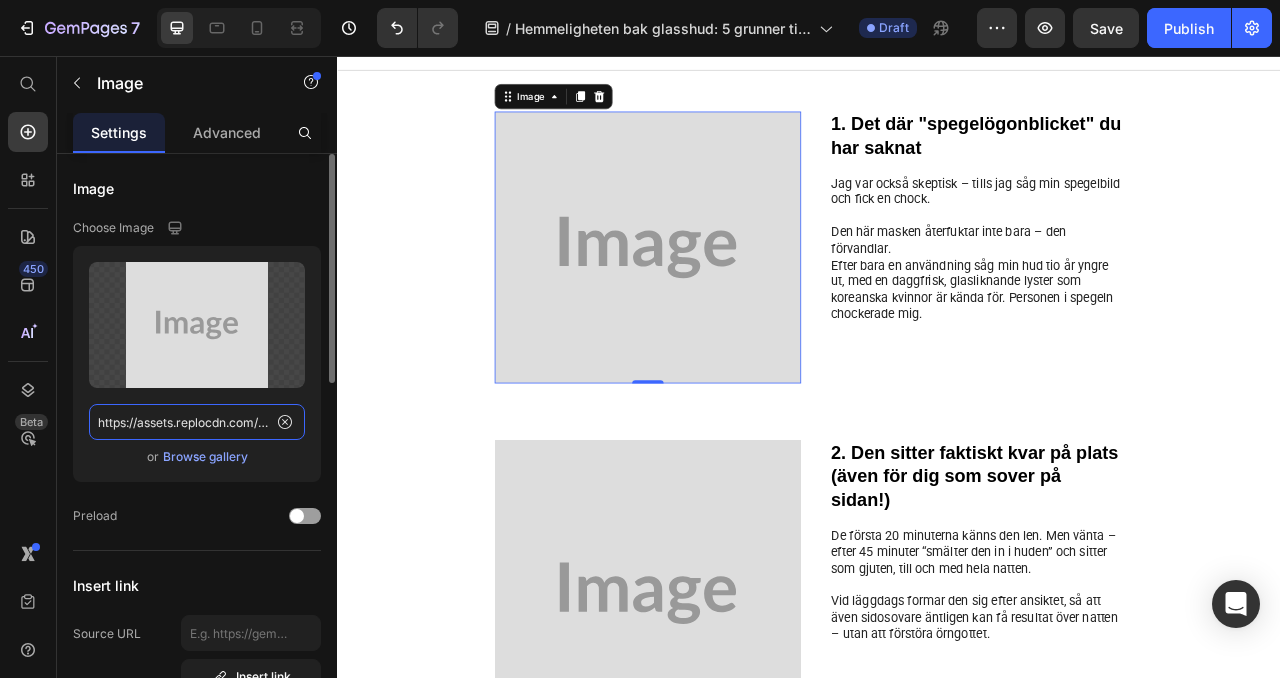 scroll, scrollTop: 0, scrollLeft: 607, axis: horizontal 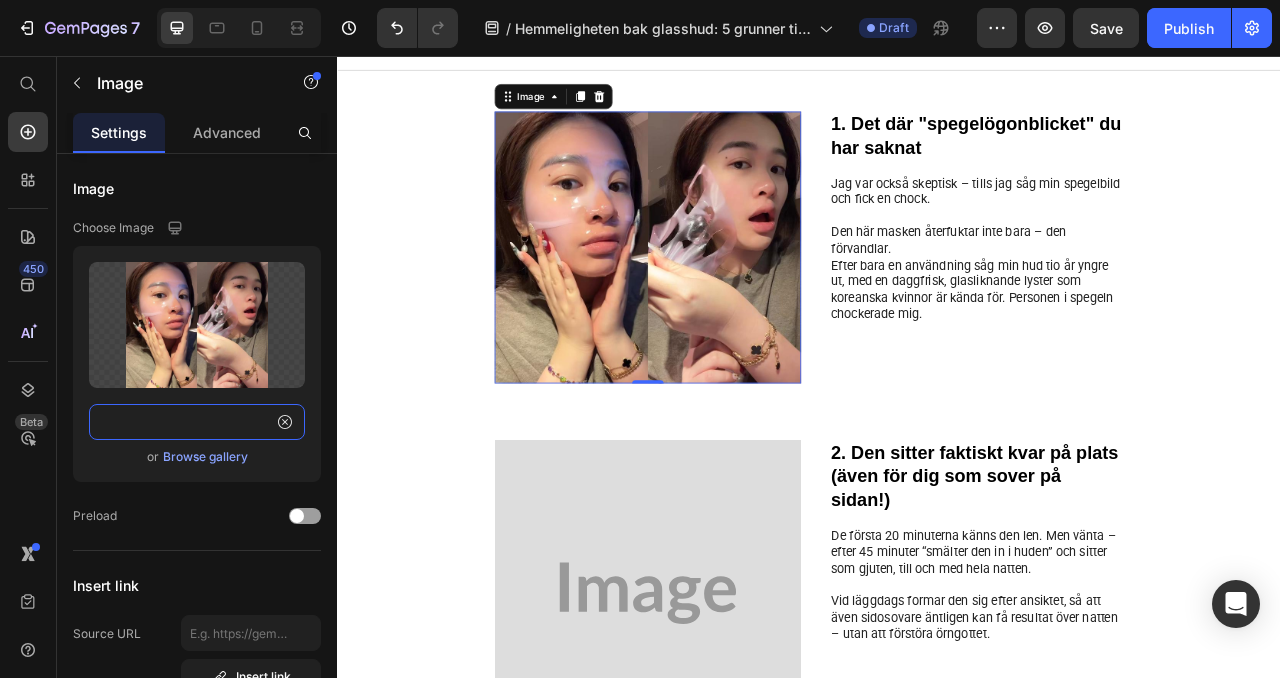 type on "https://assets.replocdn.com/projects/2726e443-4661-4fa7-8a99-0f6d797a09f6/8edac323-400b-43ab-b2da-40676dc36571?width=820" 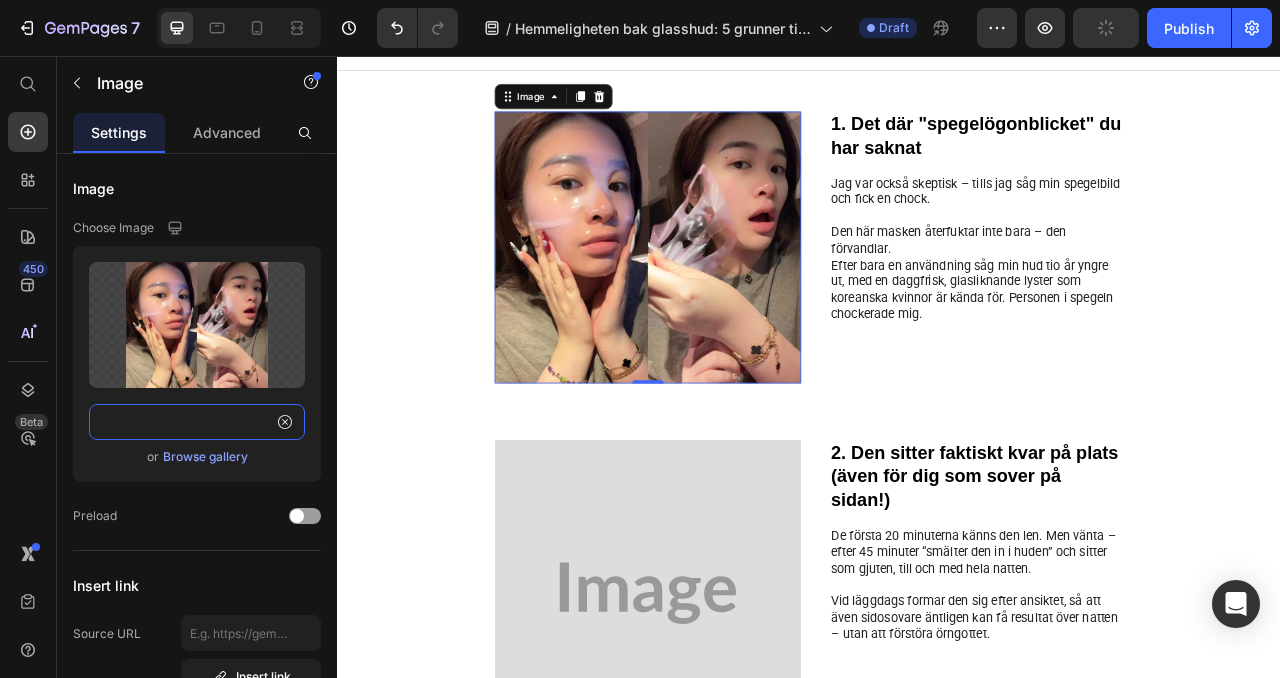 scroll, scrollTop: 0, scrollLeft: 0, axis: both 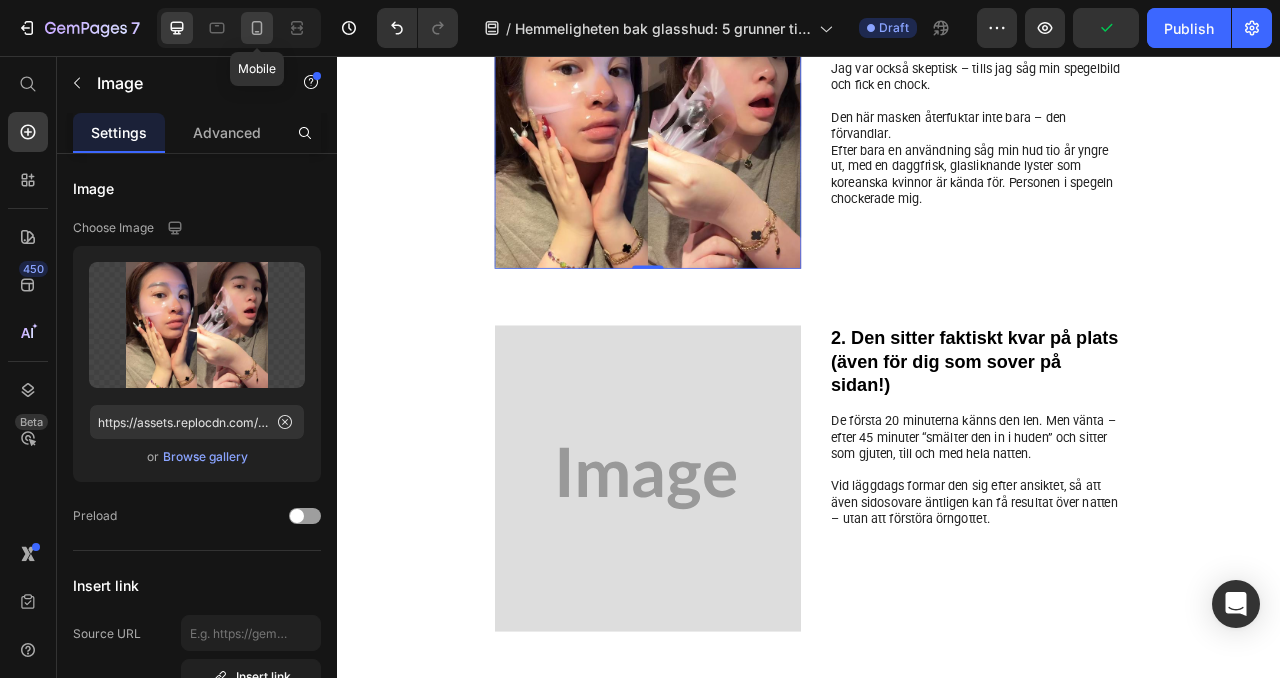 click 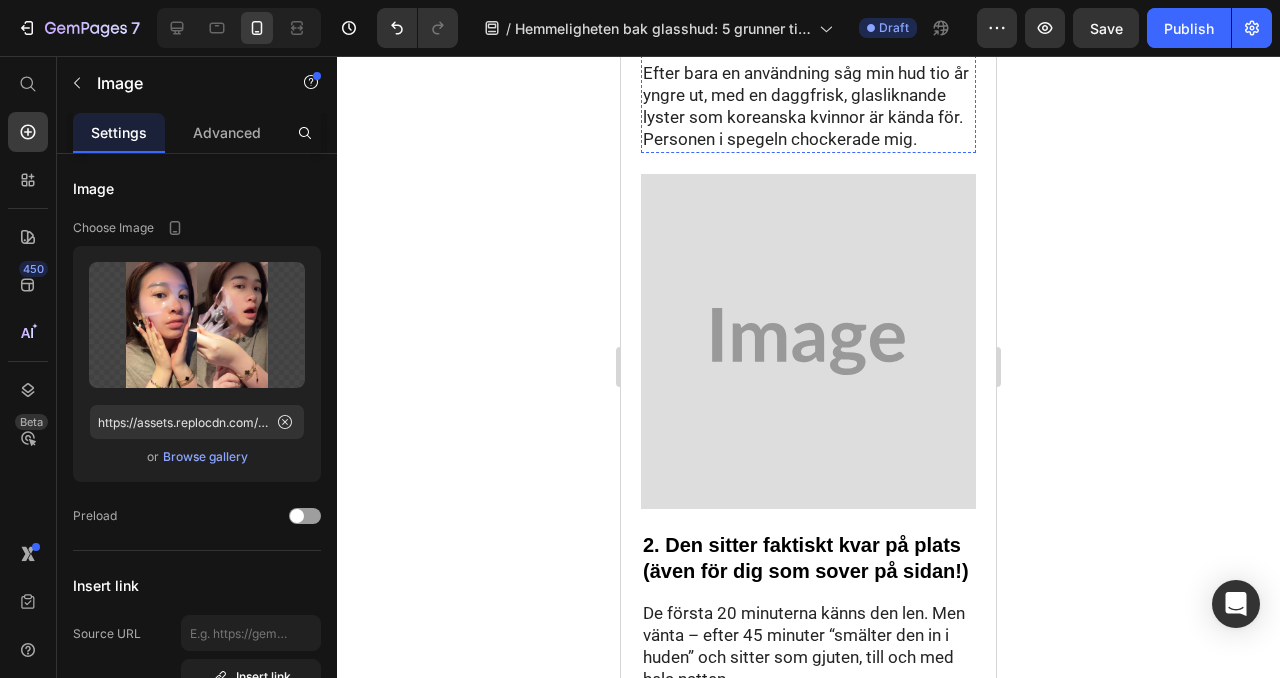 scroll, scrollTop: 1048, scrollLeft: 0, axis: vertical 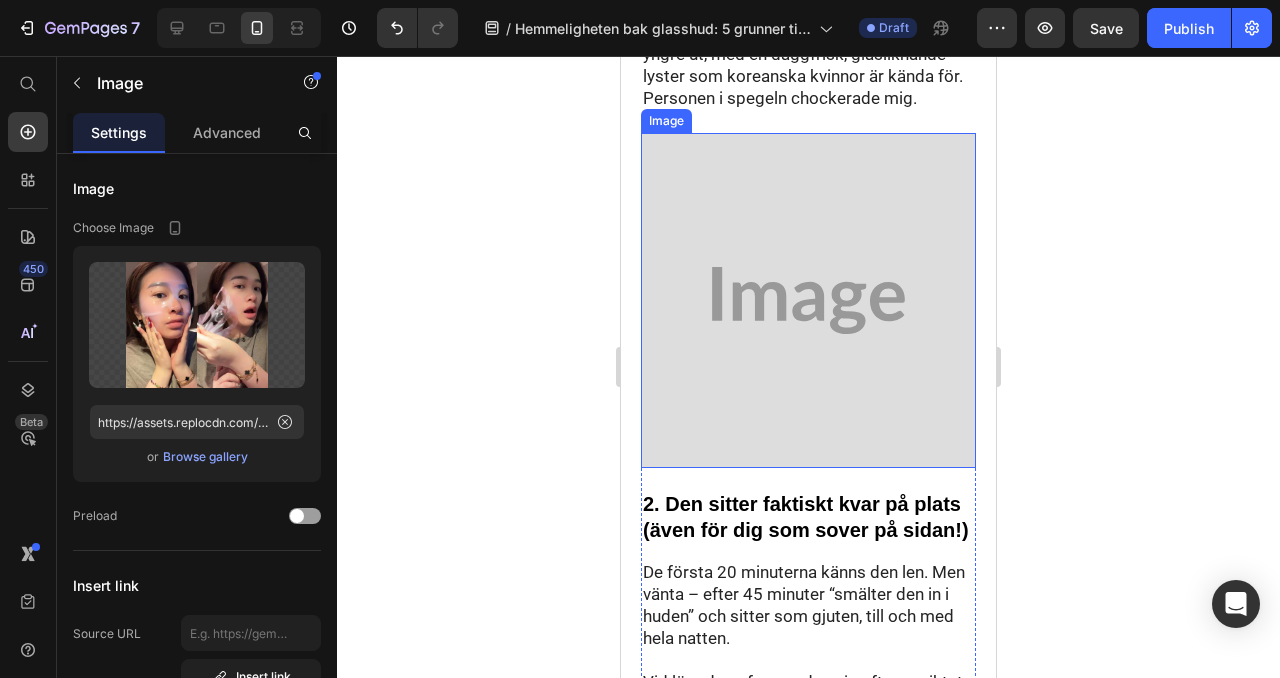 click at bounding box center [808, 300] 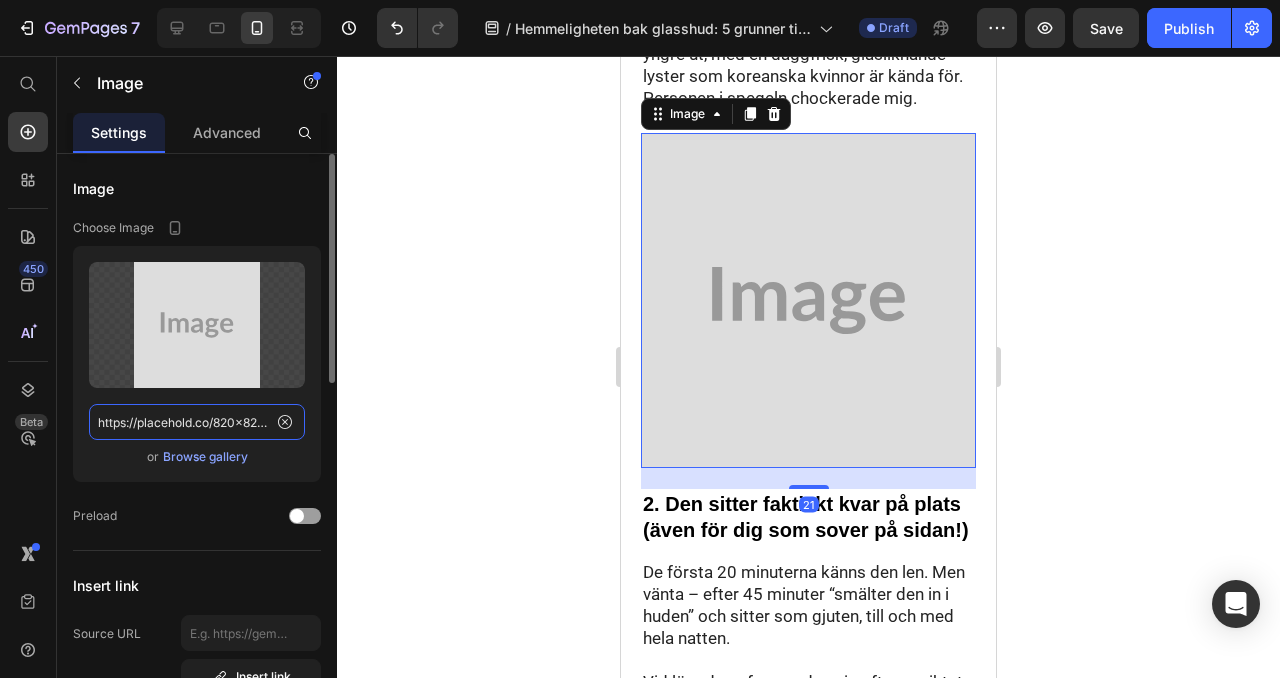 click on "https://placehold.co/820x820?text=Image" 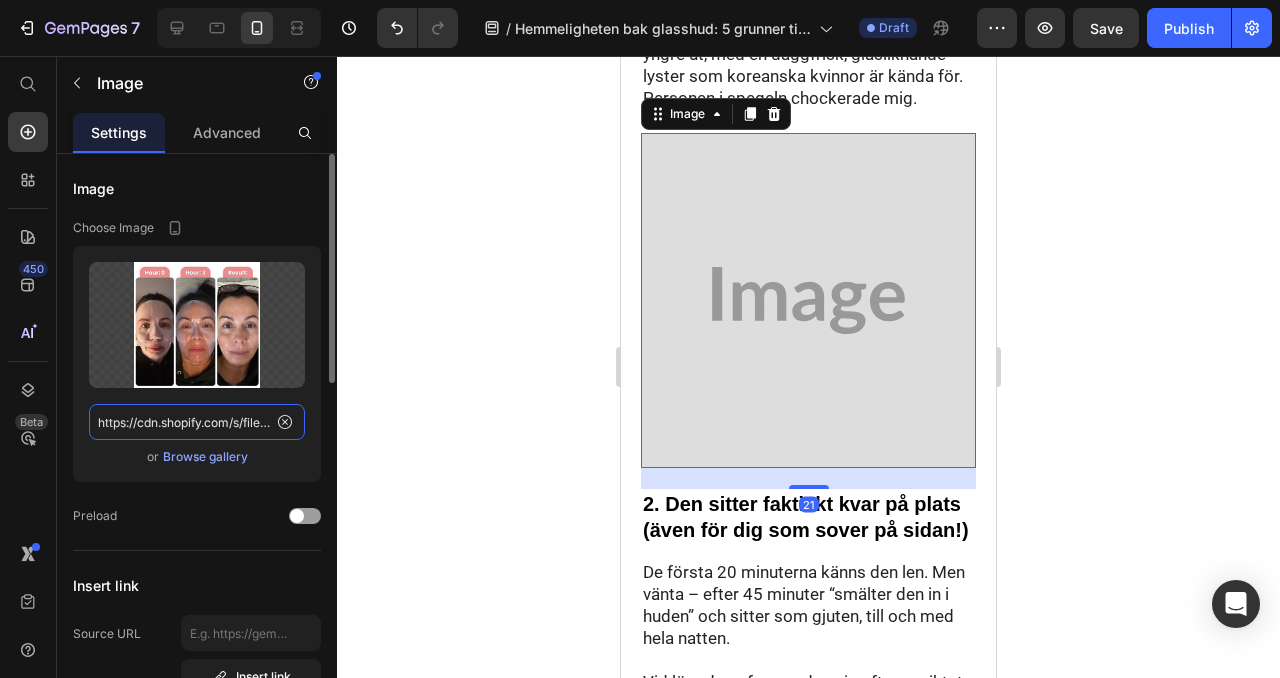 scroll, scrollTop: 0, scrollLeft: 394, axis: horizontal 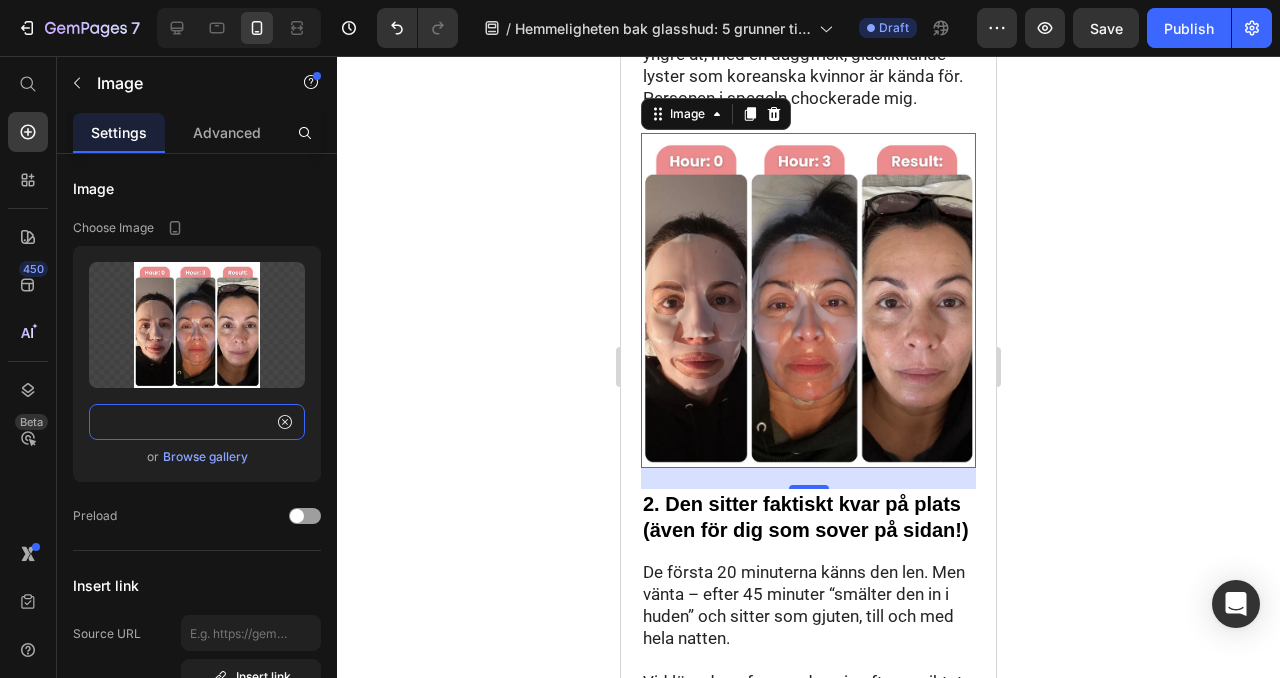 type on "https://cdn.shopify.com/s/files/1/0642/0362/0534/files/IMG_7220.webp?v=1724687875&width=820" 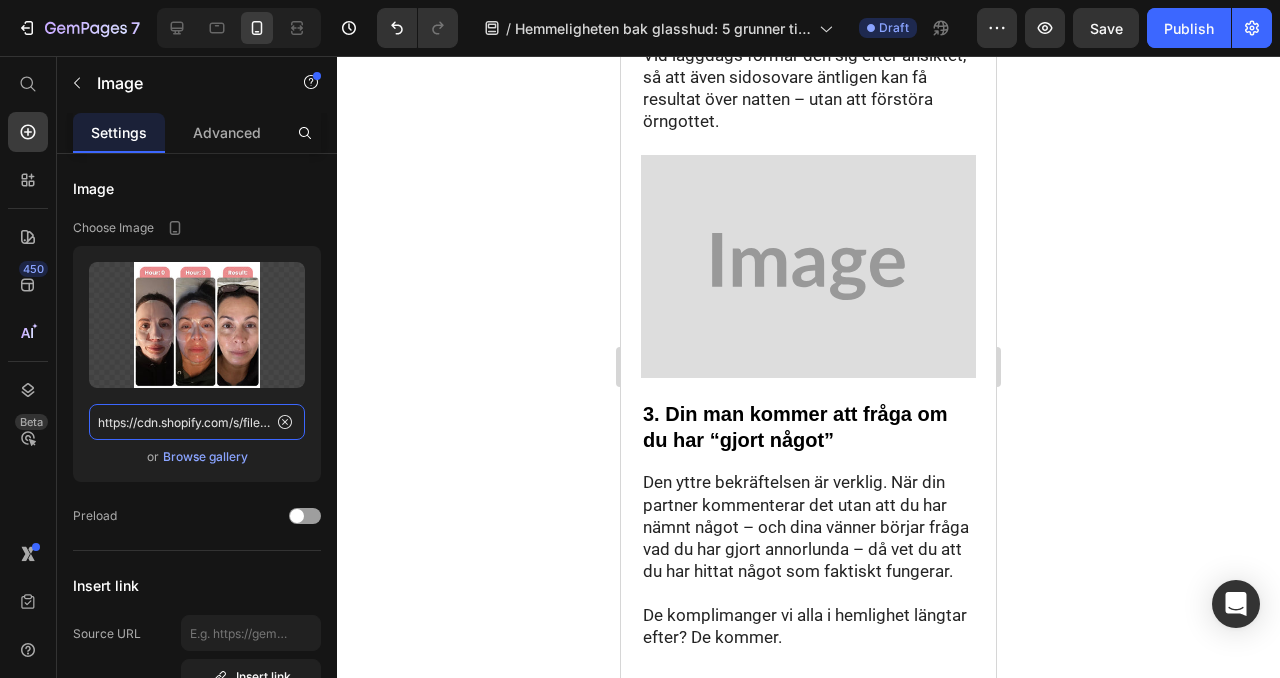 scroll, scrollTop: 1713, scrollLeft: 0, axis: vertical 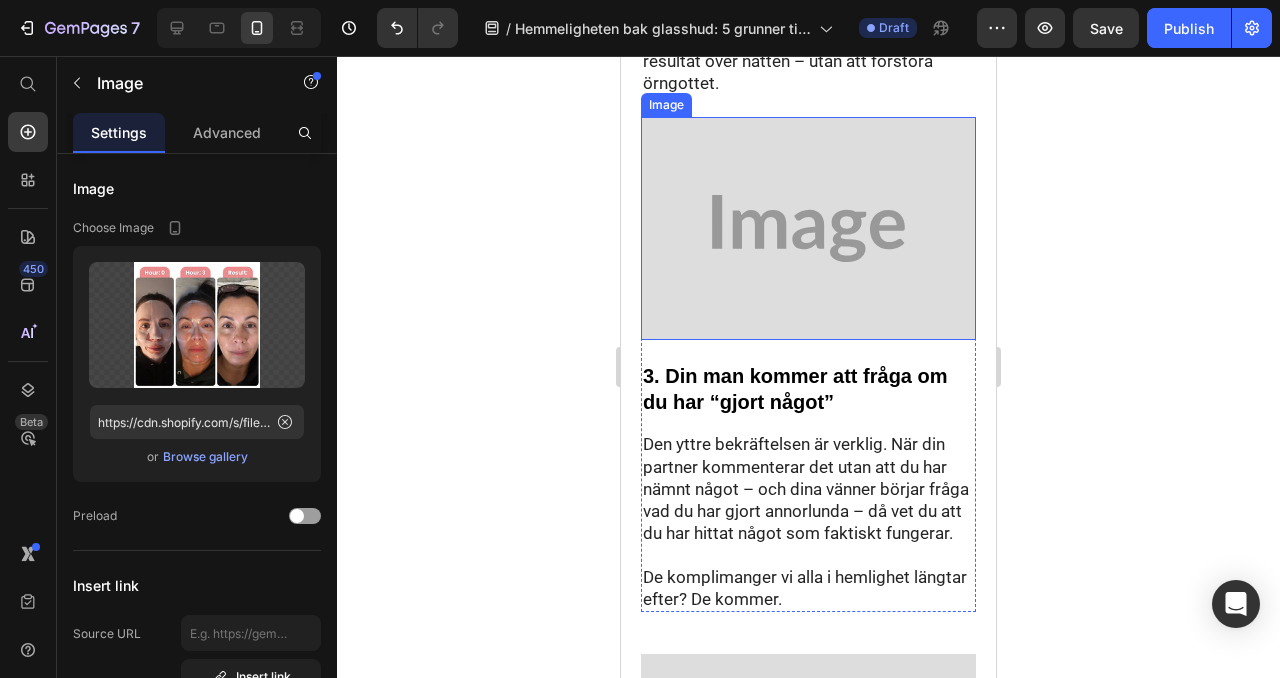 click at bounding box center [808, 228] 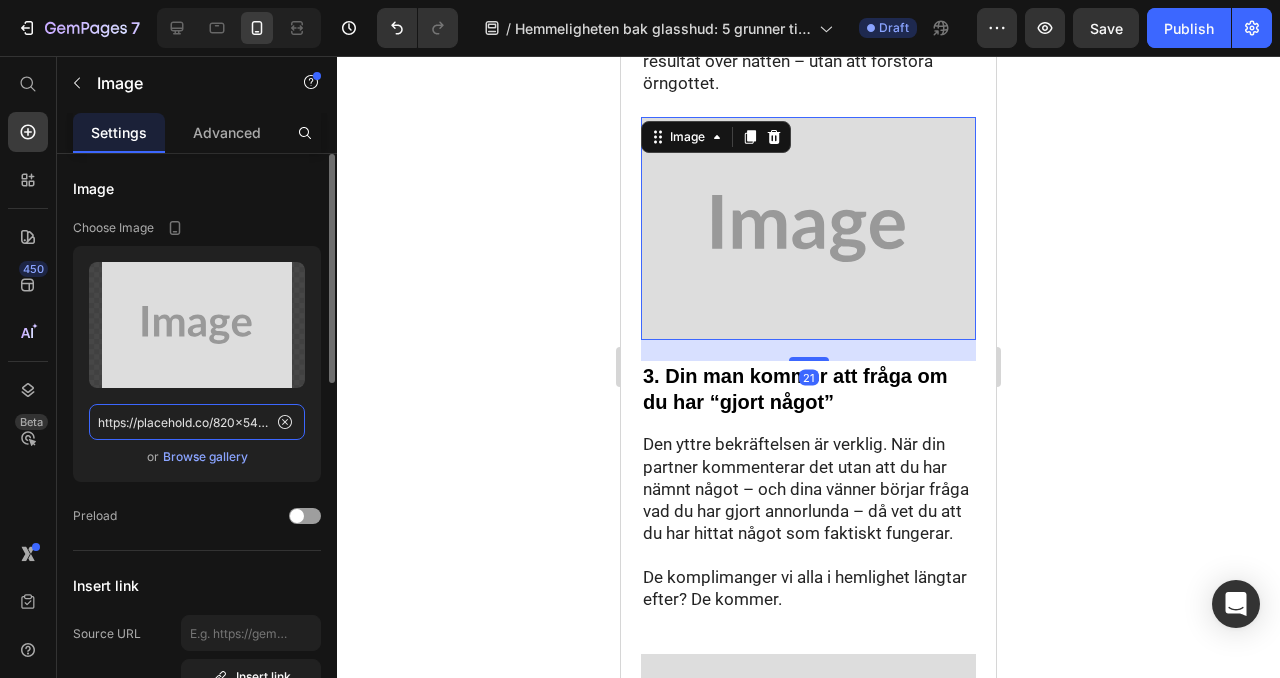 click on "https://placehold.co/820x546?text=Image" 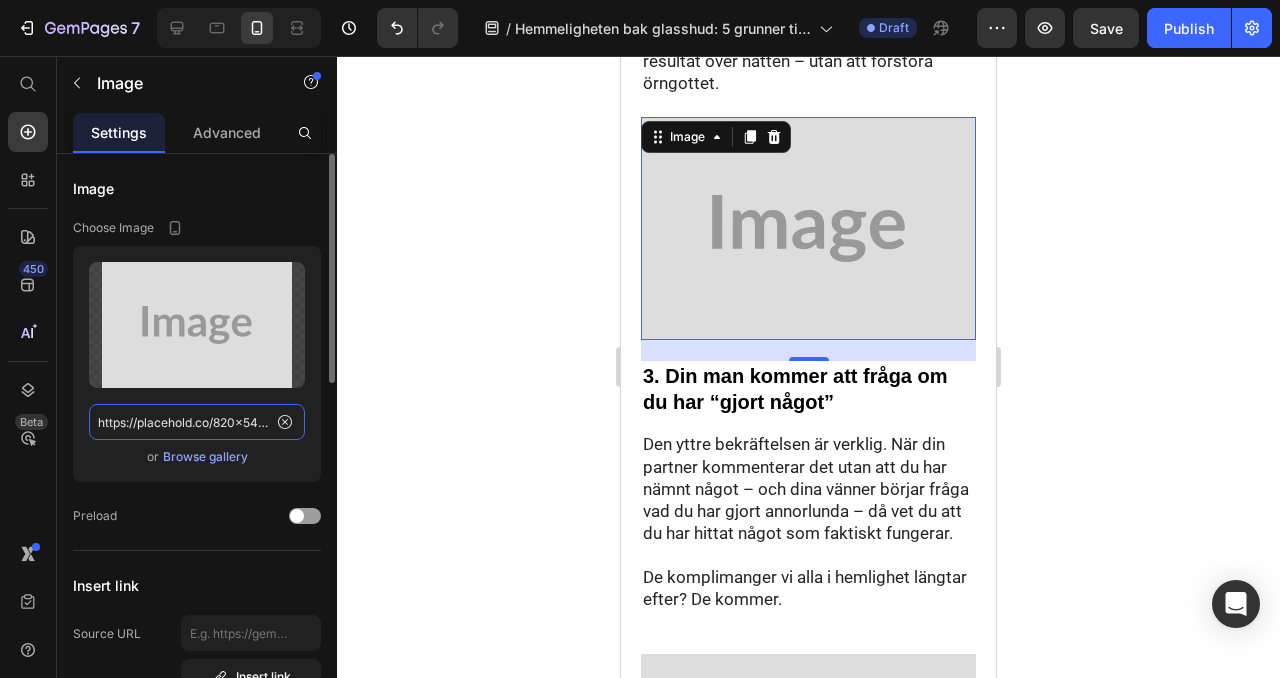 paste on "assets.replocdn.com/projects/2726e443-4661-4fa7-8a99-0f6d797a09f6/798f2989-2059-459d-ace5-260df7034869?width=820" 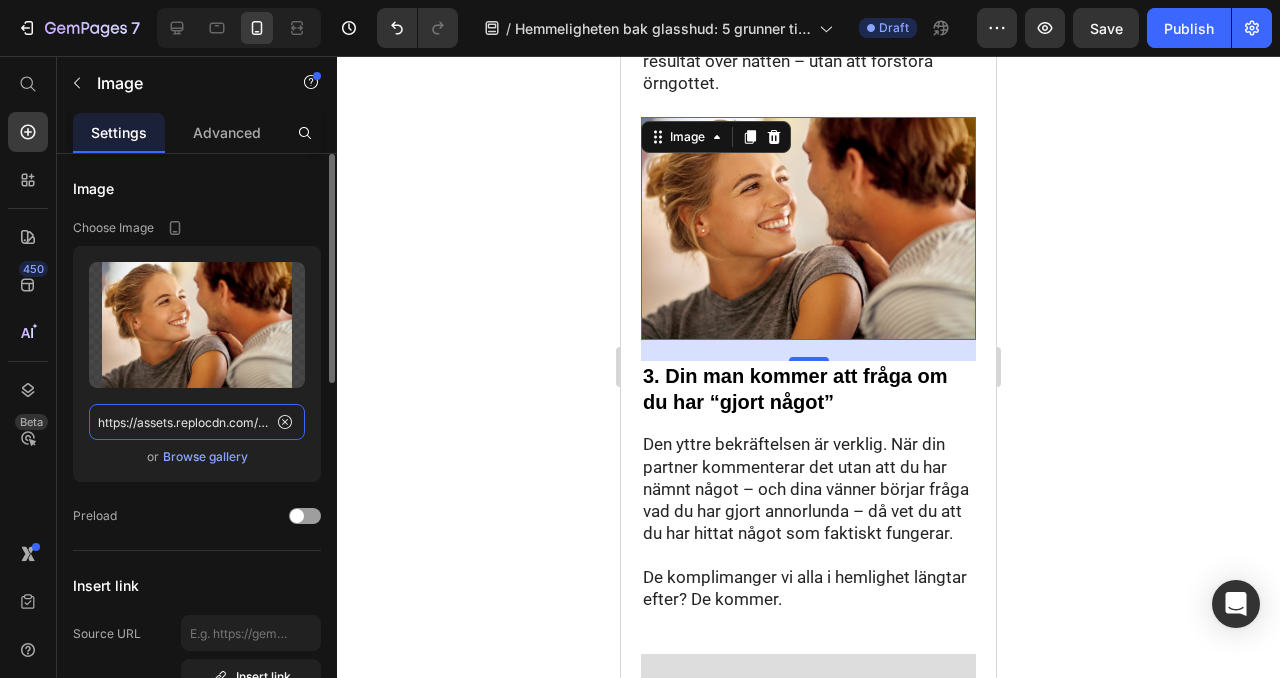 scroll, scrollTop: 0, scrollLeft: 604, axis: horizontal 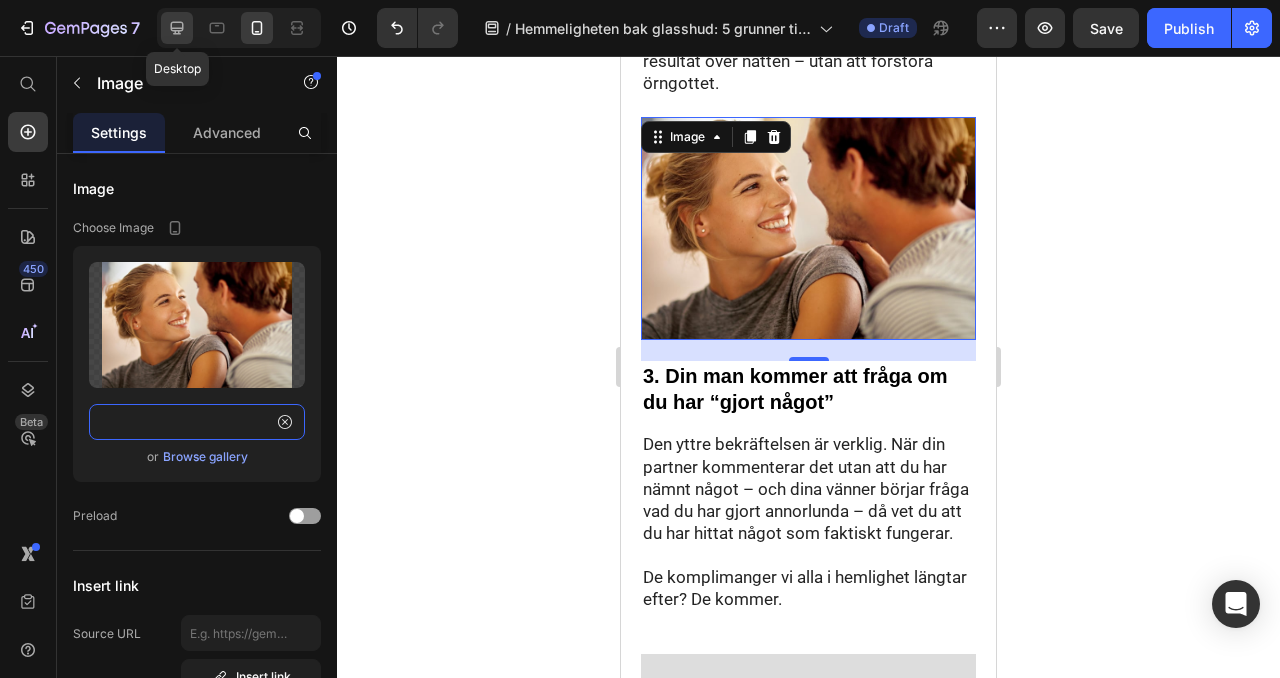 type on "https://assets.replocdn.com/projects/2726e443-4661-4fa7-8a99-0f6d797a09f6/798f2989-2059-459d-ace5-260df7034869?width=820" 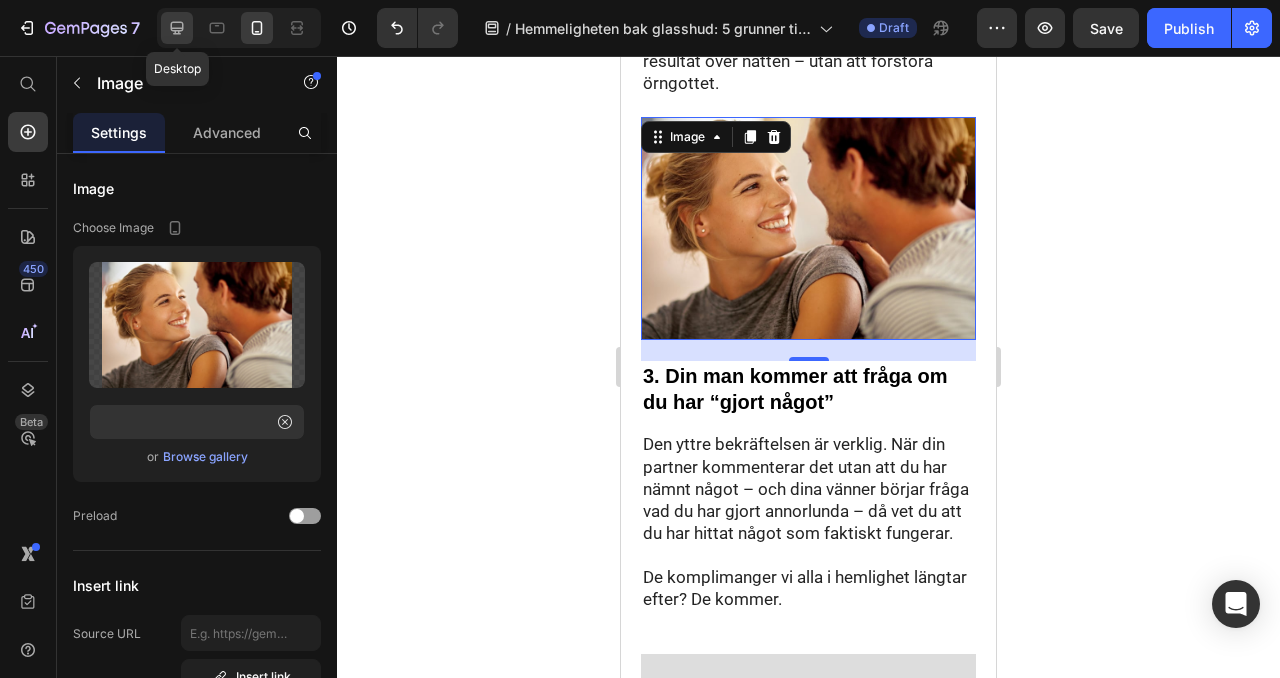 click 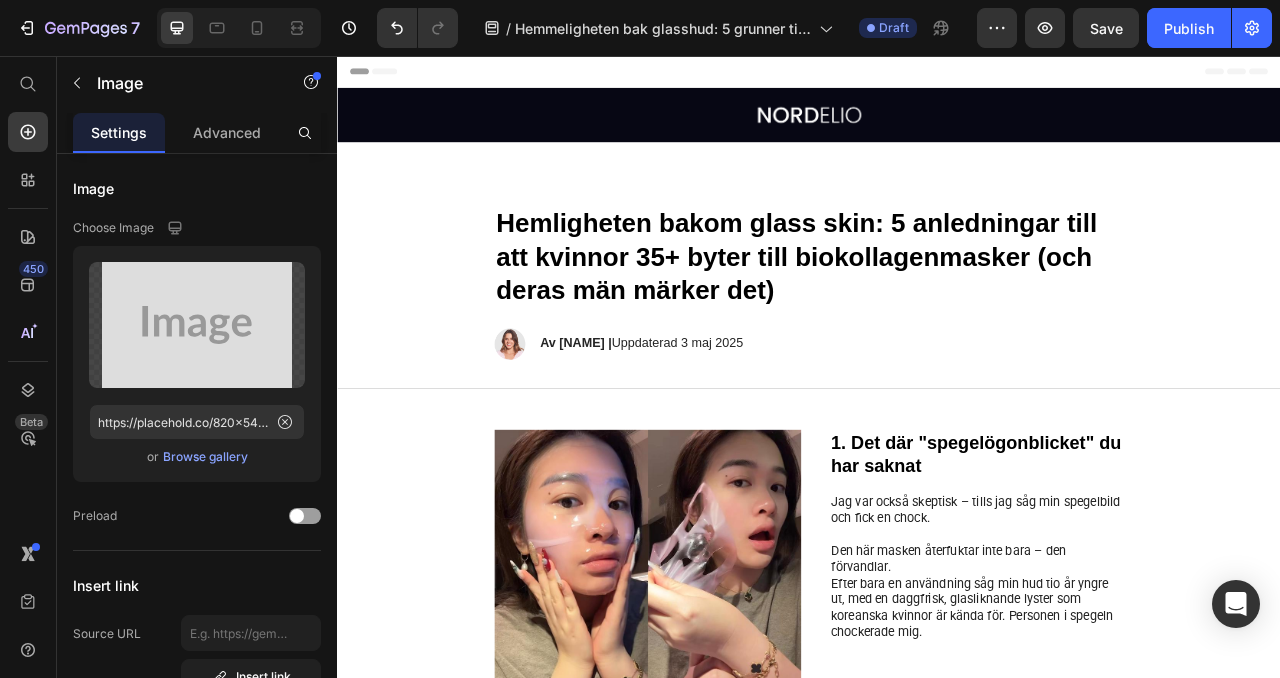 scroll, scrollTop: 148, scrollLeft: 0, axis: vertical 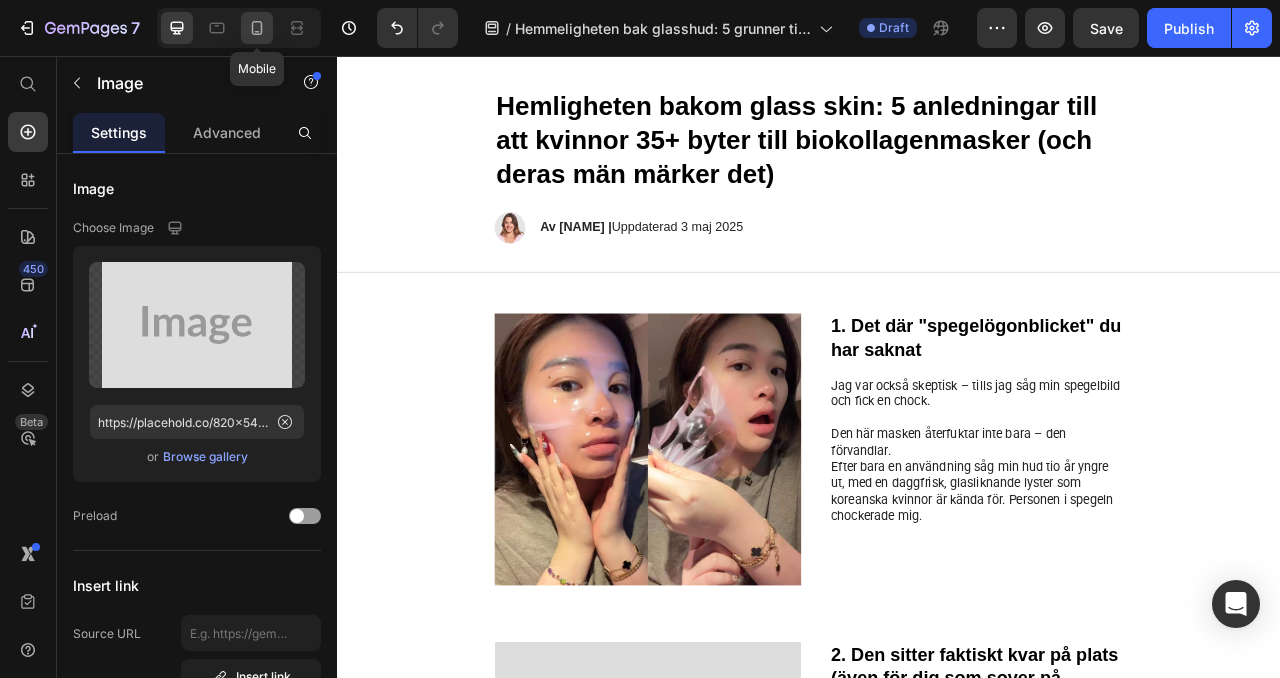 click 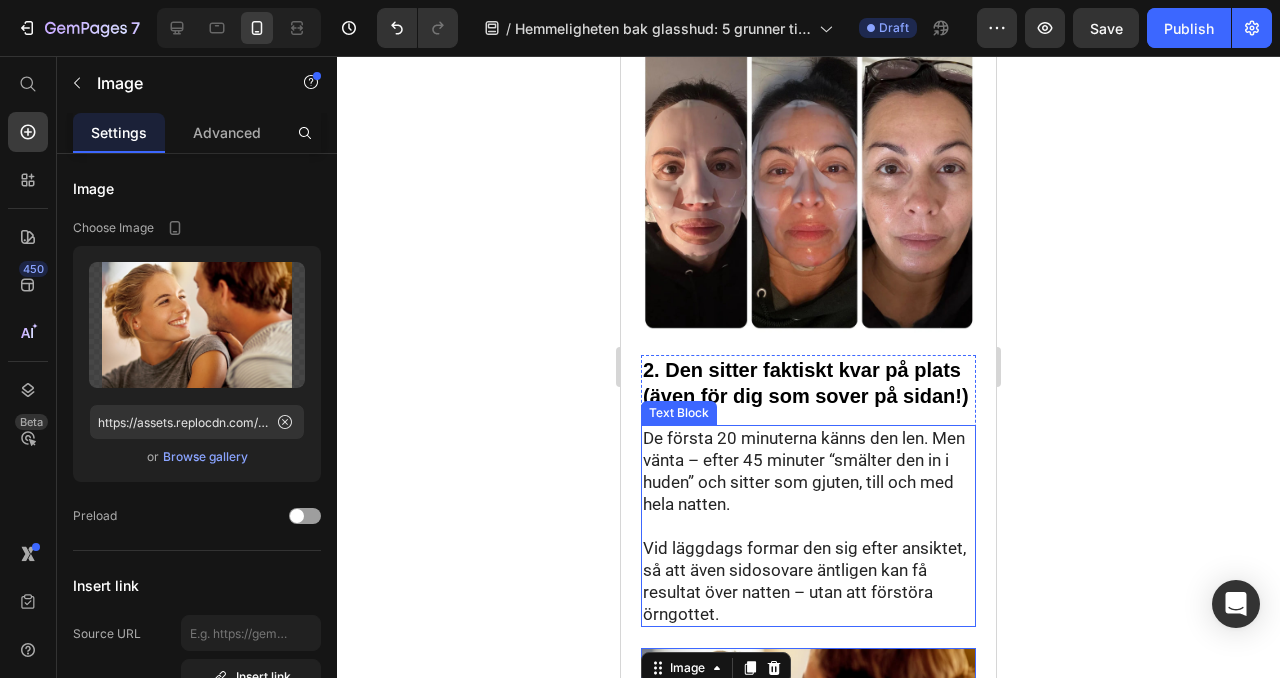 scroll, scrollTop: 1202, scrollLeft: 0, axis: vertical 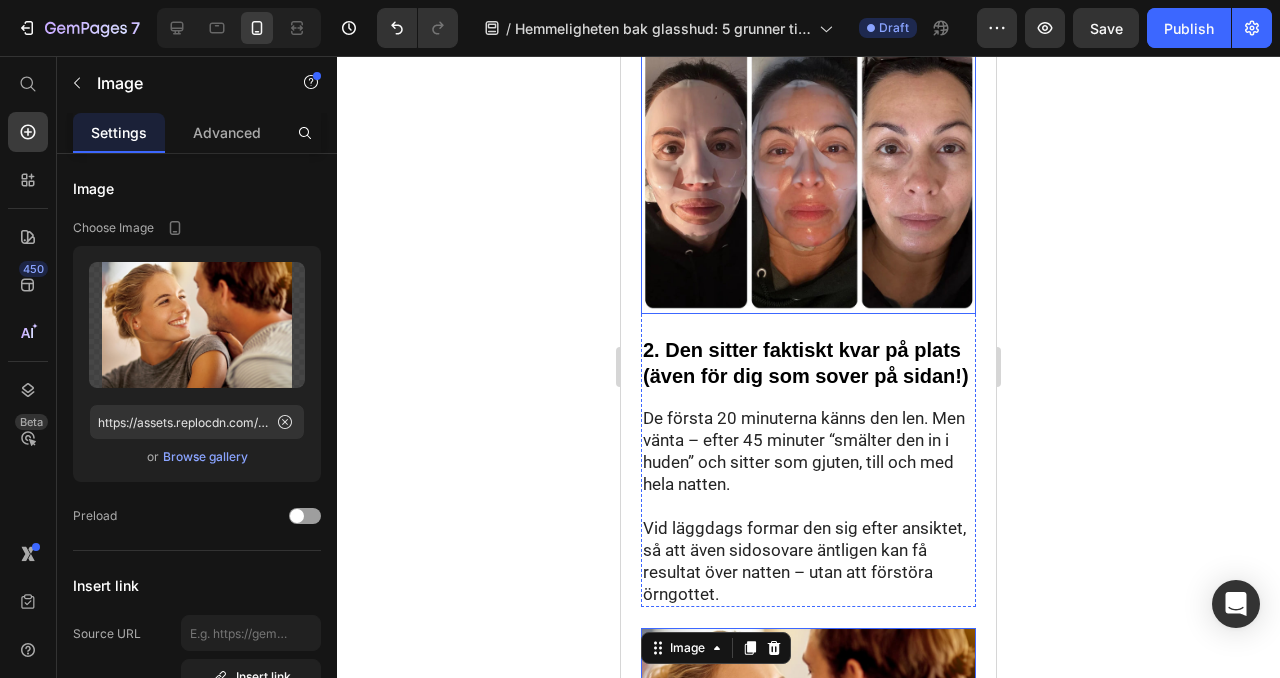 click at bounding box center [808, 146] 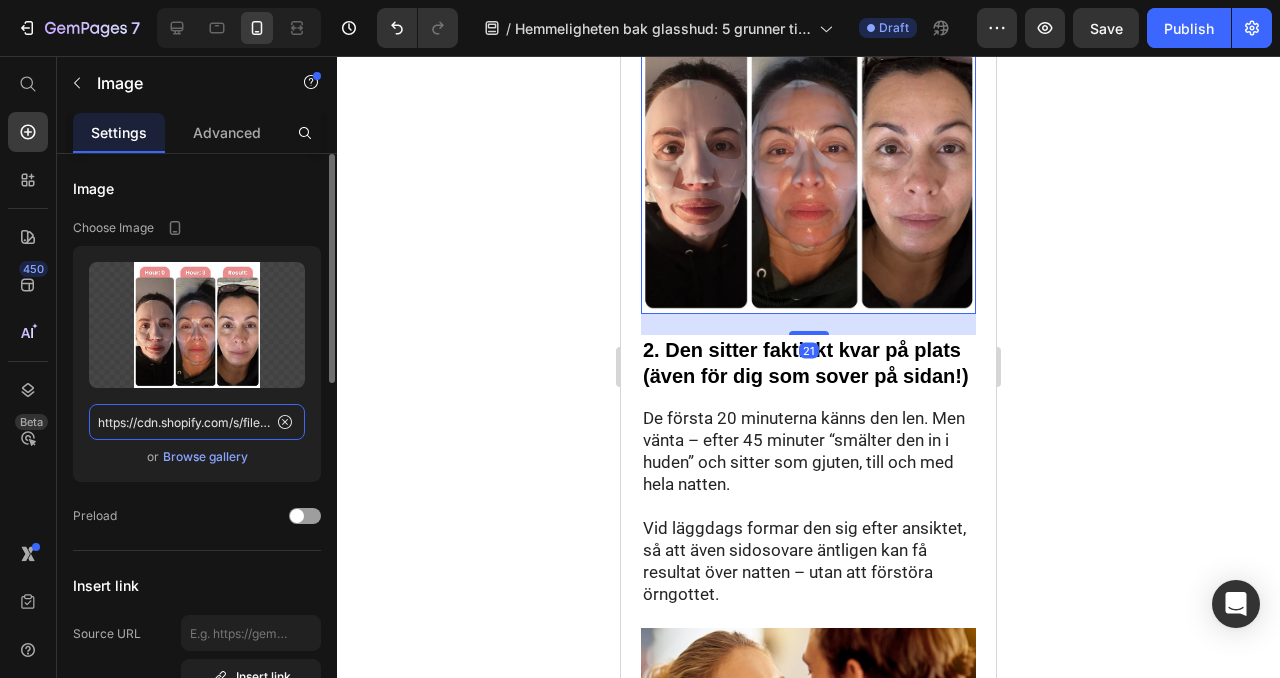 click on "https://cdn.shopify.com/s/files/1/0642/0362/0534/files/IMG_7220.webp?v=1724687875&width=820" 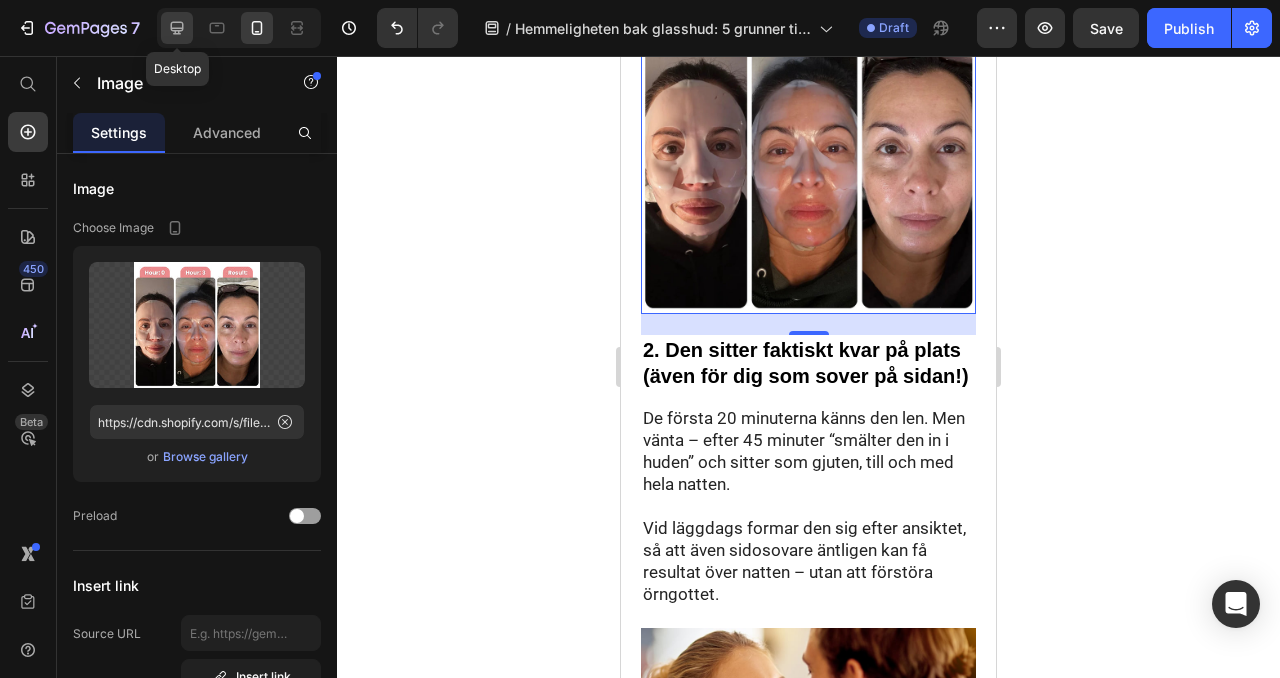 click 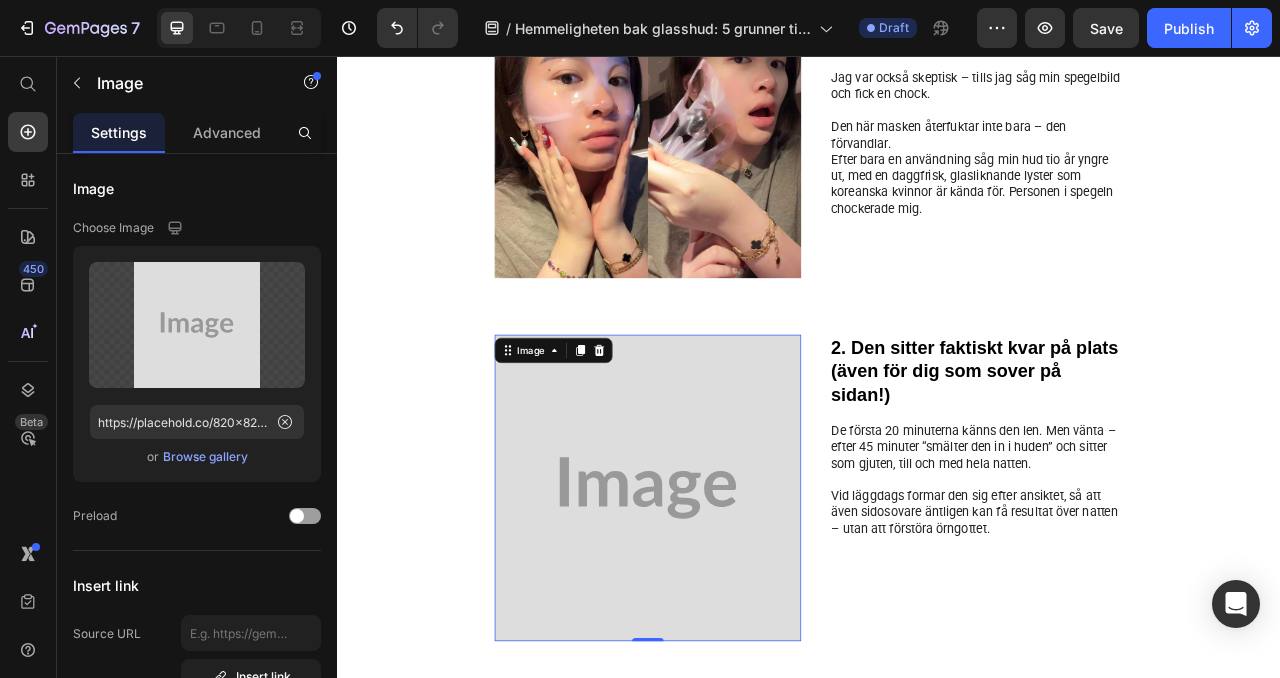 scroll, scrollTop: 561, scrollLeft: 0, axis: vertical 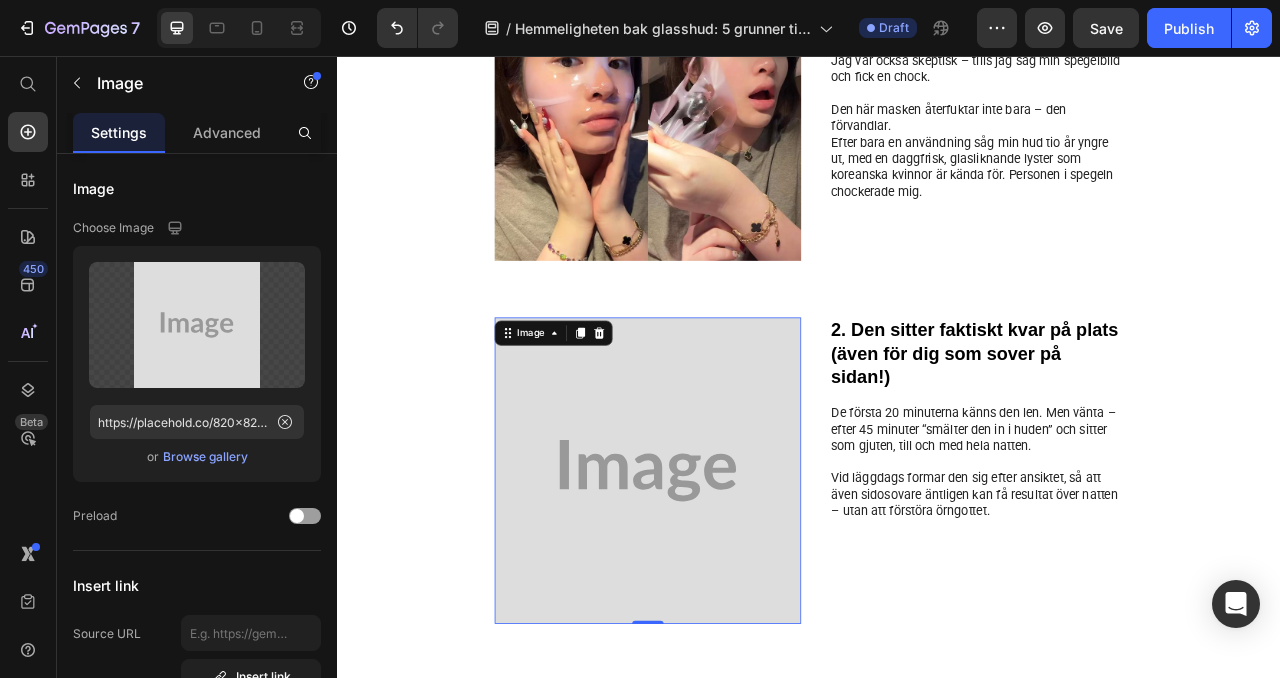 click at bounding box center (732, 584) 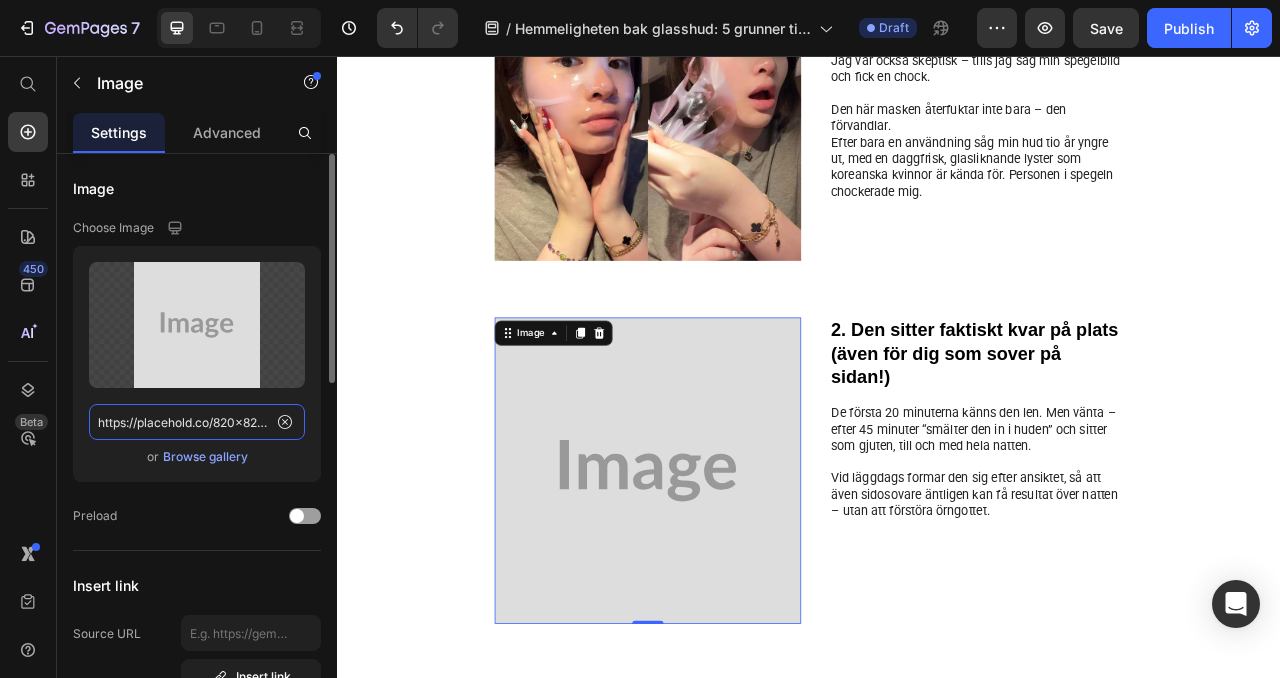 click on "https://placehold.co/820x820?text=Image" 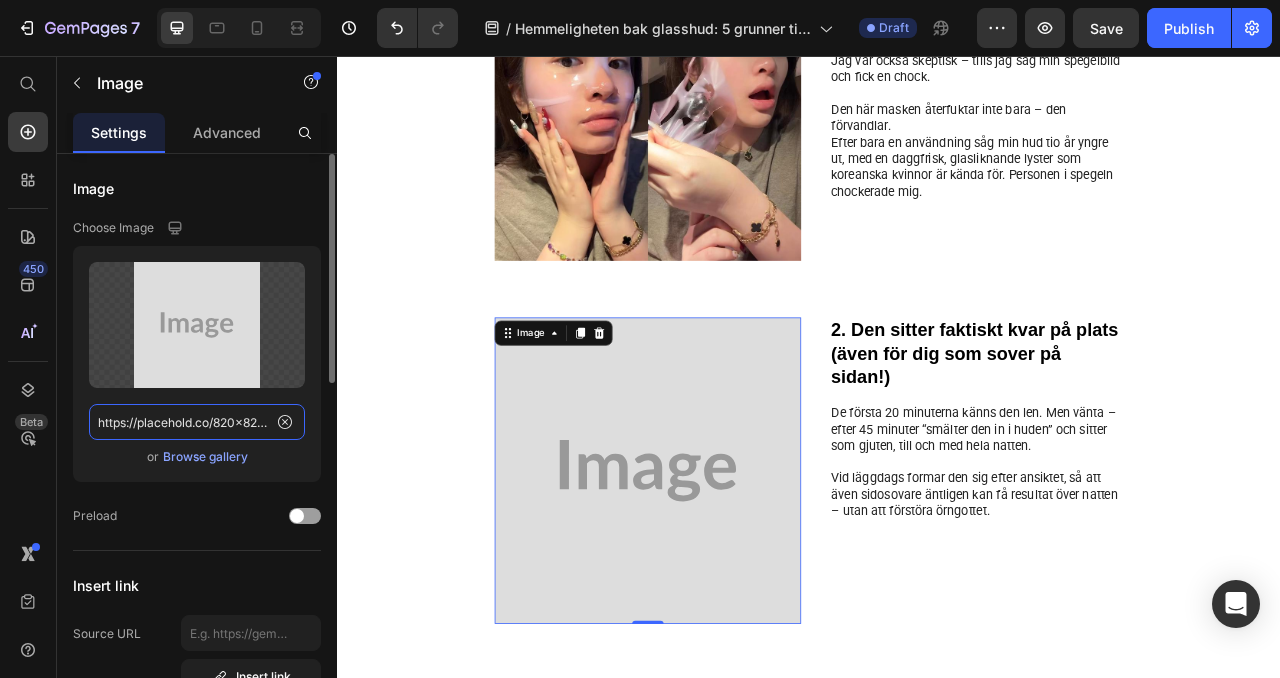 paste on "cdn.shopify.com/s/files/1/0642/0362/0534/files/IMG_7220.webp?v=1724687875&width=820" 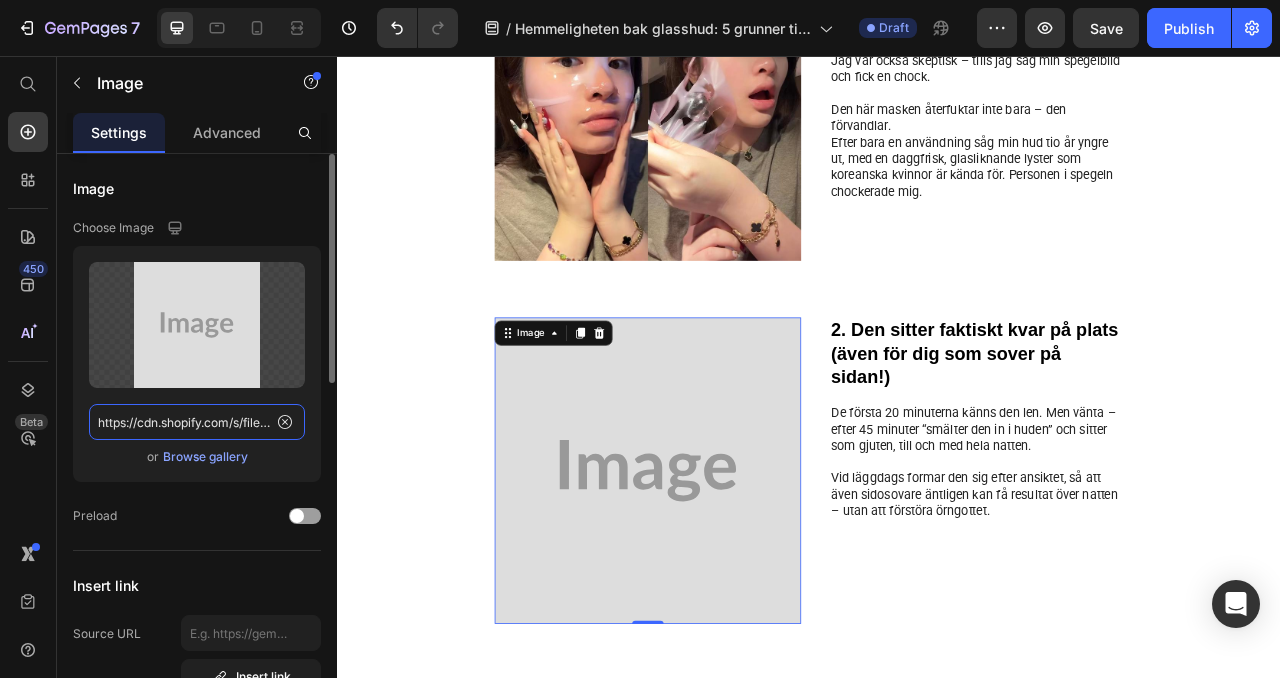 scroll, scrollTop: 0, scrollLeft: 394, axis: horizontal 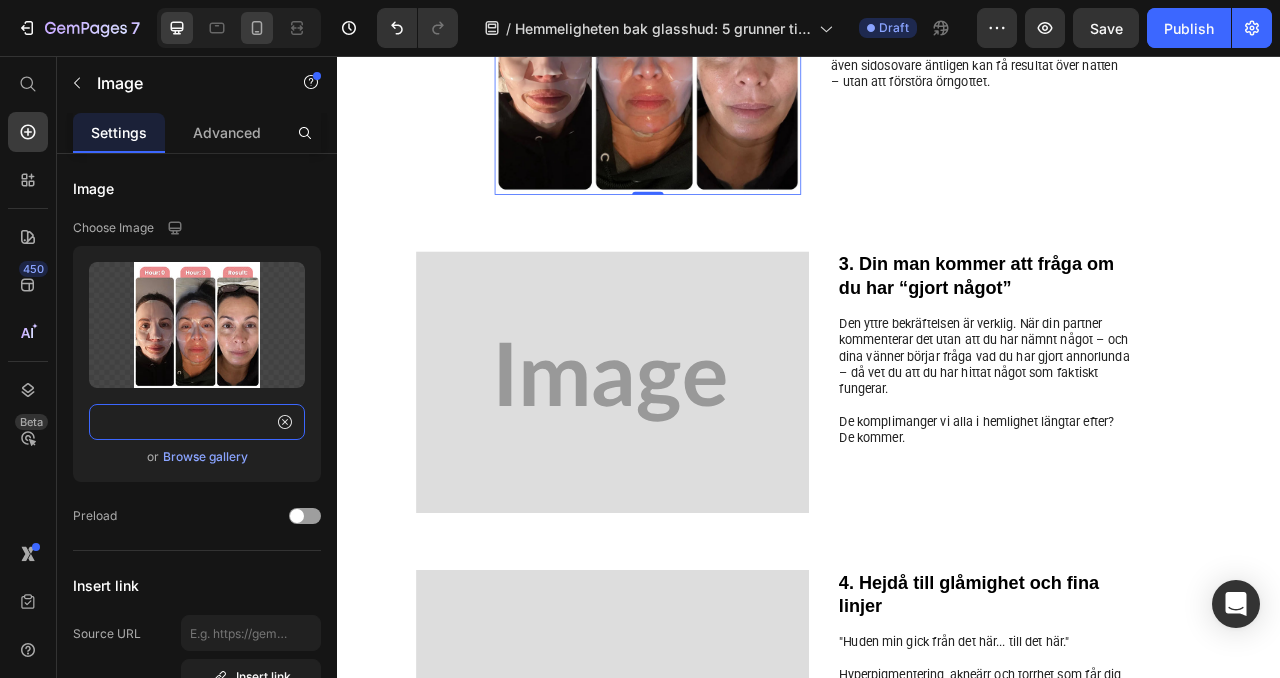 type on "https://cdn.shopify.com/s/files/1/0642/0362/0534/files/IMG_7220.webp?v=1724687875&width=820" 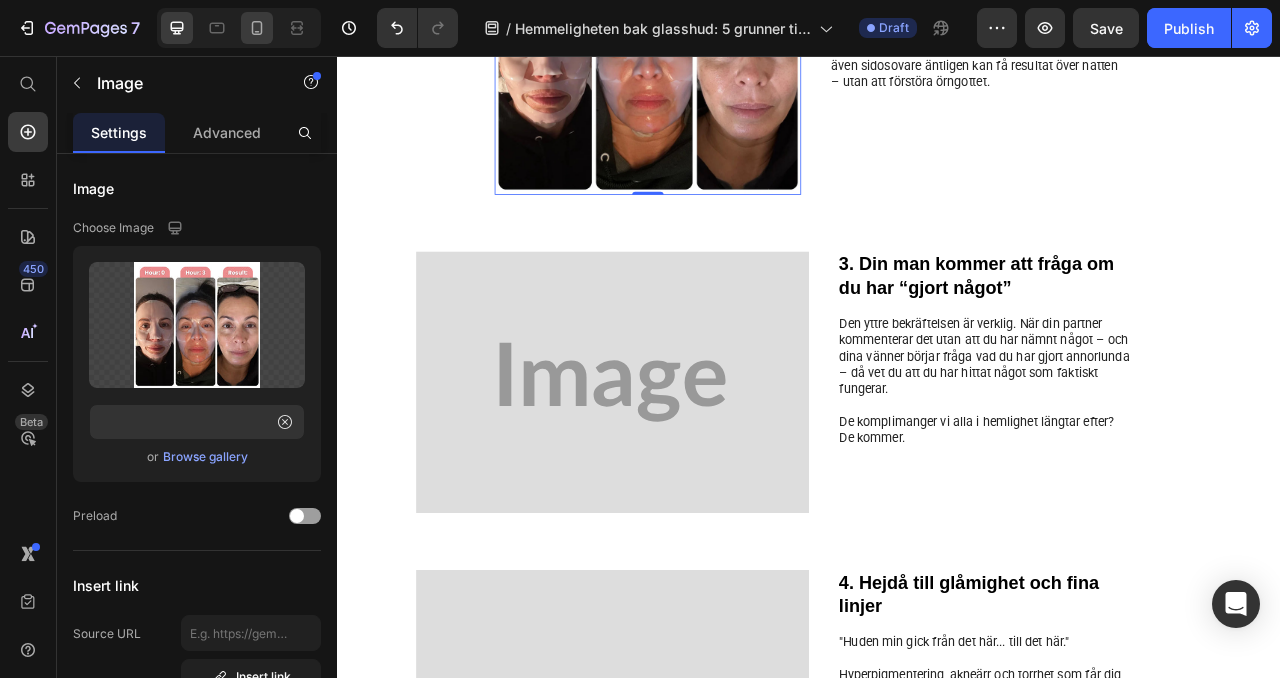 click 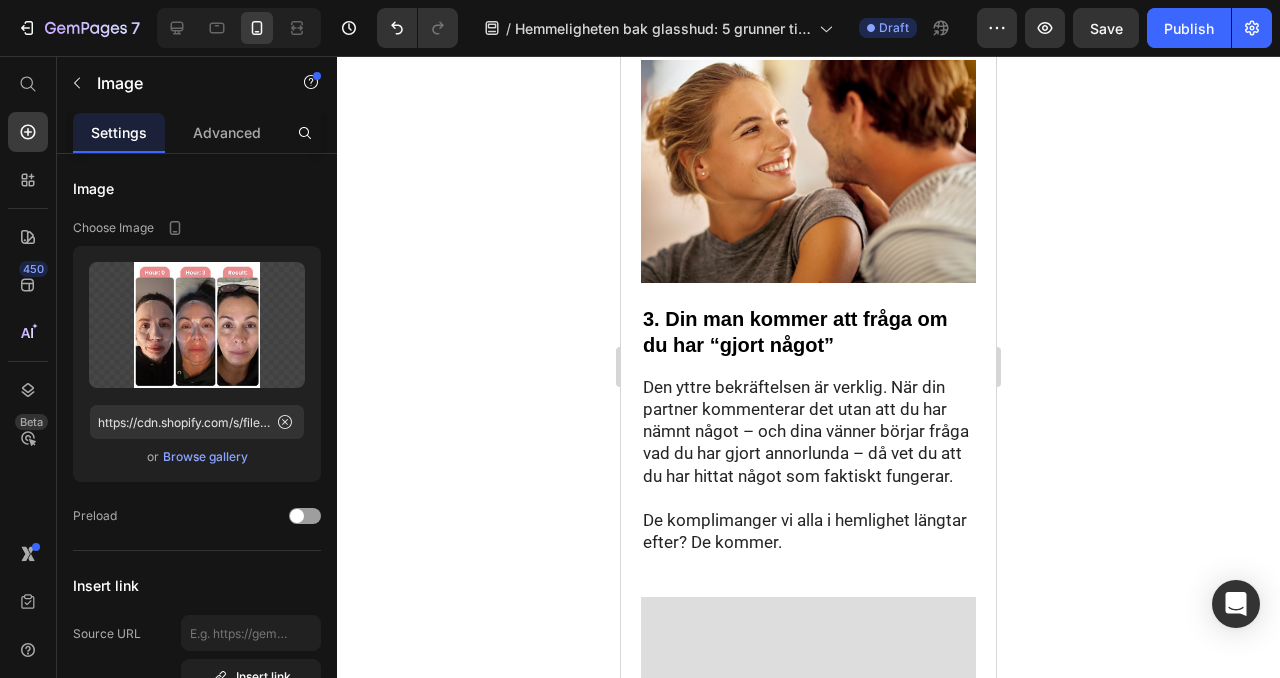 scroll, scrollTop: 1746, scrollLeft: 0, axis: vertical 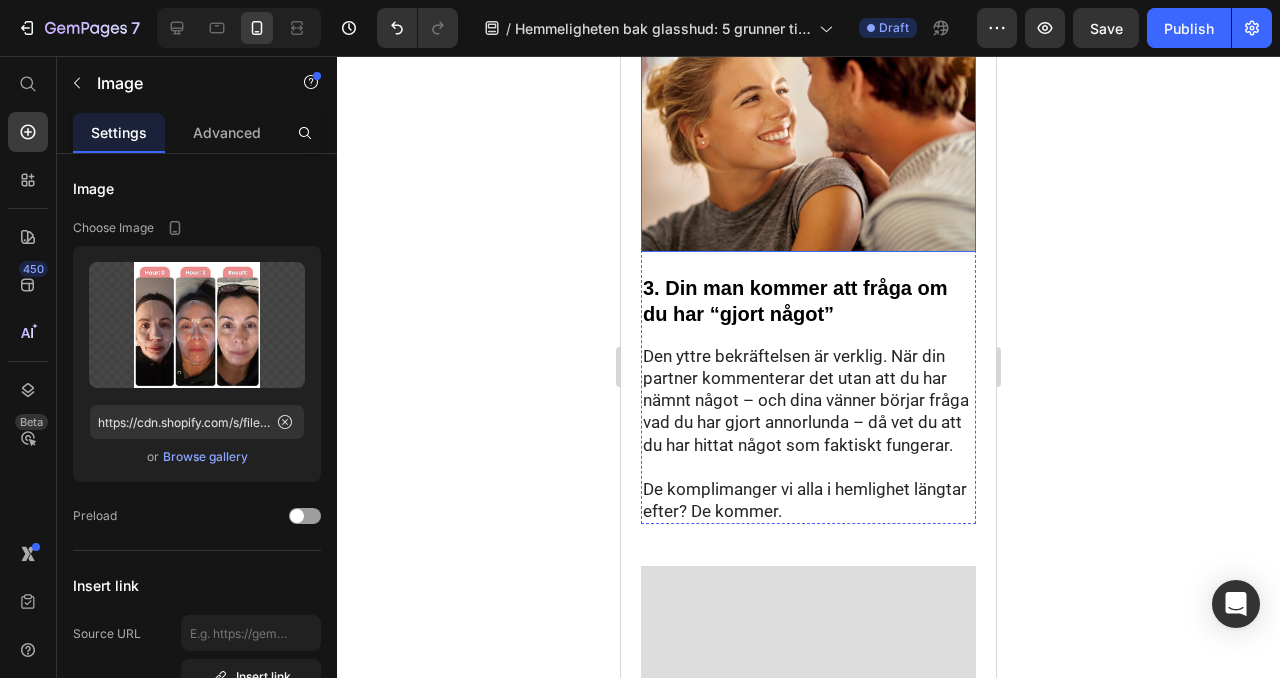 click at bounding box center [808, 140] 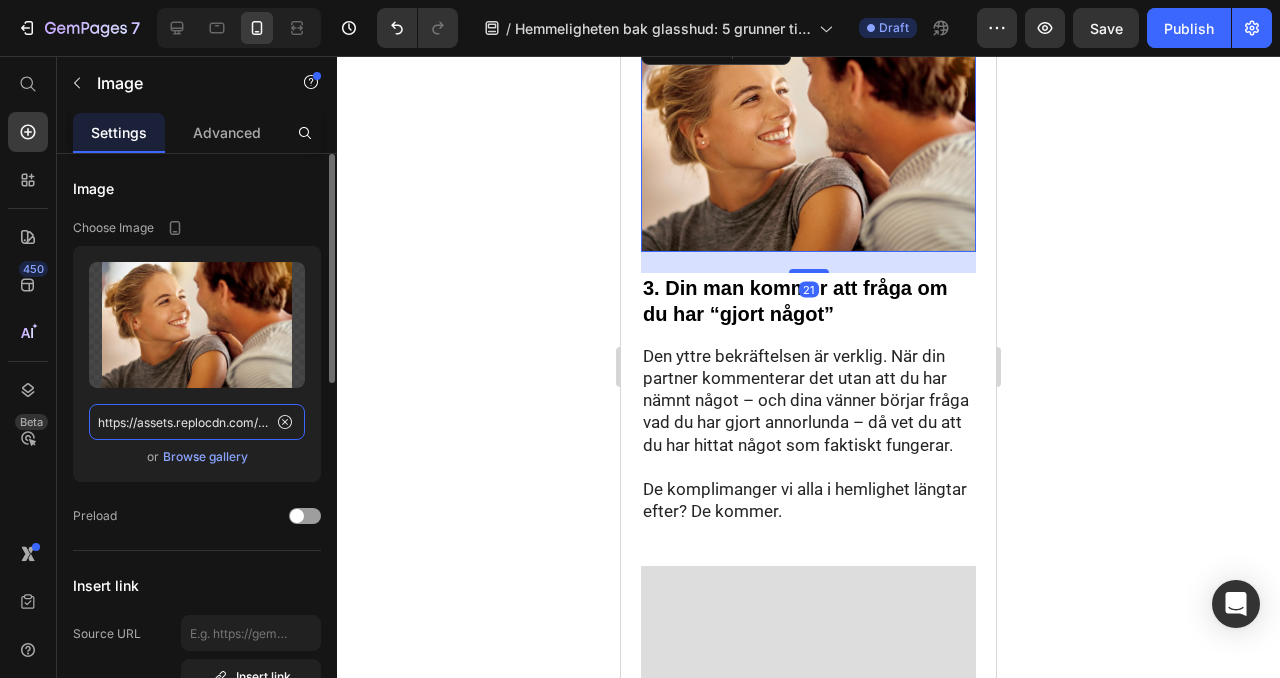 click on "https://assets.replocdn.com/projects/2726e443-4661-4fa7-8a99-0f6d797a09f6/798f2989-2059-459d-ace5-260df7034869?width=820" 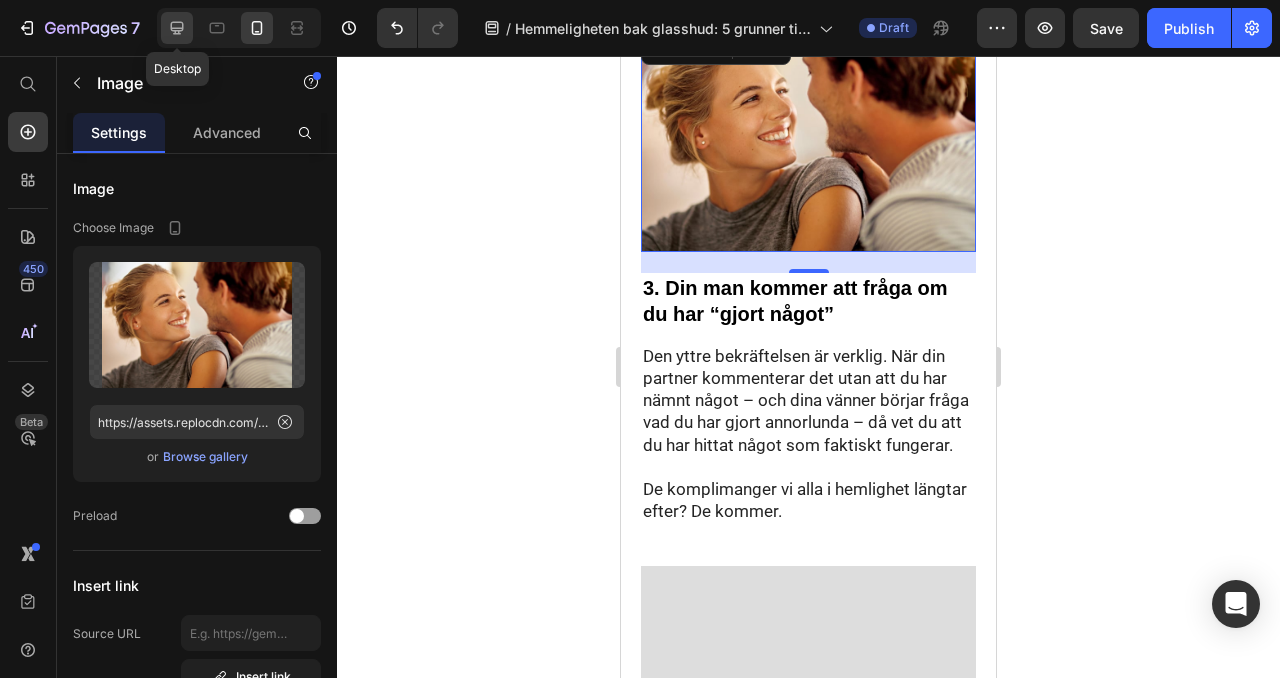 click 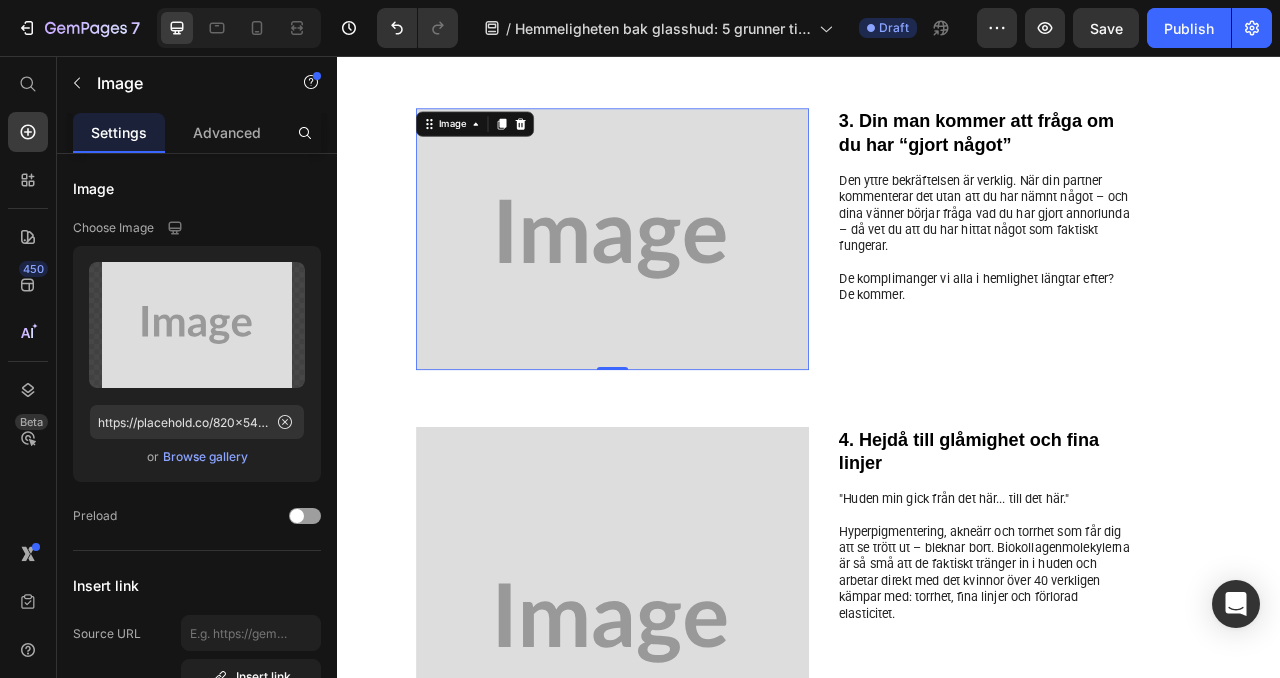 scroll, scrollTop: 1286, scrollLeft: 0, axis: vertical 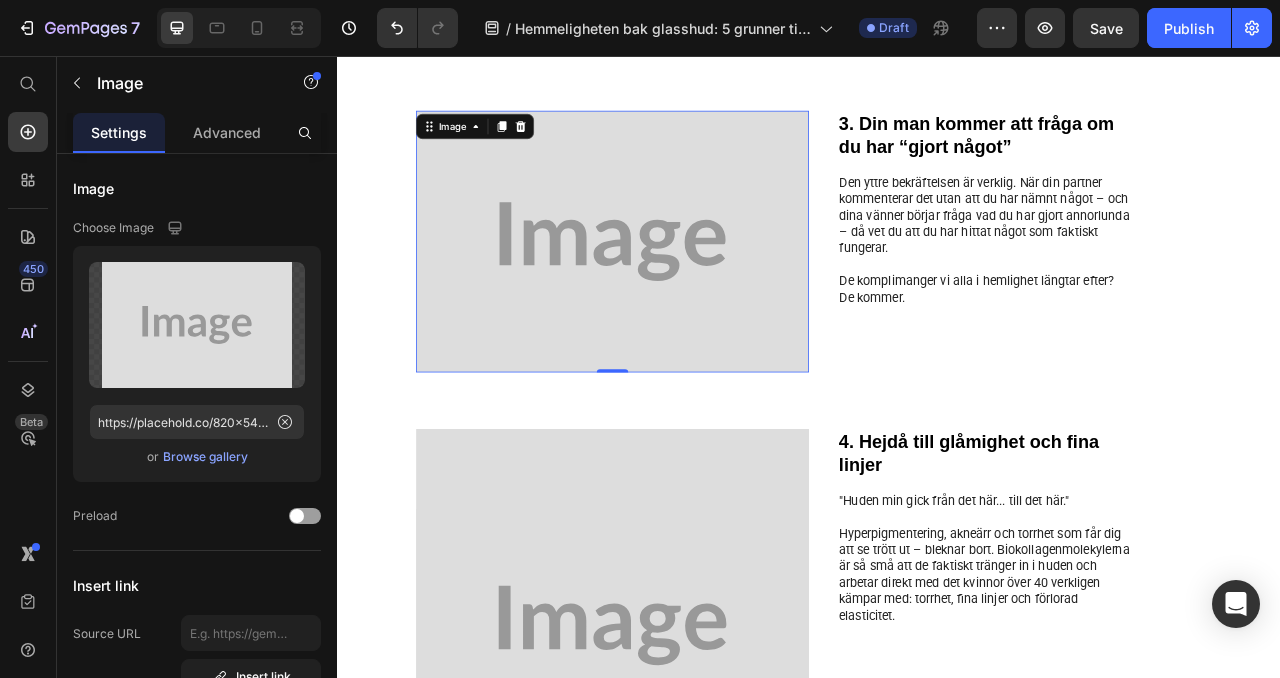 click at bounding box center [687, 292] 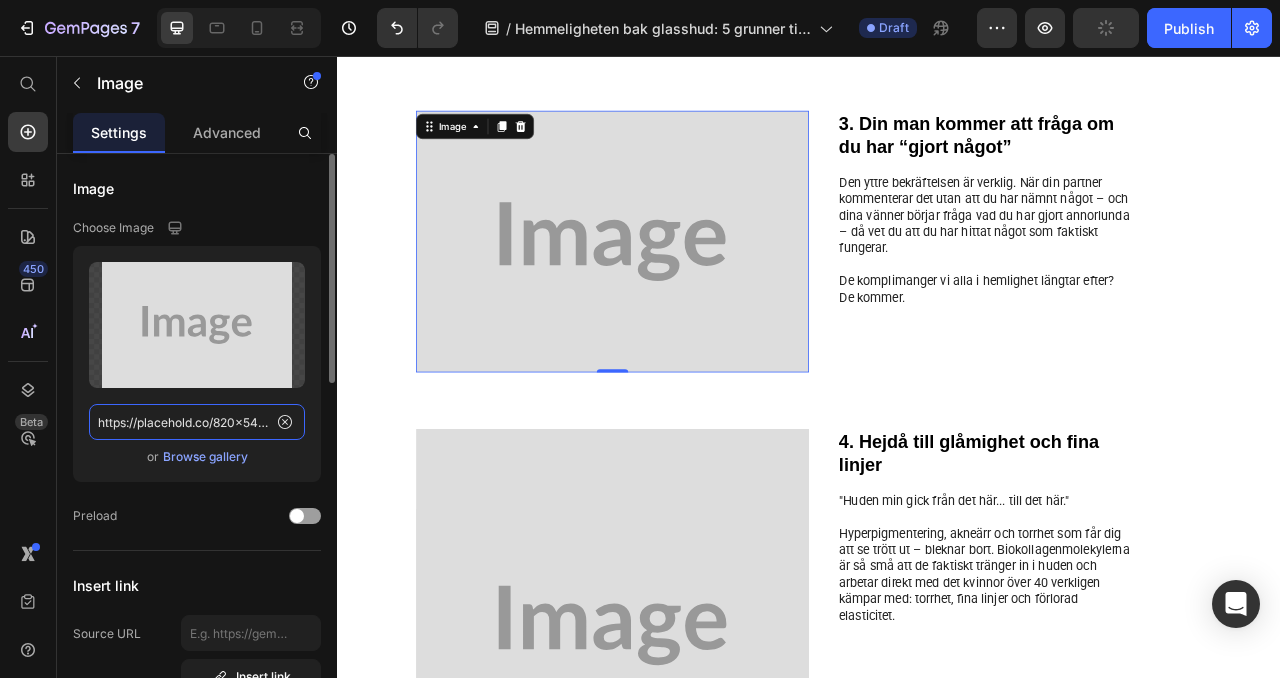 click on "https://placehold.co/820x546?text=Image" 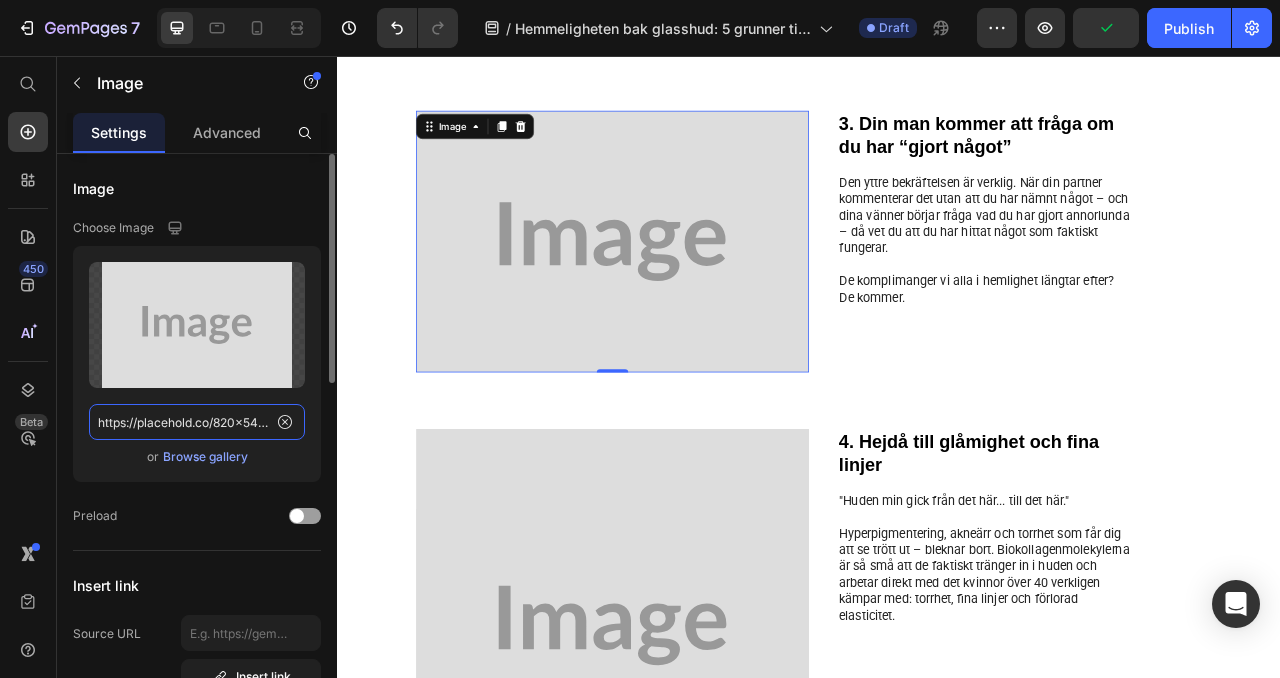paste on "assets.replocdn.com/projects/2726e443-4661-4fa7-8a99-0f6d797a09f6/798f2989-2059-459d-ace5-260df7034869?width=820" 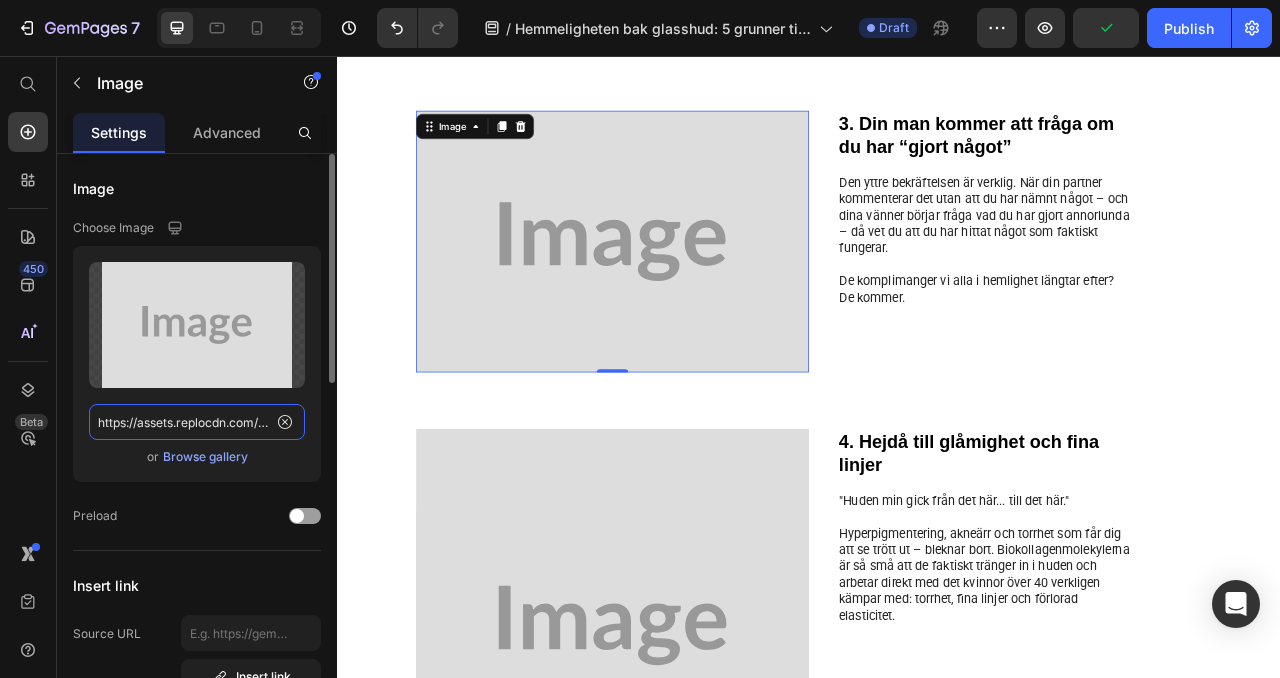 scroll, scrollTop: 0, scrollLeft: 604, axis: horizontal 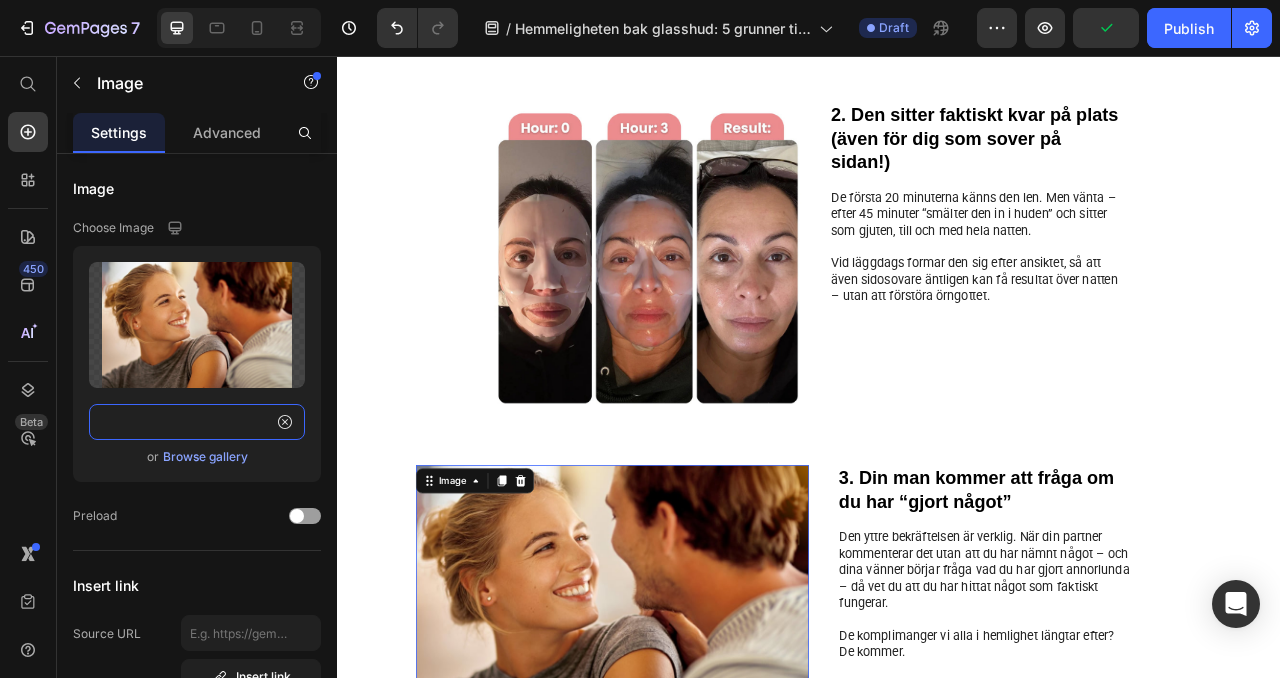 type on "https://assets.replocdn.com/projects/2726e443-4661-4fa7-8a99-0f6d797a09f6/798f2989-2059-459d-ace5-260df7034869?width=820" 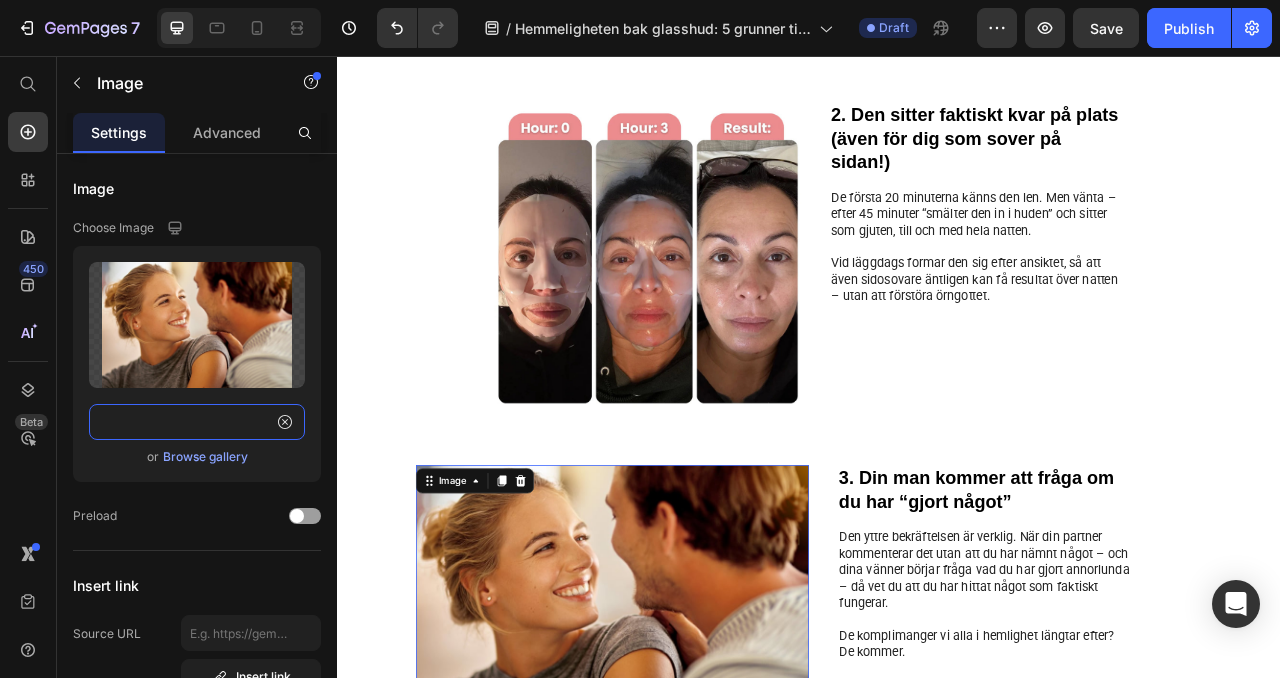 scroll, scrollTop: 0, scrollLeft: 0, axis: both 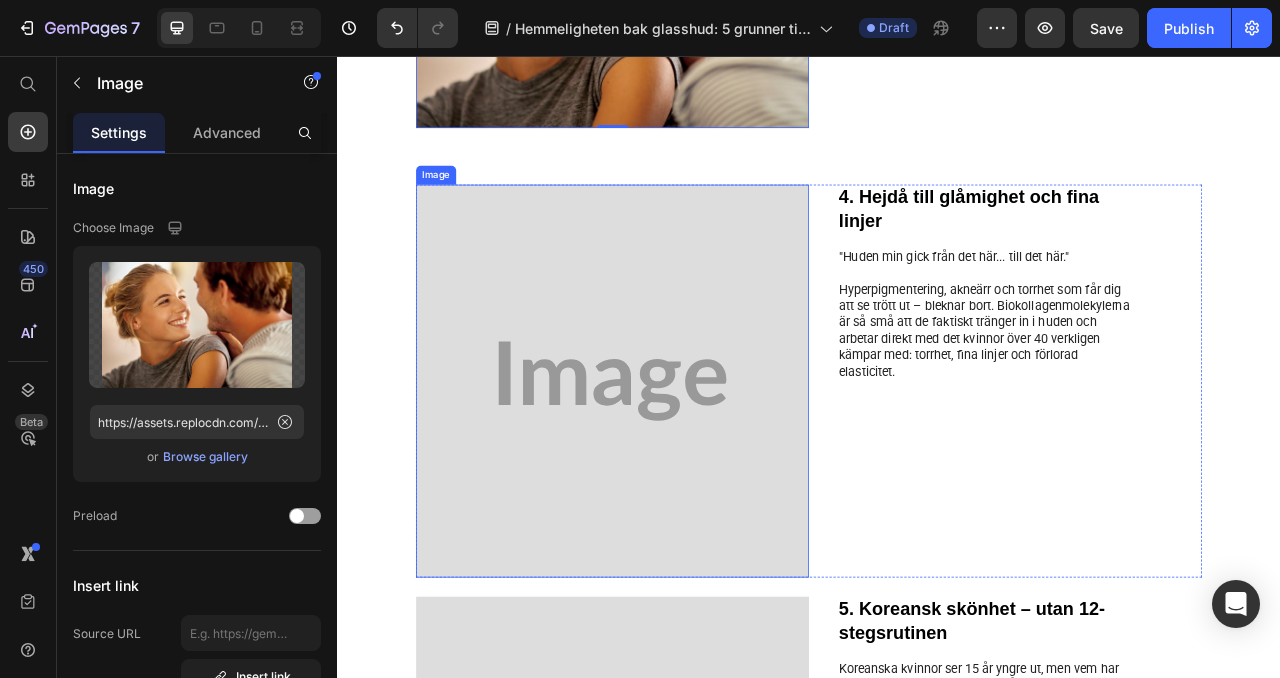 click at bounding box center [687, 470] 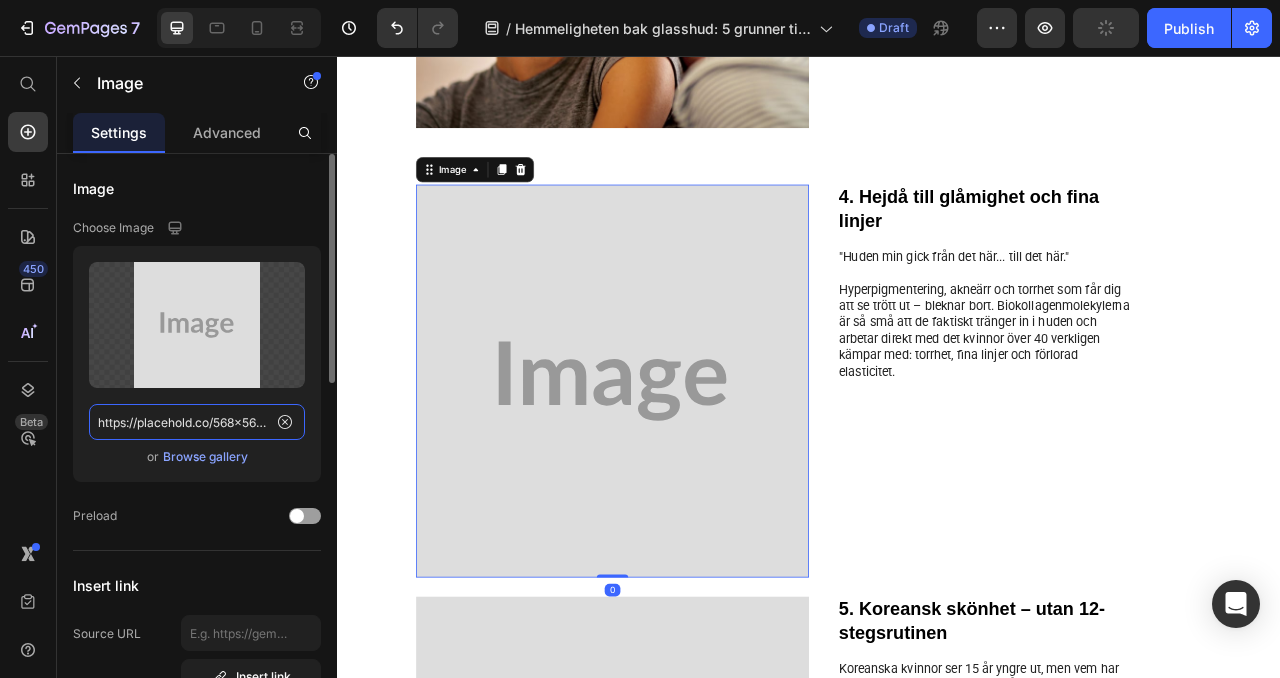click on "https://placehold.co/568x568?text=Image" 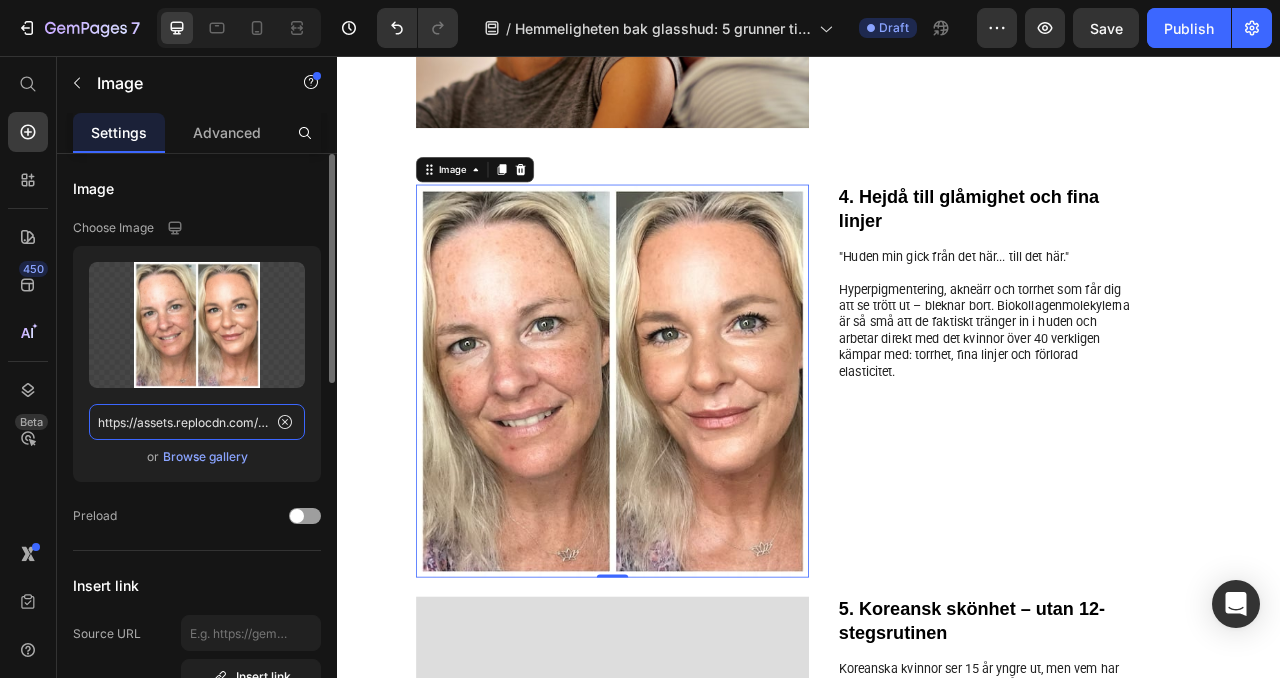 scroll, scrollTop: 0, scrollLeft: 587, axis: horizontal 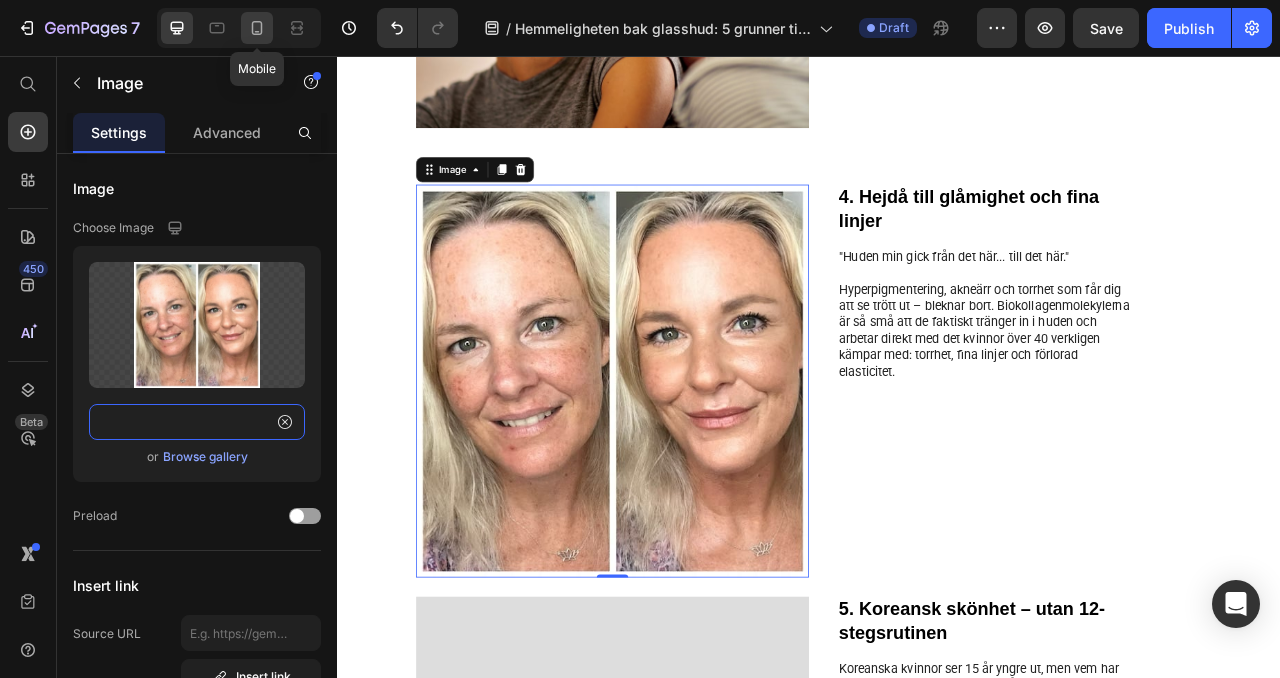 type on "https://assets.replocdn.com/projects/2726e443-4661-4fa7-8a99-0f6d797a09f6/5ea6fdcb-09a2-4171-86f0-9bb51ef1fd4e?width=820" 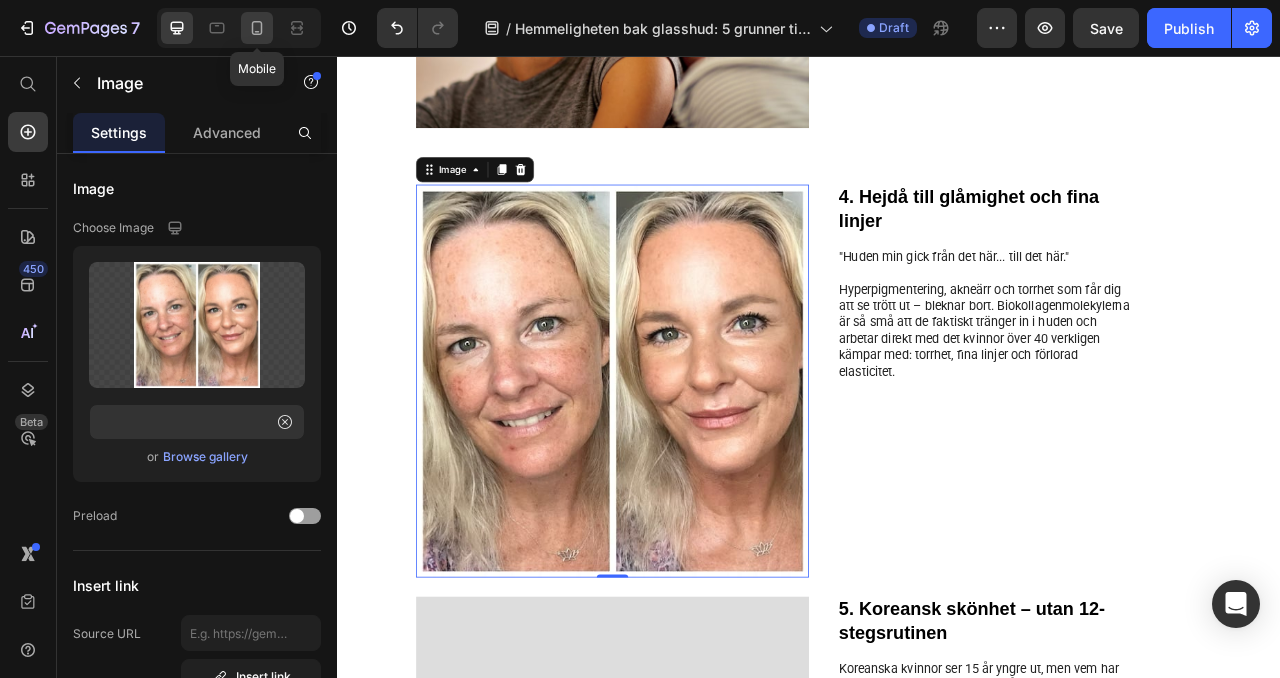 click 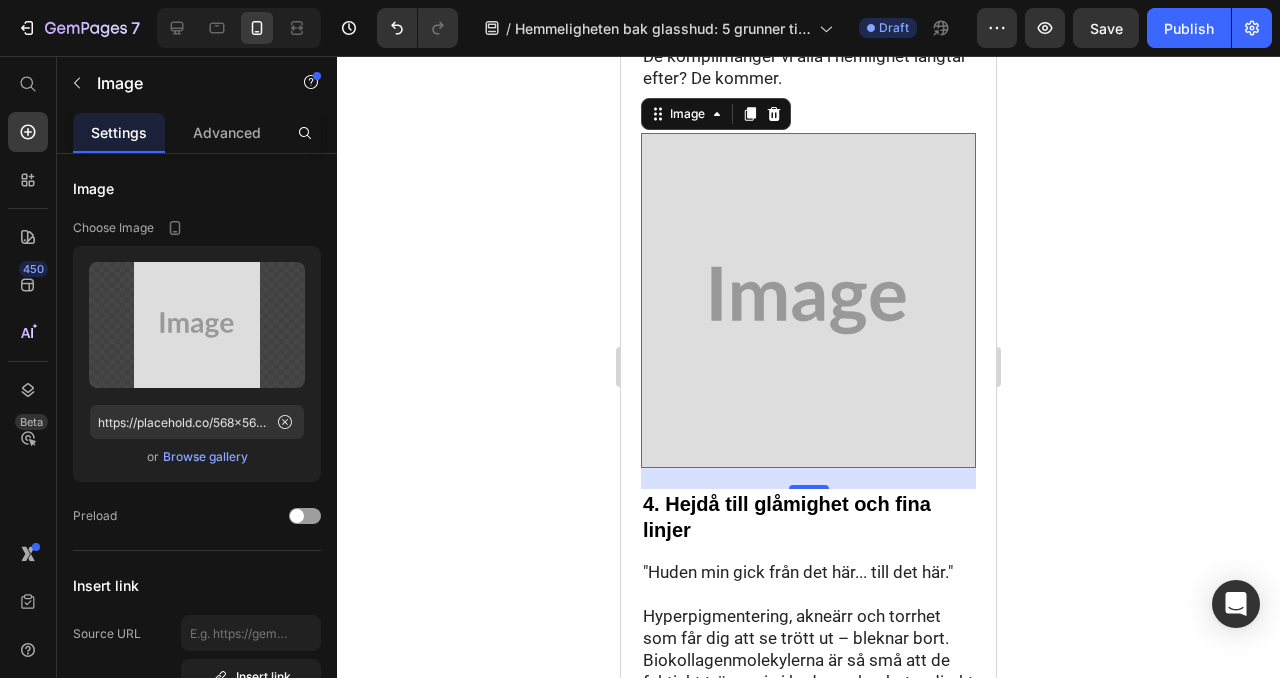 scroll, scrollTop: 2186, scrollLeft: 0, axis: vertical 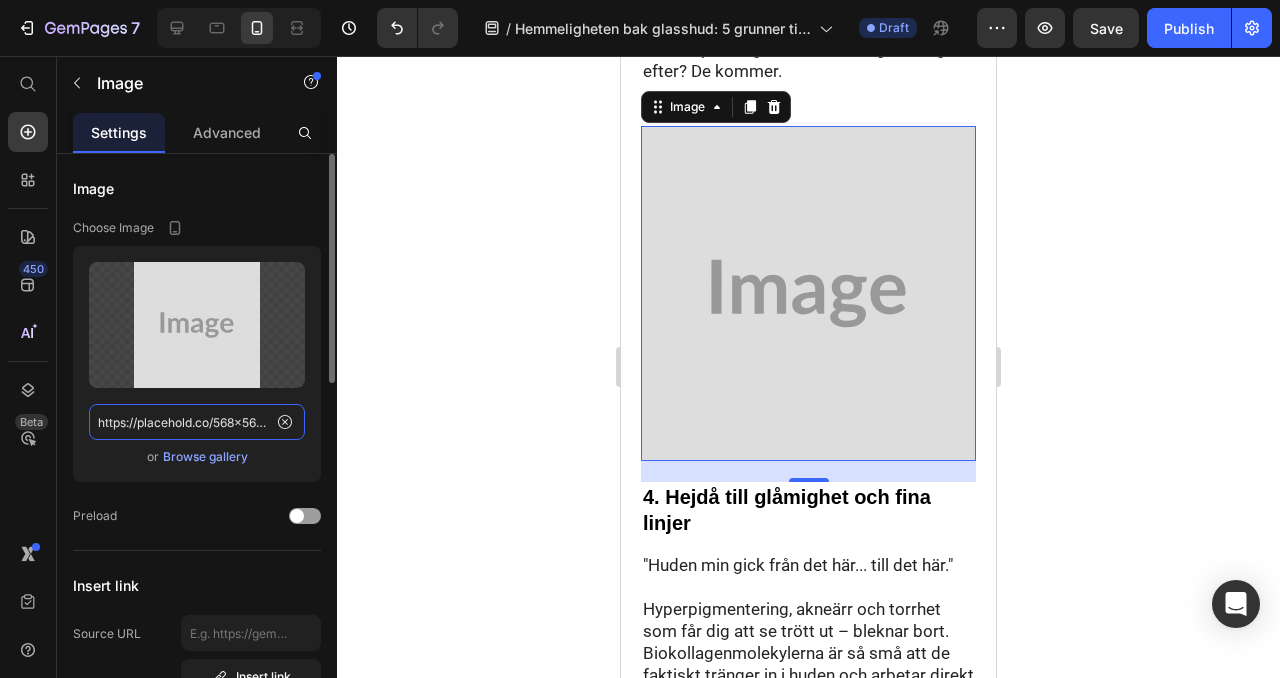 click on "https://placehold.co/568x568?text=Image" 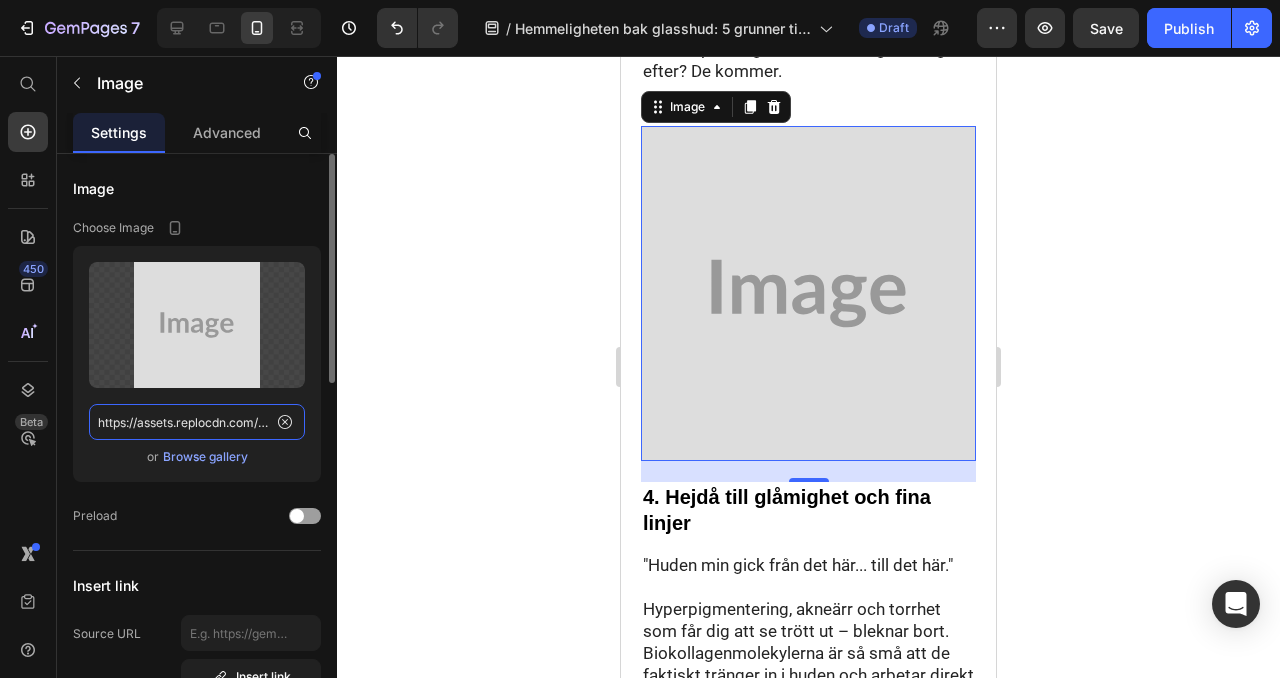 scroll, scrollTop: 0, scrollLeft: 587, axis: horizontal 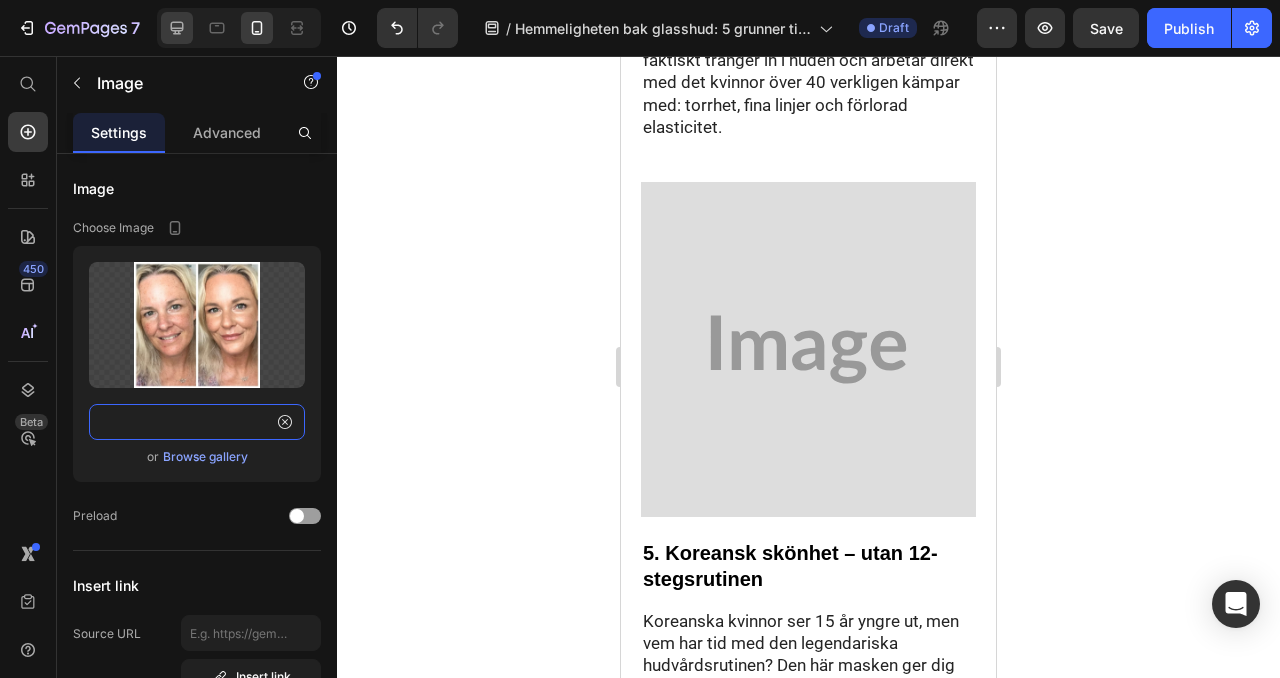 type on "https://assets.replocdn.com/projects/2726e443-4661-4fa7-8a99-0f6d797a09f6/5ea6fdcb-09a2-4171-86f0-9bb51ef1fd4e?width=820" 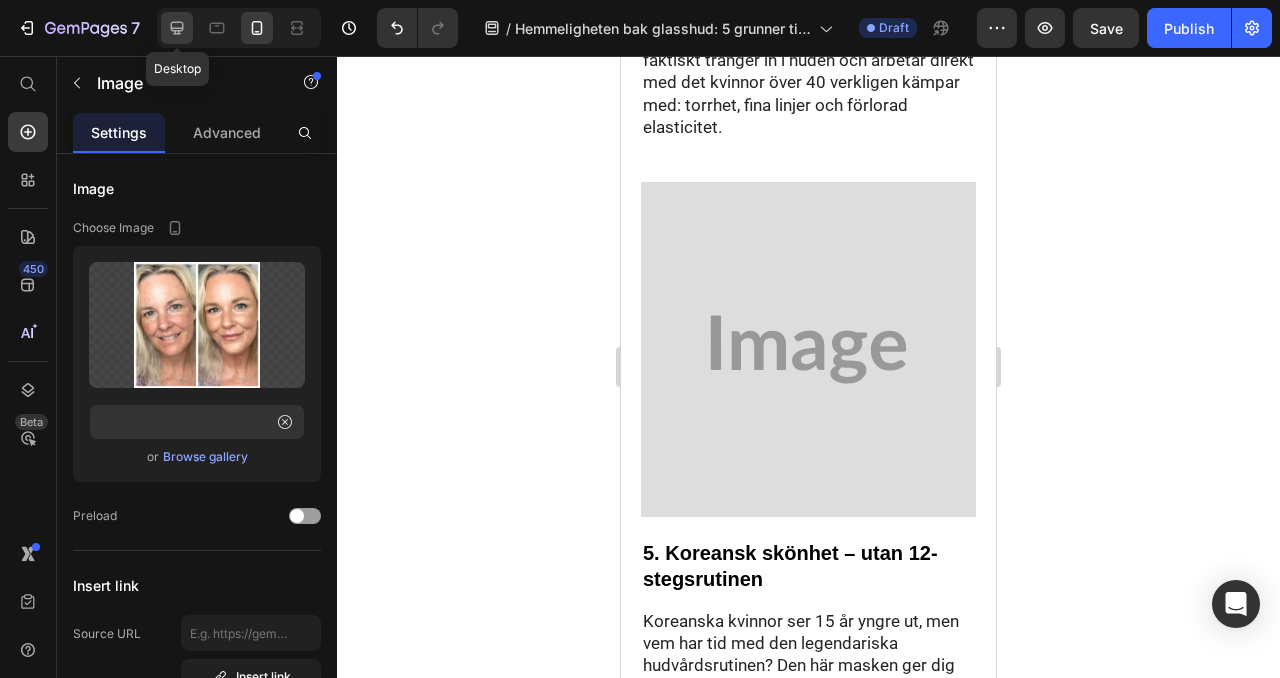click 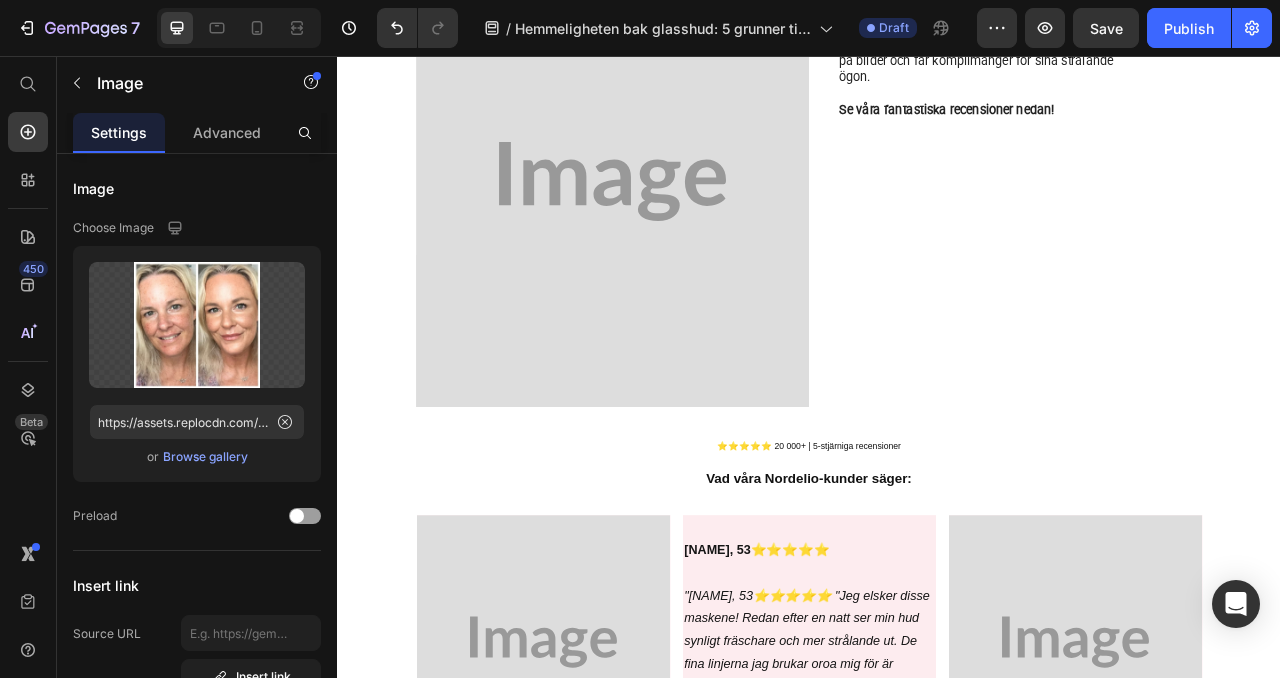scroll, scrollTop: 1691, scrollLeft: 0, axis: vertical 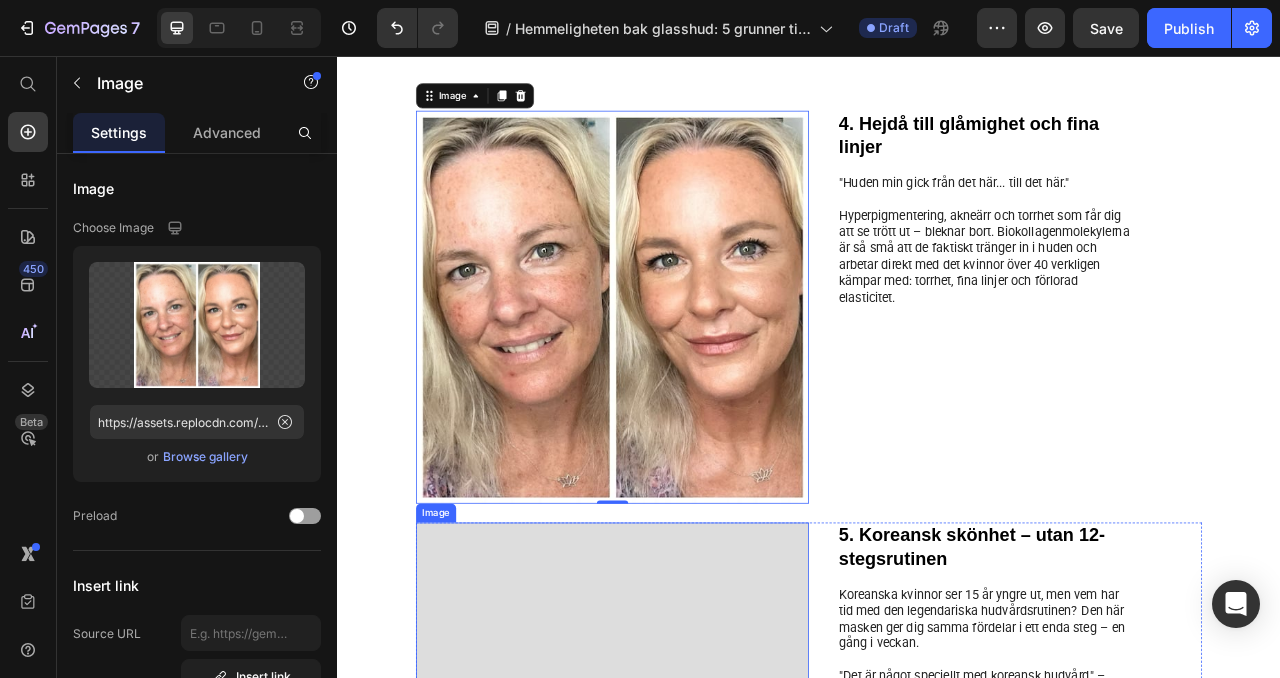 click at bounding box center (687, 900) 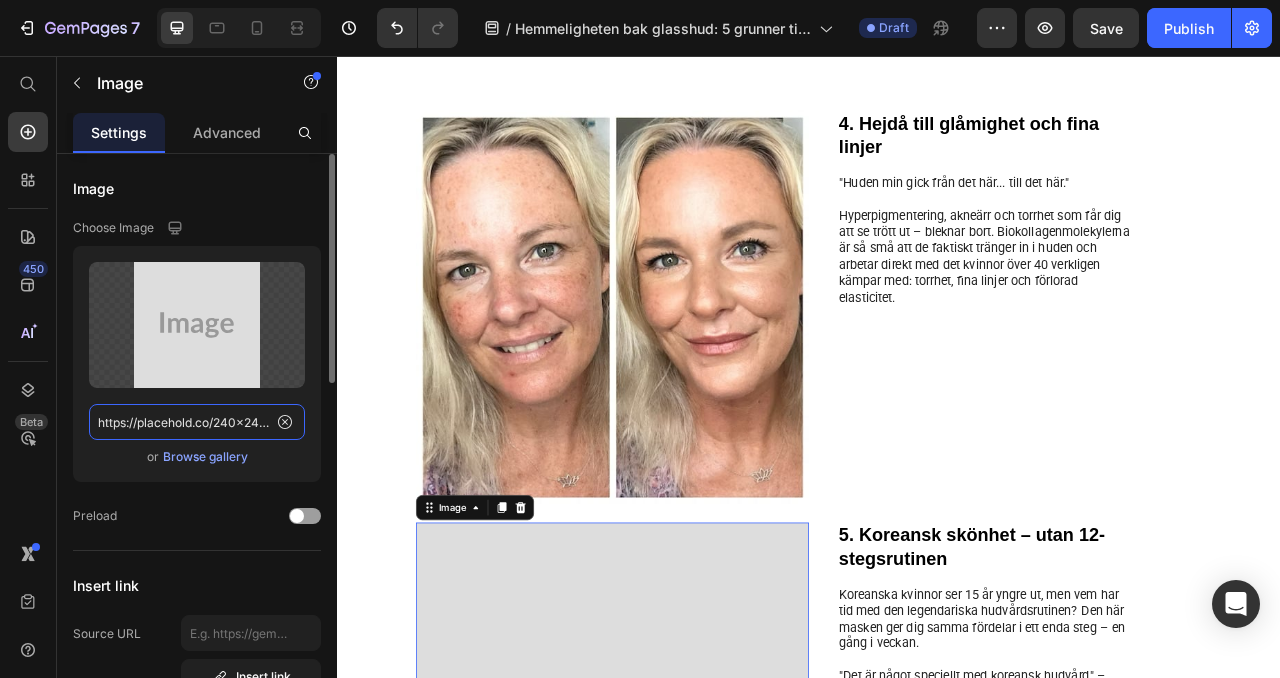 click on "https://placehold.co/240x240?text=Image" 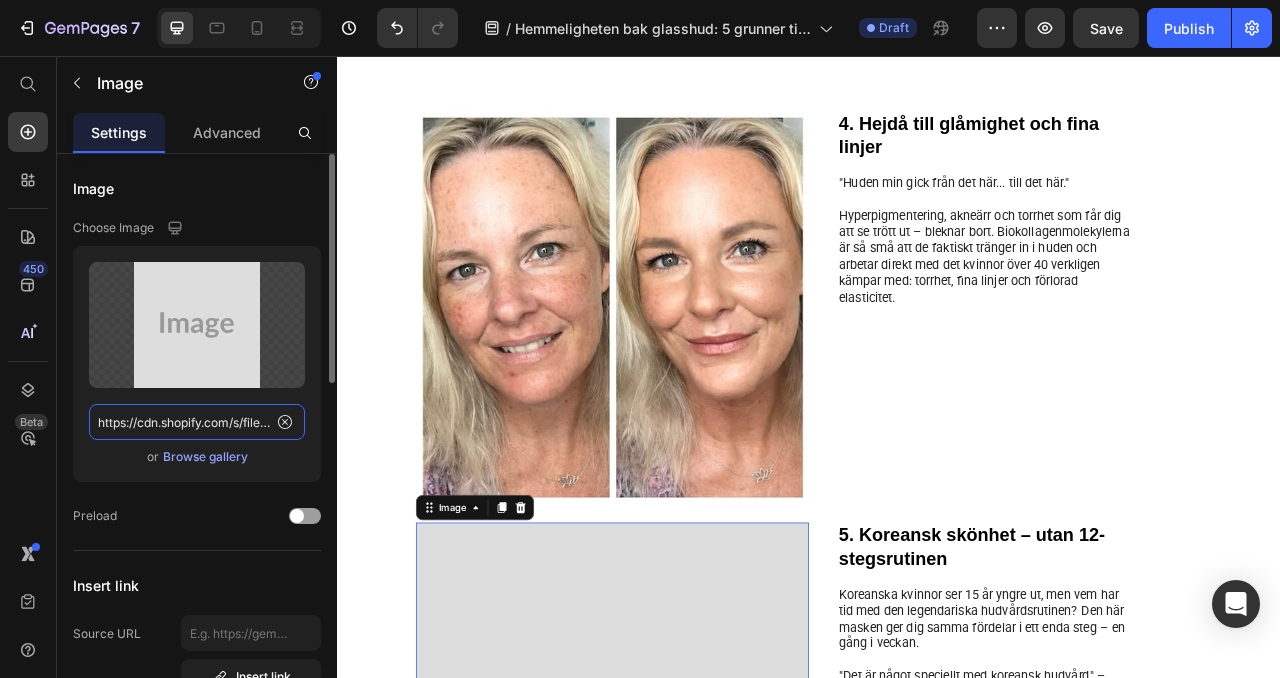 scroll, scrollTop: 0, scrollLeft: 281, axis: horizontal 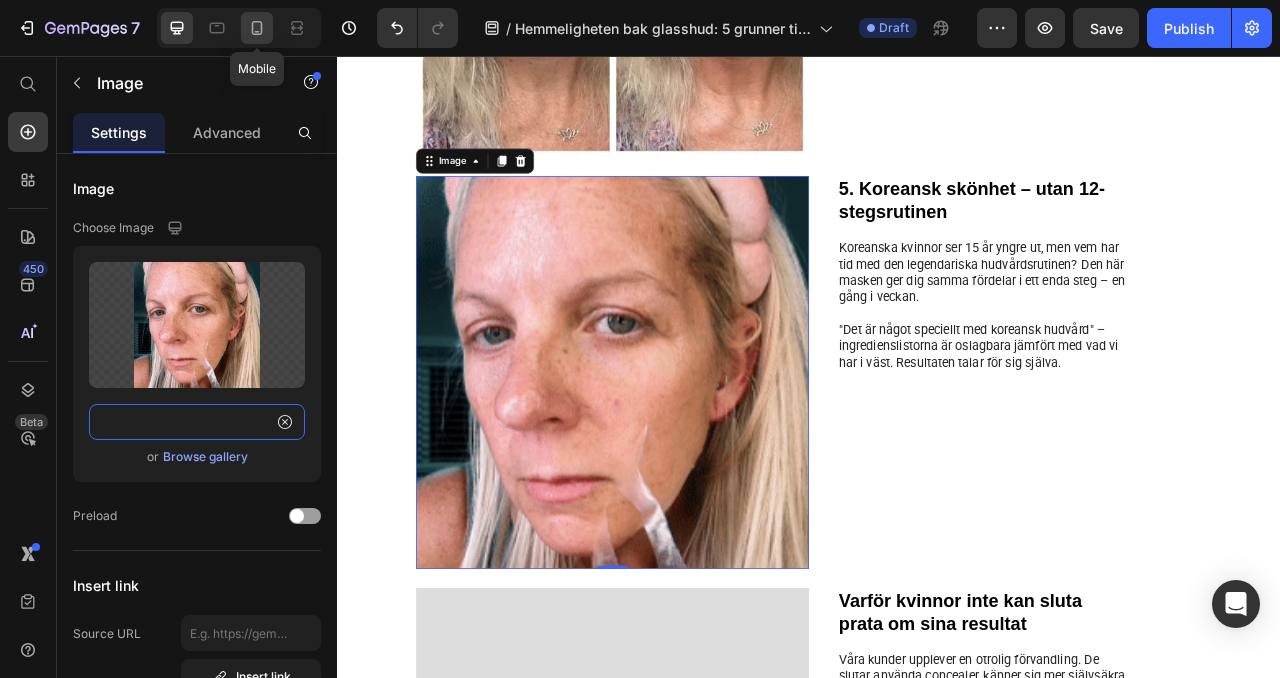 type on "https://cdn.shopify.com/s/files/1/0642/0362/0534/files/1031_1.gif?v=1730411847" 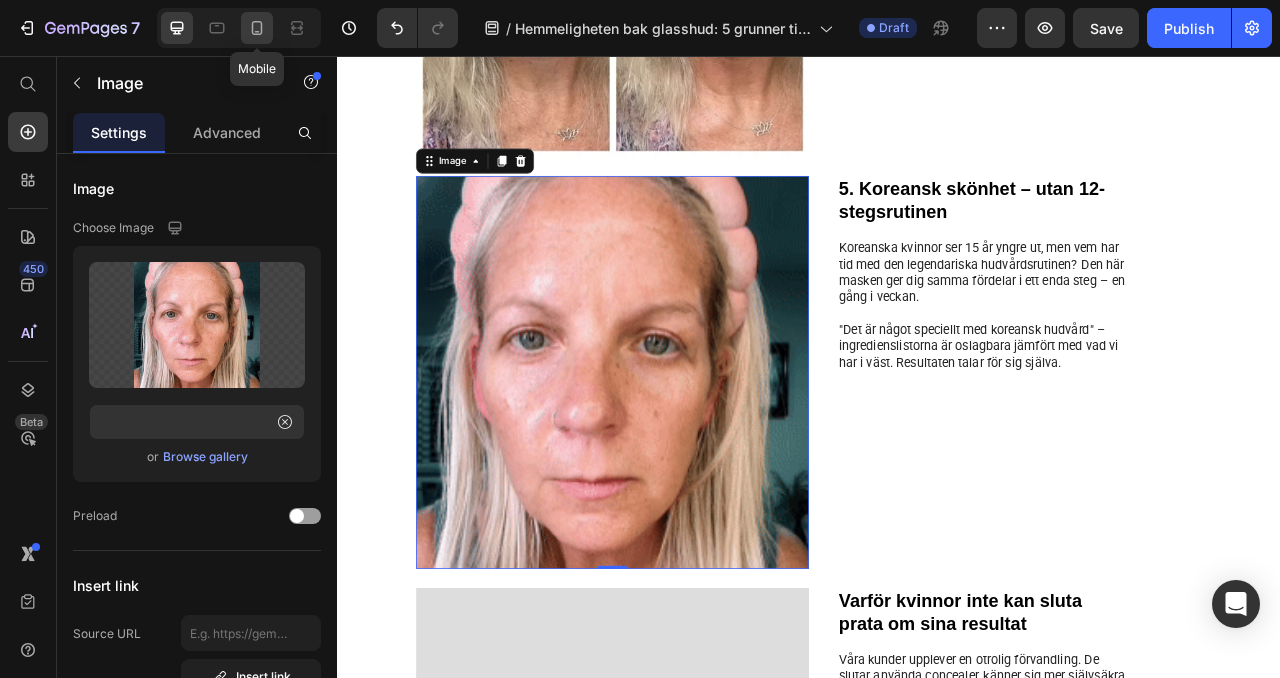 click 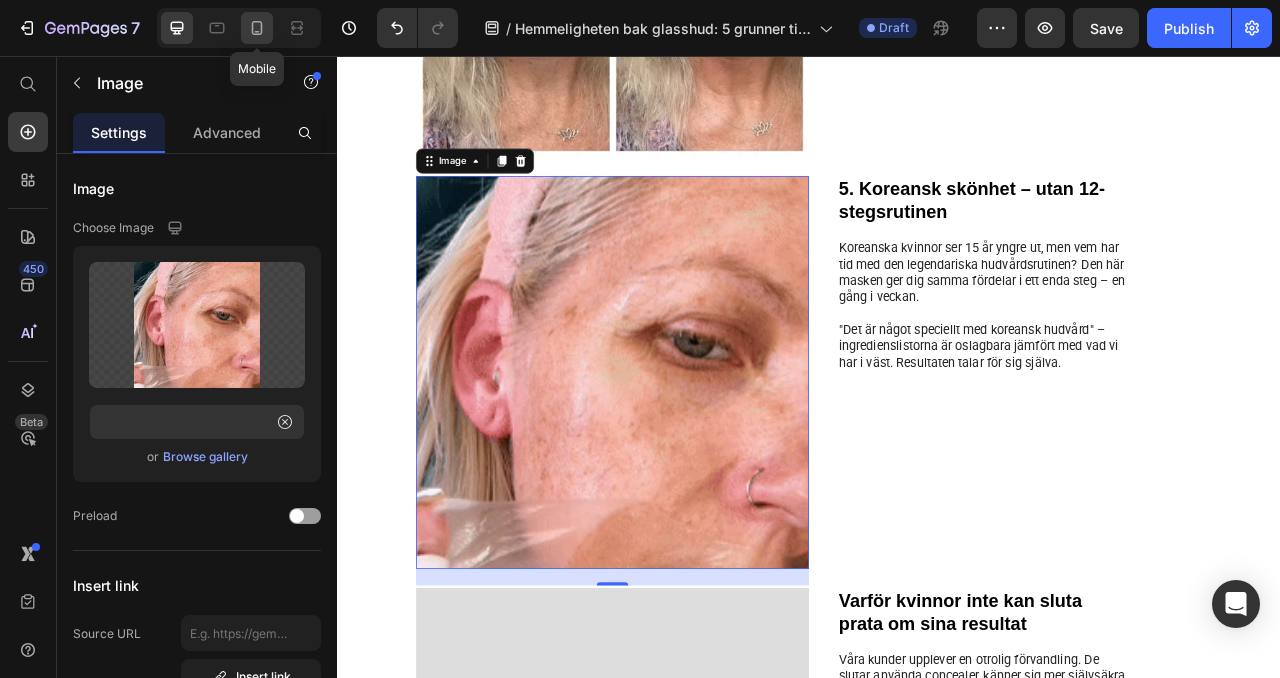 scroll, scrollTop: 0, scrollLeft: 0, axis: both 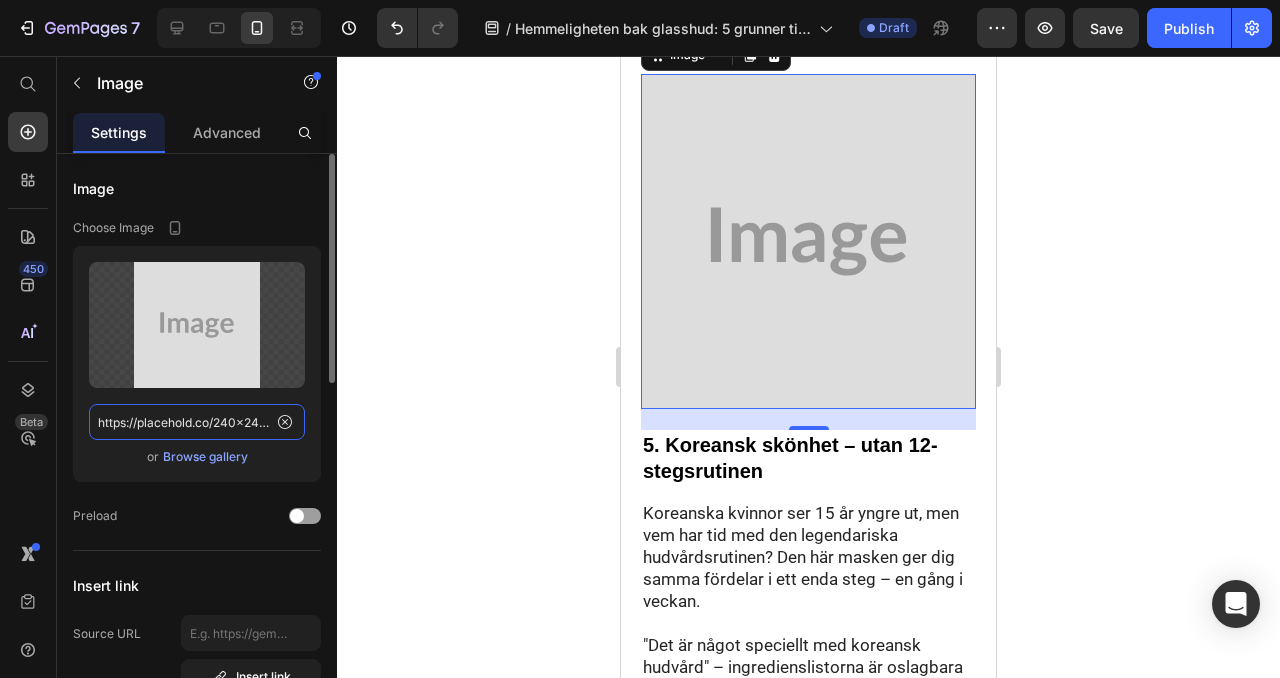 click on "https://placehold.co/240x240?text=Image" 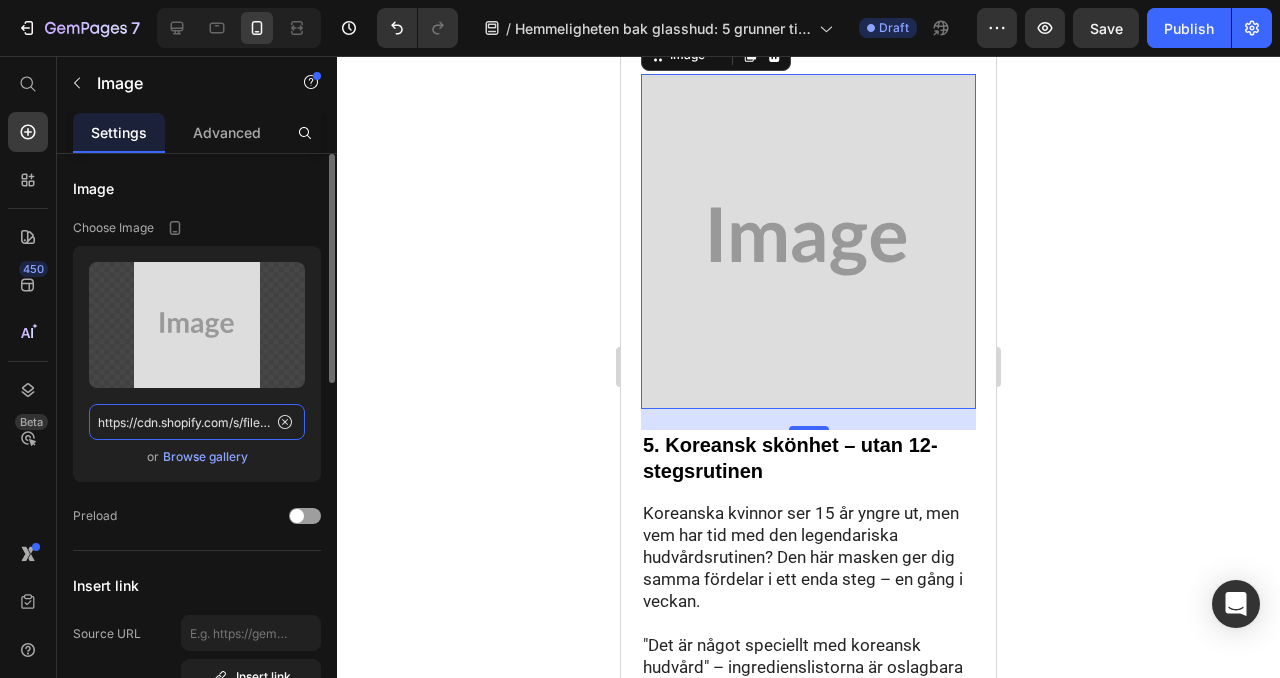 scroll, scrollTop: 0, scrollLeft: 281, axis: horizontal 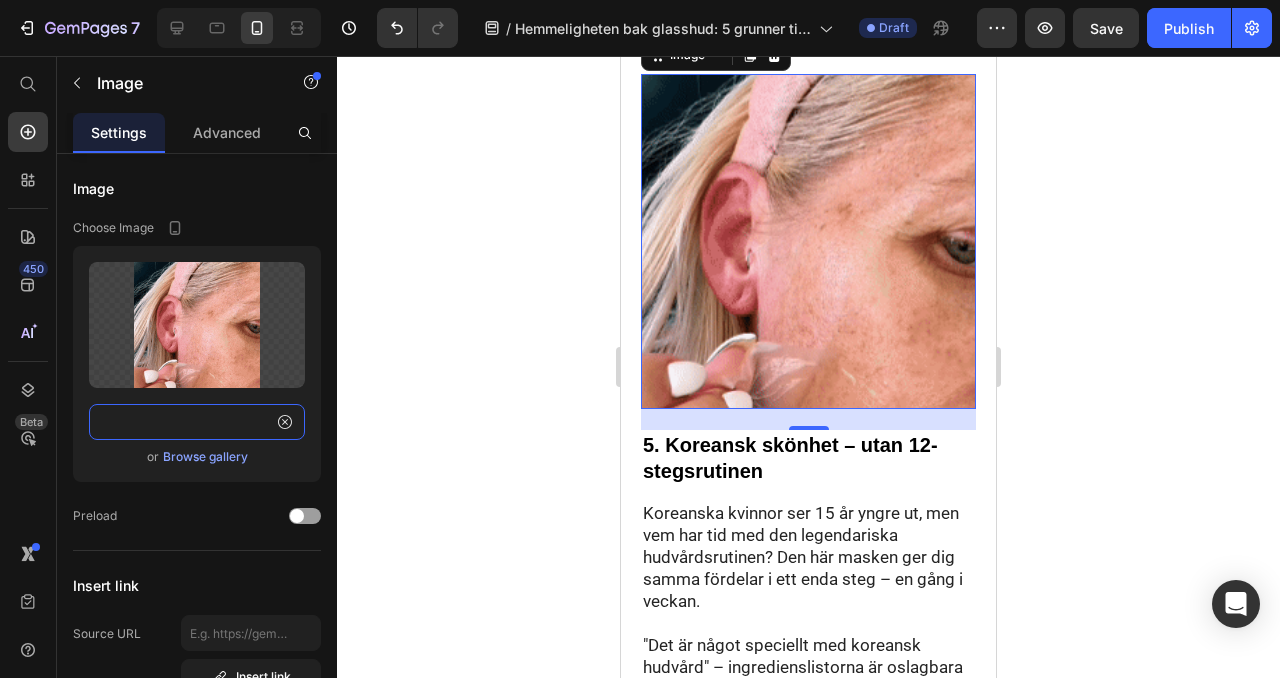 type on "https://cdn.shopify.com/s/files/1/0642/0362/0534/files/1031_1.gif?v=1730411847" 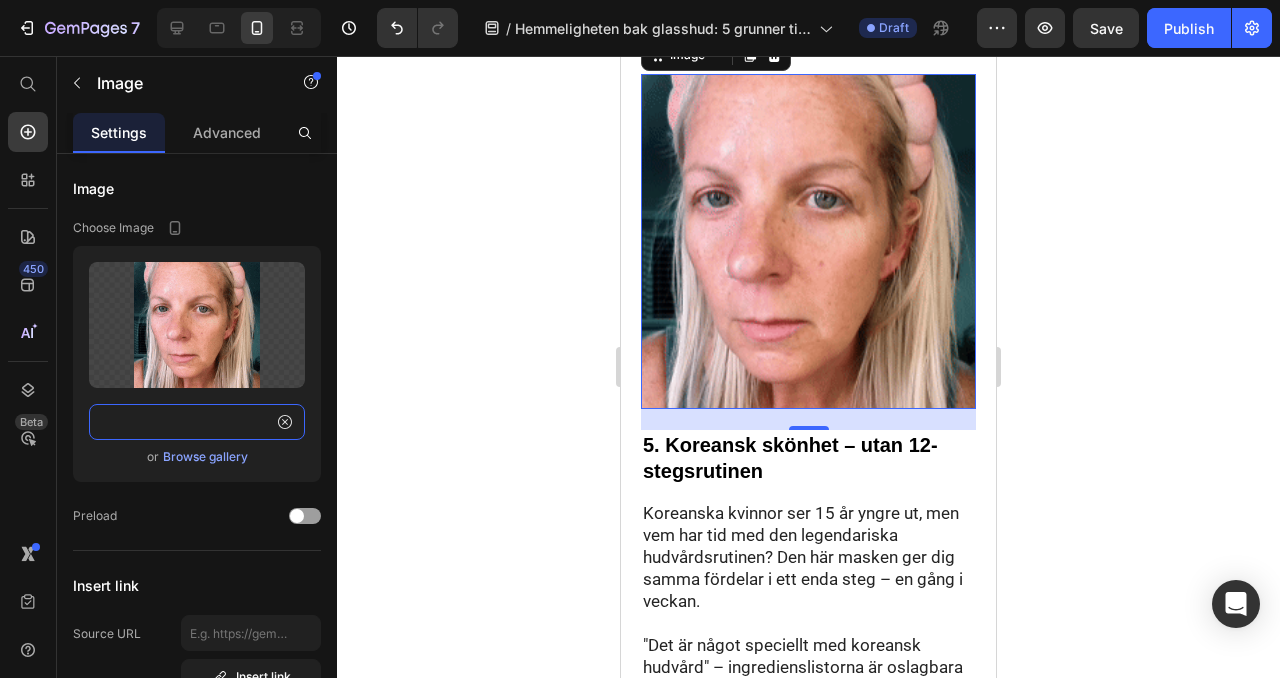 scroll, scrollTop: 0, scrollLeft: 0, axis: both 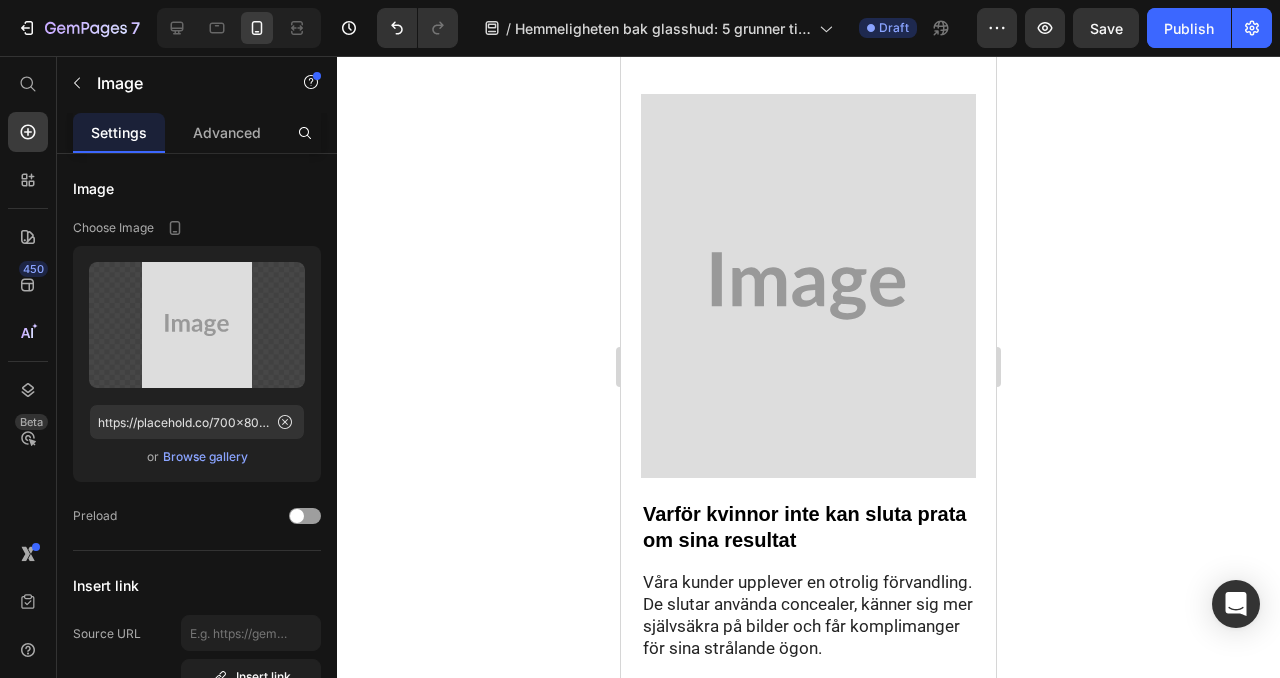 click at bounding box center [808, 286] 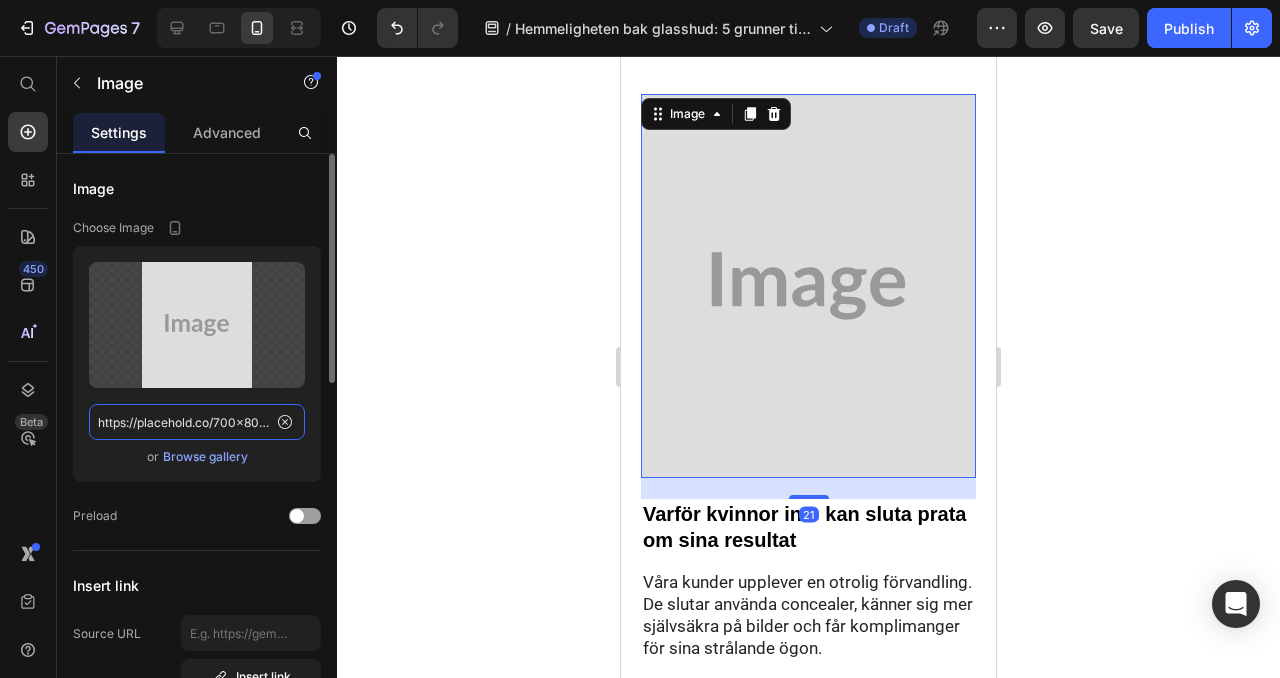 click on "https://placehold.co/700x803?text=Image" 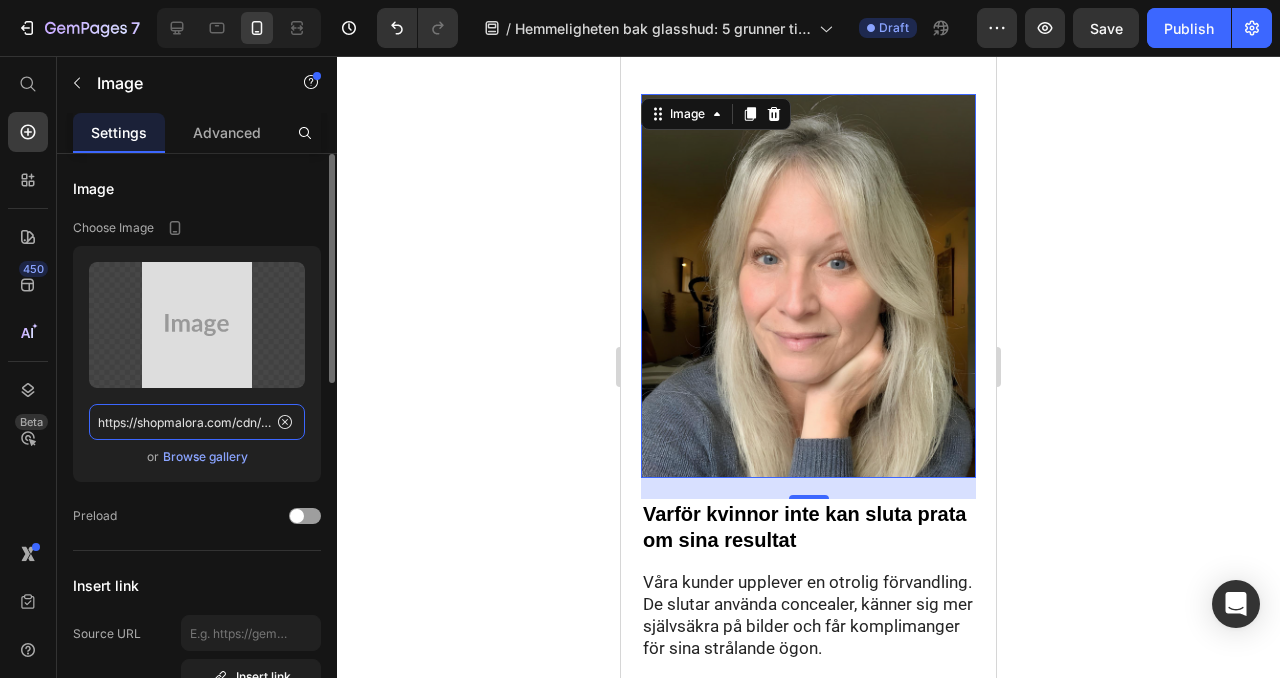 scroll, scrollTop: 0, scrollLeft: 432, axis: horizontal 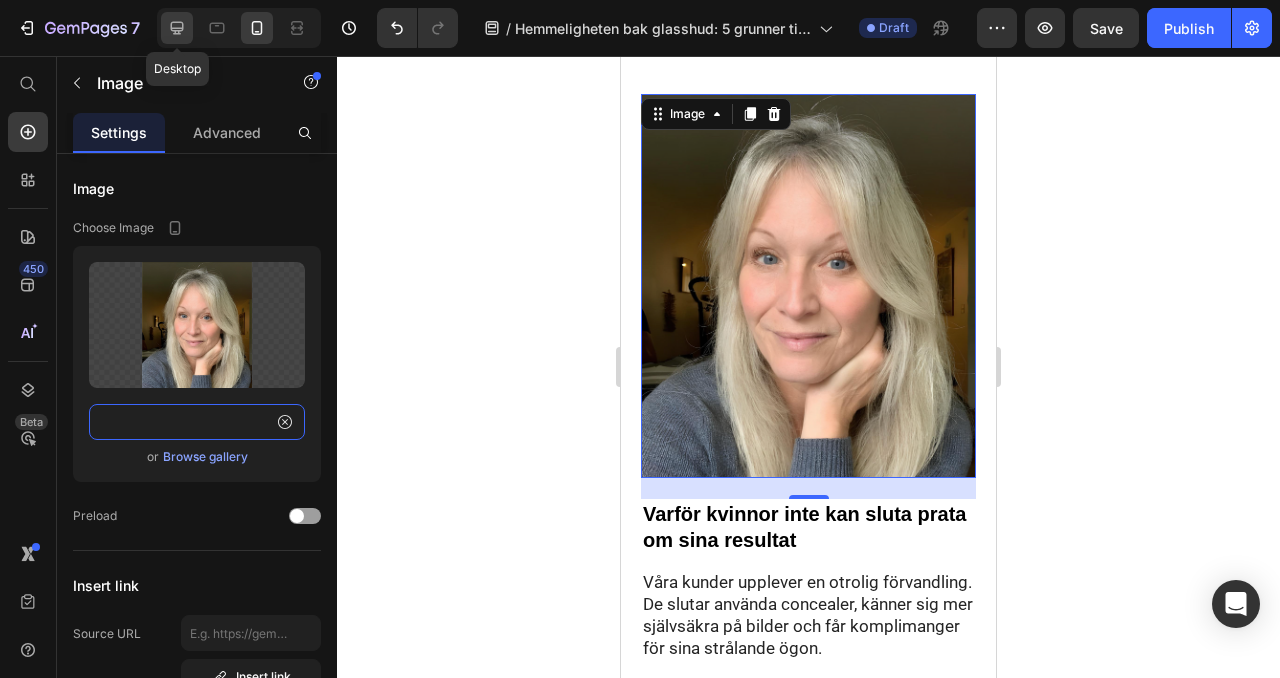 type on "https://shopmalora.com/cdn/shop/files/Screenshot_2025-03-13_at_00.19.14.png?v=1741825168&width=700" 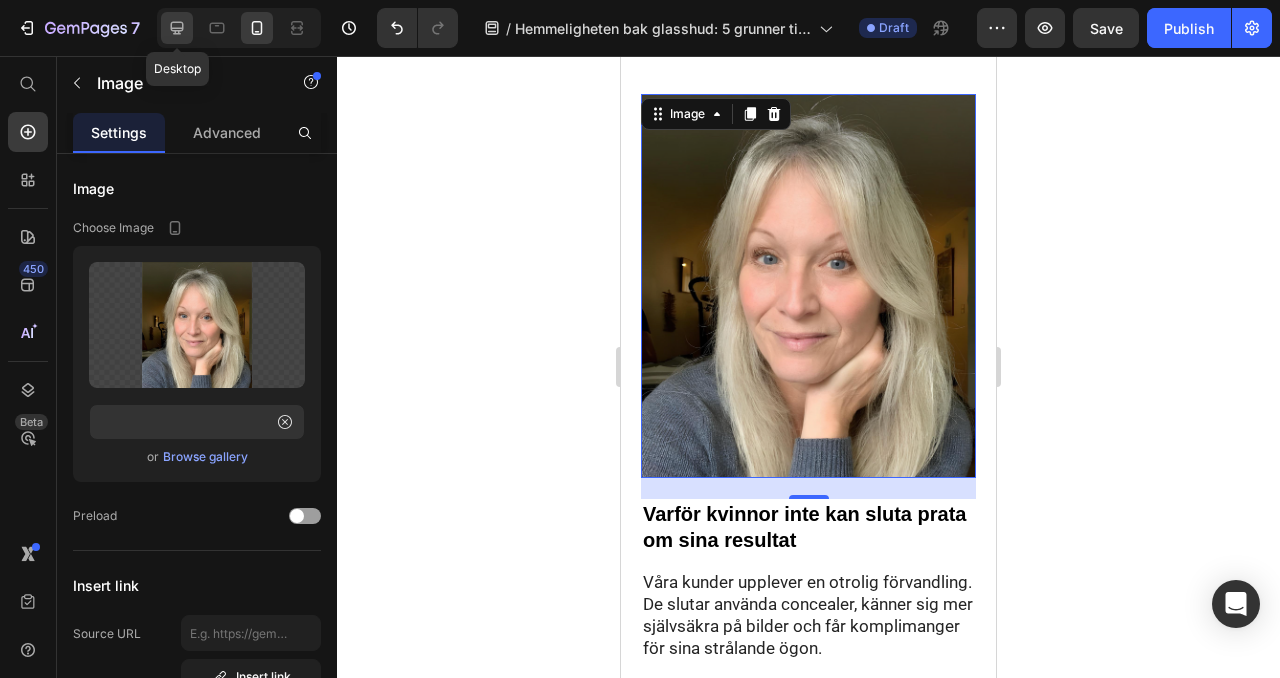 click 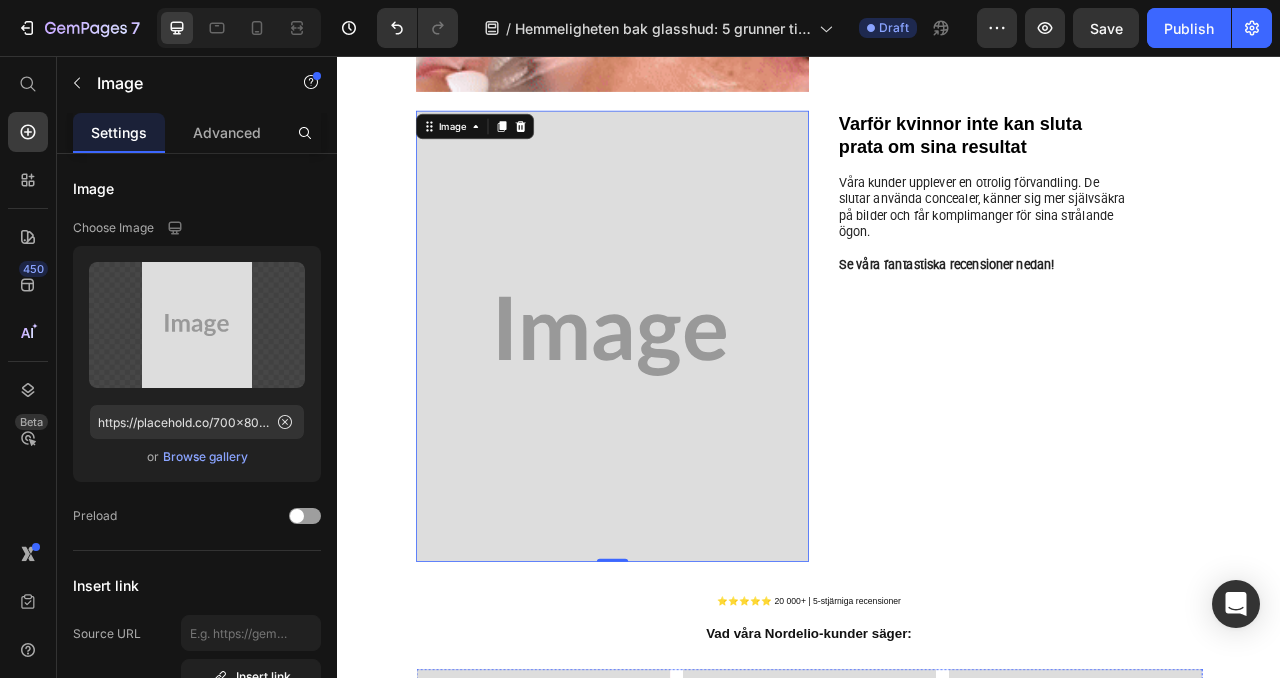 scroll, scrollTop: 2732, scrollLeft: 0, axis: vertical 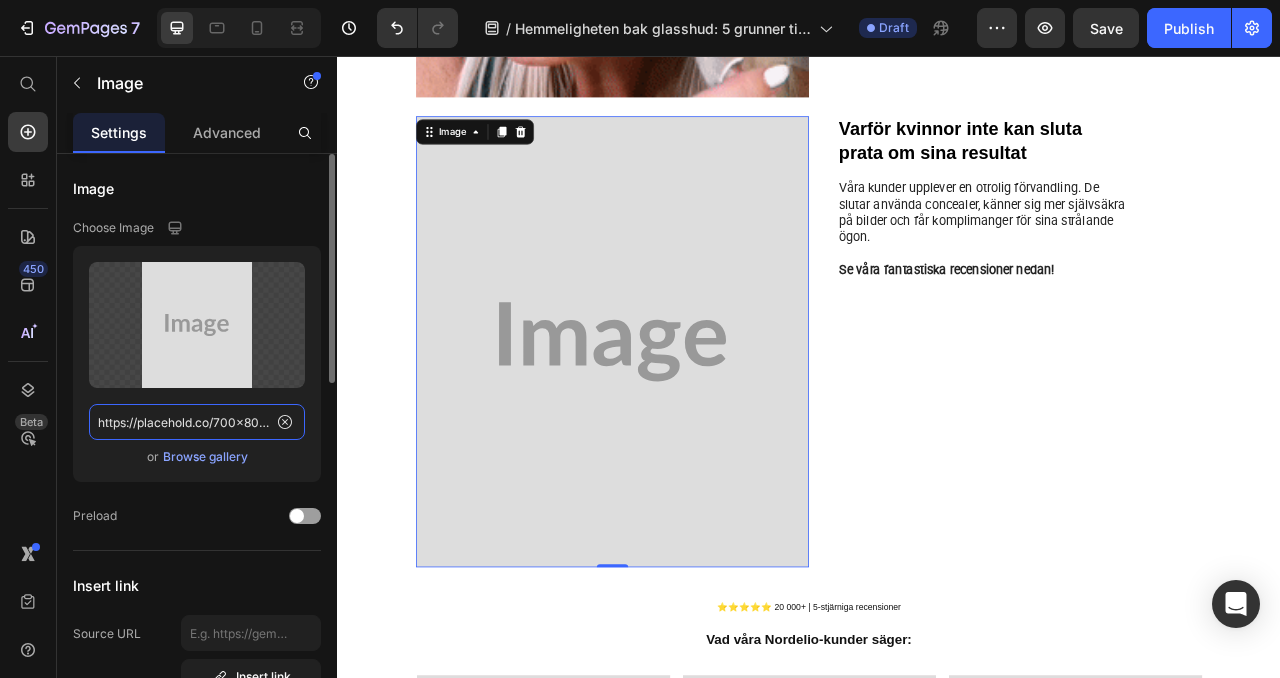 click on "https://placehold.co/700x803?text=Image" 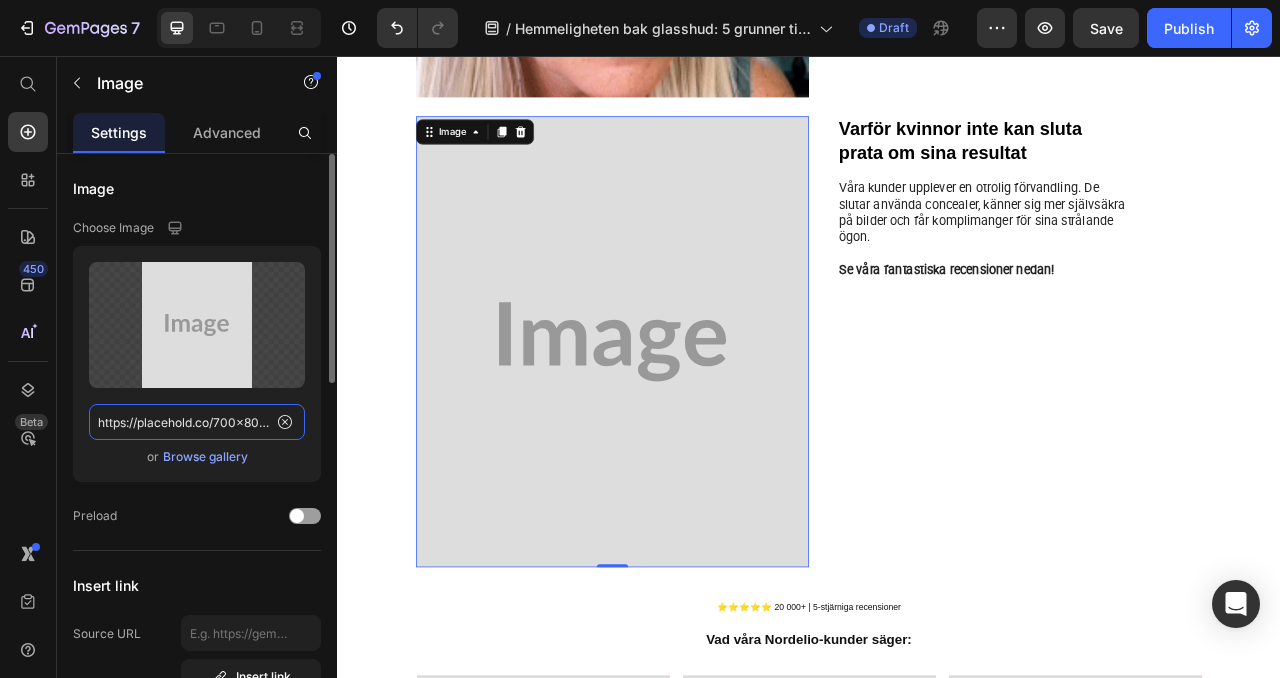 paste on "shopmalora.com/cdn/shop/files/Screenshot_2025-03-13_at_00.19.14.png?v=1741825168&width=700" 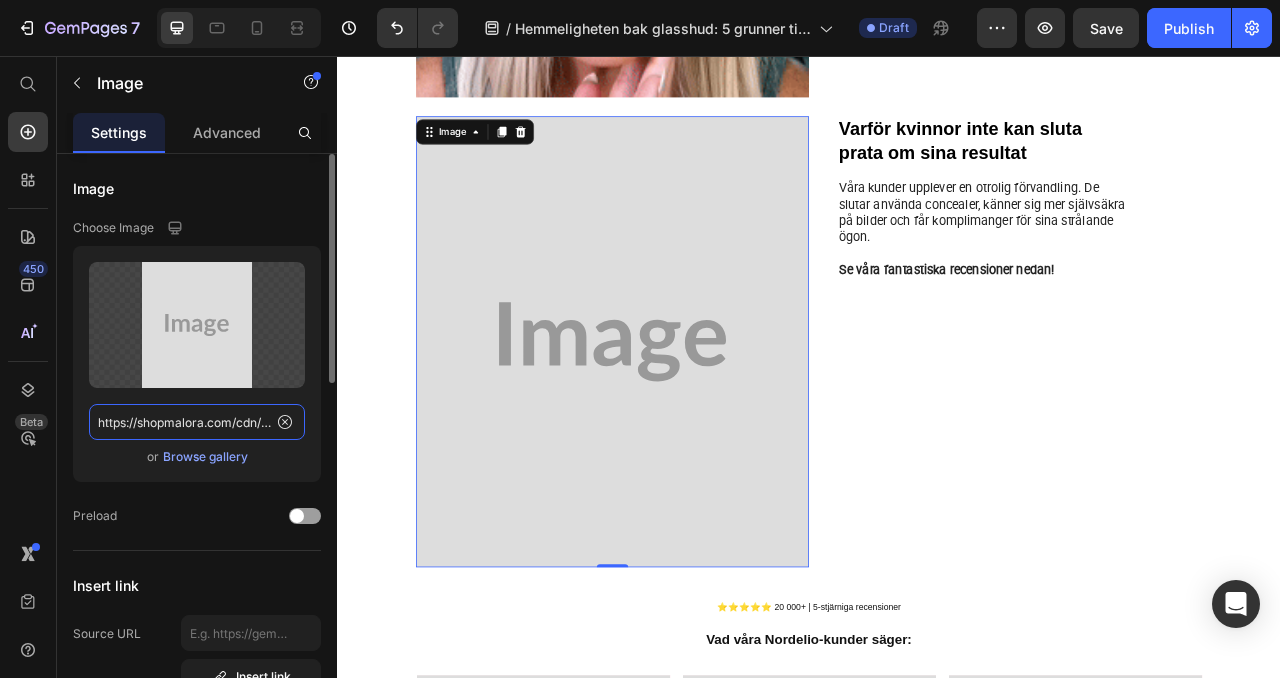scroll, scrollTop: 0, scrollLeft: 432, axis: horizontal 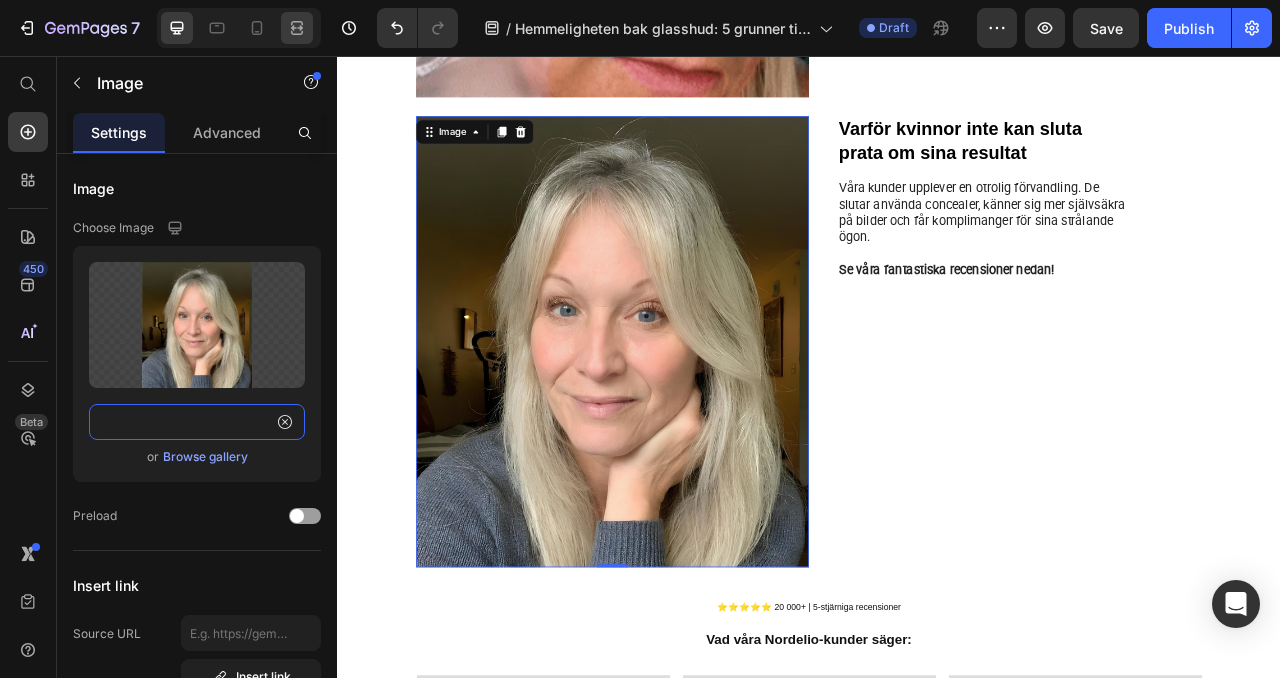 type on "https://shopmalora.com/cdn/shop/files/Screenshot_2025-03-13_at_00.19.14.png?v=1741825168&width=700" 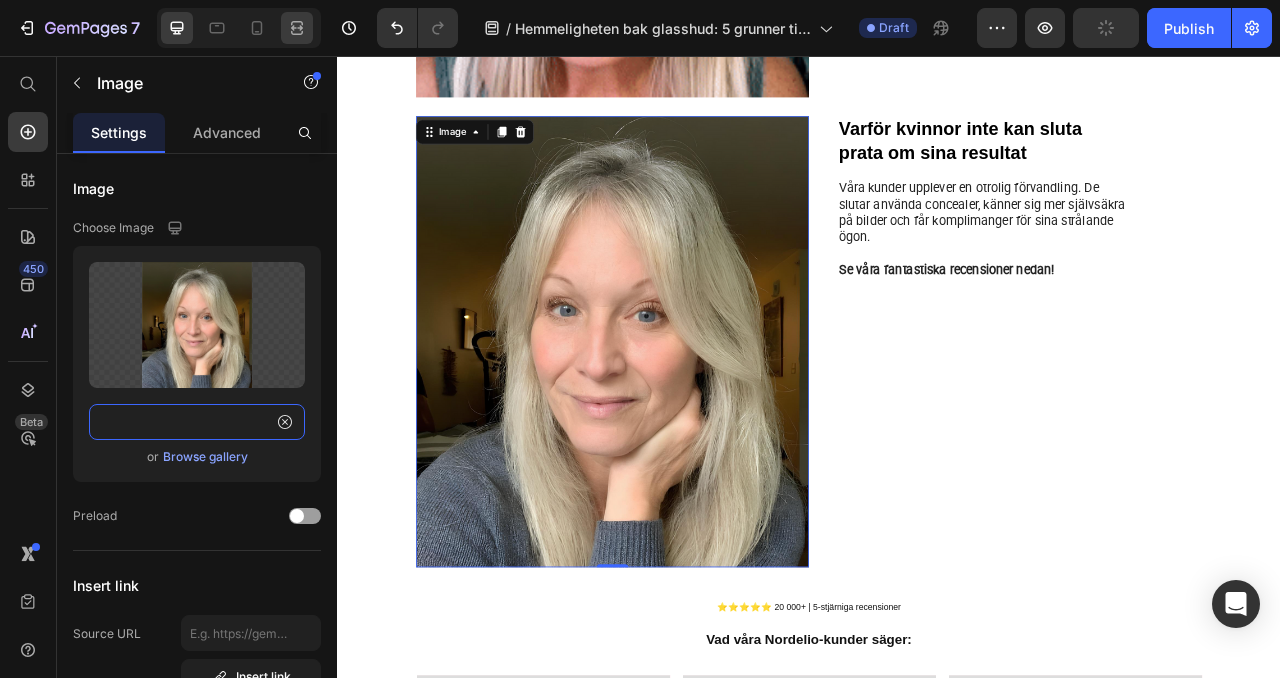 scroll, scrollTop: 0, scrollLeft: 0, axis: both 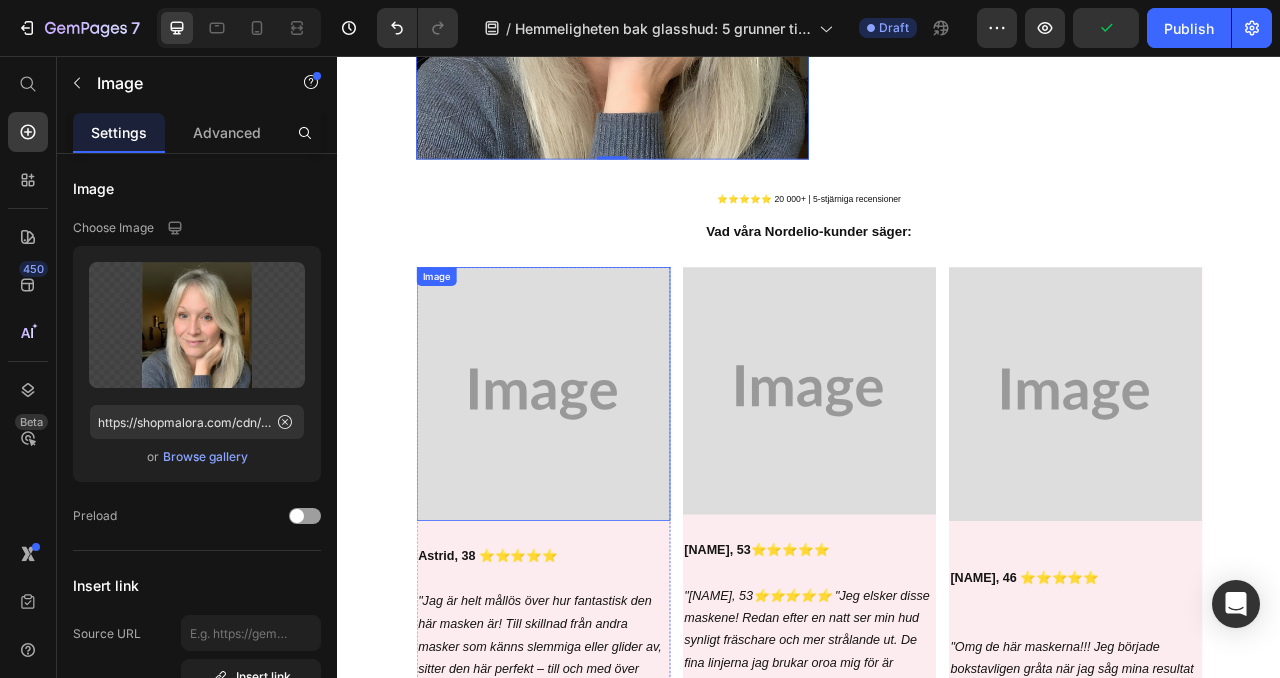 click at bounding box center [598, 486] 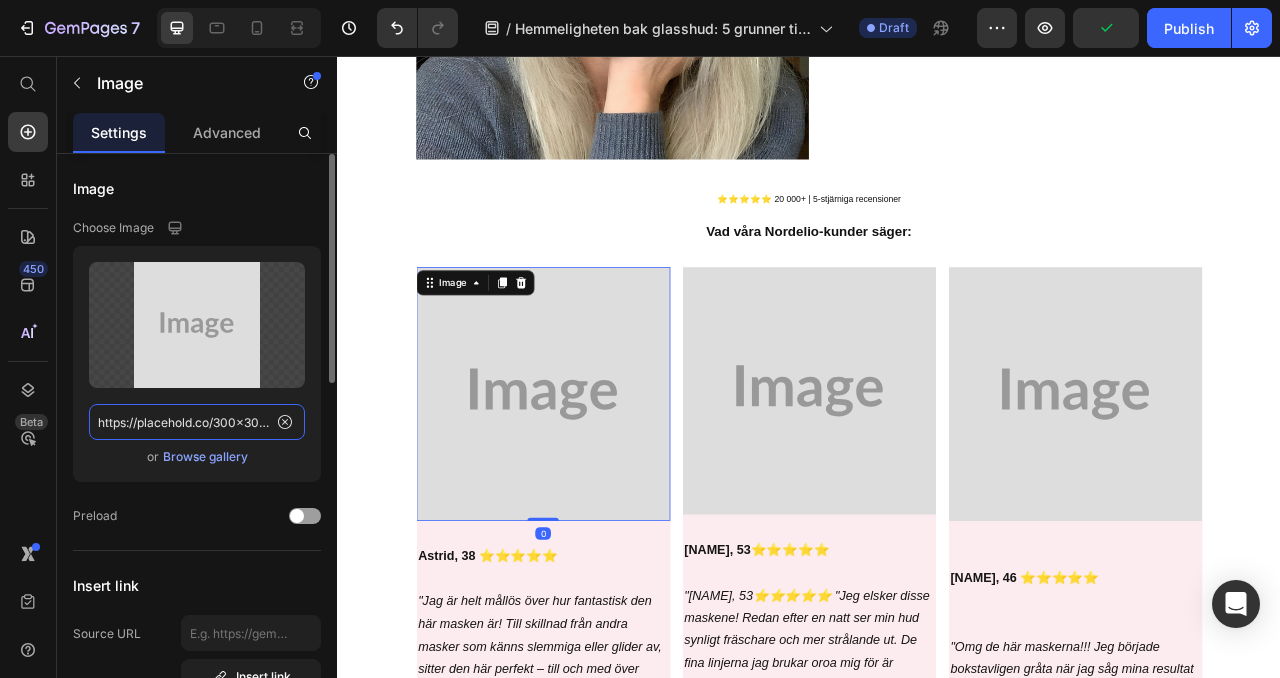 click on "https://placehold.co/300x300?text=Image" 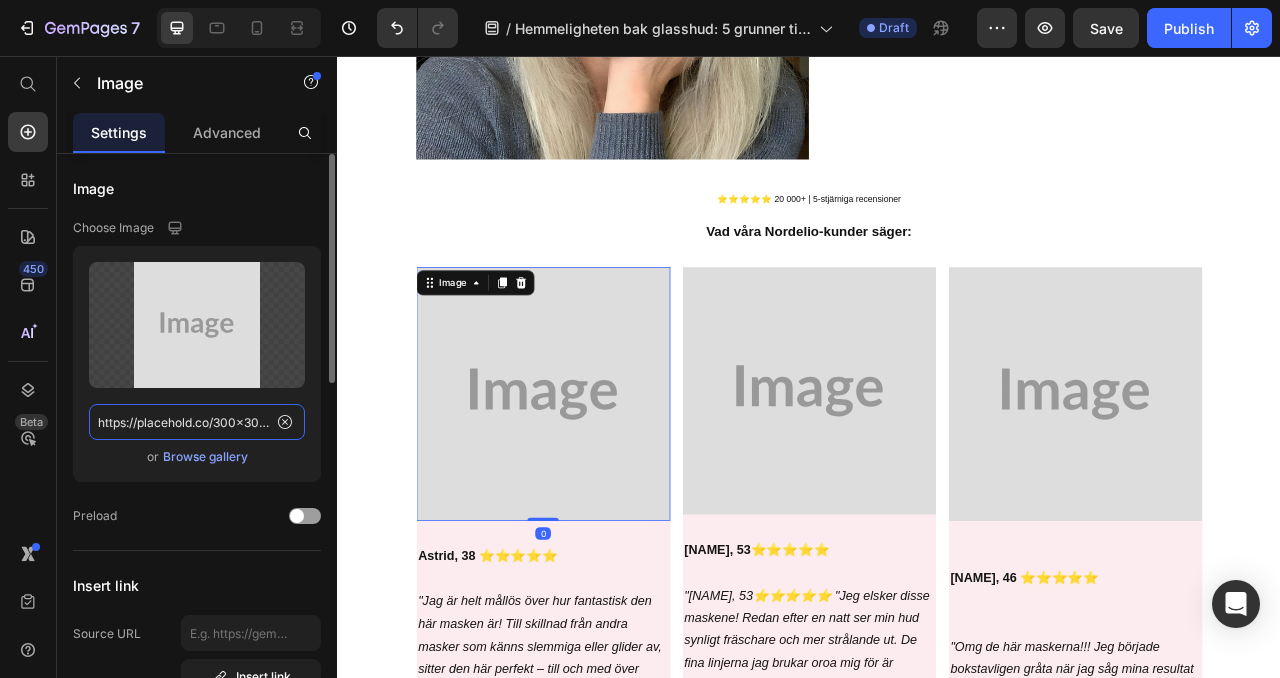 paste on "shopmalora.com/cdn/shop/files/12a029b2-1f82-4d25-8c9f-45c3b7aa_1.jpg?v=1738434341&width=300" 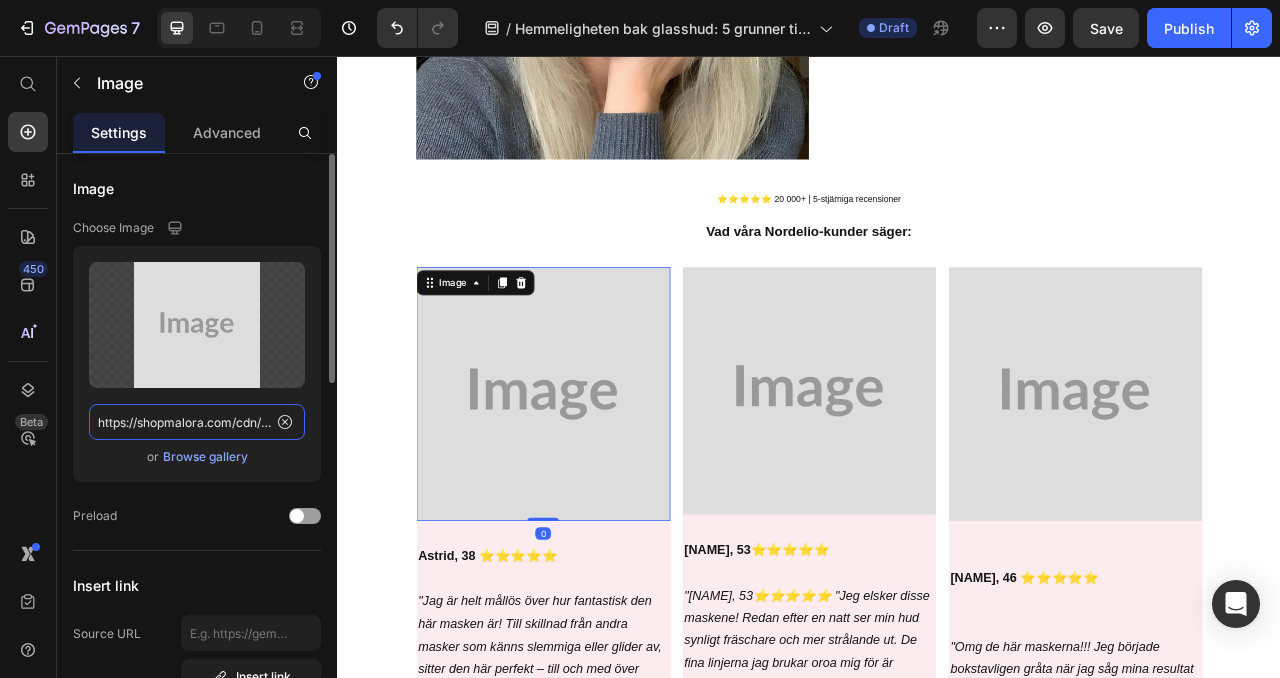 scroll, scrollTop: 0, scrollLeft: 453, axis: horizontal 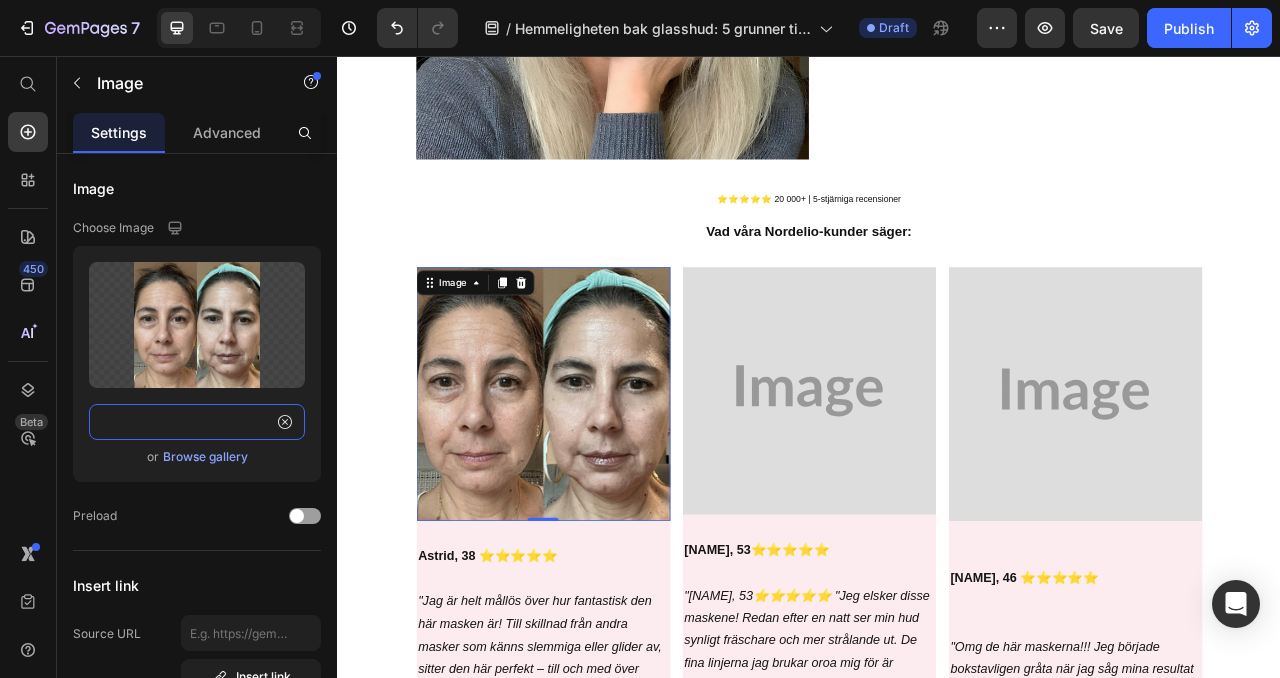 type on "https://shopmalora.com/cdn/shop/files/12a029b2-1f82-4d25-8c9f-45c3b7aa_1.jpg?v=1738434341&width=300" 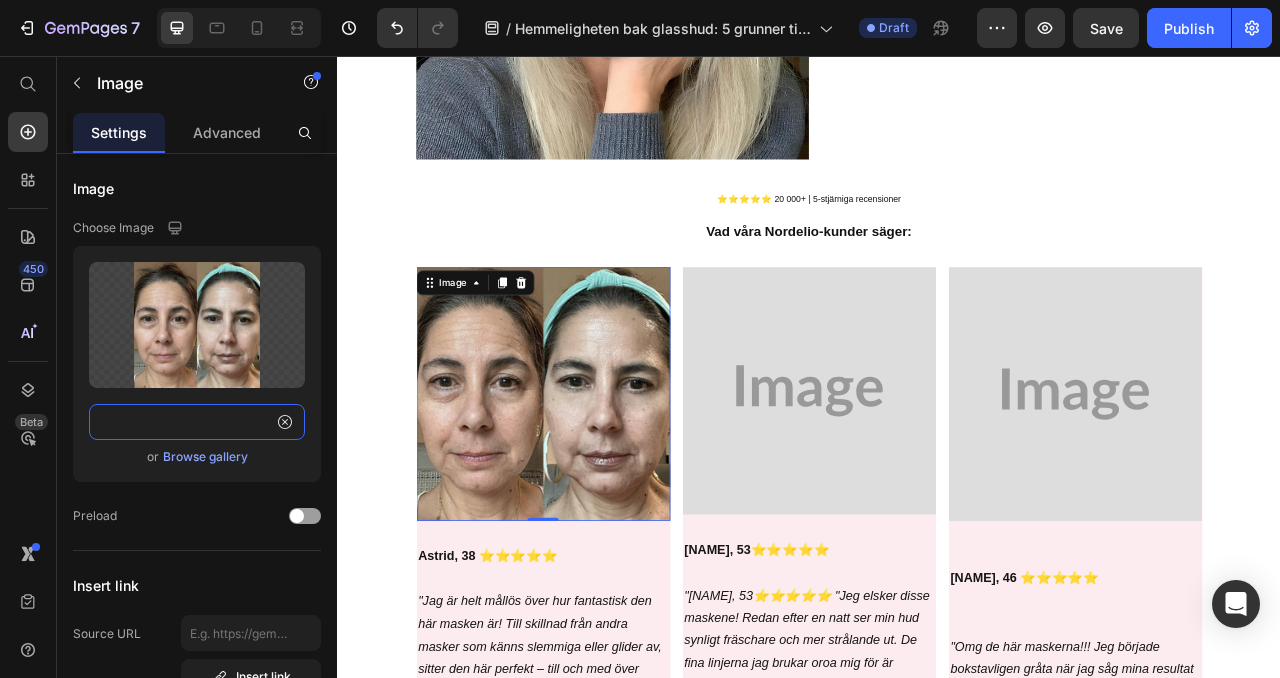 scroll, scrollTop: 0, scrollLeft: 0, axis: both 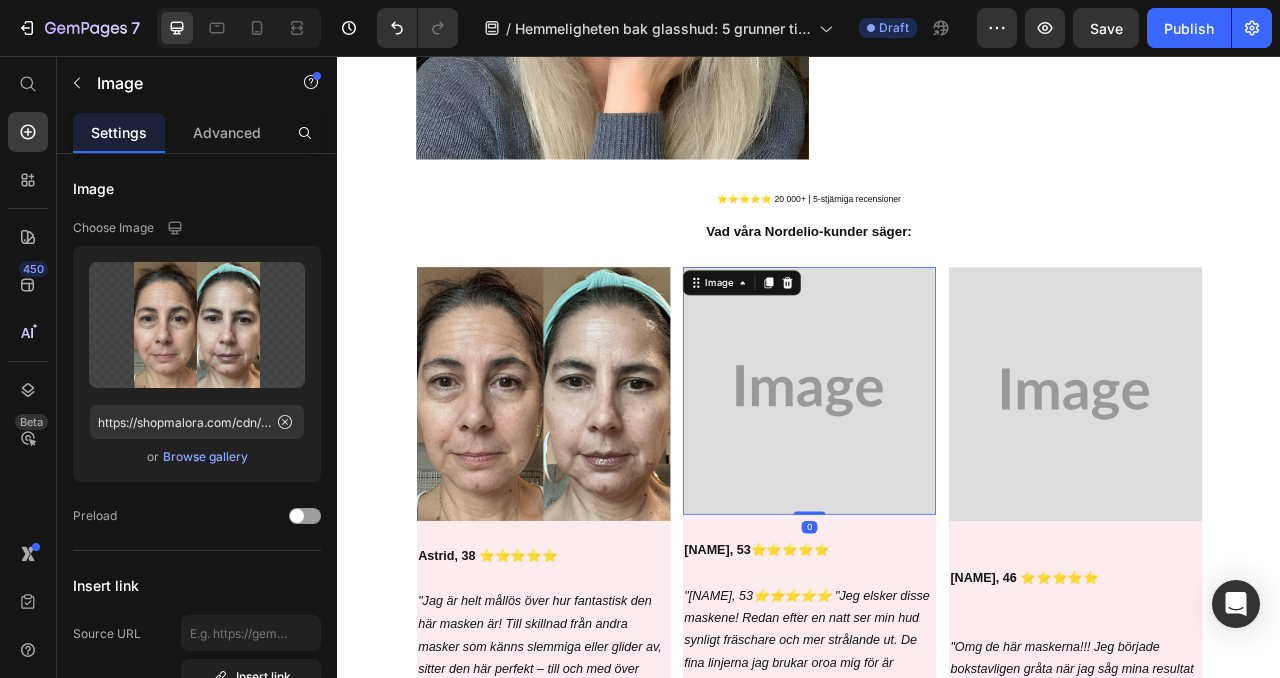 click at bounding box center [937, 482] 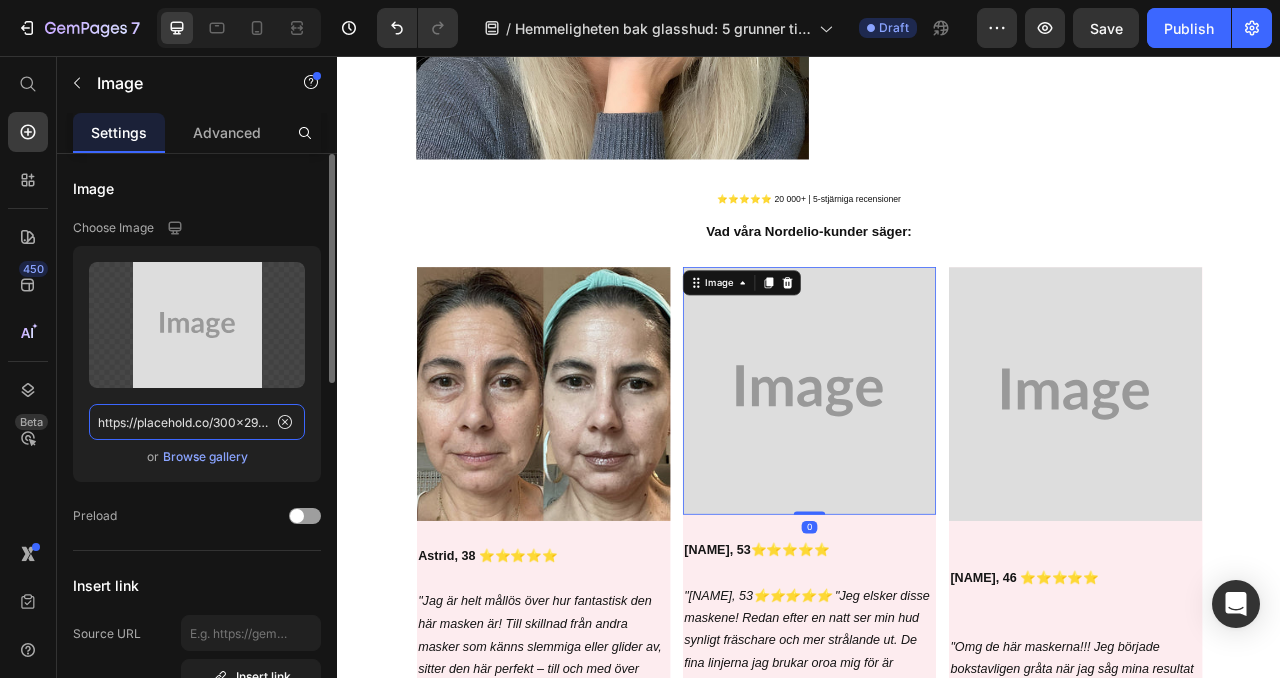 click on "https://placehold.co/300x293?text=Image" 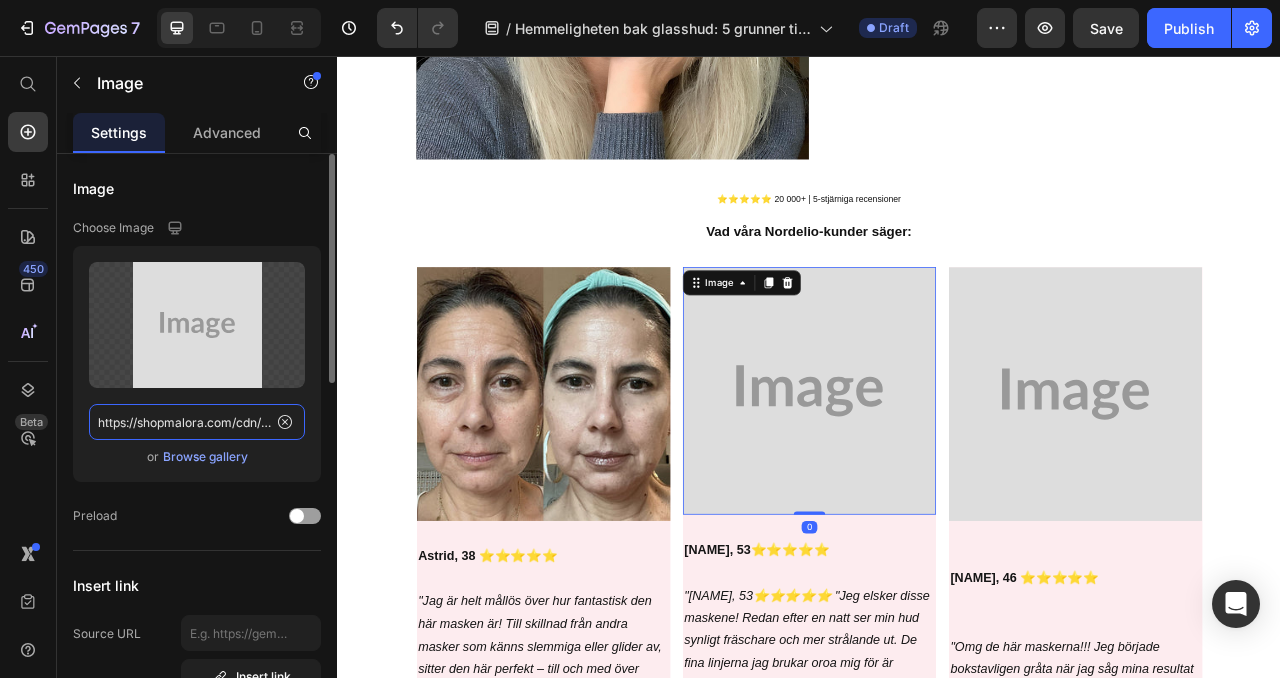 scroll, scrollTop: 0, scrollLeft: 433, axis: horizontal 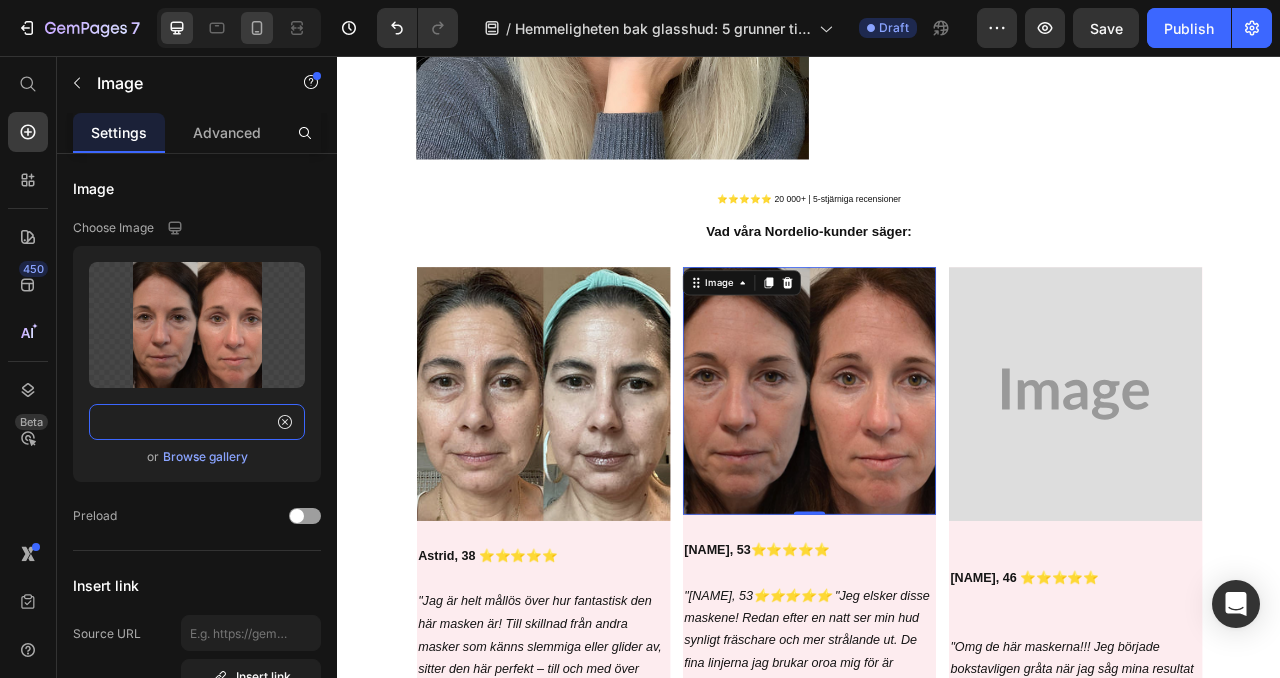 type on "https://shopmalora.com/cdn/shop/files/Screenshot_2025-03-12_at_23.12.38.png?v=1741821174&width=300" 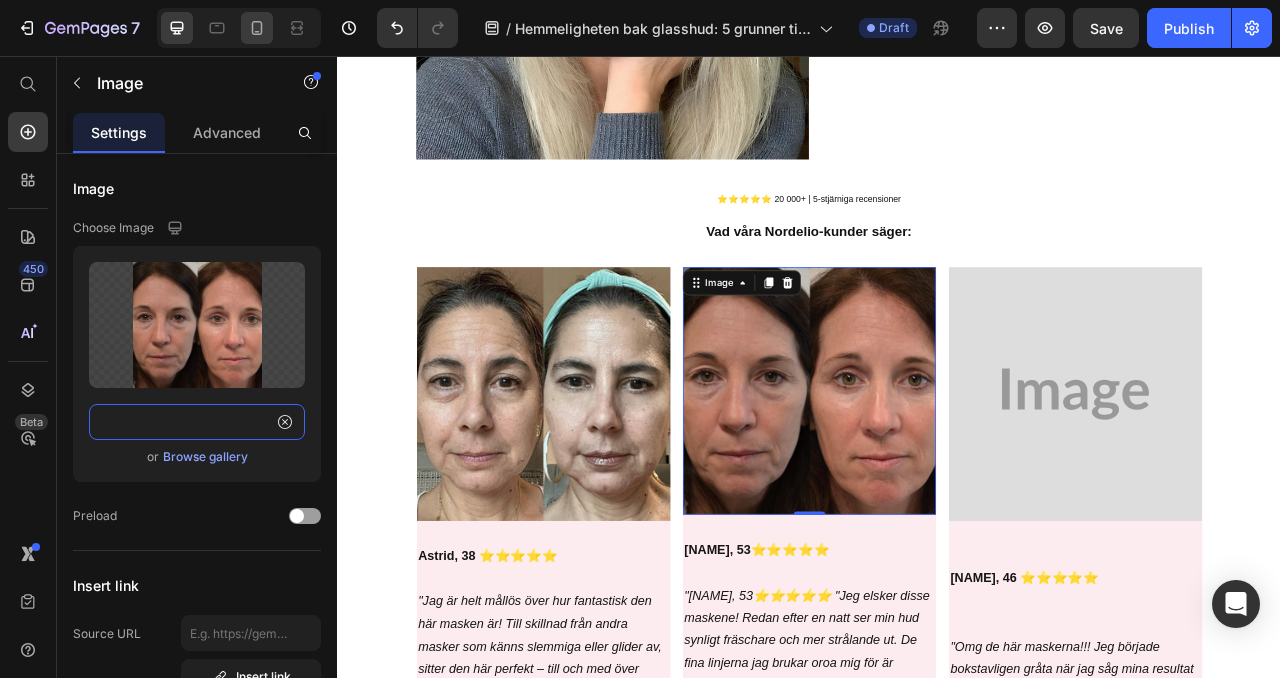 scroll, scrollTop: 0, scrollLeft: 0, axis: both 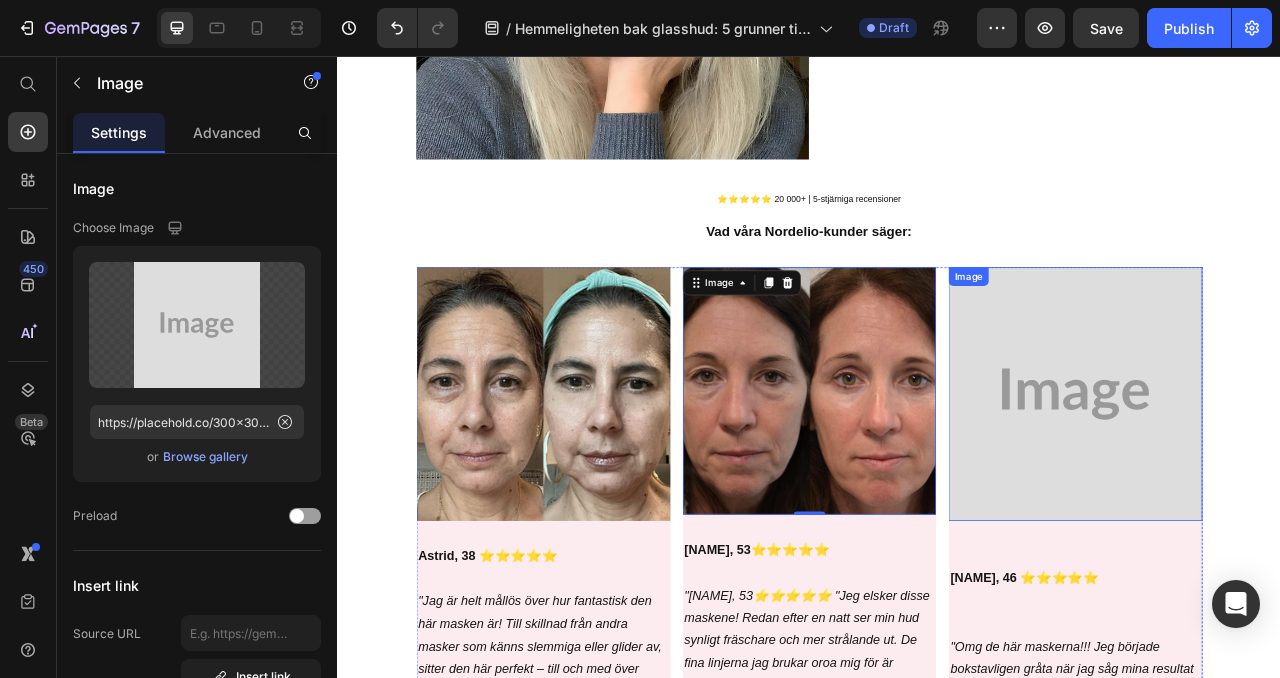 click at bounding box center (1275, 486) 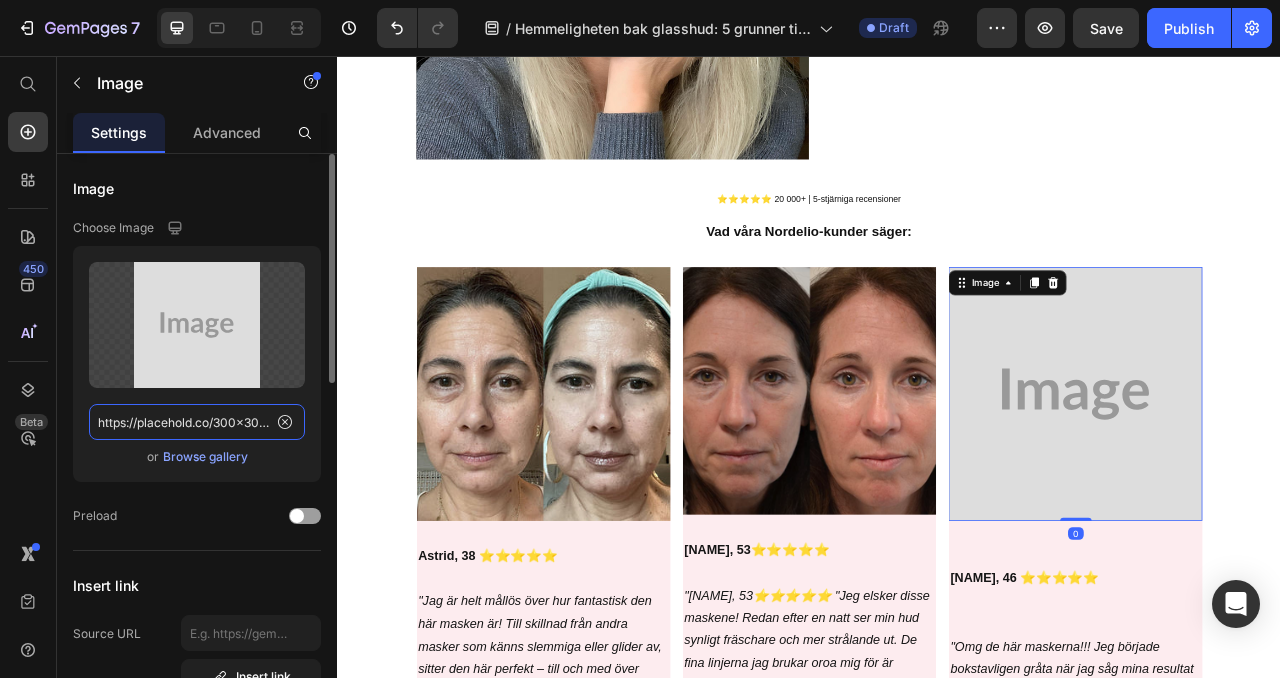 click on "https://placehold.co/300x300?text=Image" 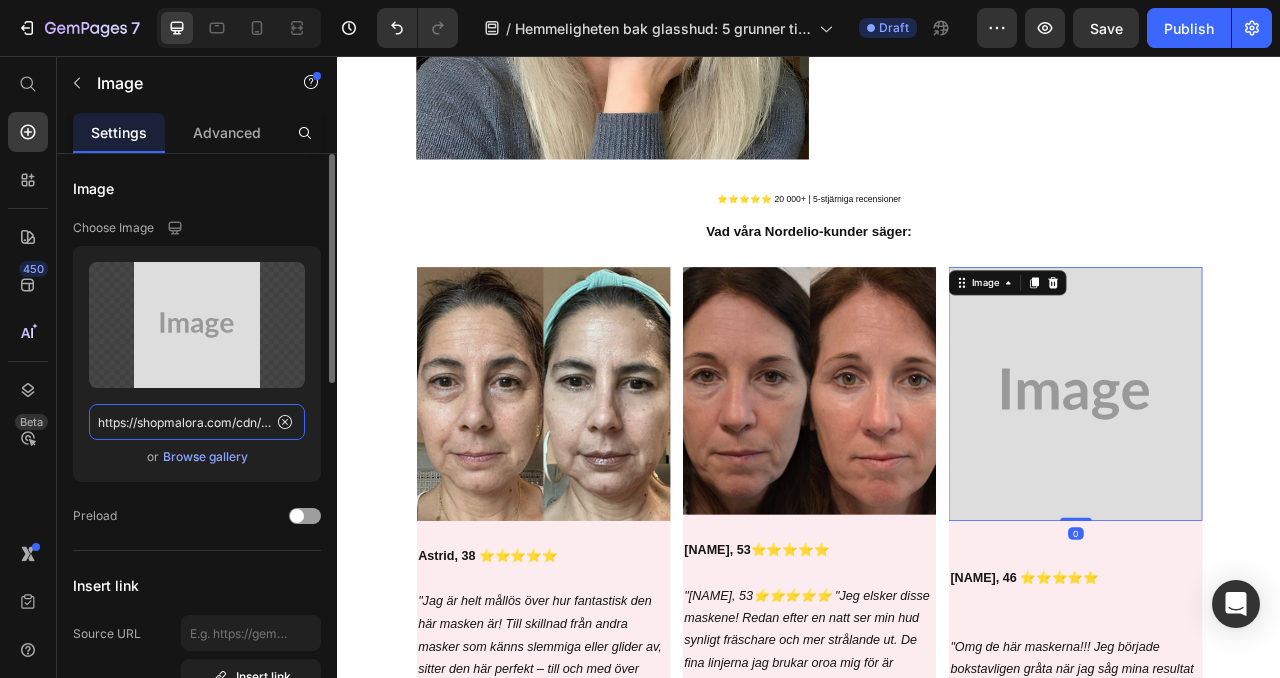 scroll, scrollTop: 0, scrollLeft: 487, axis: horizontal 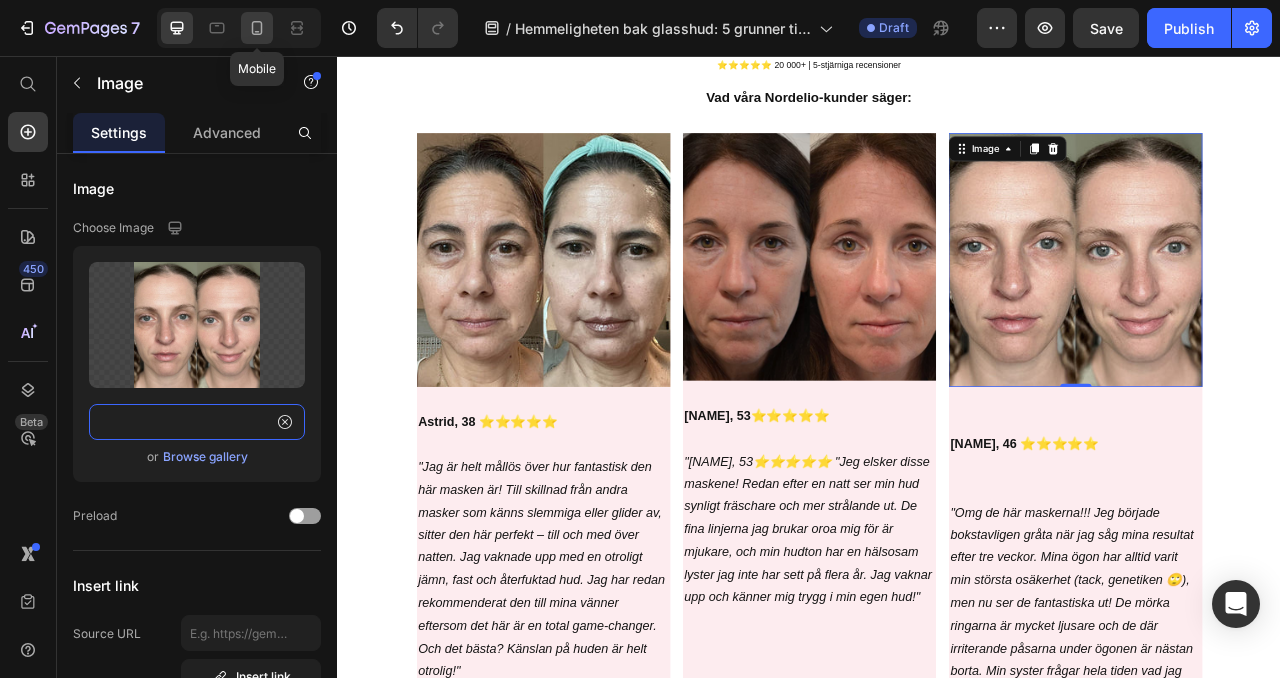 type on "https://shopmalora.com/cdn/shop/files/4_8c06105e-ecf2-4b1c-9beb-919067d9e30e.jpg?v=1738446153&width=300" 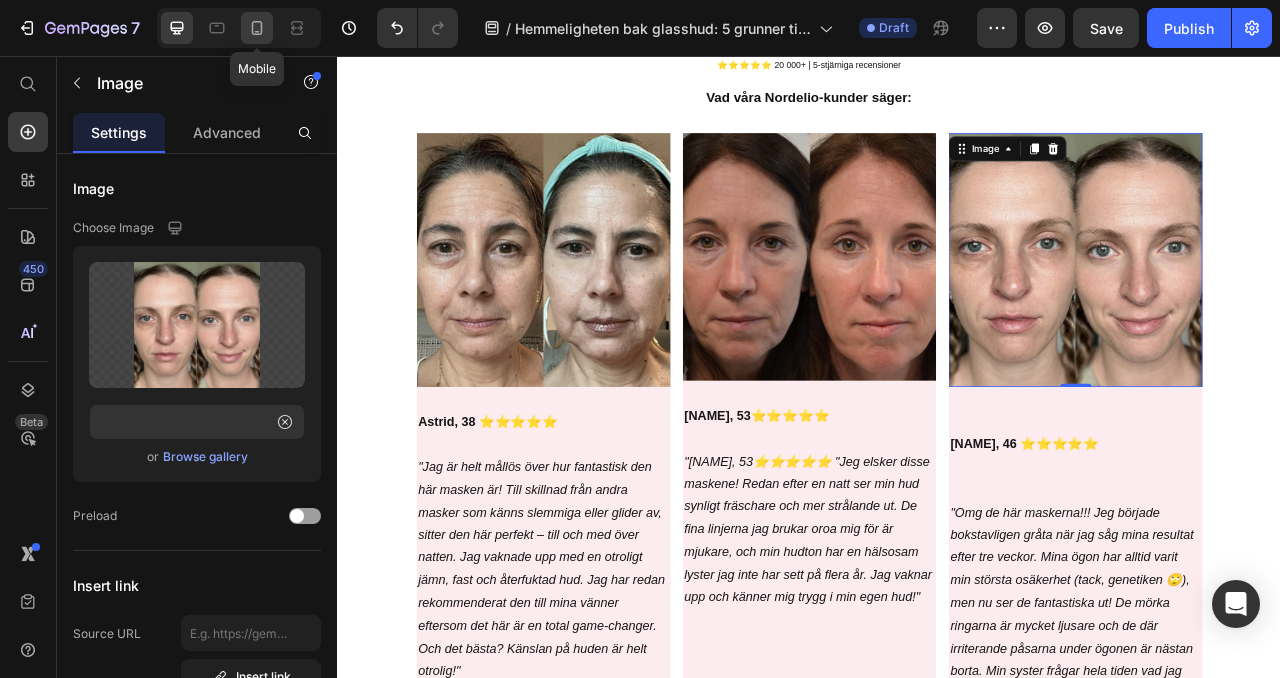 click 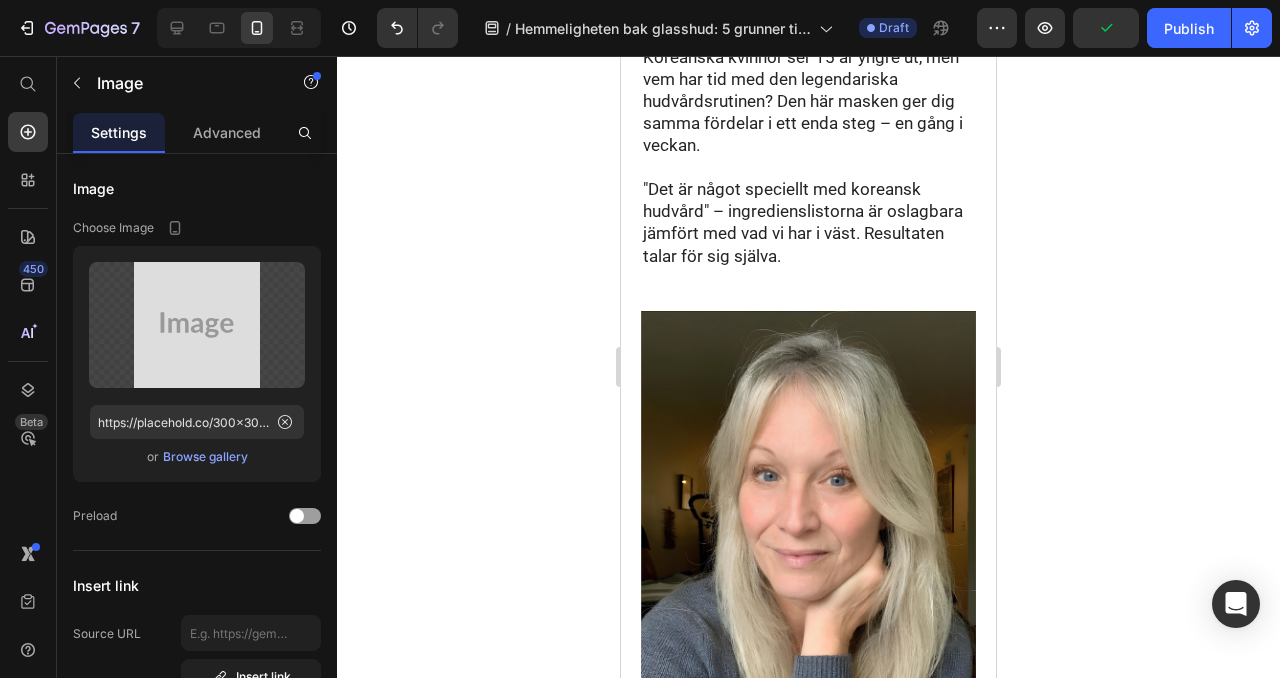 scroll, scrollTop: 4331, scrollLeft: 0, axis: vertical 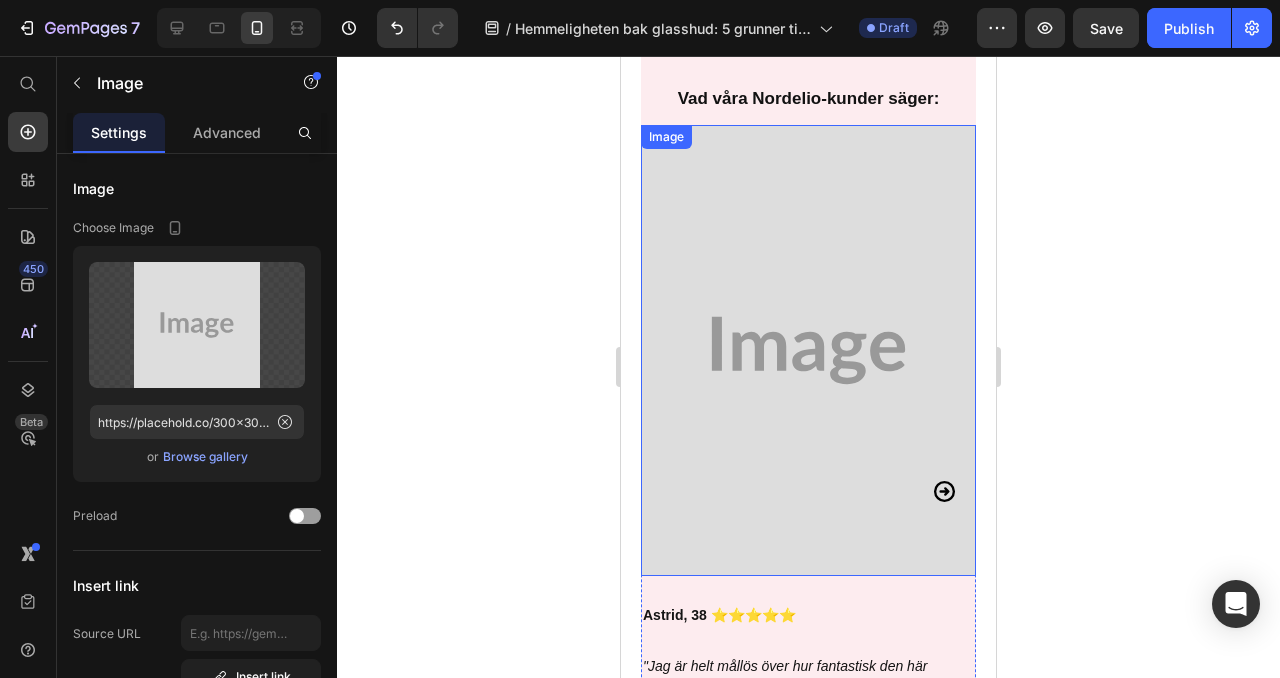 click at bounding box center [808, 350] 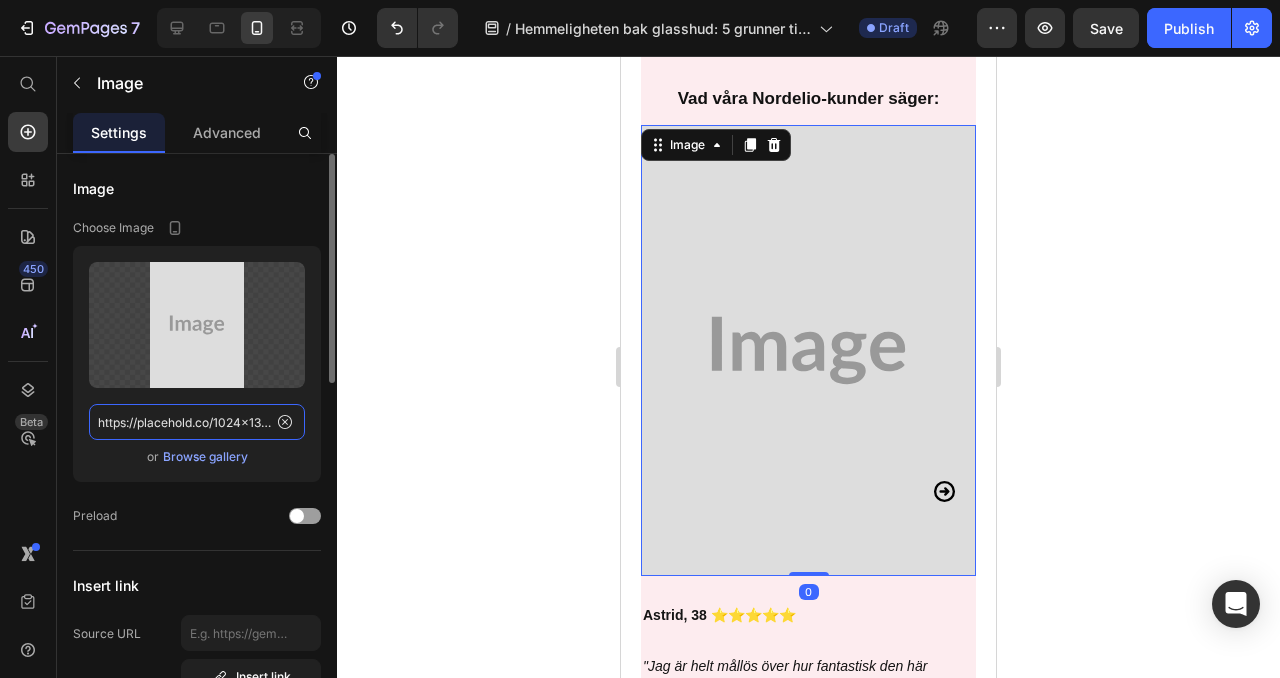 click on "https://placehold.co/1024x1378?text=Image" 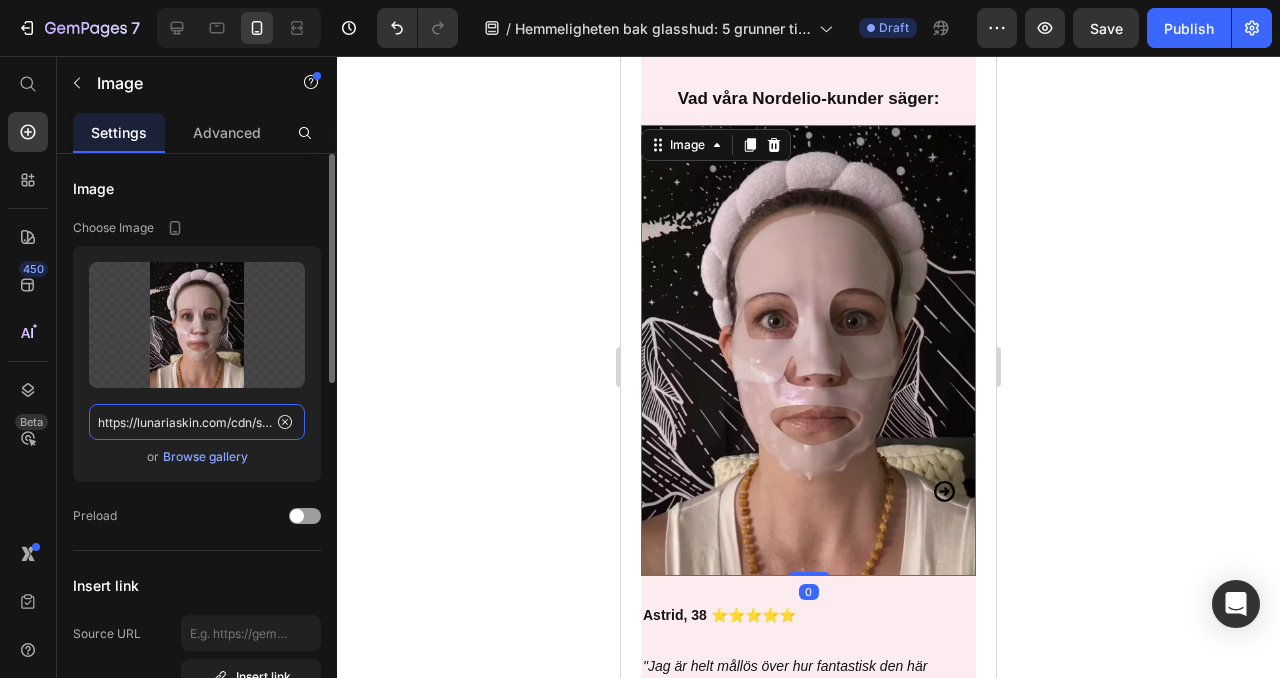scroll, scrollTop: 0, scrollLeft: 354, axis: horizontal 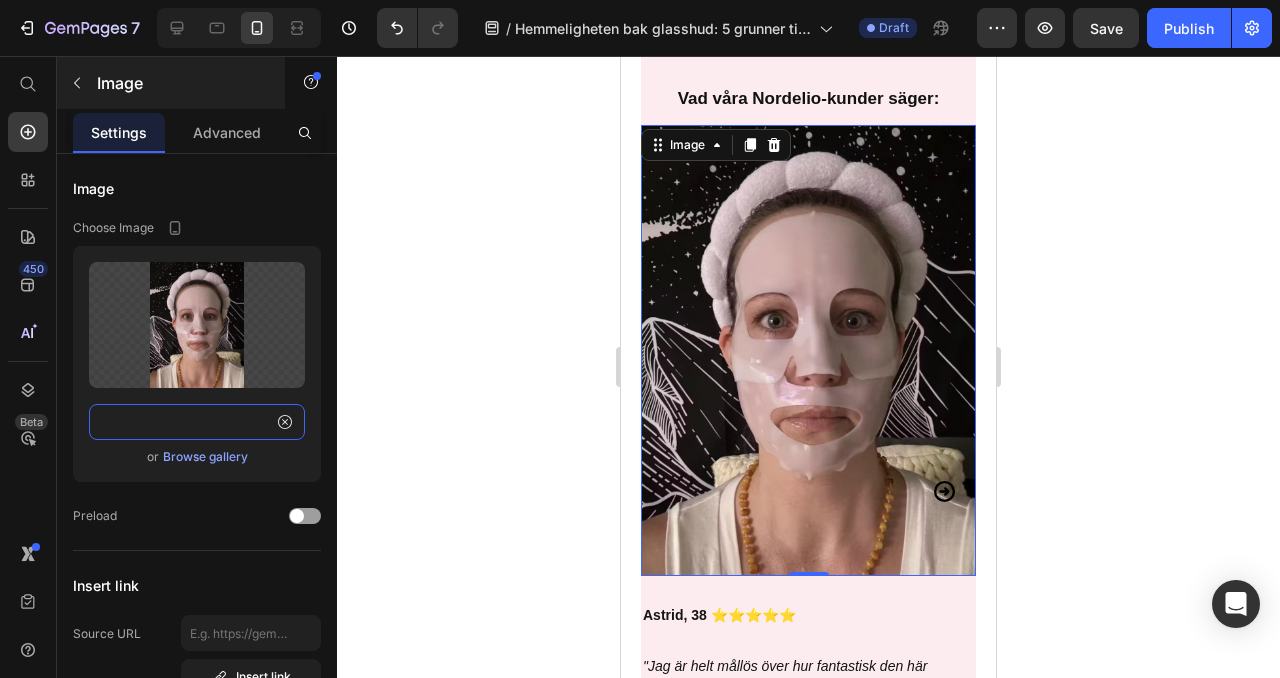 type on "https://lunariaskin.com/cdn/shop/files/ezgif-5ac621fb9ff0db.jpg?v=1742448367&width=1420" 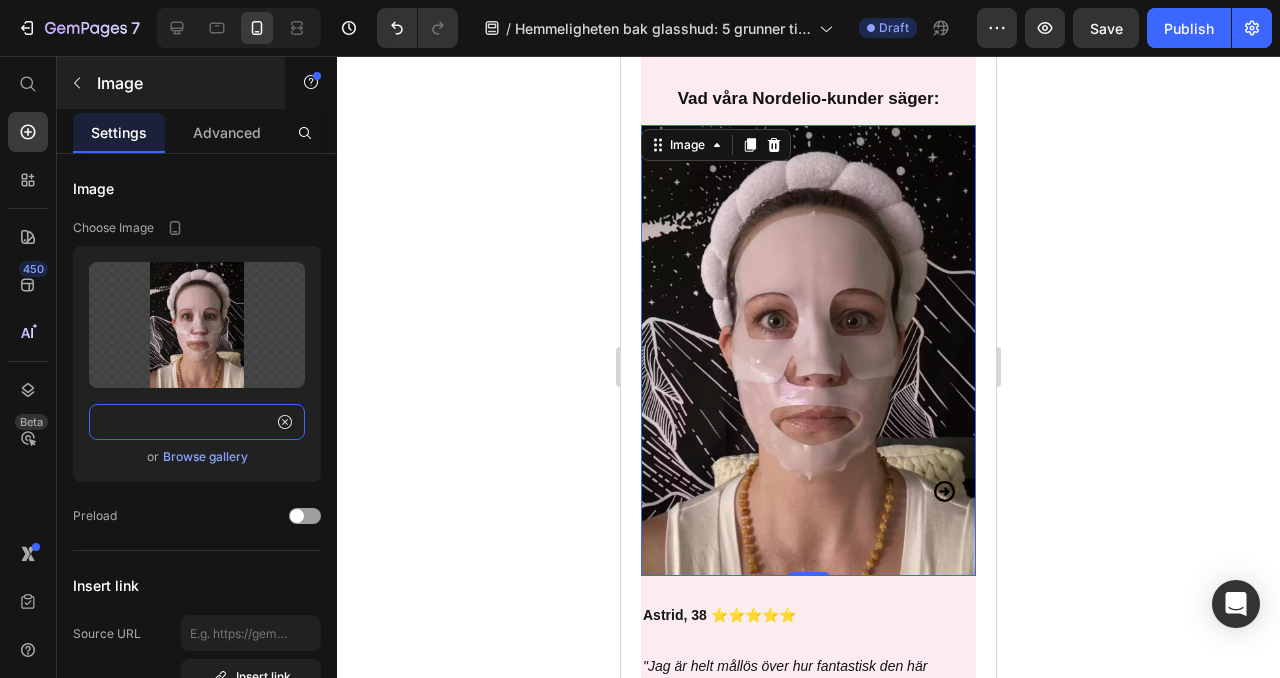 scroll, scrollTop: 0, scrollLeft: 0, axis: both 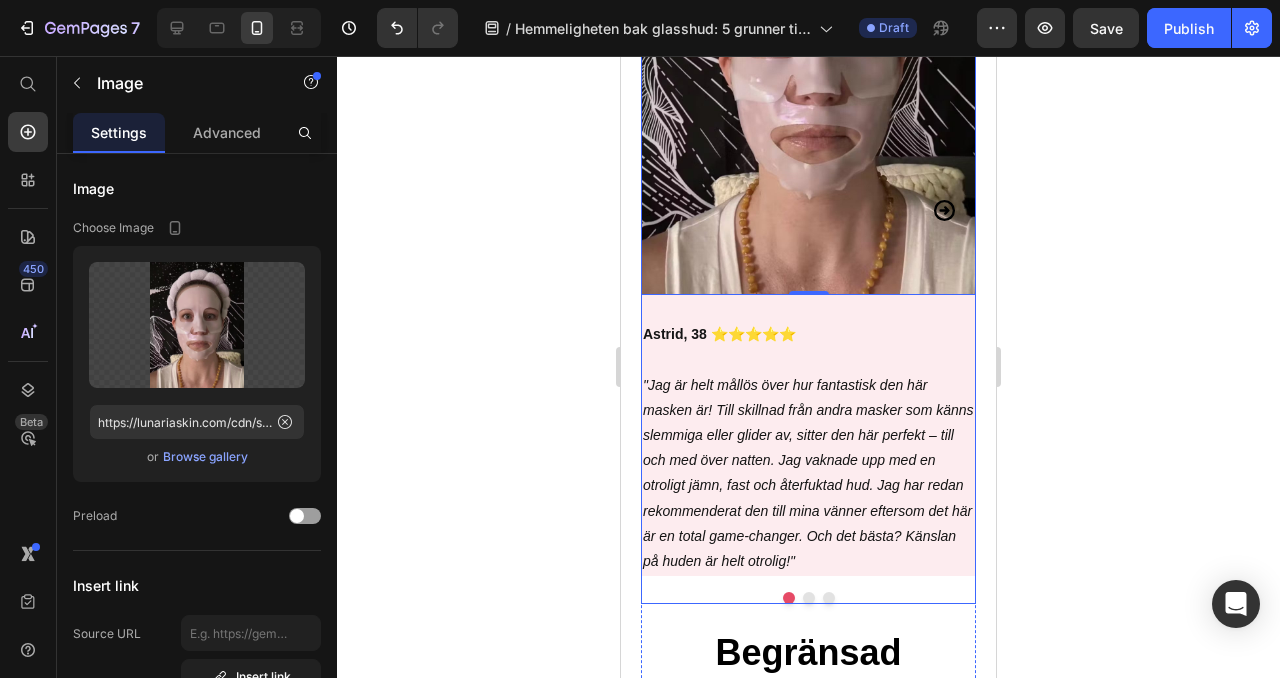 click at bounding box center [808, 598] 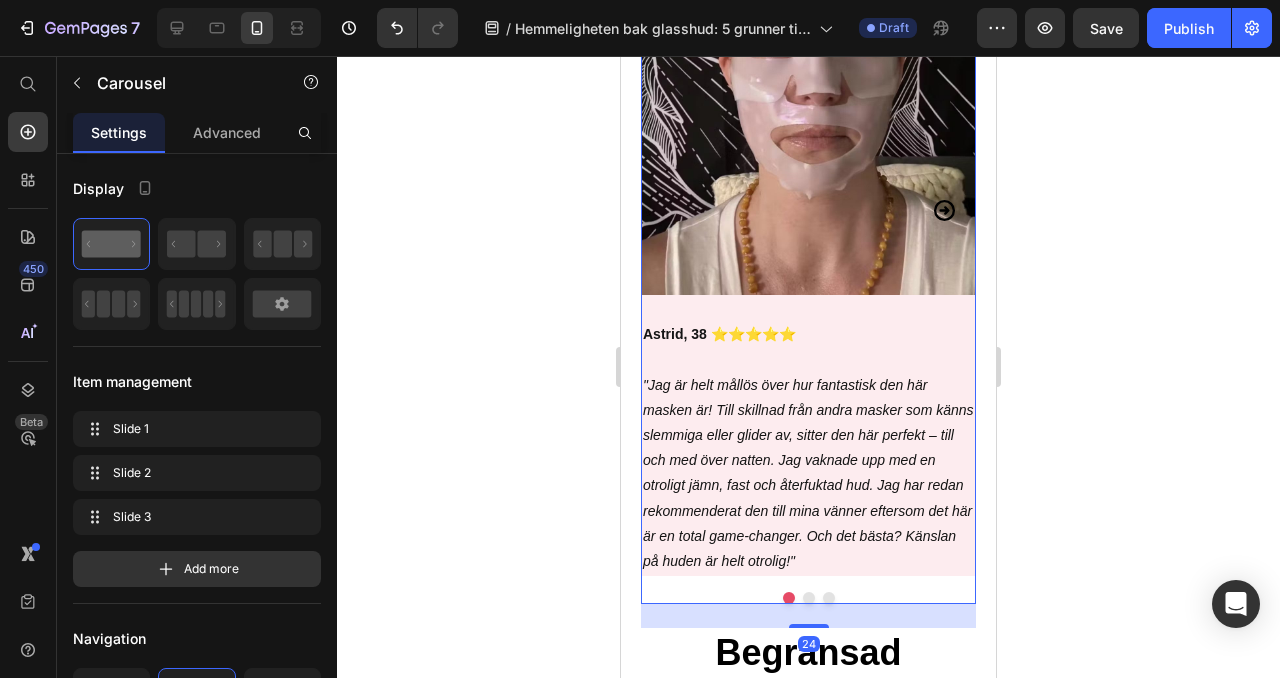 click at bounding box center (809, 598) 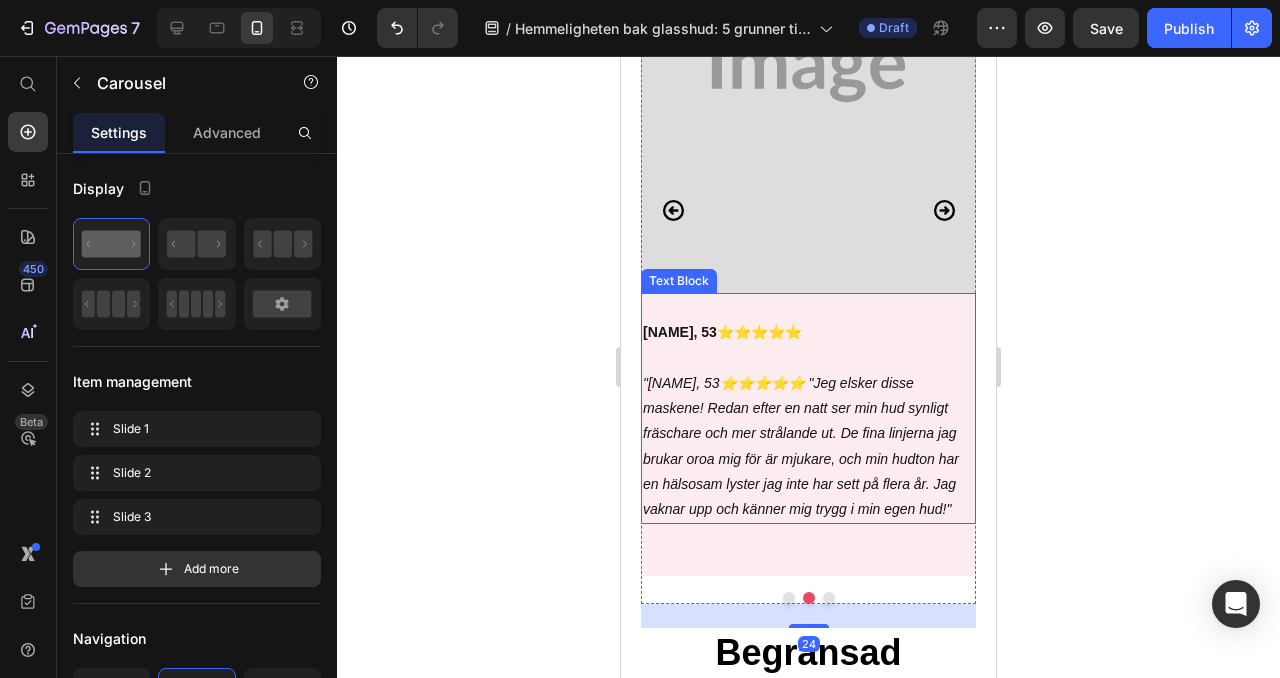 click at bounding box center (808, 68) 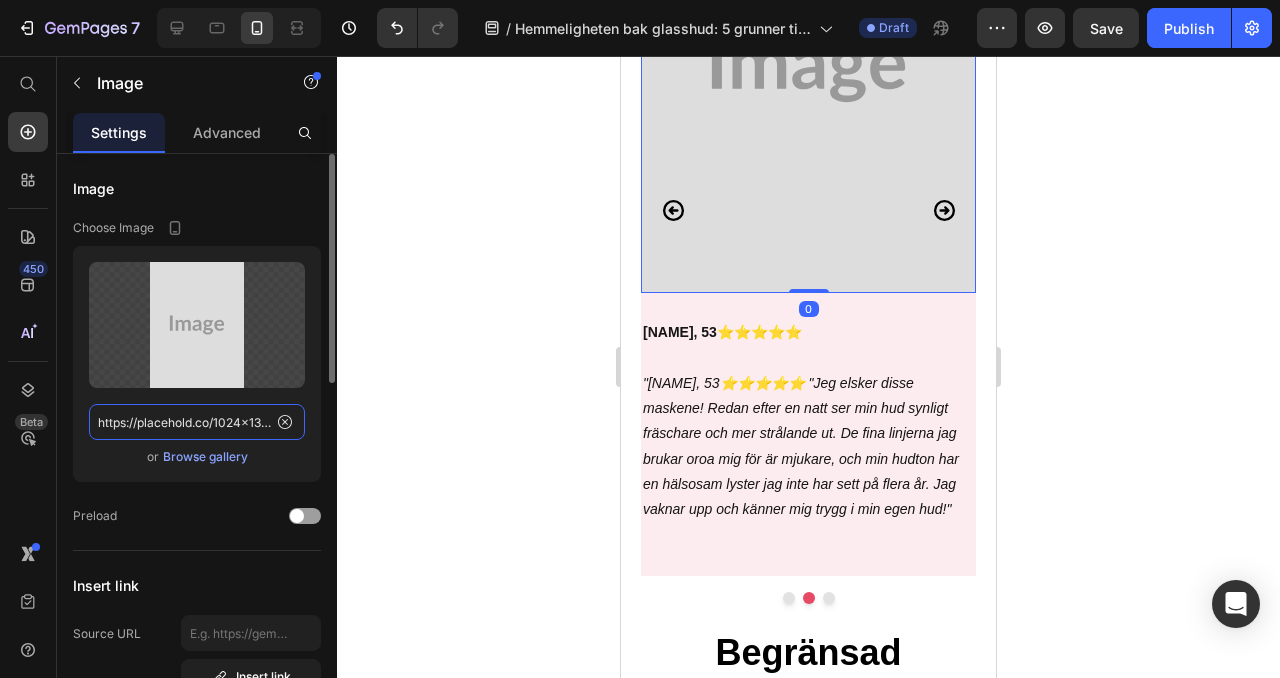 click on "https://placehold.co/1024x1373?text=Image" 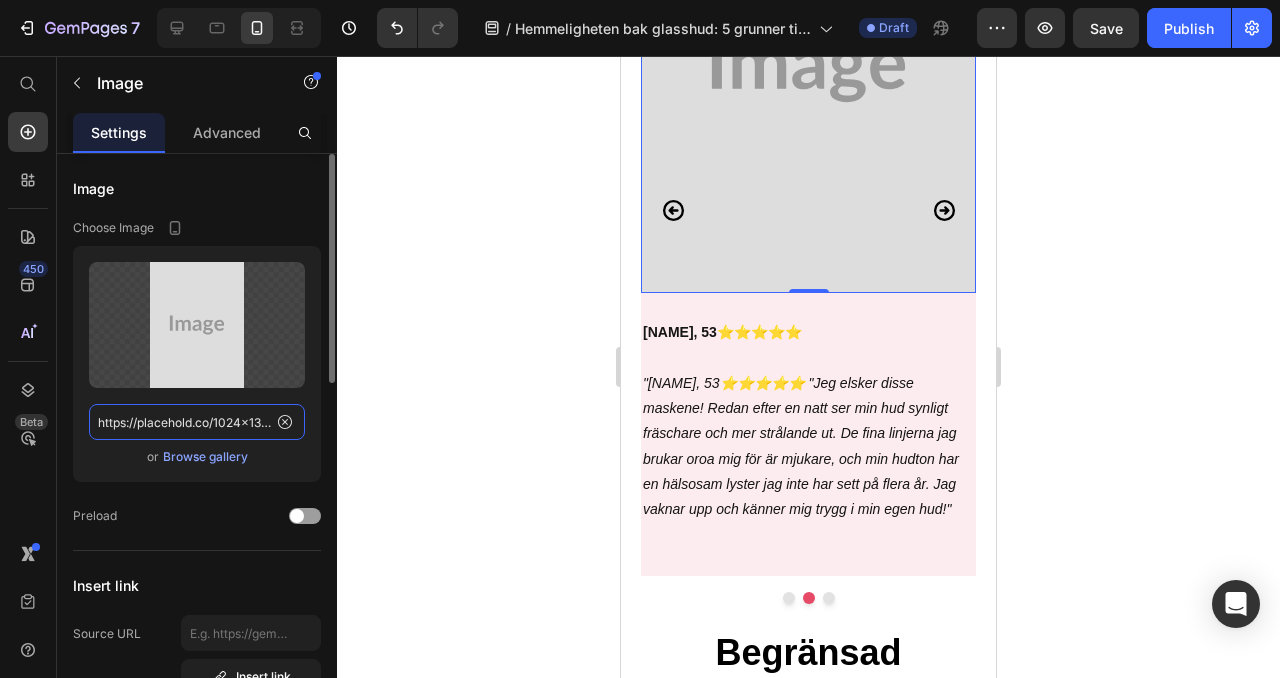 paste on "lunariaskin.com/cdn/shop/files/ezgif-5b7cb6dabf8e16.jpg?v=1742448273&width=1420" 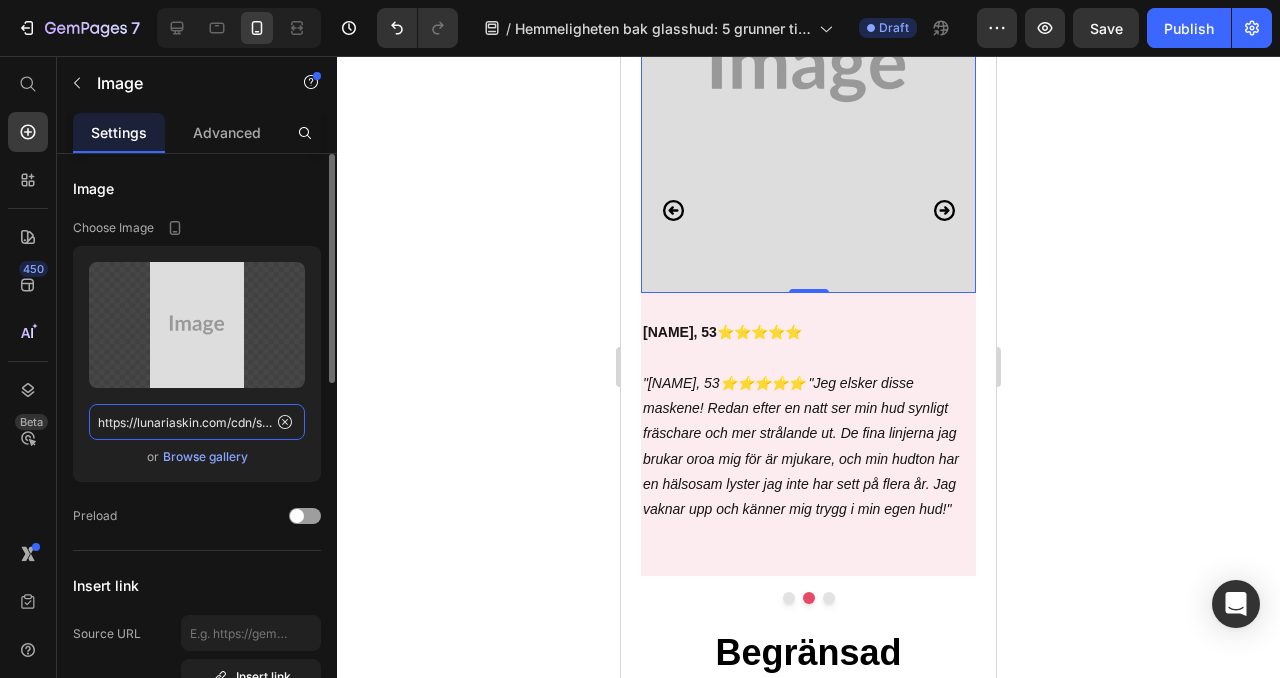 scroll, scrollTop: 0, scrollLeft: 358, axis: horizontal 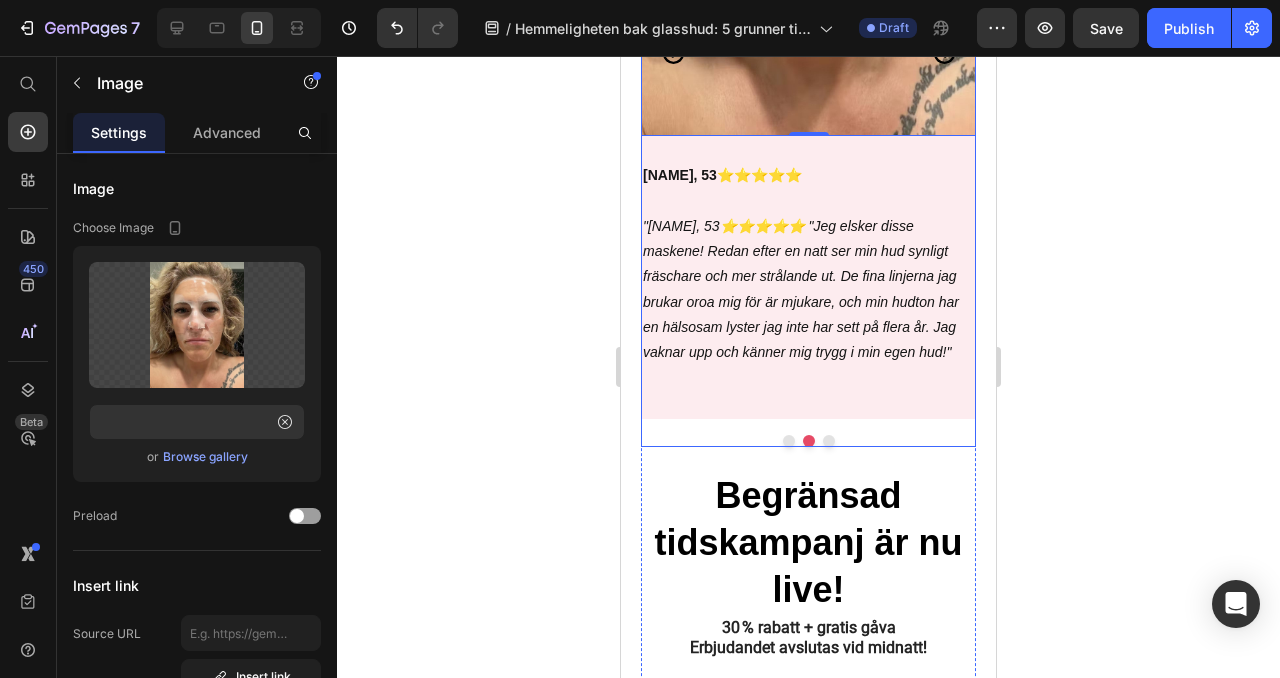 click at bounding box center (829, 441) 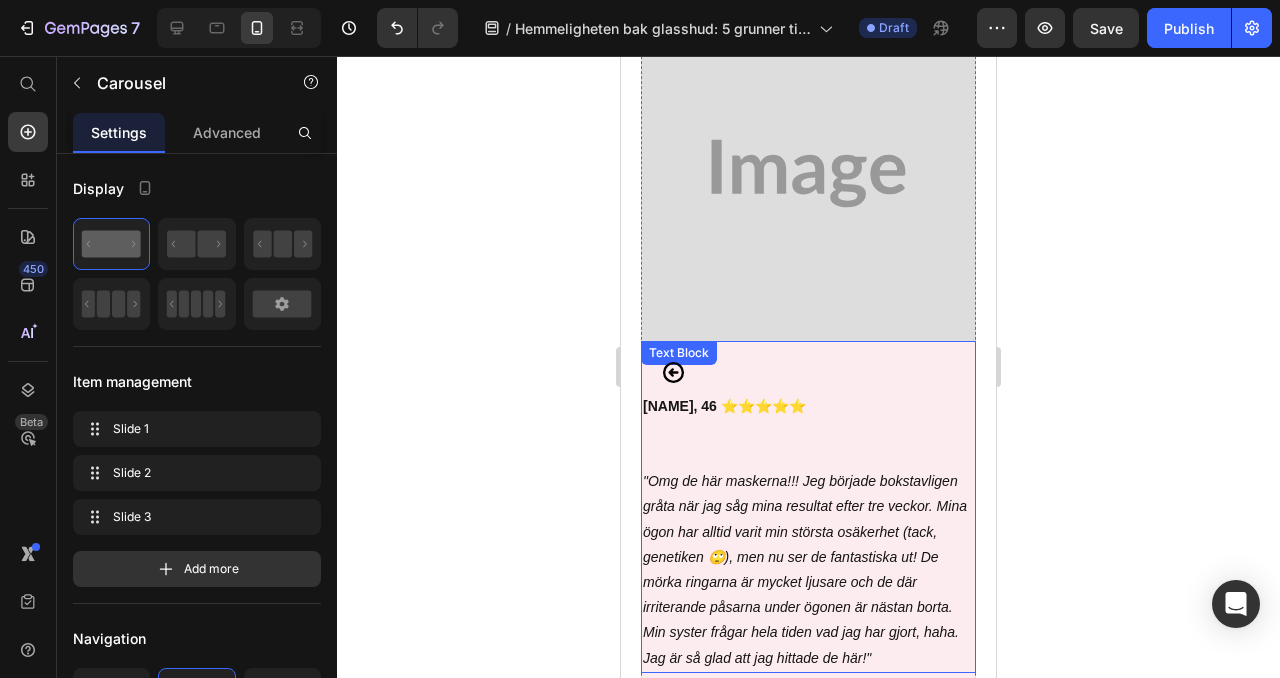 scroll, scrollTop: 4424, scrollLeft: 0, axis: vertical 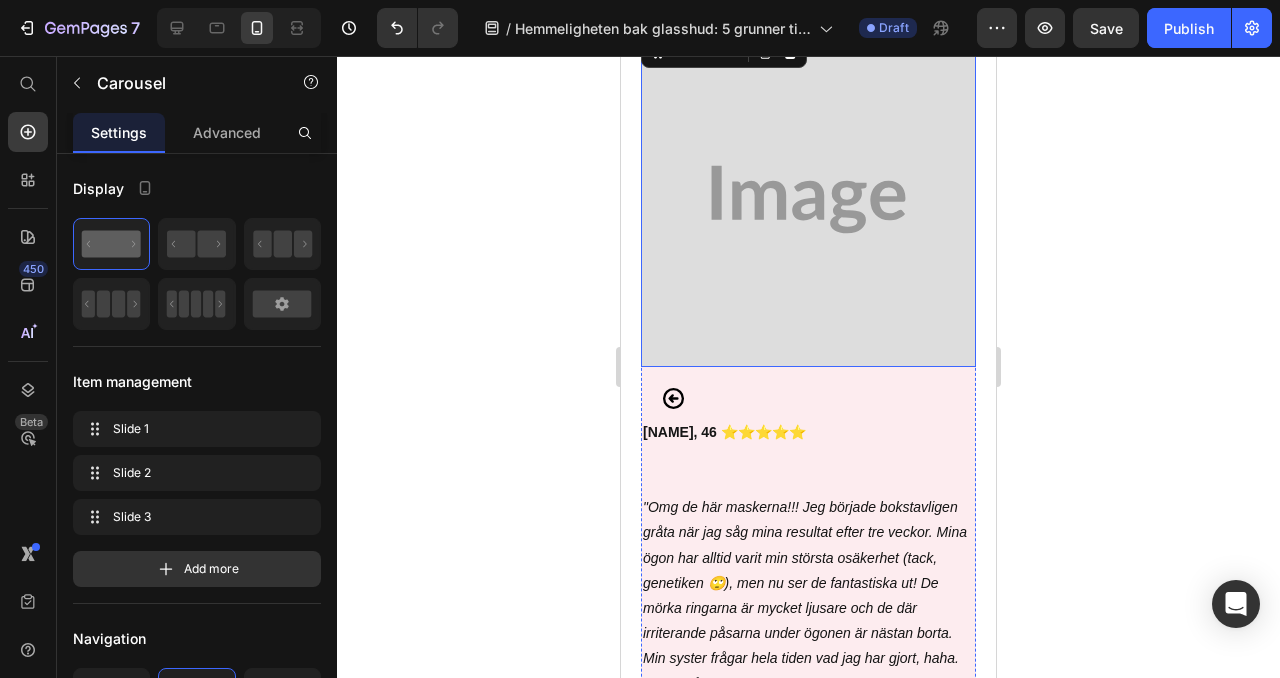click at bounding box center (808, 199) 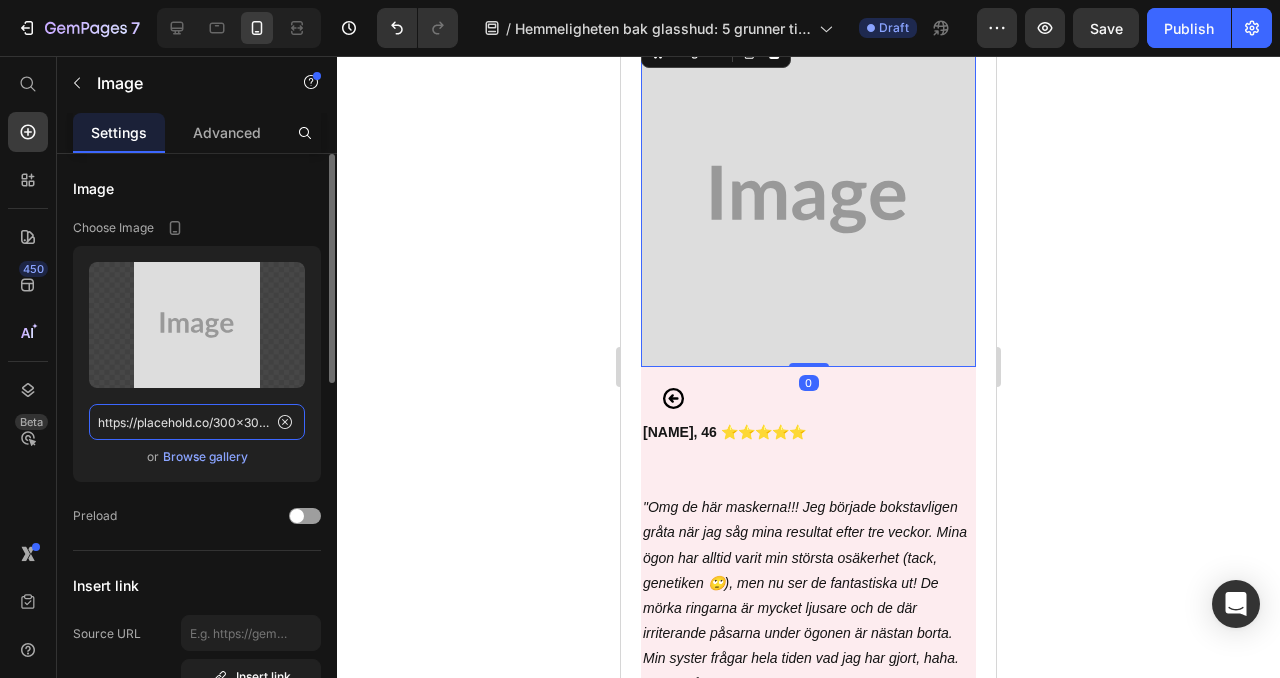 click on "https://placehold.co/300x300?text=Image" 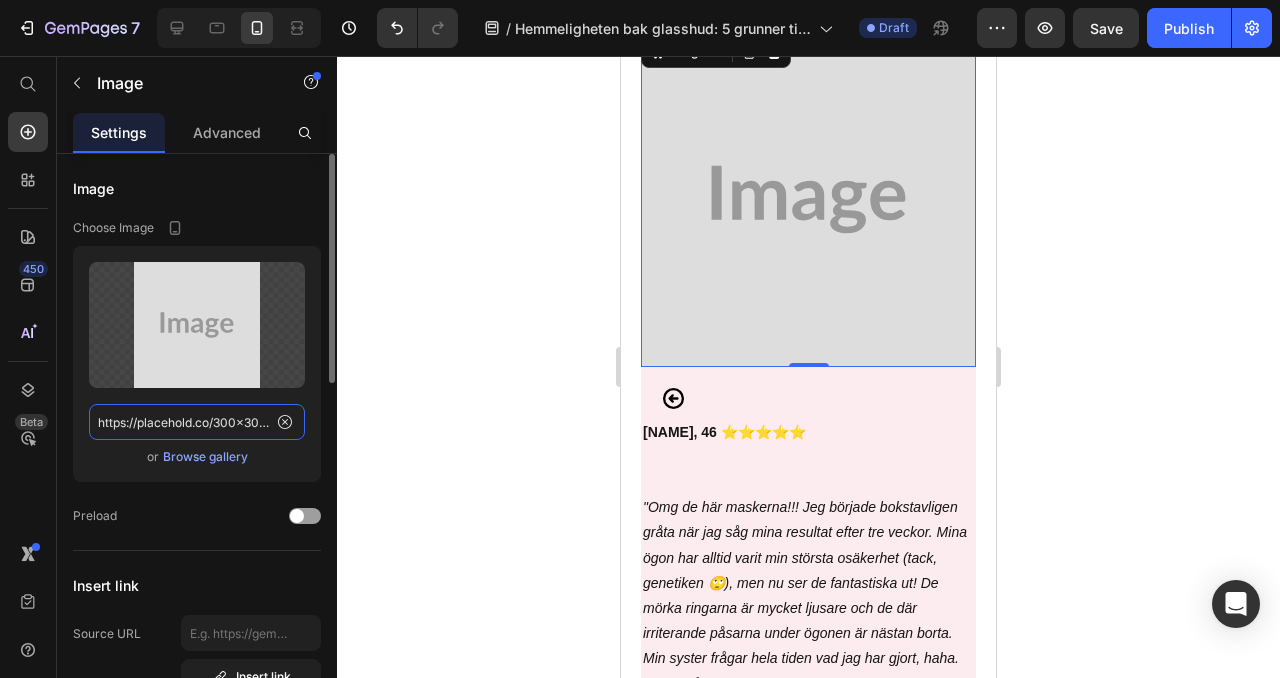 paste on "shopmalora.com/cdn/shop/files/4_8c06105e-ecf2-4b1c-9beb-919067d9e30e.jpg?v=1738446153&width=300" 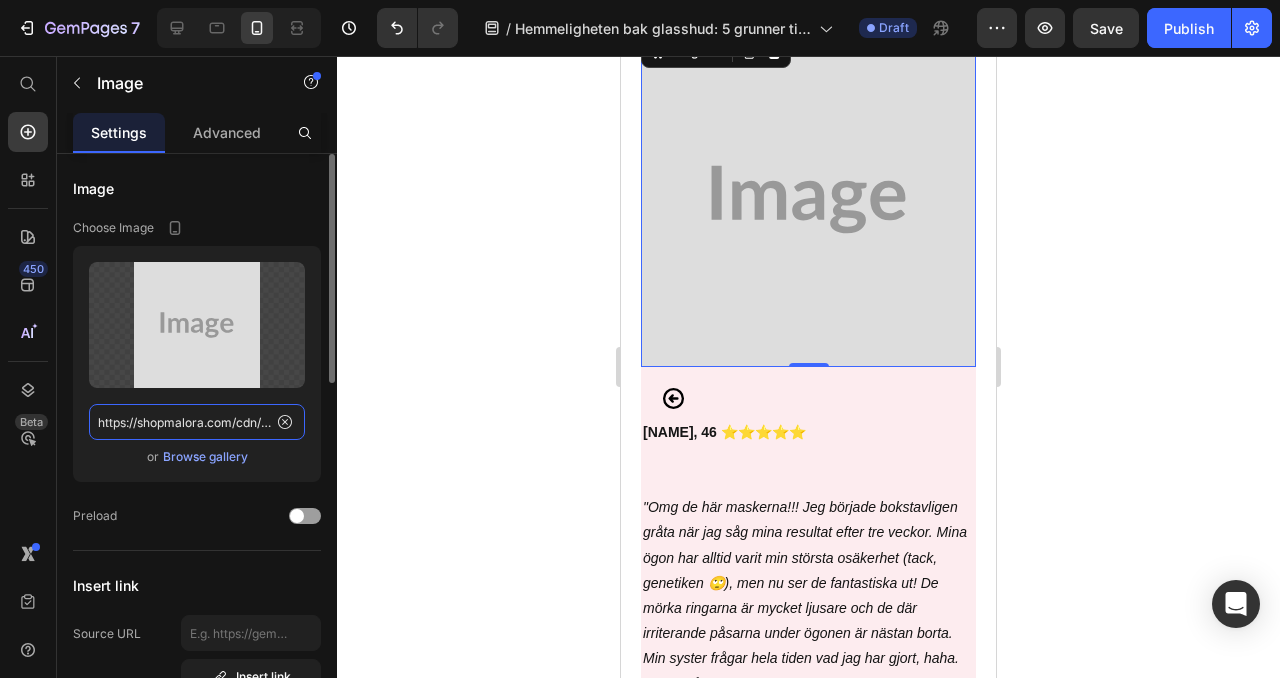 scroll, scrollTop: 0, scrollLeft: 487, axis: horizontal 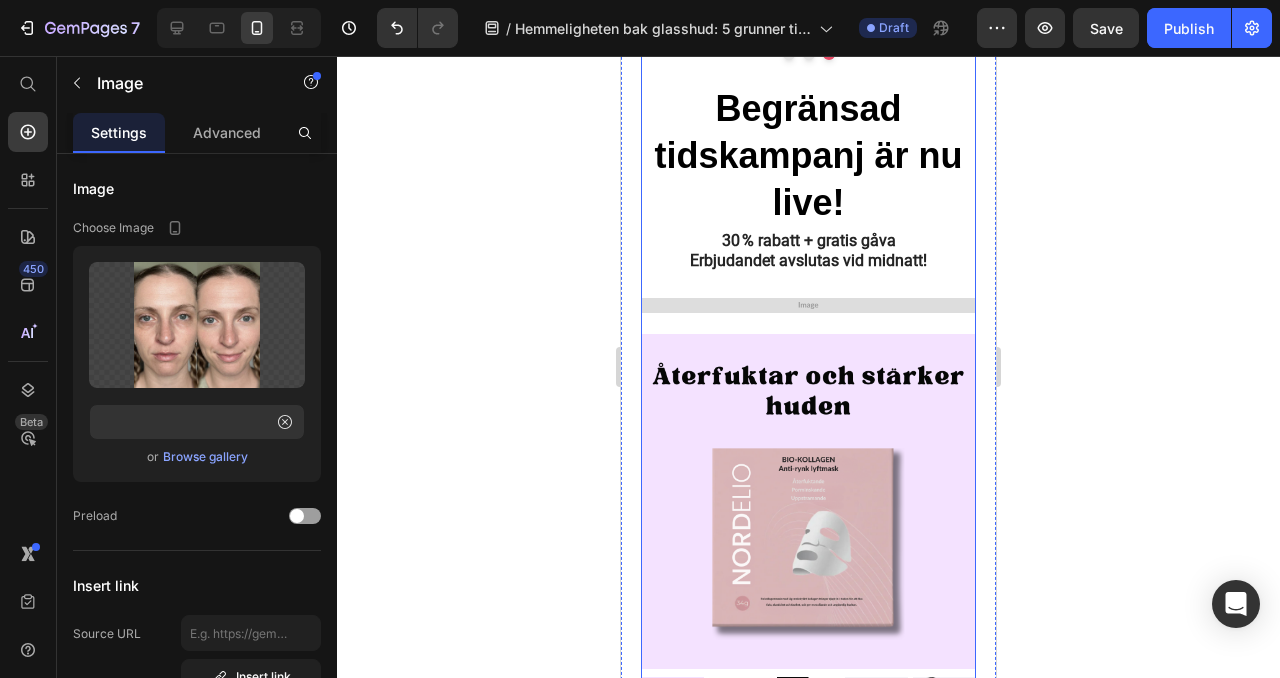 click on "Image ⁠⁠⁠⁠⁠⁠⁠ 1. Det där "spegelögonblicket" du har saknat Heading Jag var också skeptisk – tills jag såg min spegelbild och fick en chock. Den här masken återfuktar inte bara – den förvandlar. Efter bara en användning såg min hud tio år yngre ut, med en daggfrisk, glasliknande lyster som koreanska kvinnor är kända för. Personen i spegeln chockerade mig. Text Block Row Row Image ⁠⁠⁠⁠⁠⁠⁠ 2. Den sitter faktiskt kvar på plats (även för dig som sover på sidan!) Heading De första 20 minuterna känns den len. Men vänta – efter 45 minuter “smälter den in i huden” och sitter som gjuten, till och med hela natten. ⁠⁠⁠⁠⁠⁠⁠ Vid läggdags formar den sig efter ansiktet, så att även sidosovare äntligen kan få resultat över natten – utan att förstöra örngottet. Text Block Row Row Image ⁠⁠⁠⁠⁠⁠⁠ 3. Din man kommer att fråga om du har “gjort något” Heading De komplimanger vi alla i hemlighet längtar efter? De kommer. Text Block" at bounding box center [808, -1860] 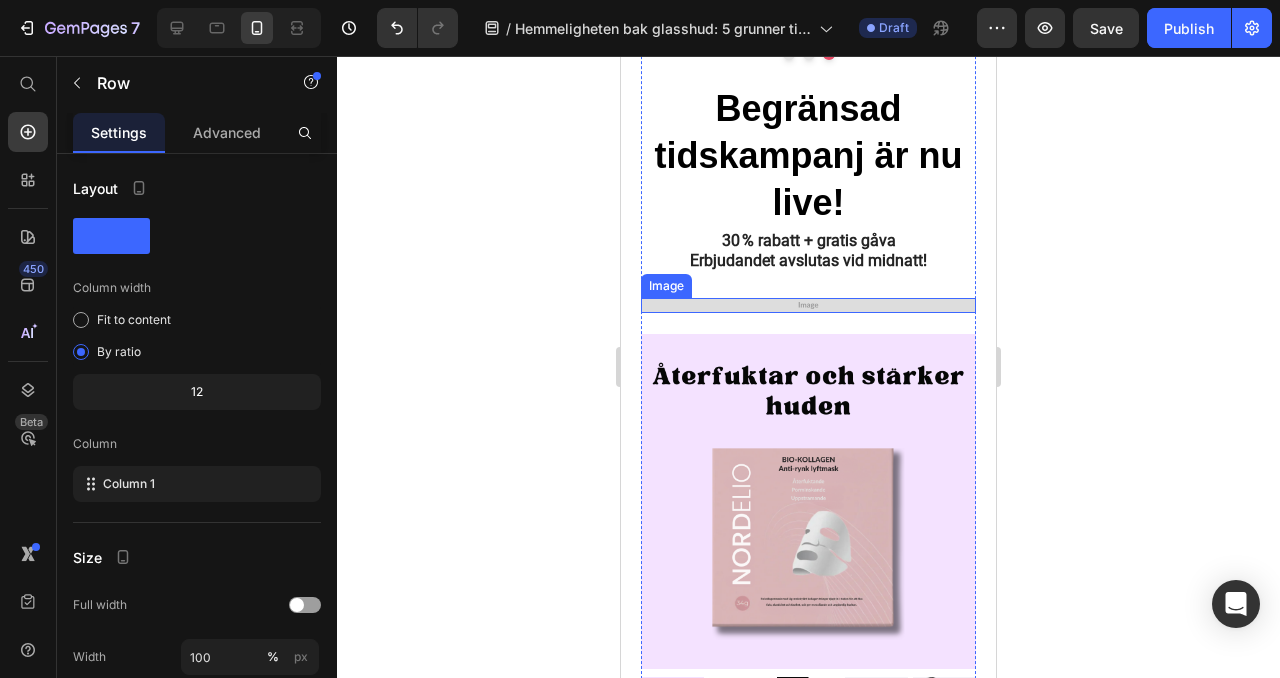 click at bounding box center (808, 305) 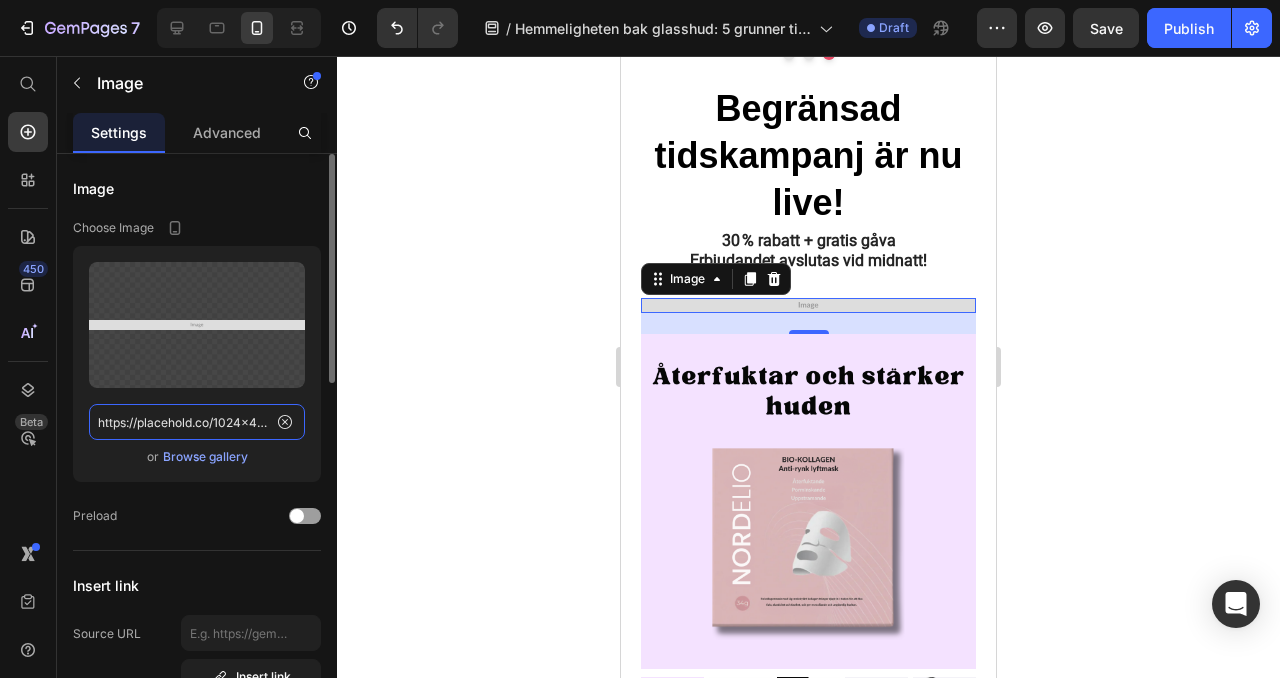 click on "https://placehold.co/1024x46?text=Image" 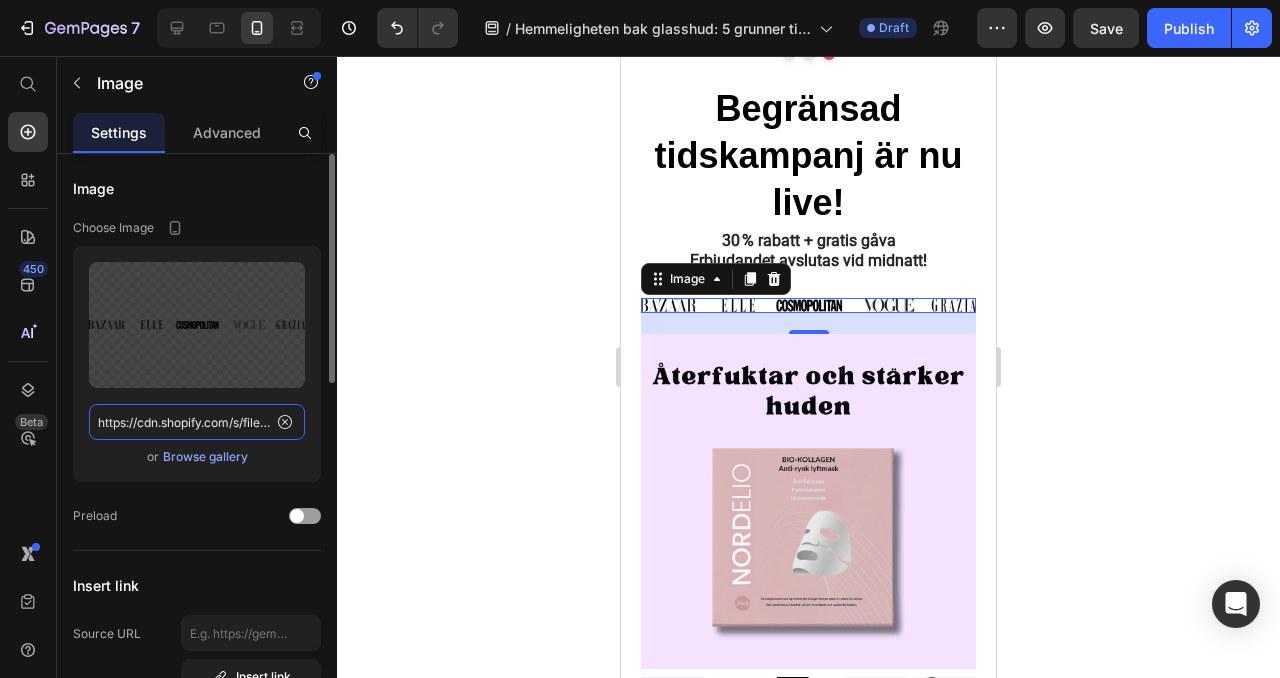 scroll, scrollTop: 0, scrollLeft: 422, axis: horizontal 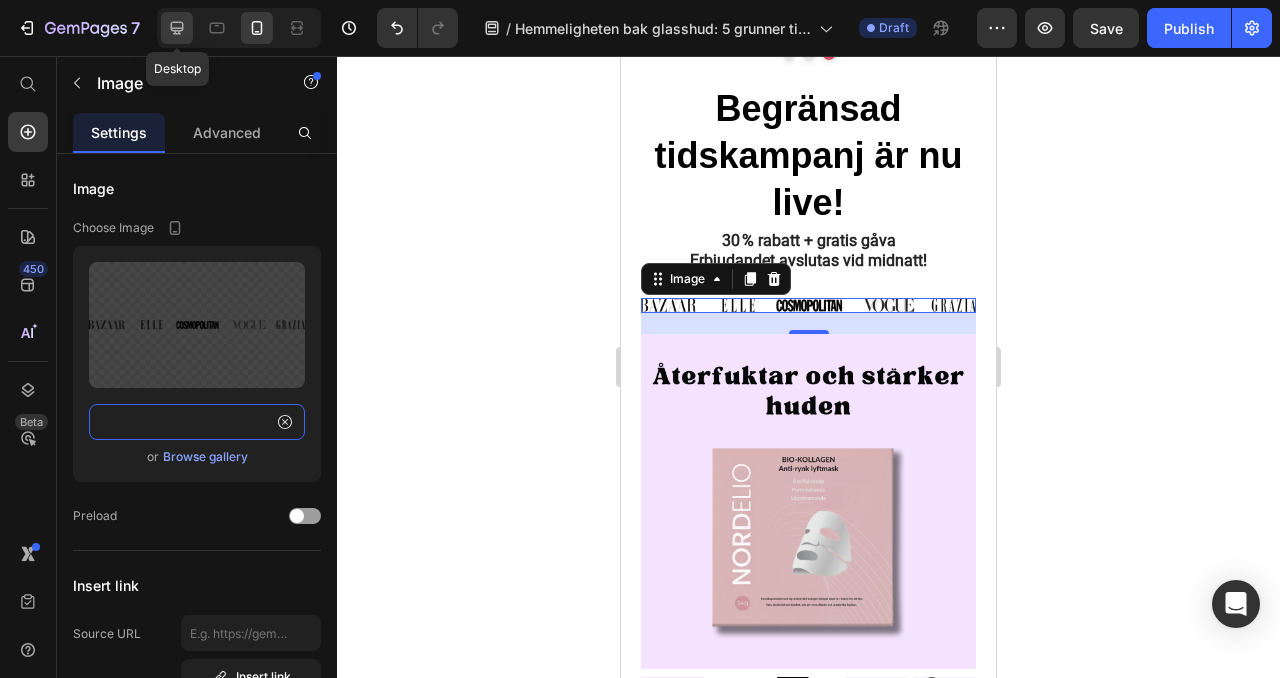 type on "https://cdn.shopify.com/s/files/1/0859/6481/6727/files/Group_37930_2_1.png?v=1727011864&width=1024" 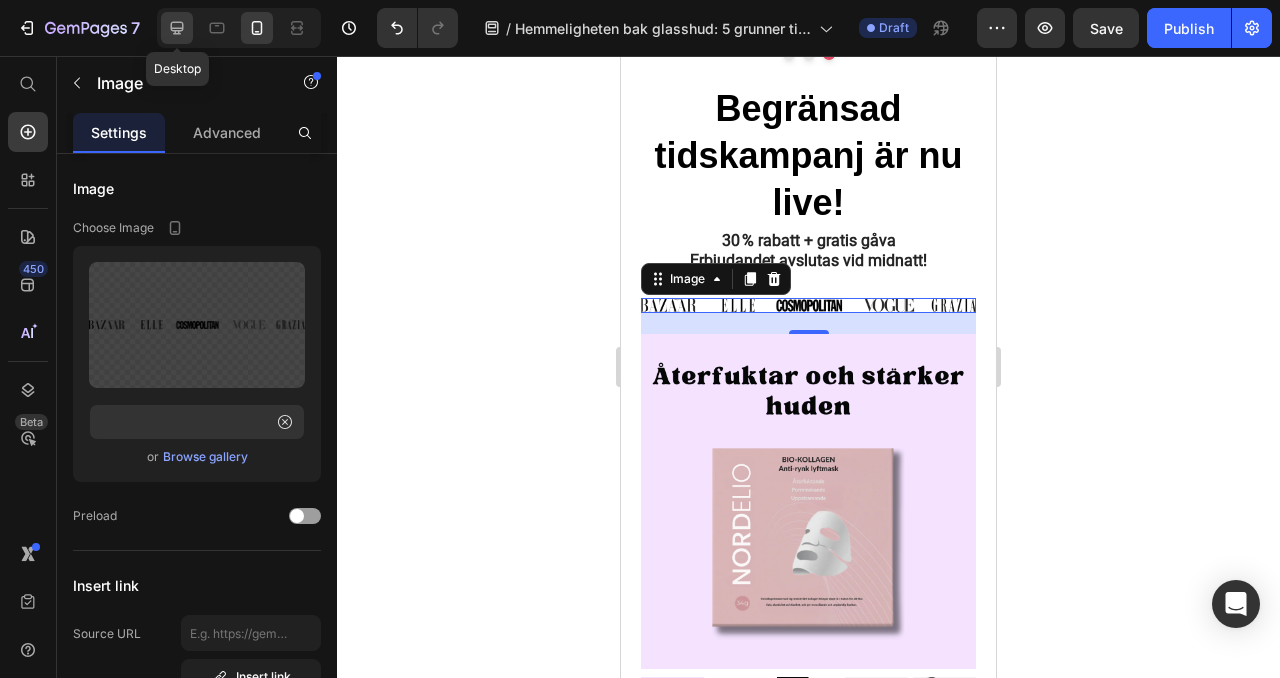 click 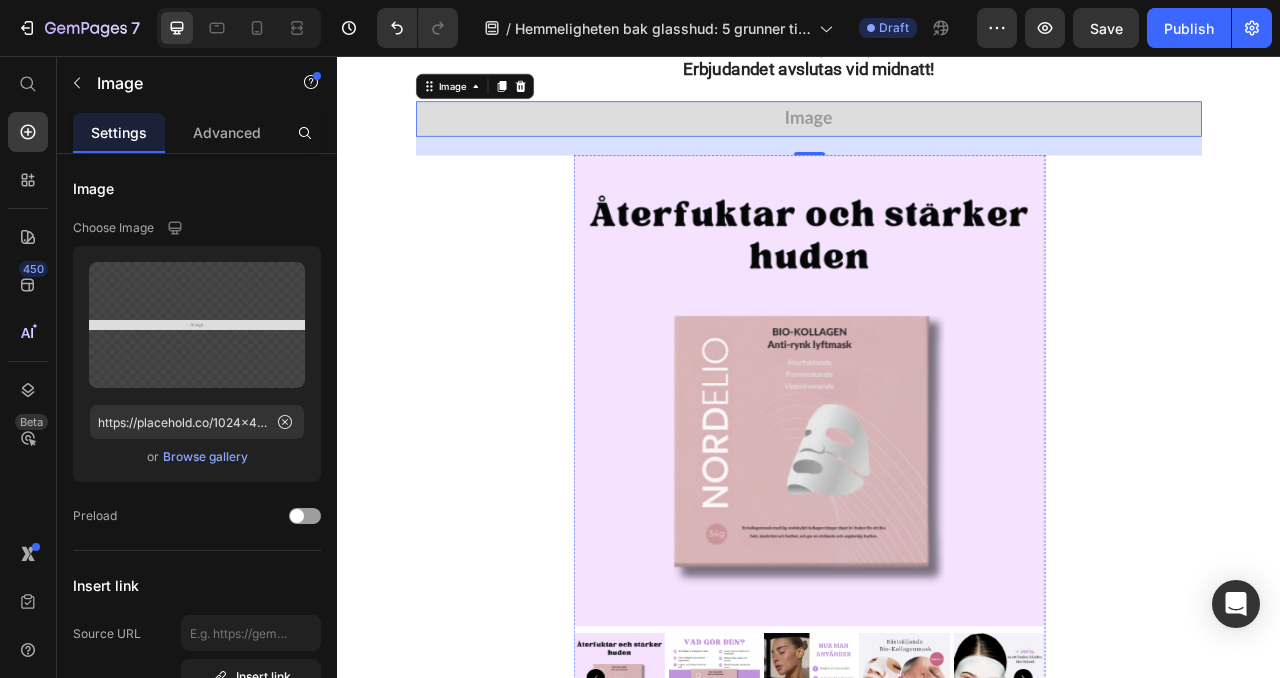 scroll, scrollTop: 4400, scrollLeft: 0, axis: vertical 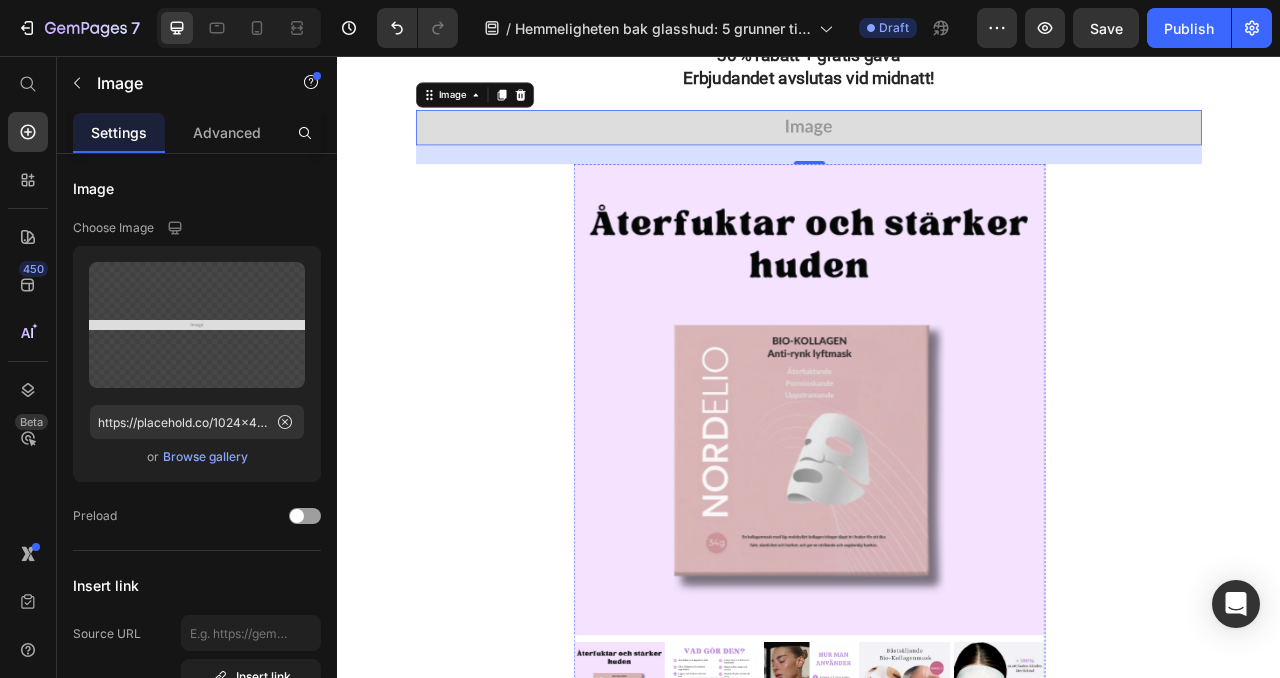 click at bounding box center [937, 494] 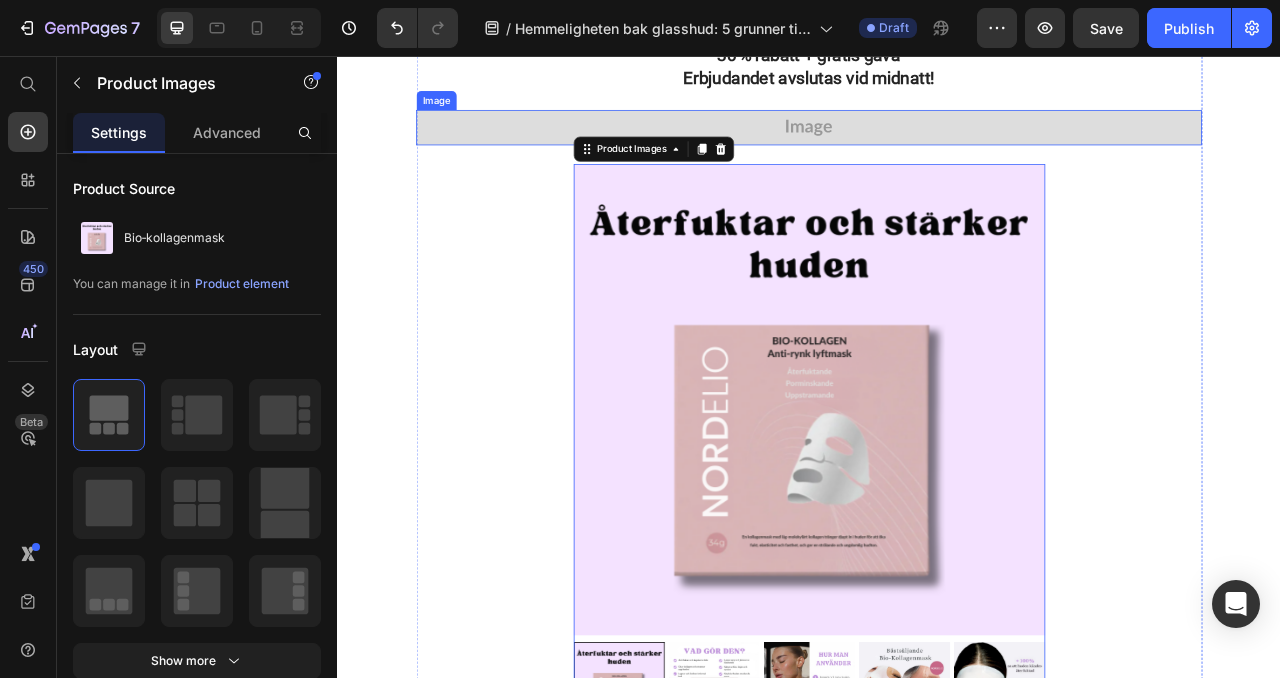 click at bounding box center [937, 147] 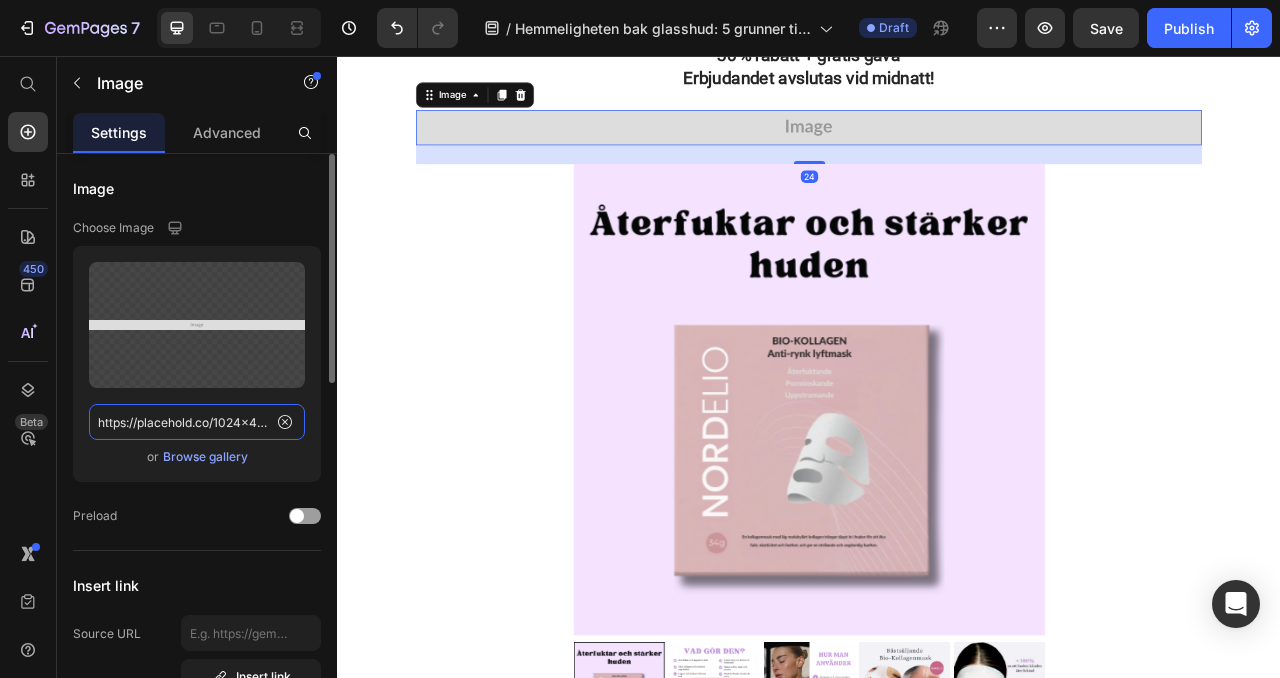 click on "https://placehold.co/1024x46?text=Image" 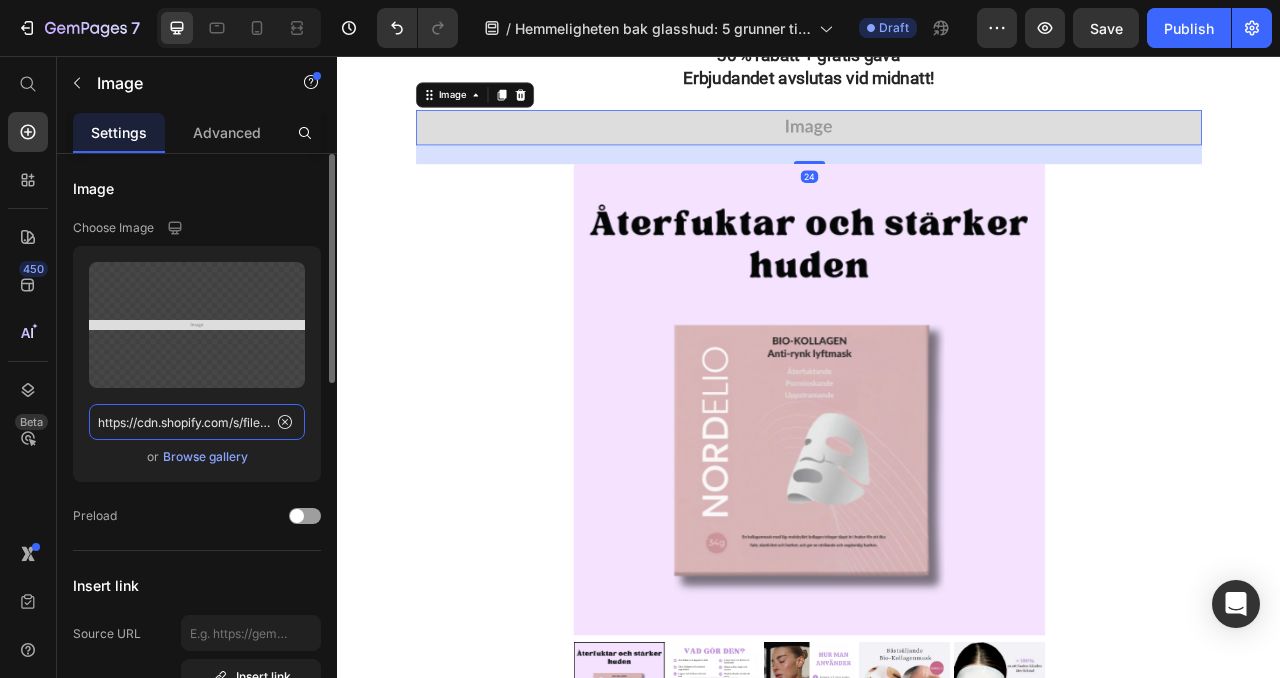 scroll, scrollTop: 0, scrollLeft: 422, axis: horizontal 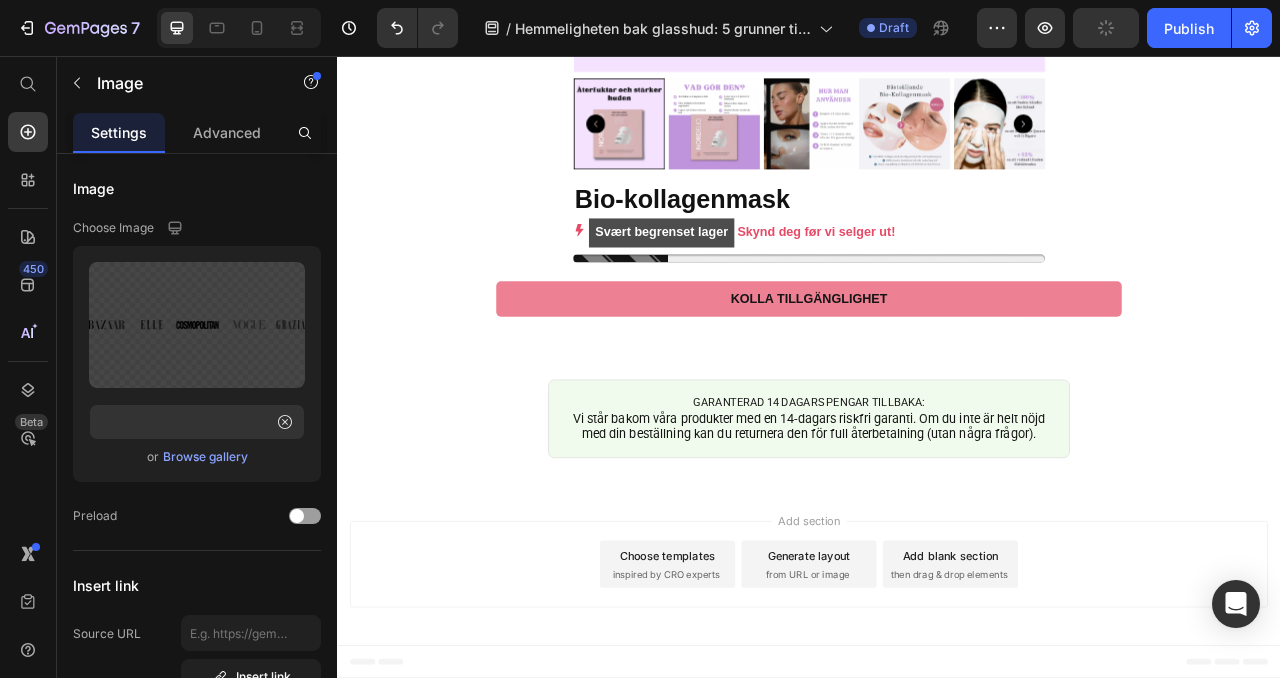 type on "https://cdn.shopify.com/s/files/1/0859/6481/6727/files/Group_37930_2_1.png?v=1727011864&width=1024" 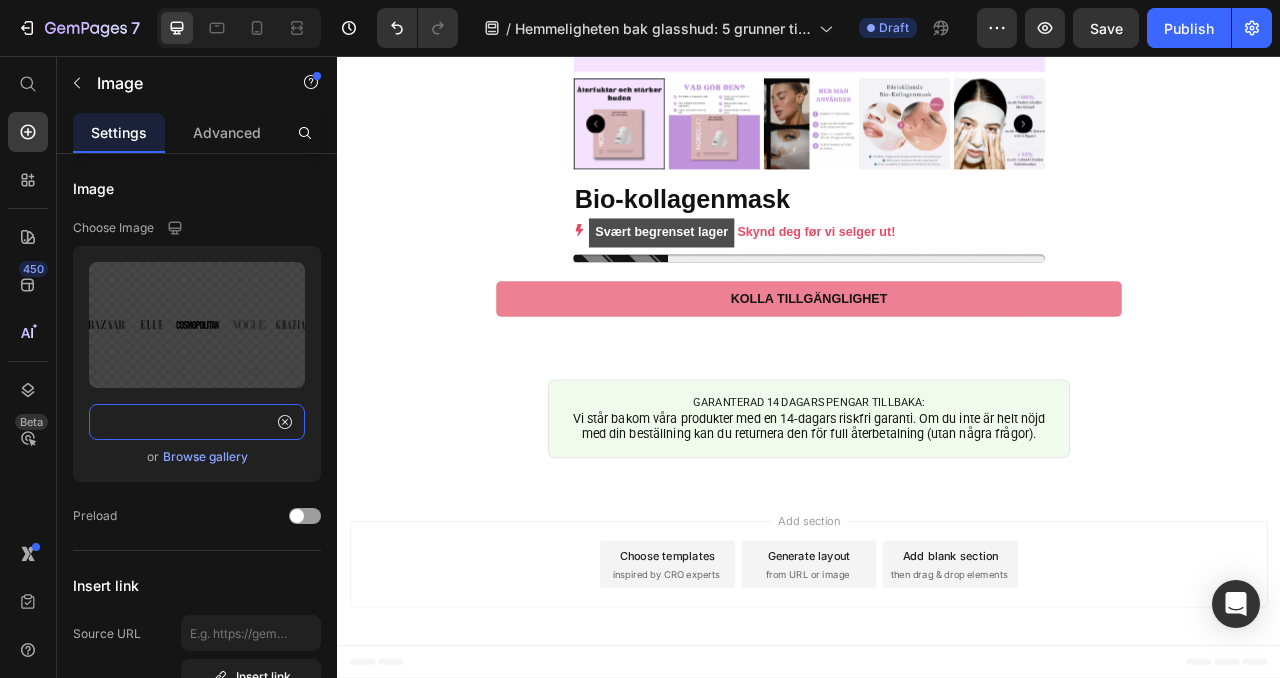 scroll, scrollTop: 0, scrollLeft: 0, axis: both 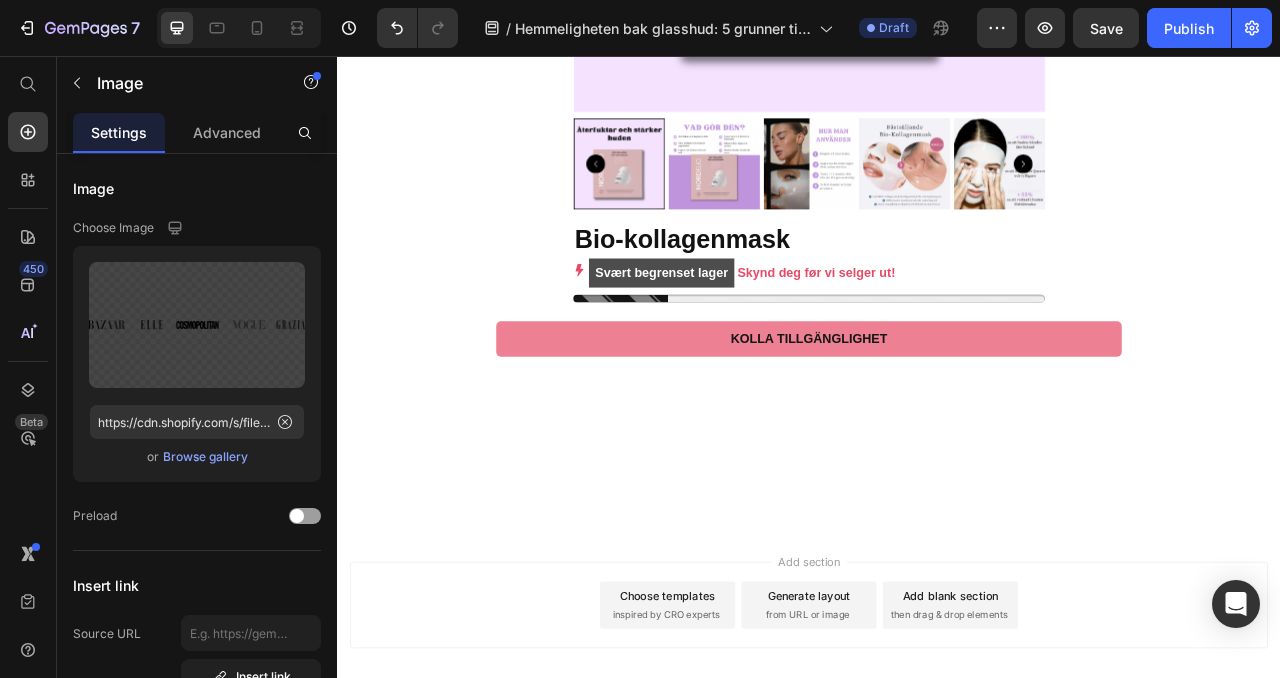 click on ""Omg de här maskerna!!! Jeg började bokstavligen gråta när jag såg mina resultat efter tre veckor. Mina ögon har alltid varit min största osäkerhet (tack, genetiken 🙄), men nu ser de fantastiska ut! De mörka ringarna är mycket ljusare och de där irriterande påsarna under ögonen är nästan borta. Min syster frågar hela tiden vad jag har gjort, haha. Jag är så glad att jag hittade de här!"" at bounding box center (1272, -834) 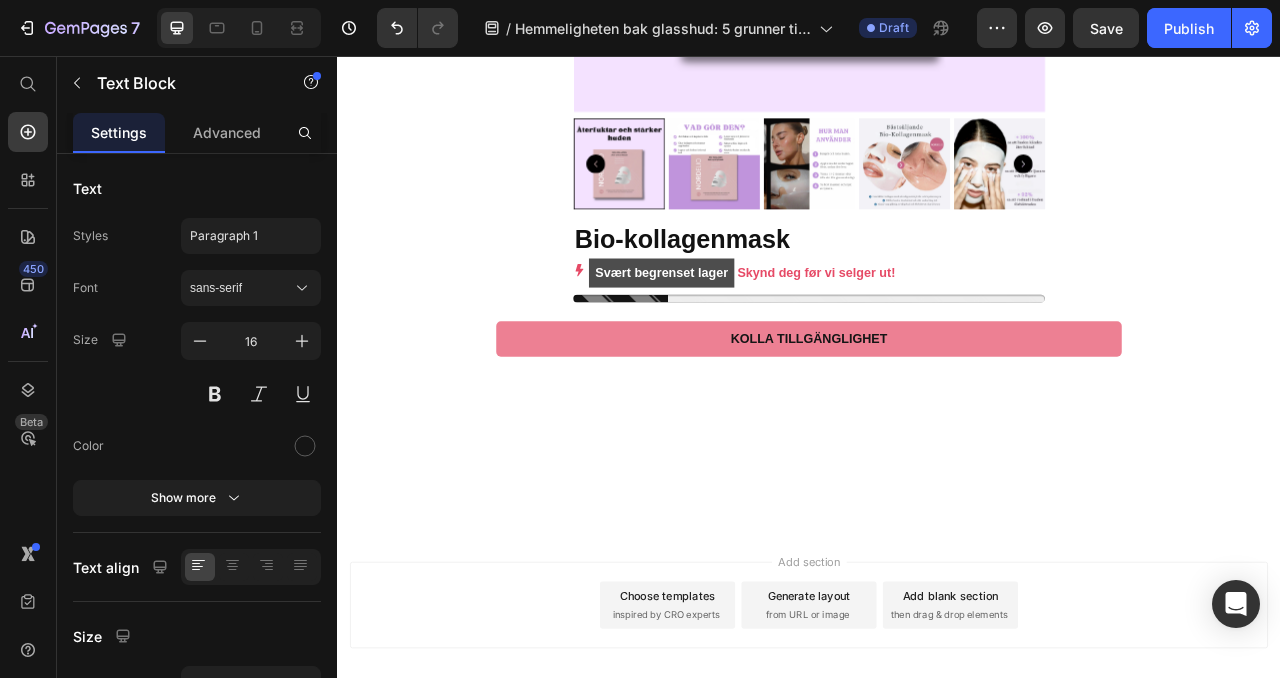 click at bounding box center [1275, -1078] 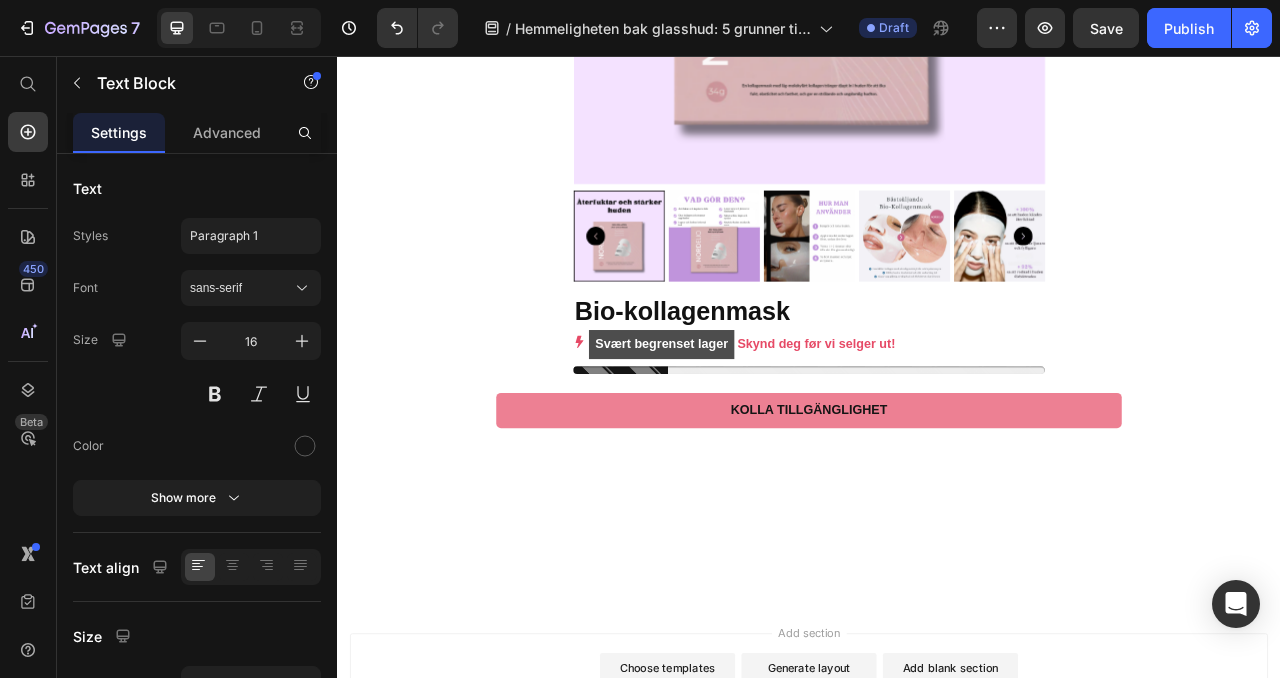 scroll, scrollTop: 3534, scrollLeft: 0, axis: vertical 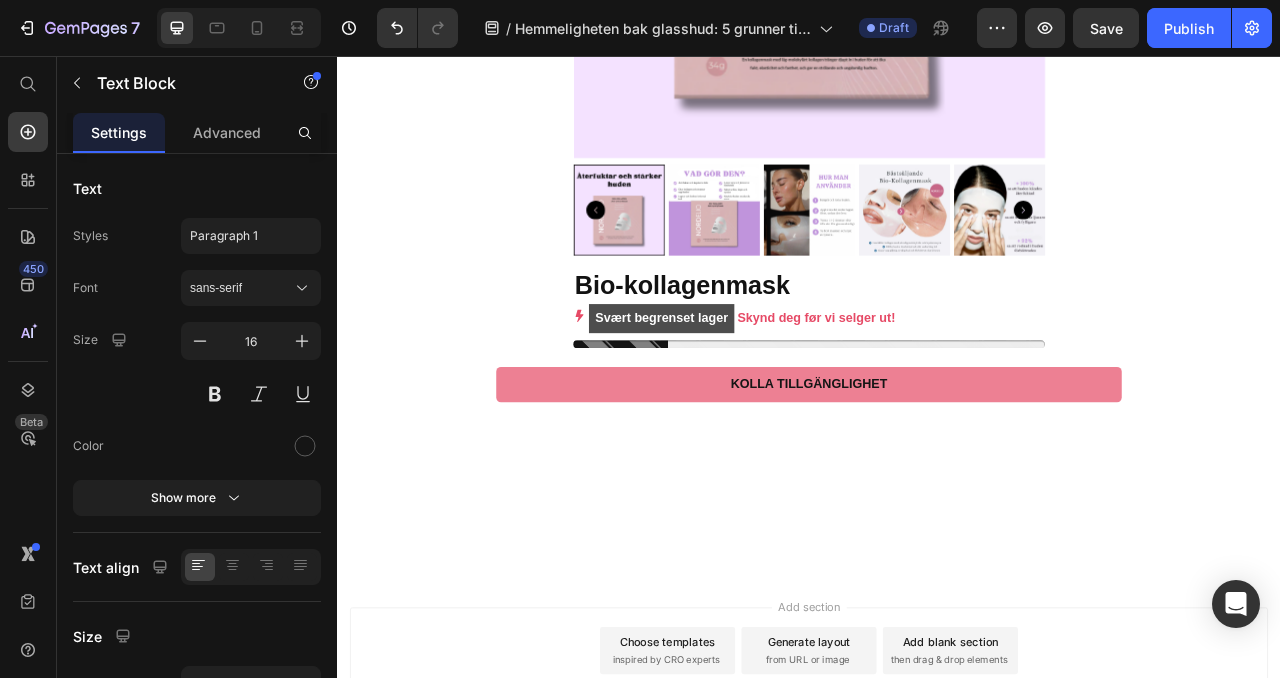 click on ""Omg de här maskerna!!! Jeg började bokstavligen gråta när jag såg mina resultat efter tre veckor. Mina ögon har alltid varit min största osäkerhet (tack, genetiken 🙄), men nu ser de fantastiska ut! De mörka ringarna är mycket ljusare och de där irriterande påsarna under ögonen är nästan borta. Min syster frågar hela tiden vad jag har gjort, haha. Jag är så glad att jag hittade de här!"" at bounding box center [1275, -789] 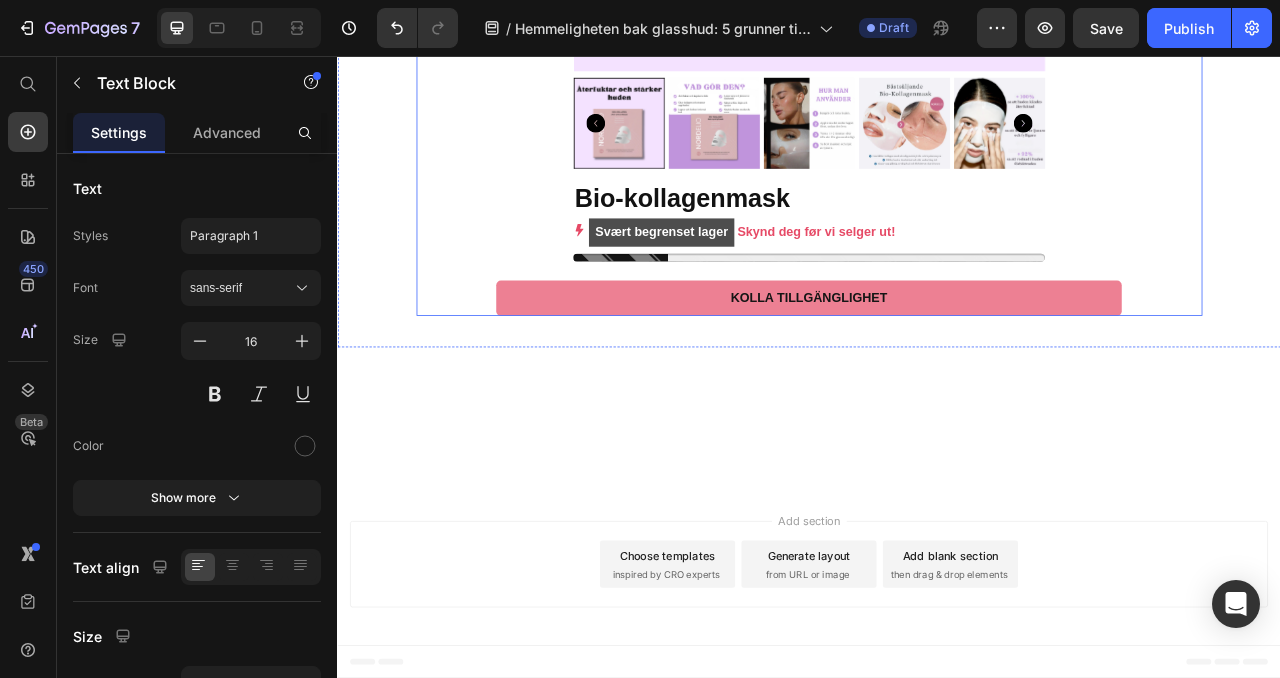 scroll, scrollTop: 3962, scrollLeft: 0, axis: vertical 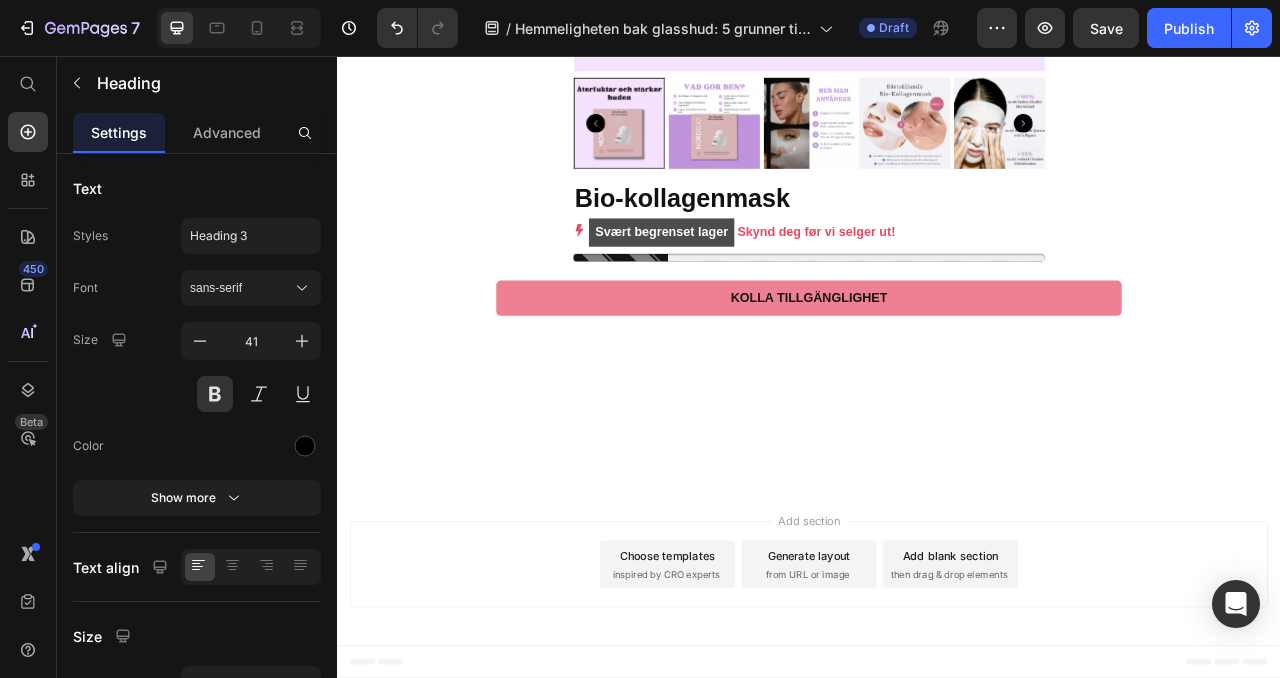 click on "Begränsad tidskampanj är nu live!" at bounding box center [773, -686] 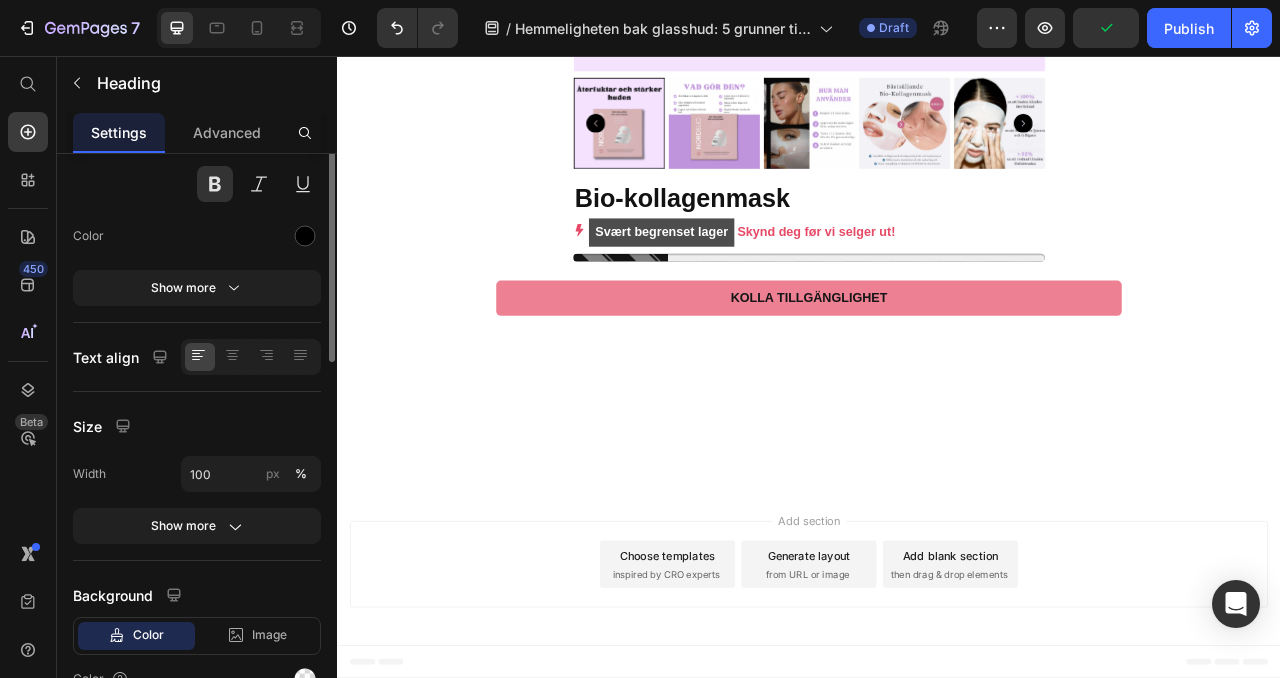 scroll, scrollTop: 389, scrollLeft: 0, axis: vertical 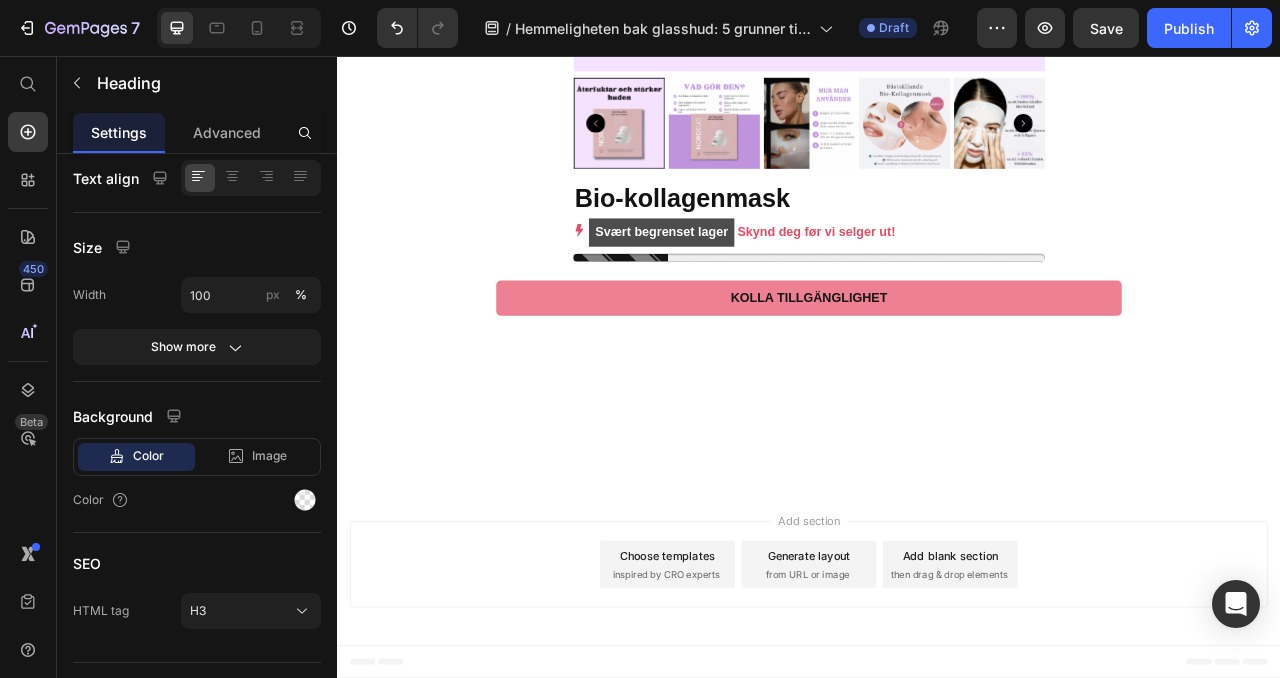 click on "Begränsad tidskampanj är nu live!" at bounding box center (773, -686) 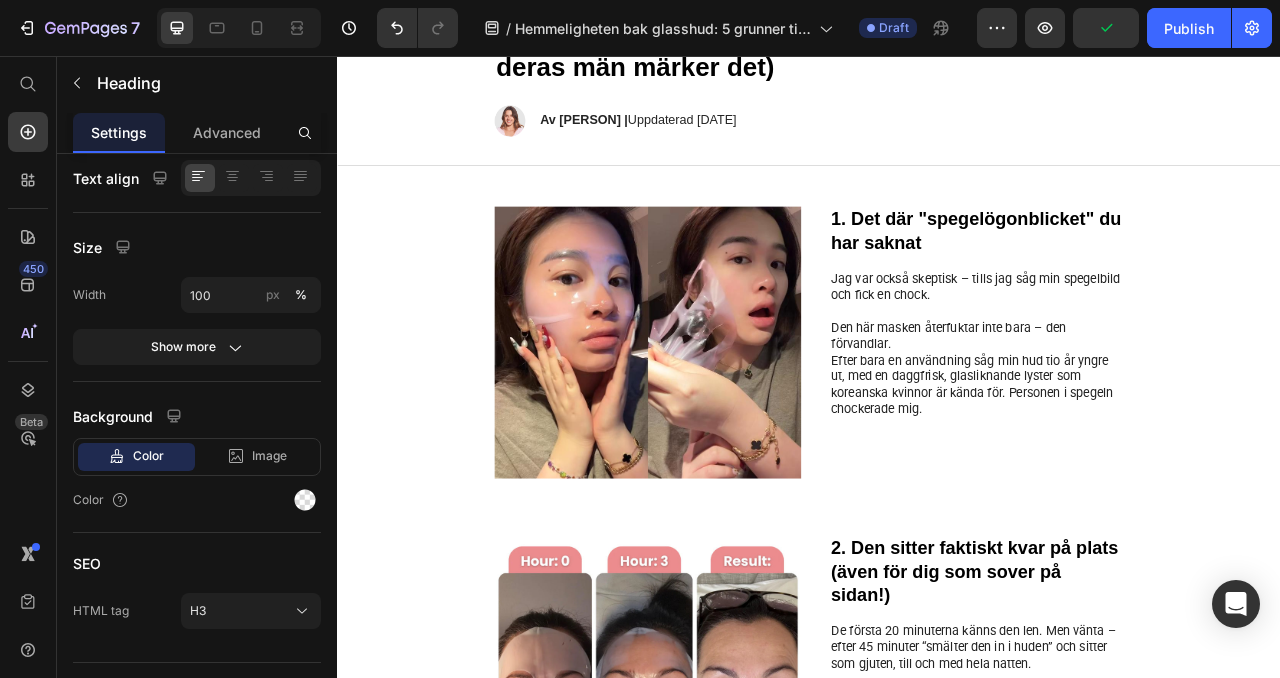 scroll, scrollTop: 0, scrollLeft: 0, axis: both 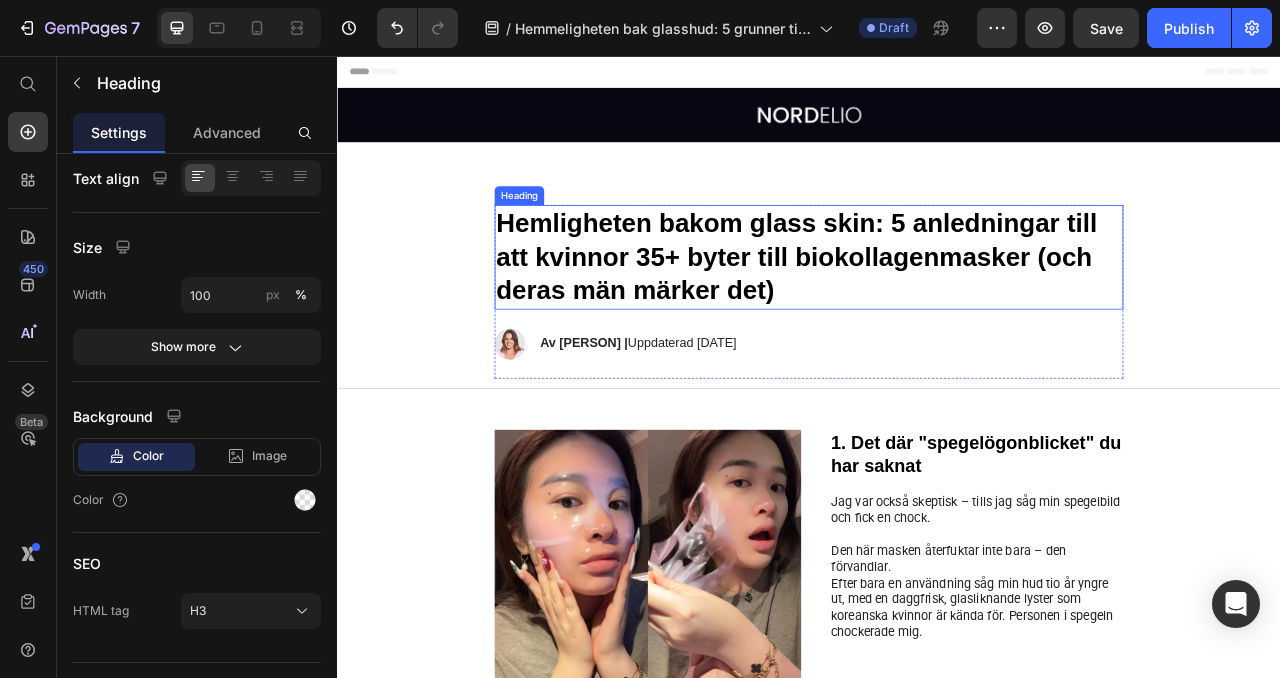 click on "Hemligheten bakom glass skin: 5 anledningar till att kvinnor 35+ byter till biokollagenmasker (och deras män märker det)" at bounding box center (921, 311) 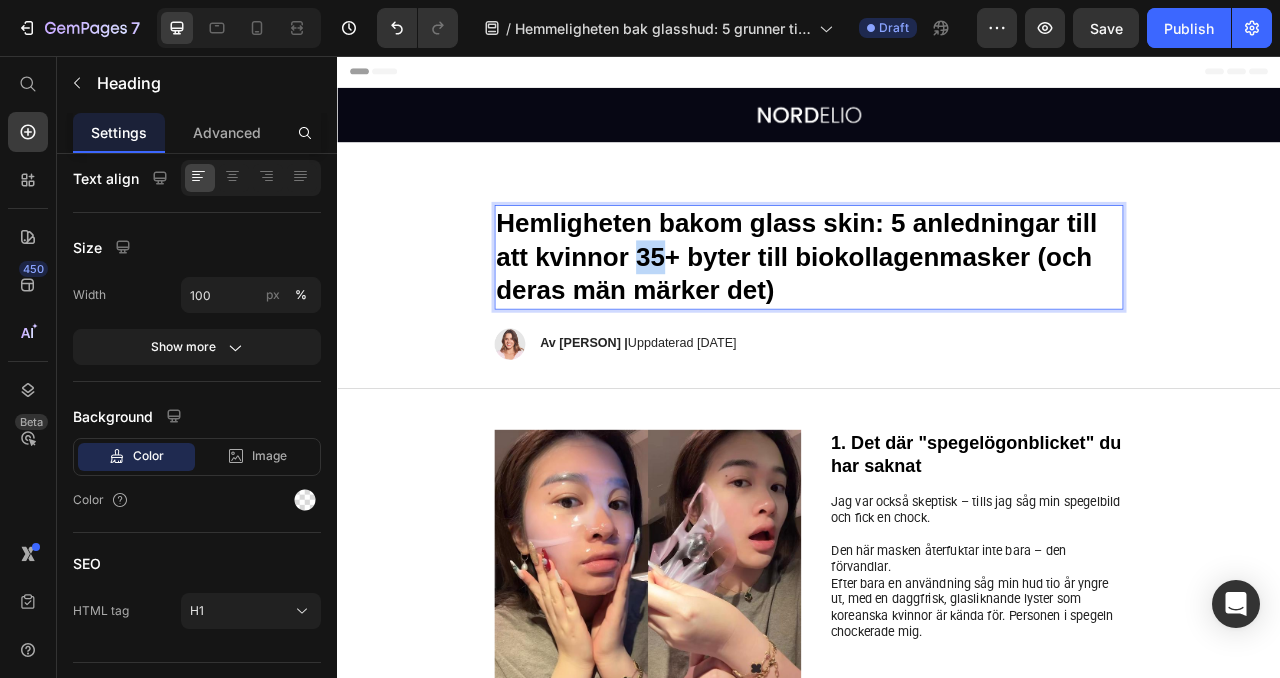 click on "Hemligheten bakom glass skin: 5 anledningar till att kvinnor 35+ byter till biokollagenmasker (och deras män märker det)" at bounding box center (921, 311) 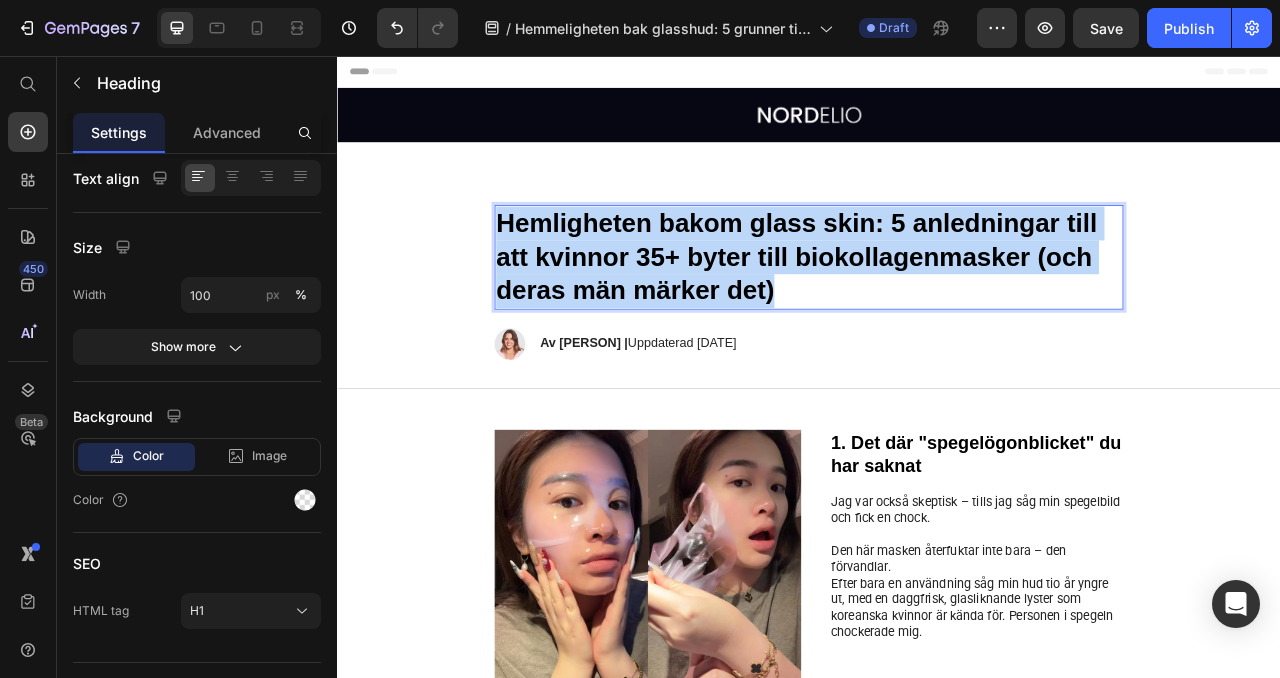 drag, startPoint x: 942, startPoint y: 374, endPoint x: 542, endPoint y: 253, distance: 417.9007 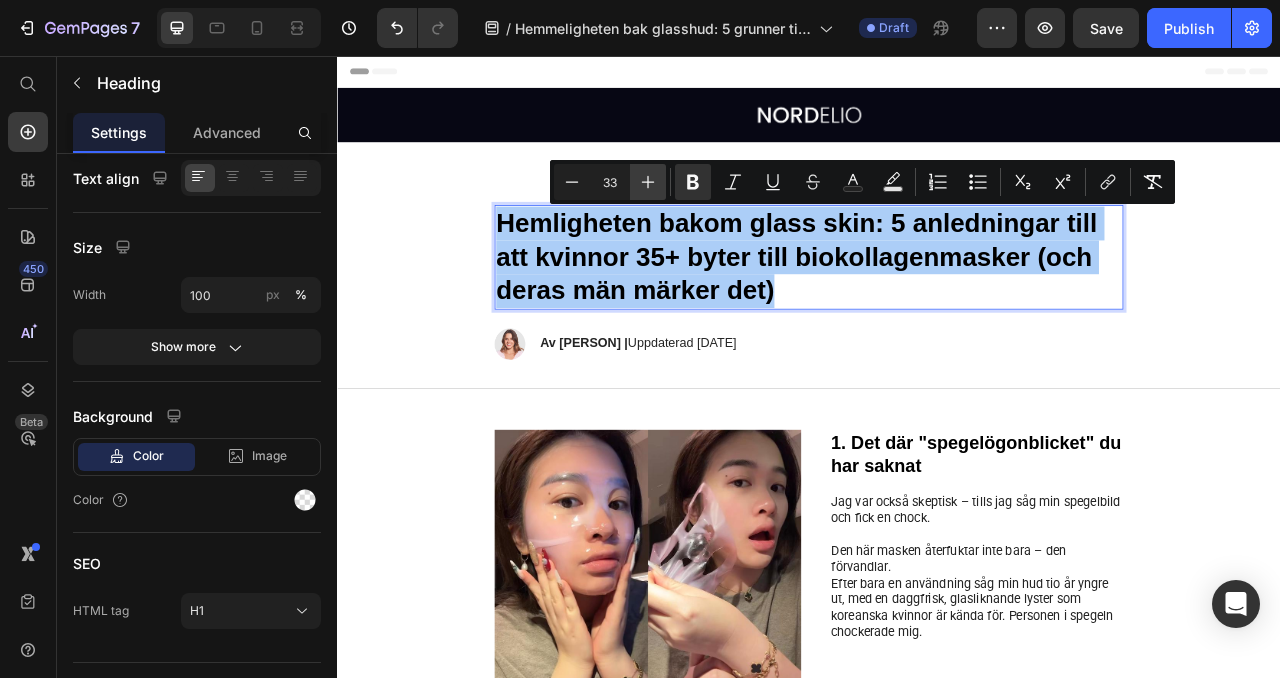 click 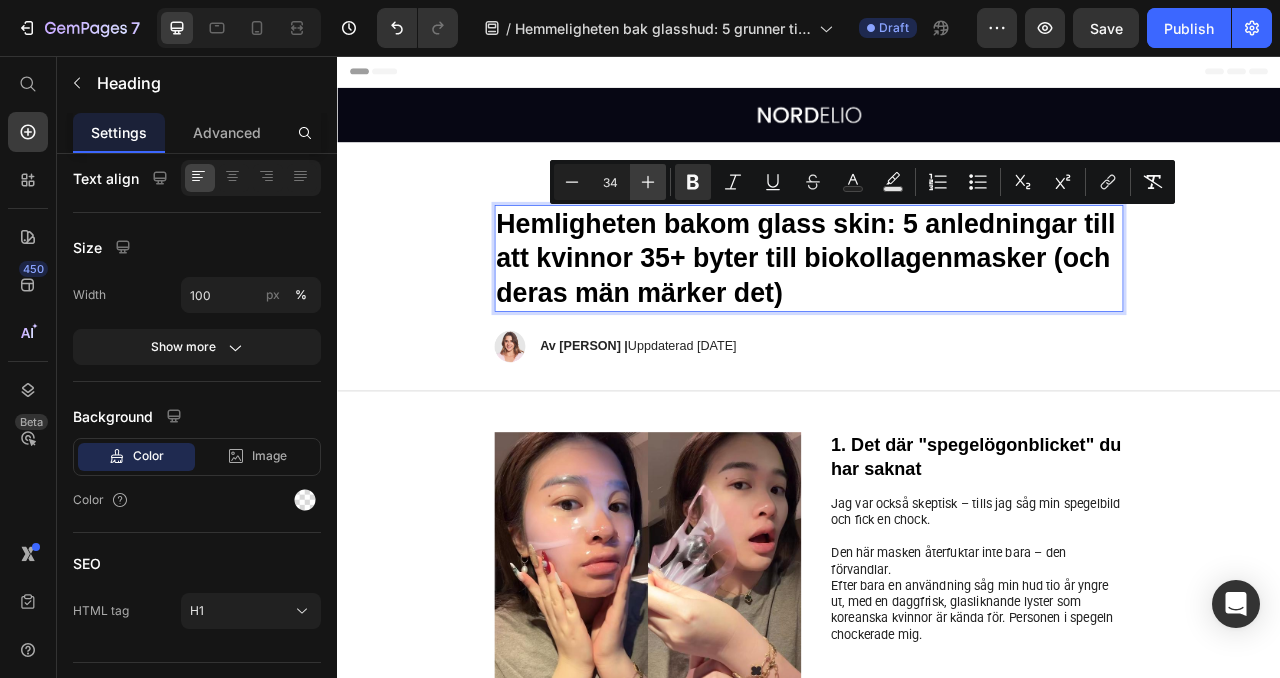 click 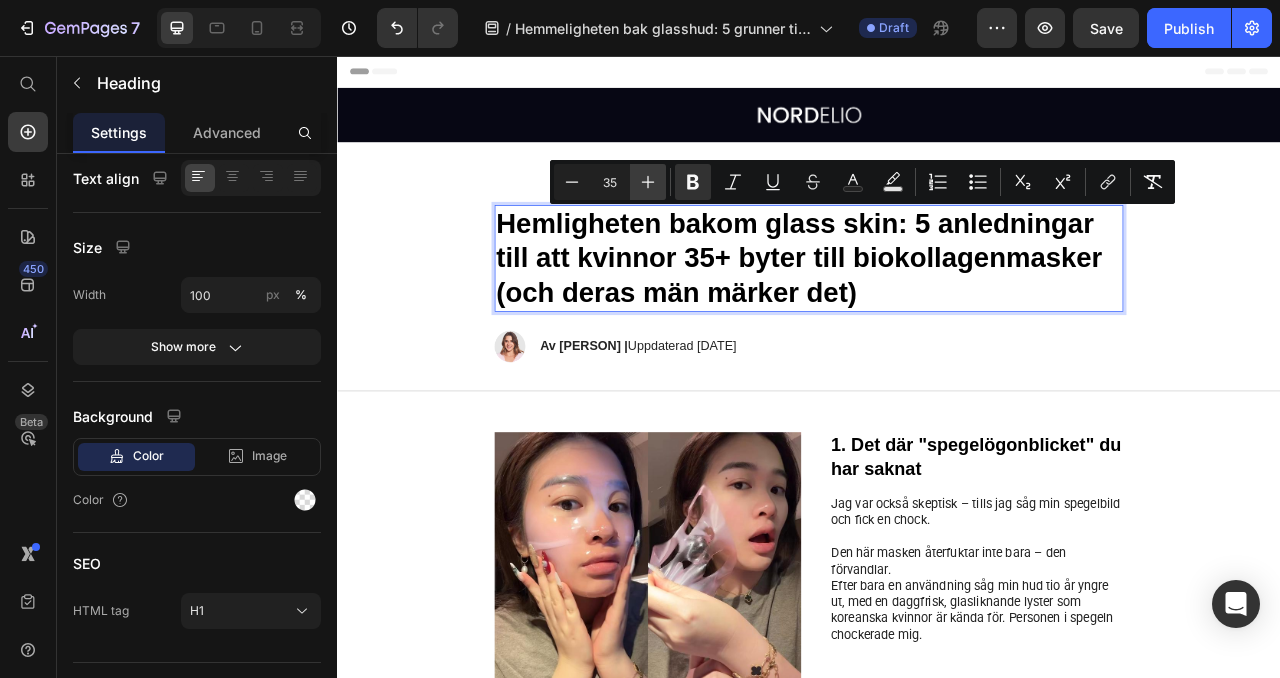 click 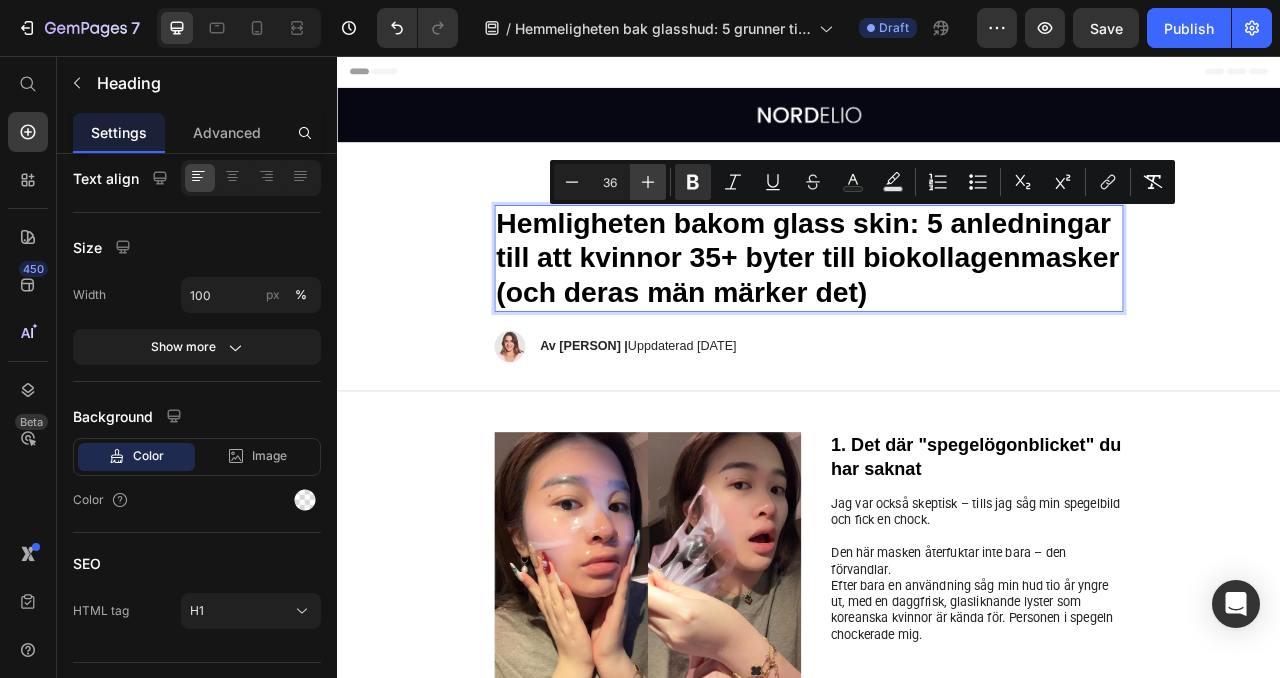 click 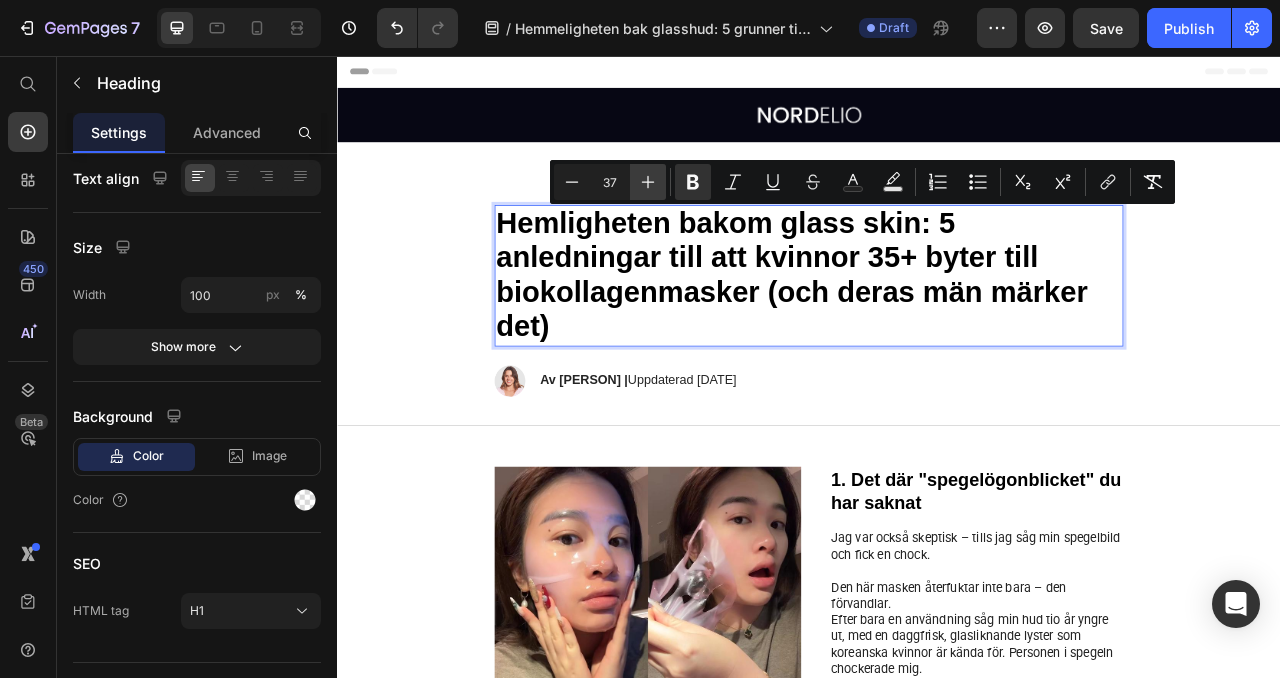 click 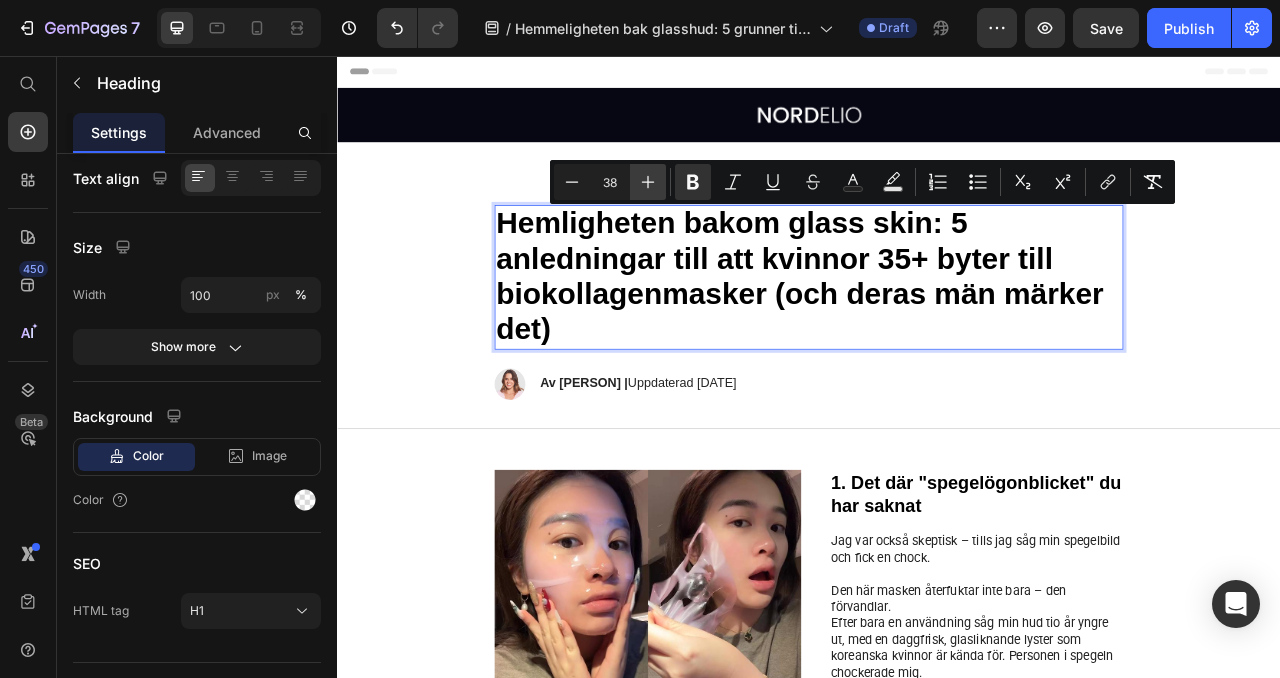 click 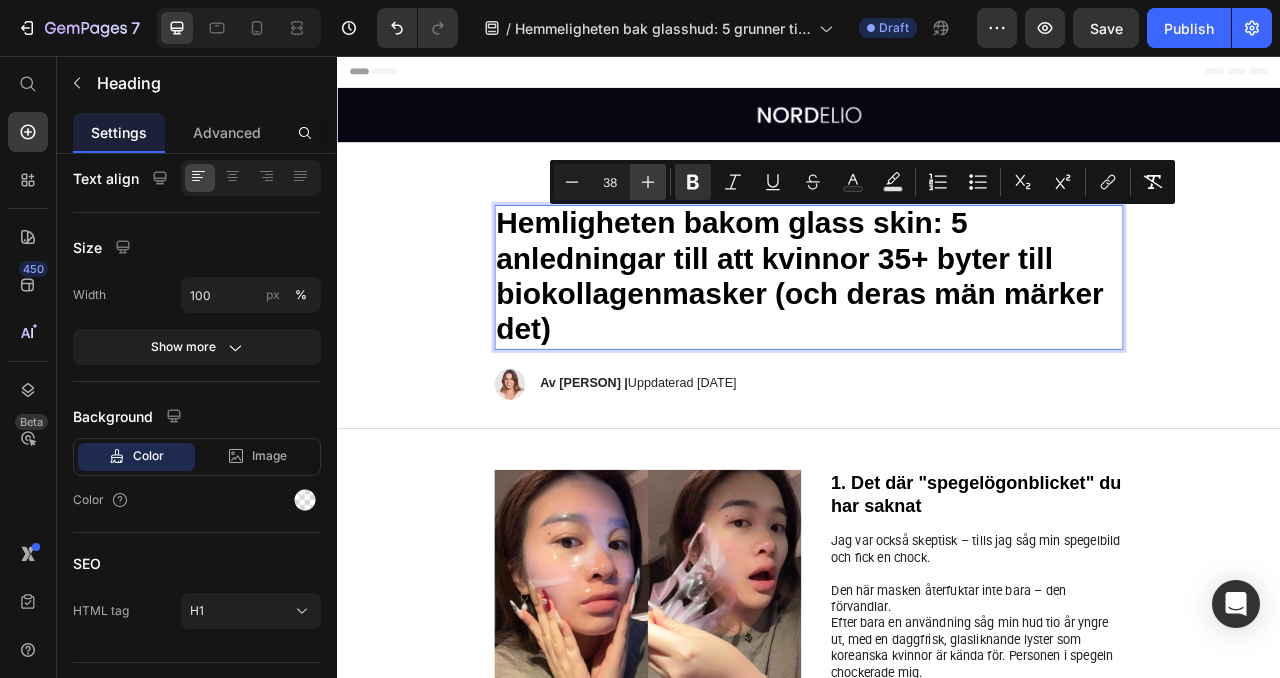 type on "39" 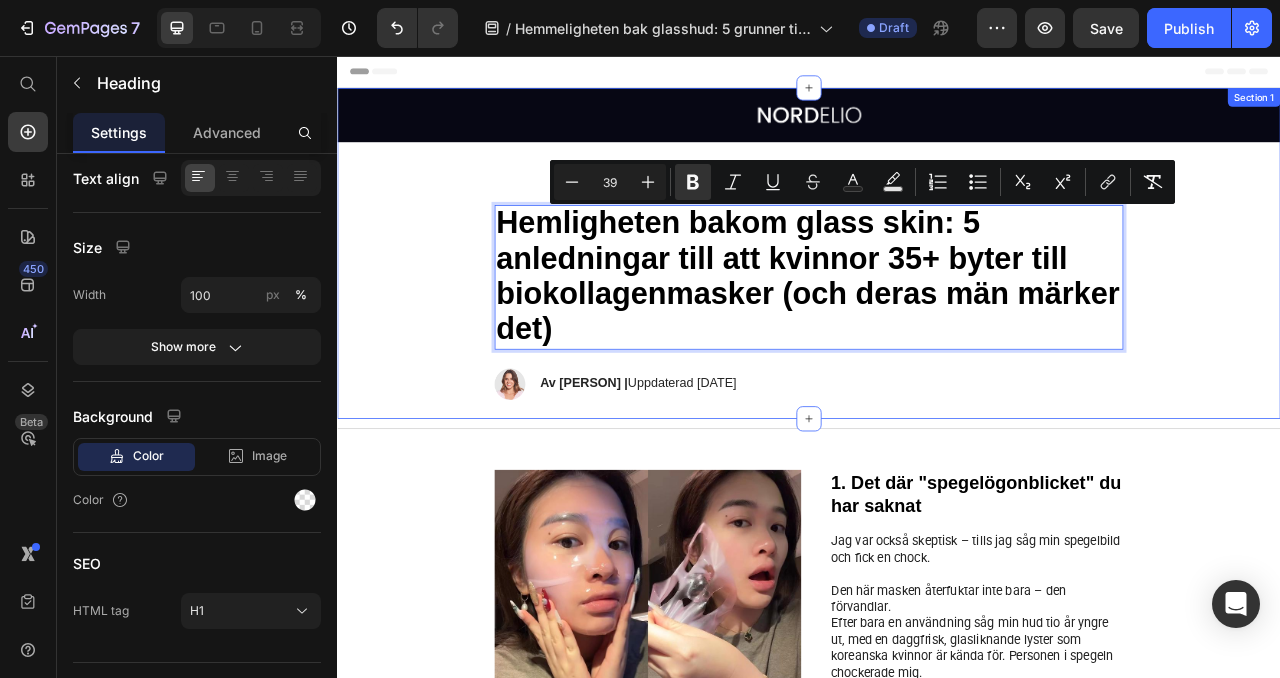 click on "Image Row Hemligheten bakom glass skin: 5 anledningar till att kvinnor 35+ byter till biokollagenmasker (och deras män märker det) Heading   24 Image Av Hanne D. |  Uppdaterad 3 maj 2025 Text block Row Row" at bounding box center (937, 307) 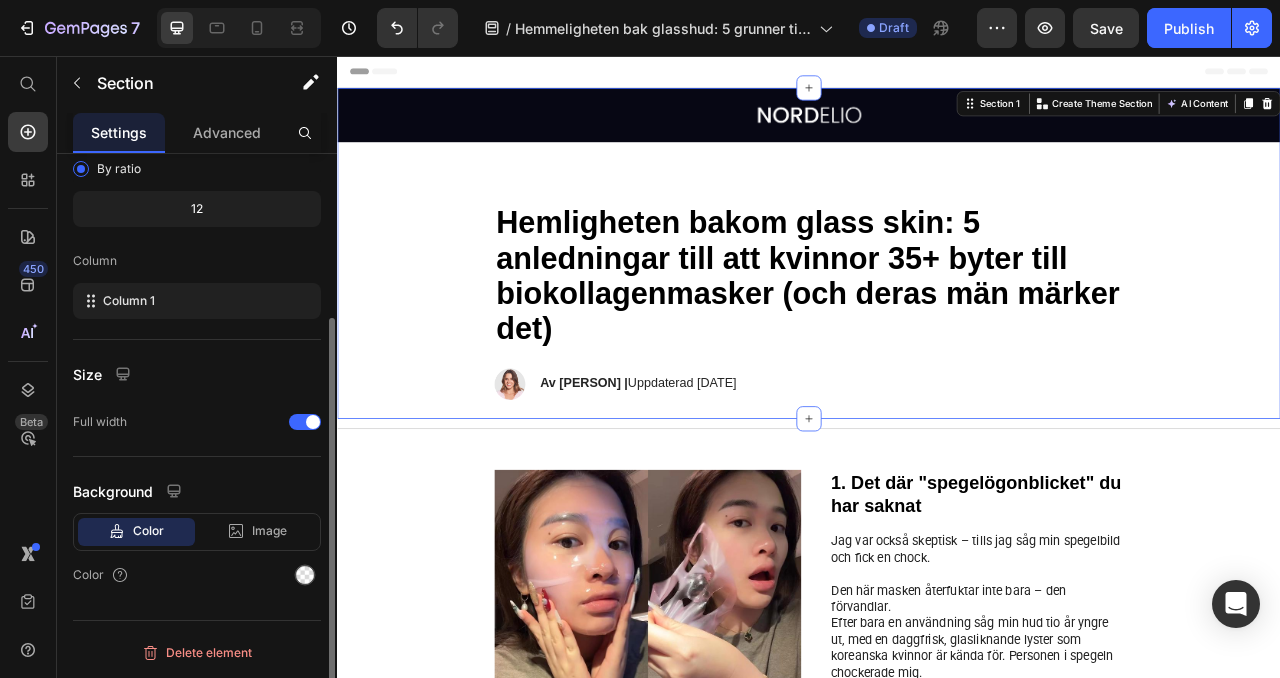 scroll, scrollTop: 0, scrollLeft: 0, axis: both 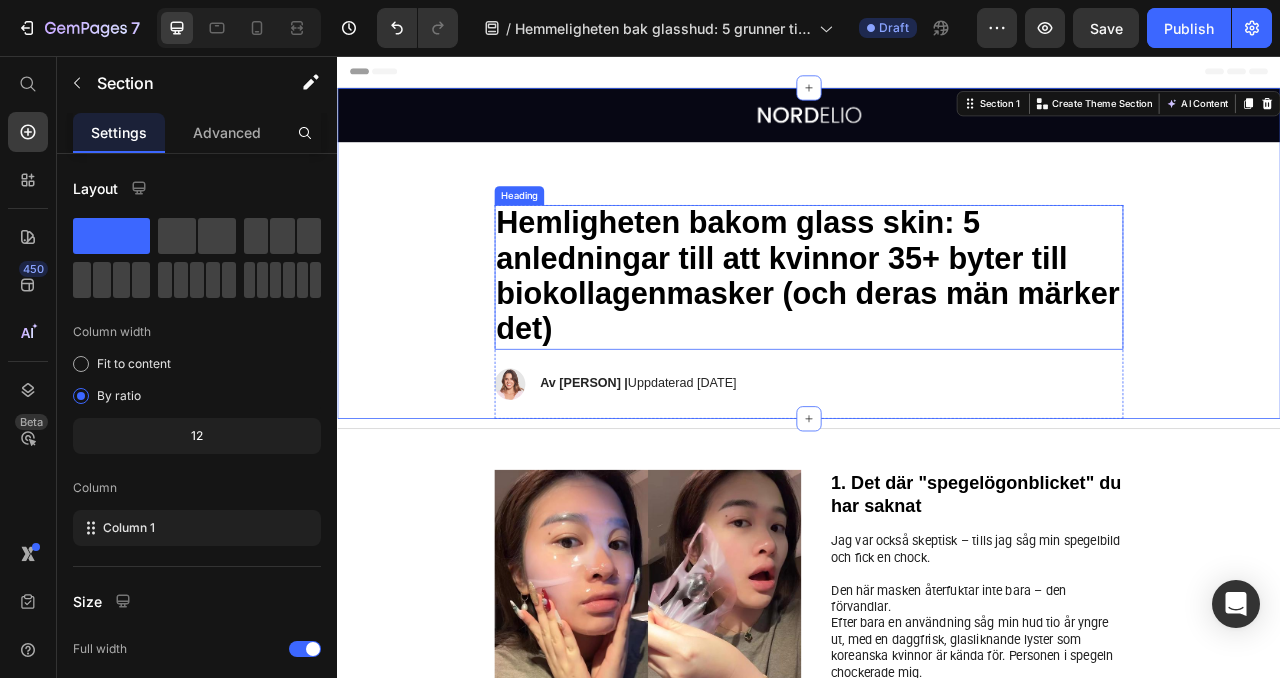click on "Hemligheten bakom glass skin: 5 anledningar till att kvinnor 35+ byter till biokollagenmasker (och deras män märker det)" at bounding box center [935, 336] 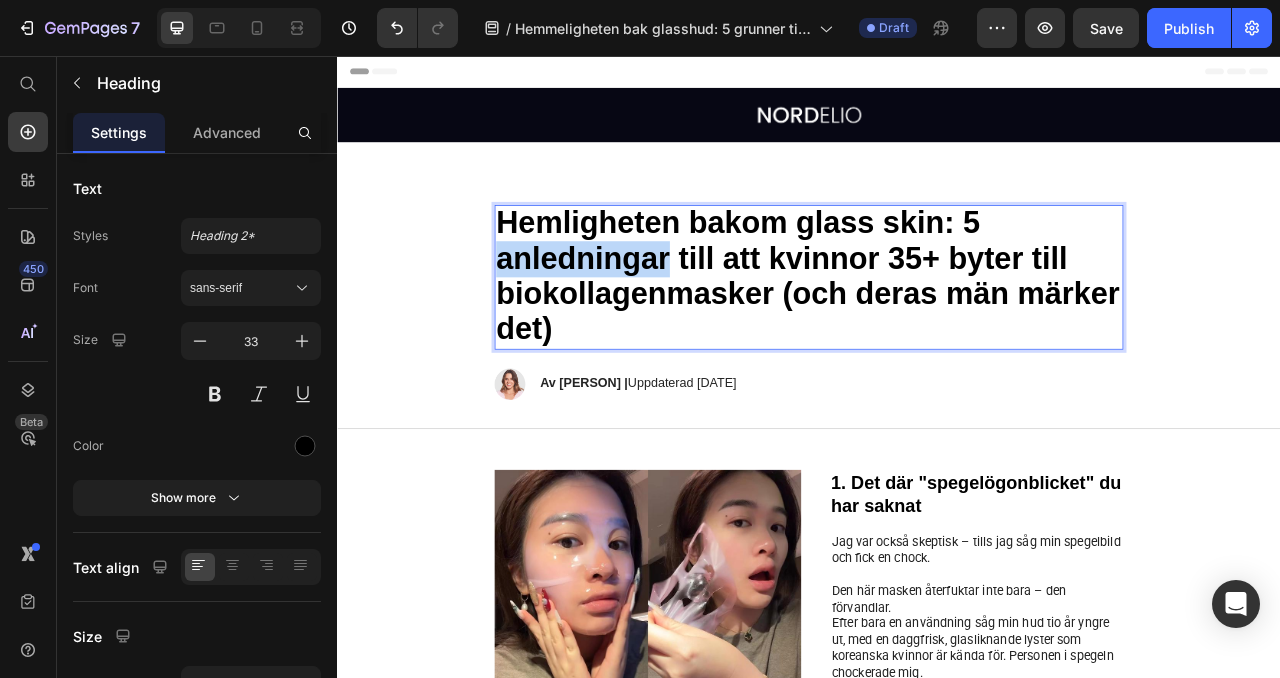 click on "Hemligheten bakom glass skin: 5 anledningar till att kvinnor 35+ byter till biokollagenmasker (och deras män märker det)" at bounding box center [935, 336] 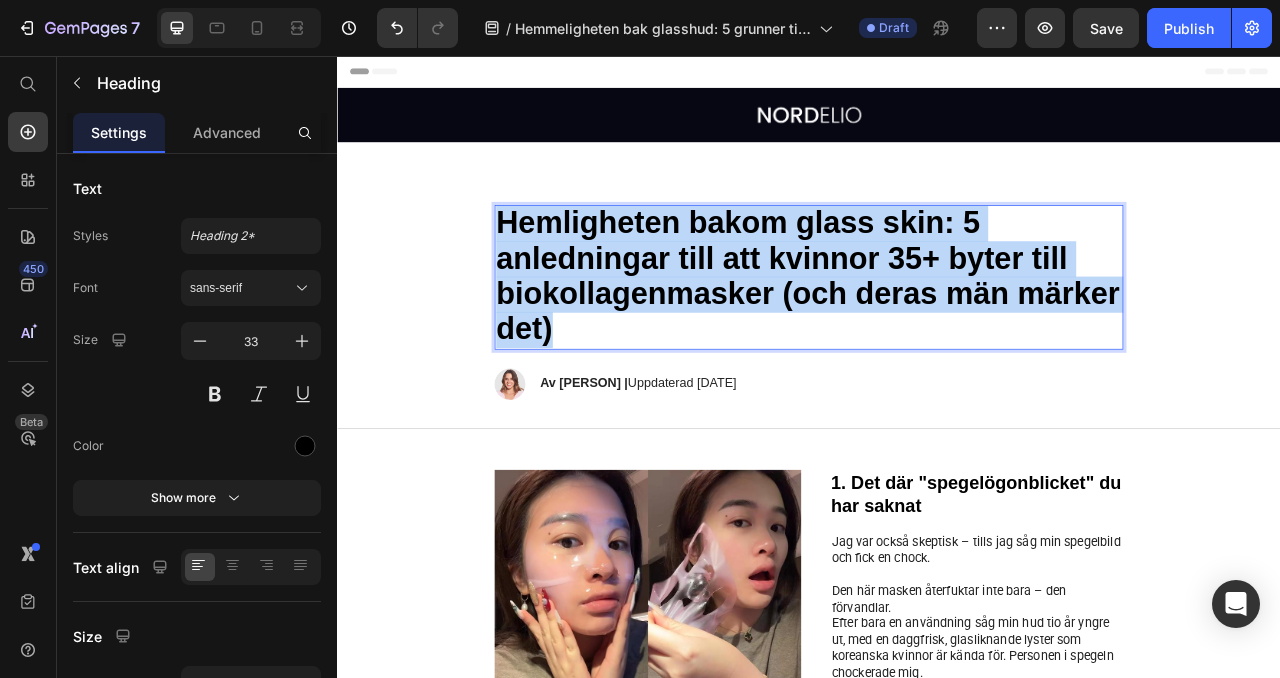 click on "Hemligheten bakom glass skin: 5 anledningar till att kvinnor 35+ byter till biokollagenmasker (och deras män märker det)" at bounding box center (935, 336) 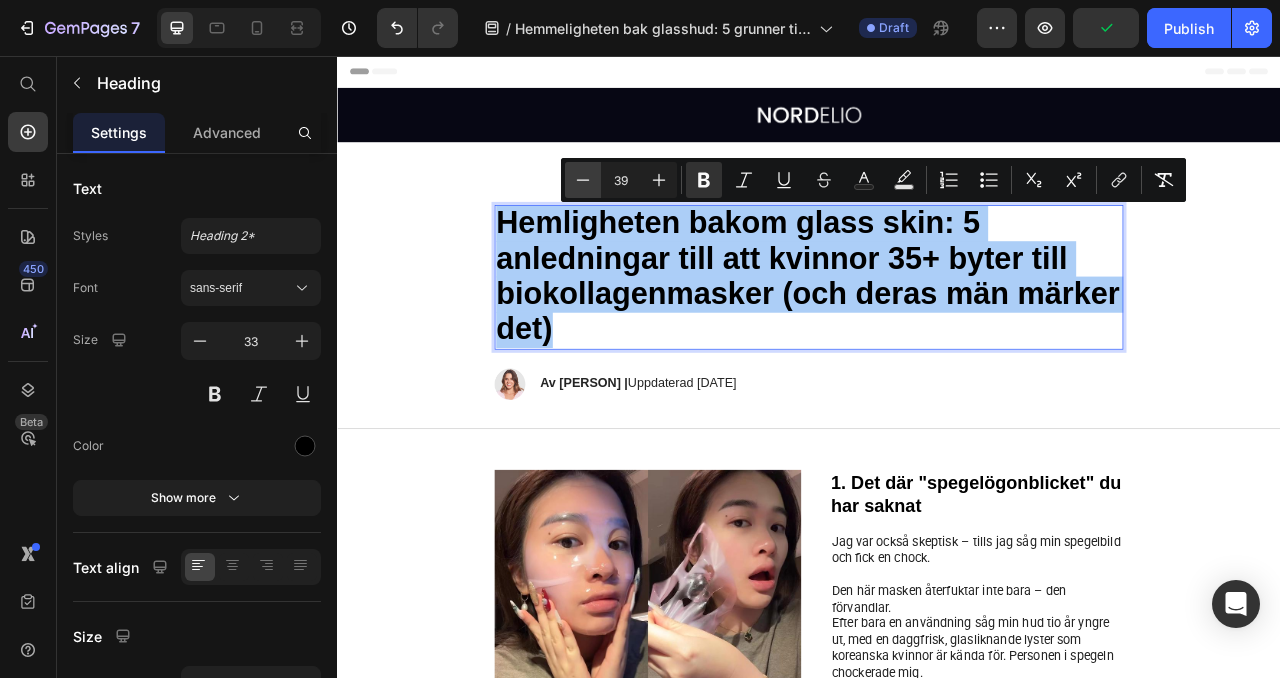 click 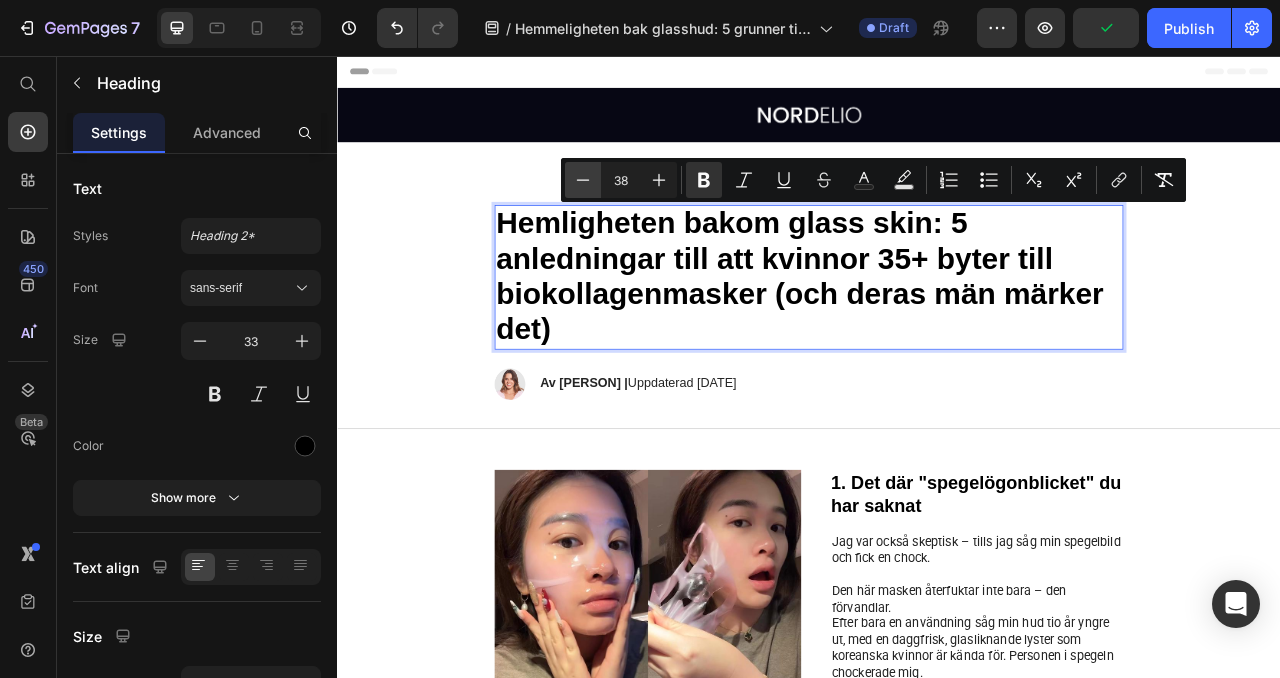 click 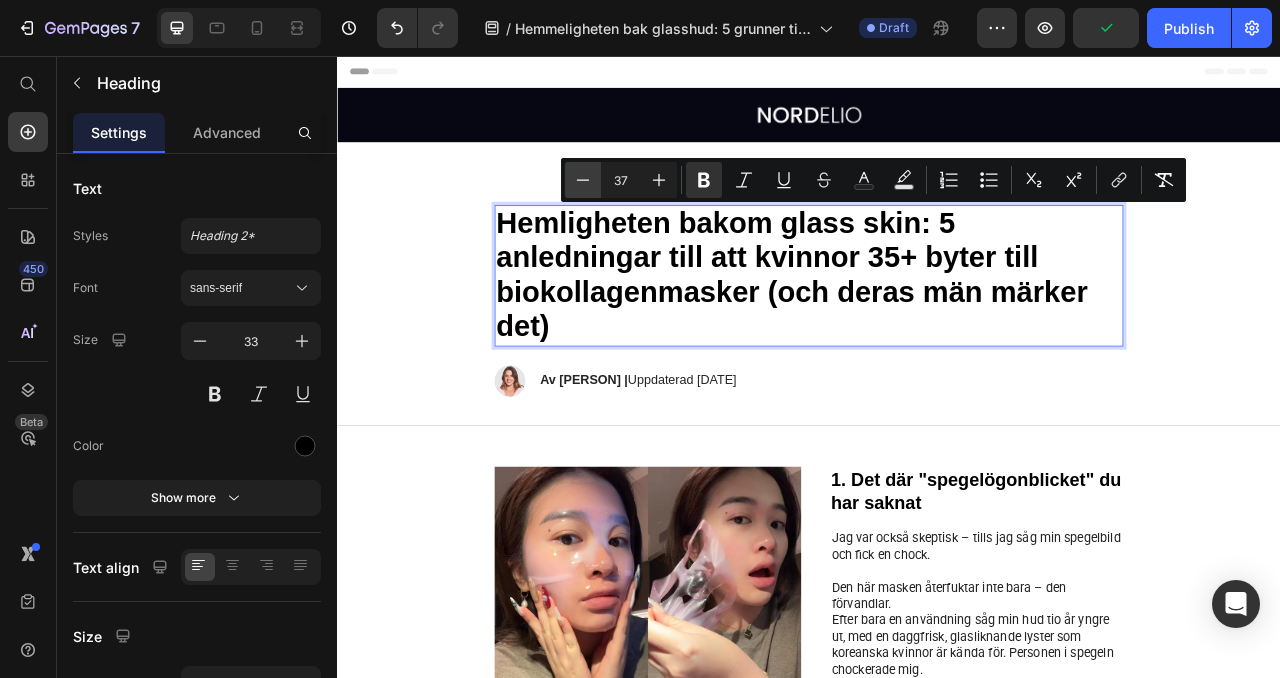 click 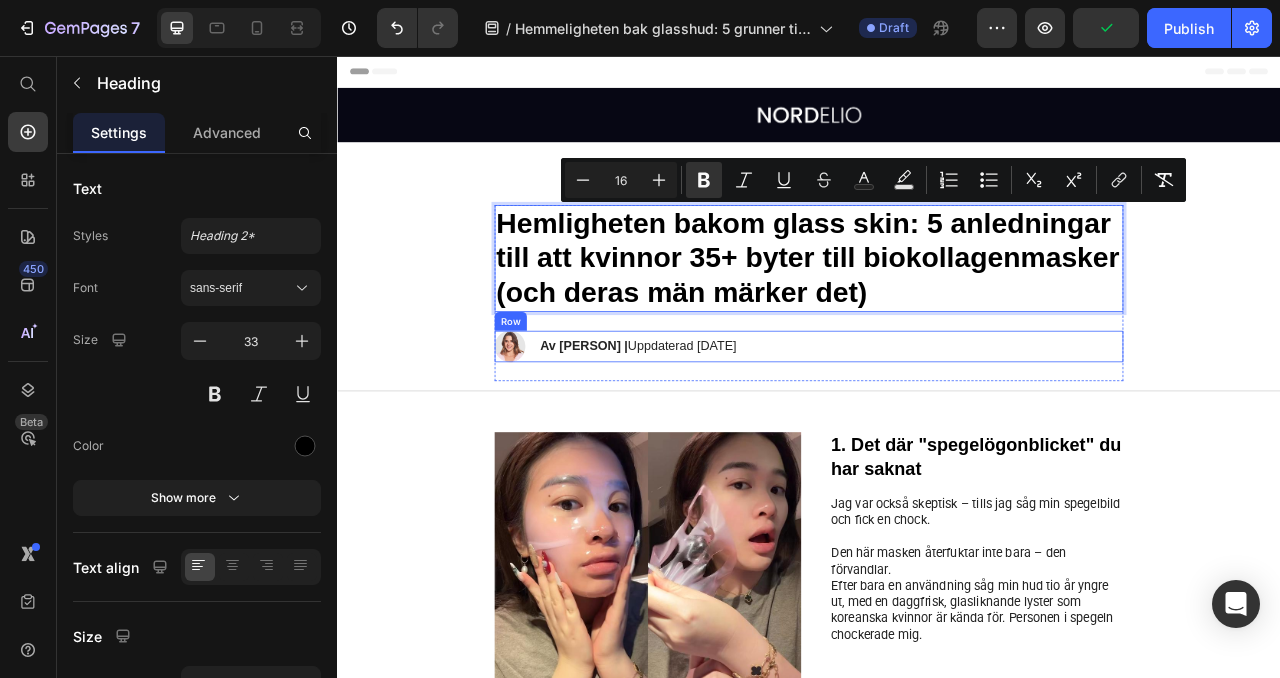 click on "Image Av Hanne D. |  Uppdaterad 3 maj 2025 Text block Row" at bounding box center [937, 426] 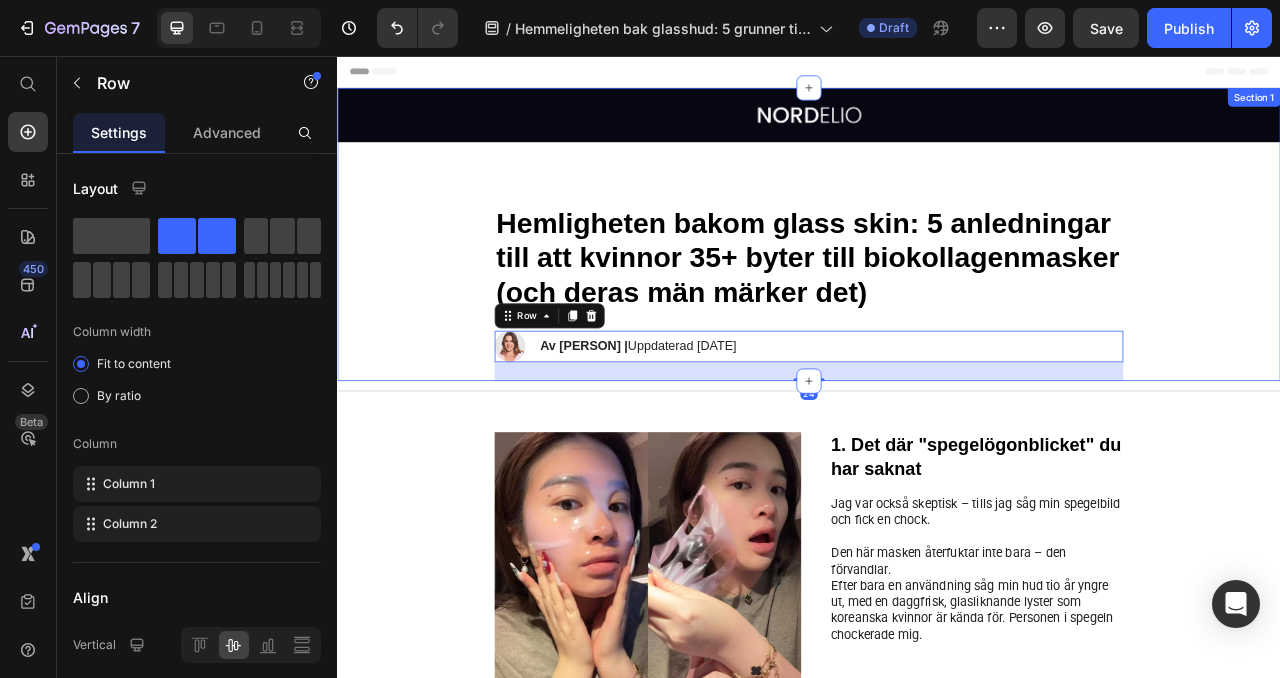 click on "Image Row ⁠⁠⁠⁠⁠⁠⁠ Hemligheten bakom glass skin: 5 anledningar till att kvinnor 35+ byter till biokollagenmasker (och deras män märker det) Heading Image Av Hanne D. |  Uppdaterad 3 maj 2025 Text block Row   24 Row" at bounding box center [937, 283] 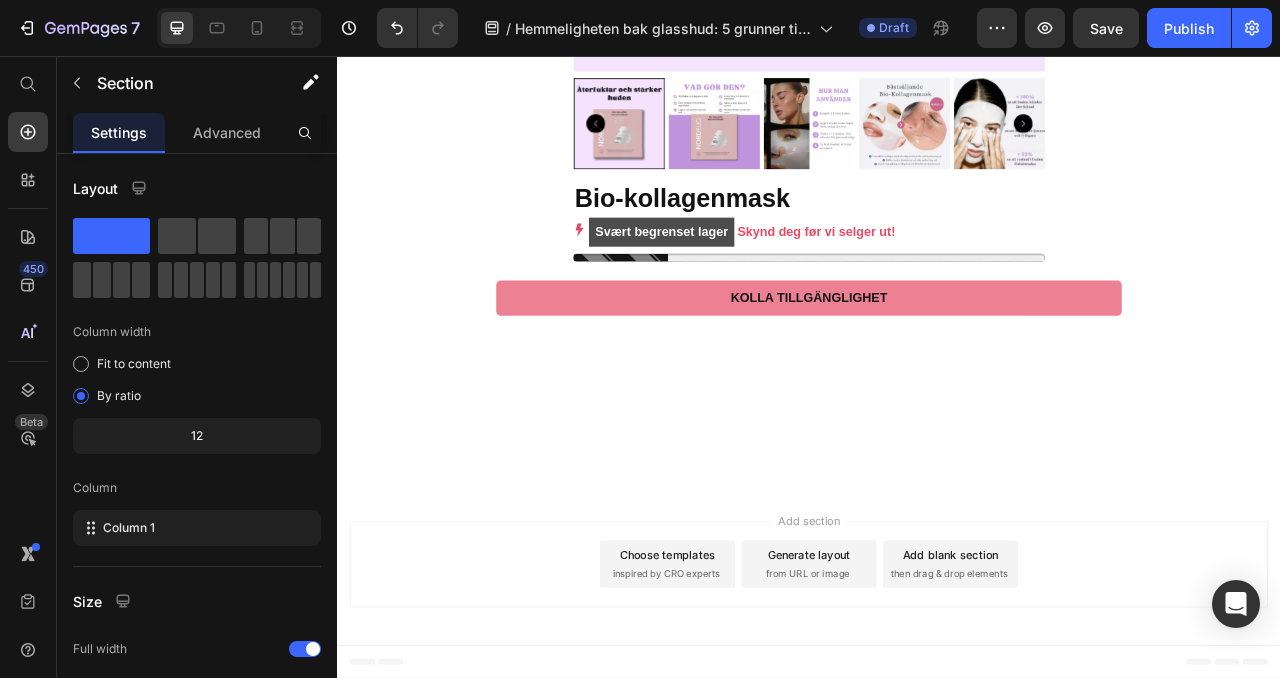 scroll, scrollTop: 4138, scrollLeft: 0, axis: vertical 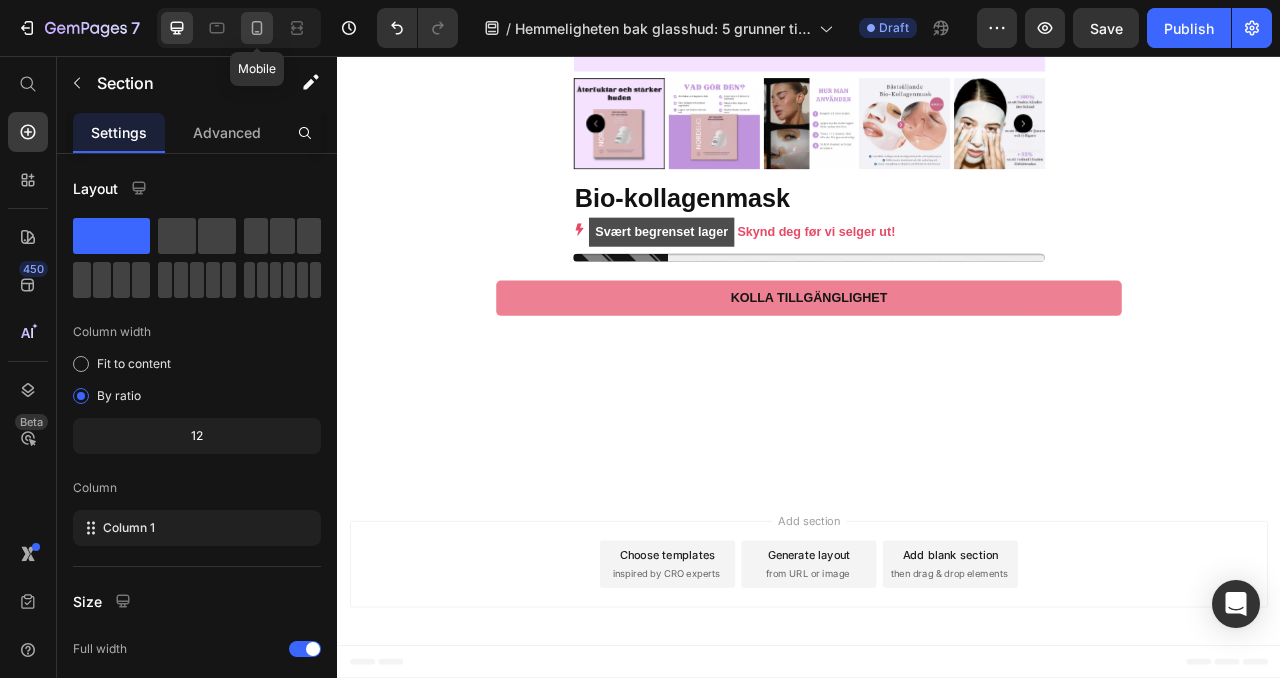 click 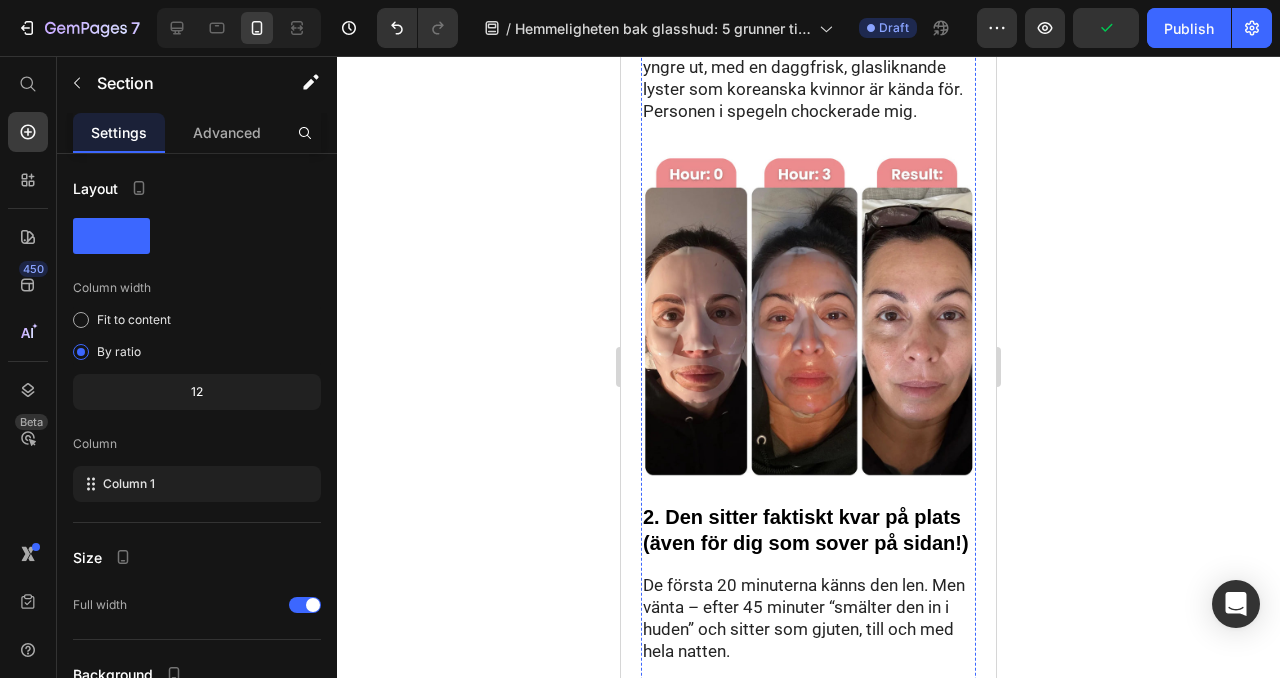 scroll, scrollTop: 0, scrollLeft: 0, axis: both 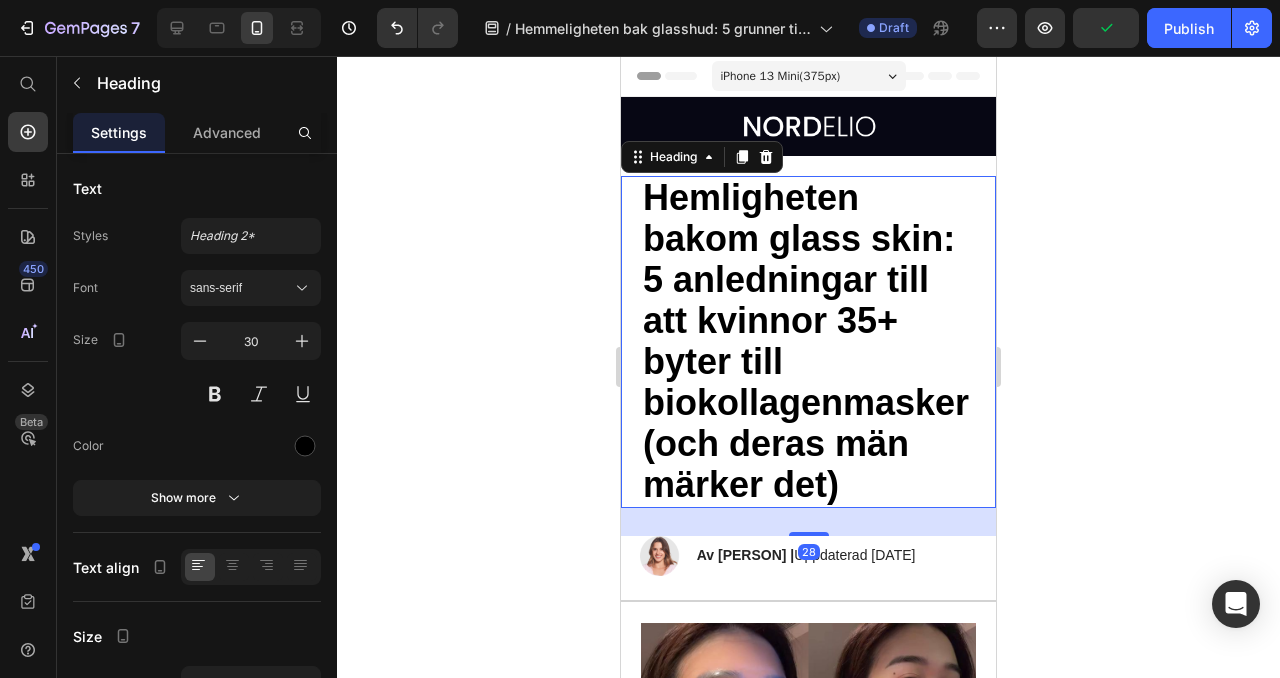 click on "Hemligheten bakom glass skin: 5 anledningar till att kvinnor 35+ byter till biokollagenmasker (och deras män märker det)" at bounding box center [806, 341] 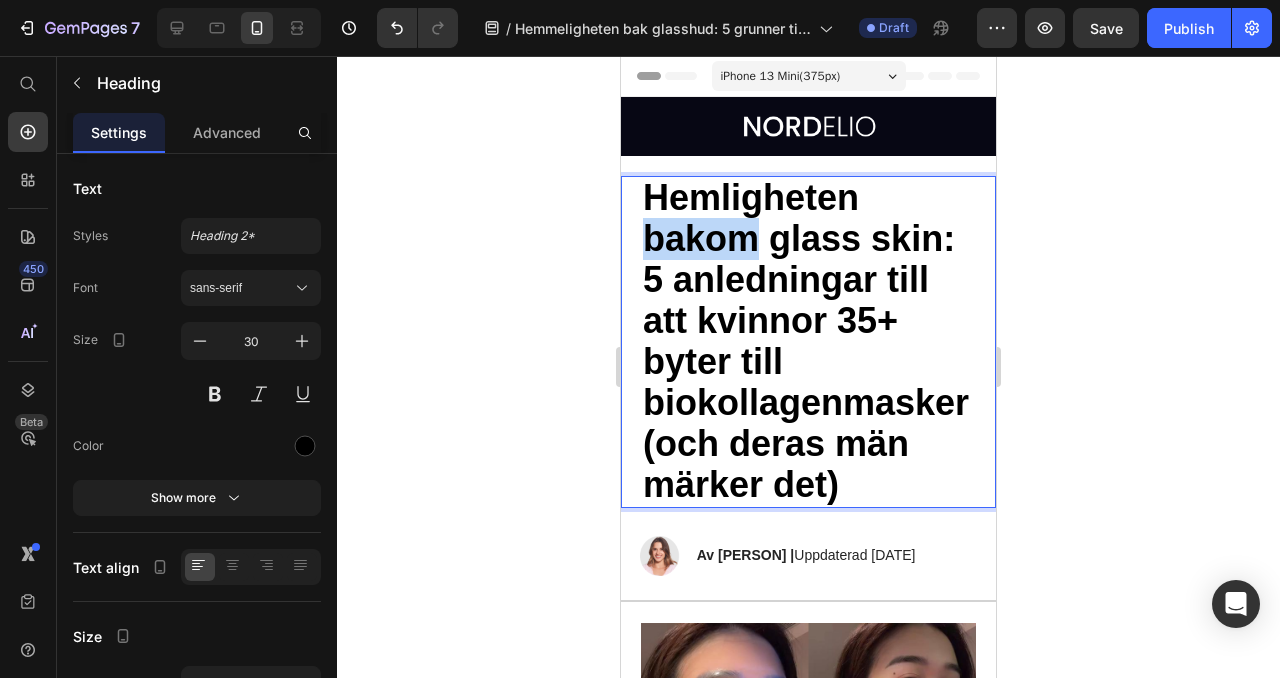 click on "Hemligheten bakom glass skin: 5 anledningar till att kvinnor 35+ byter till biokollagenmasker (och deras män märker det)" at bounding box center [806, 341] 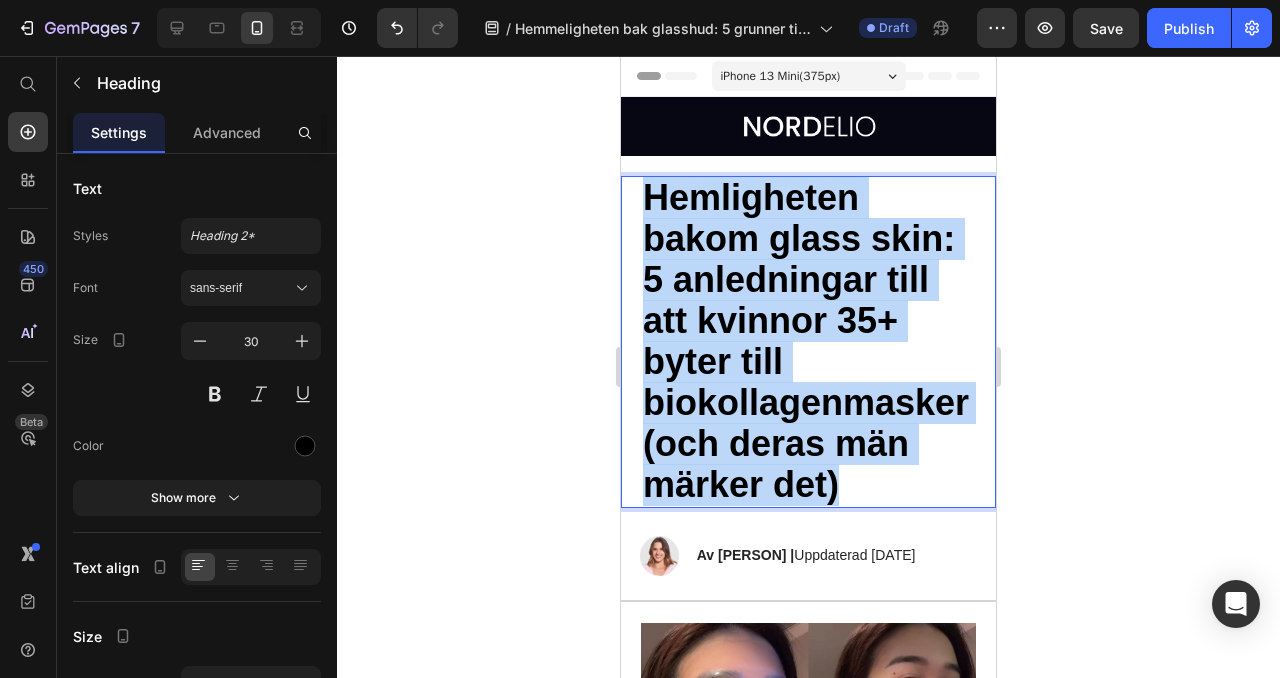 click on "Hemligheten bakom glass skin: 5 anledningar till att kvinnor 35+ byter till biokollagenmasker (och deras män märker det)" at bounding box center (806, 341) 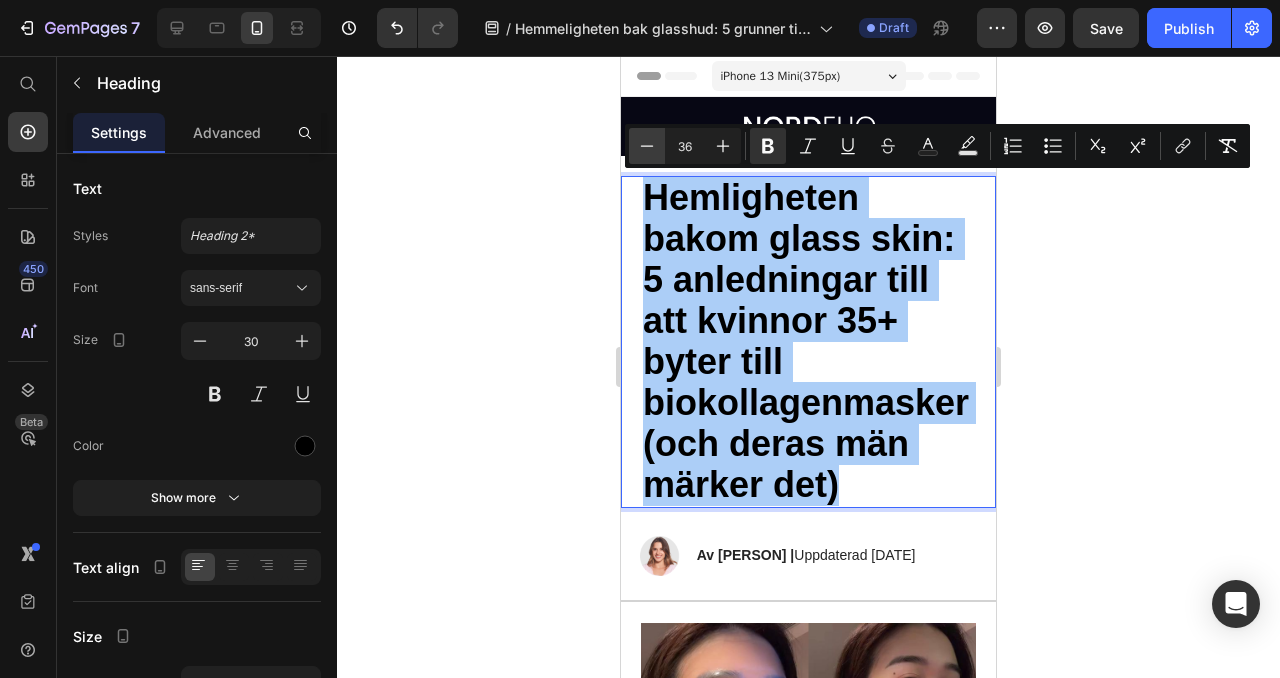 click 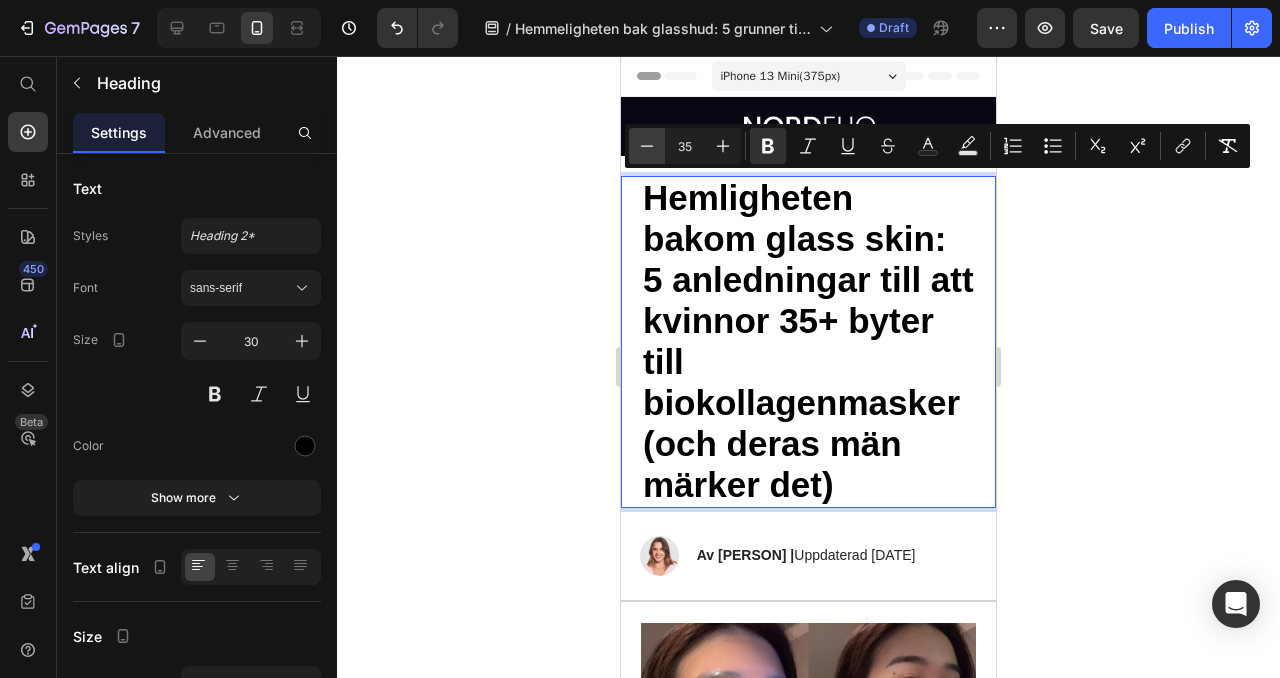 click 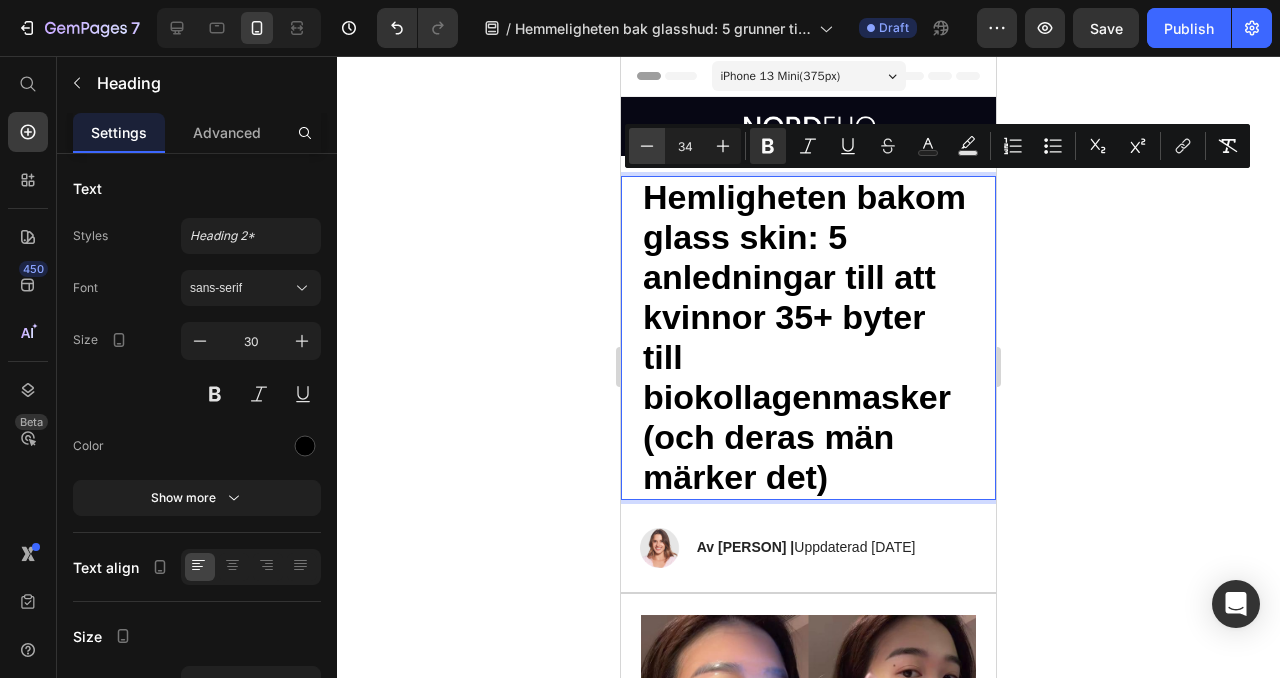 click 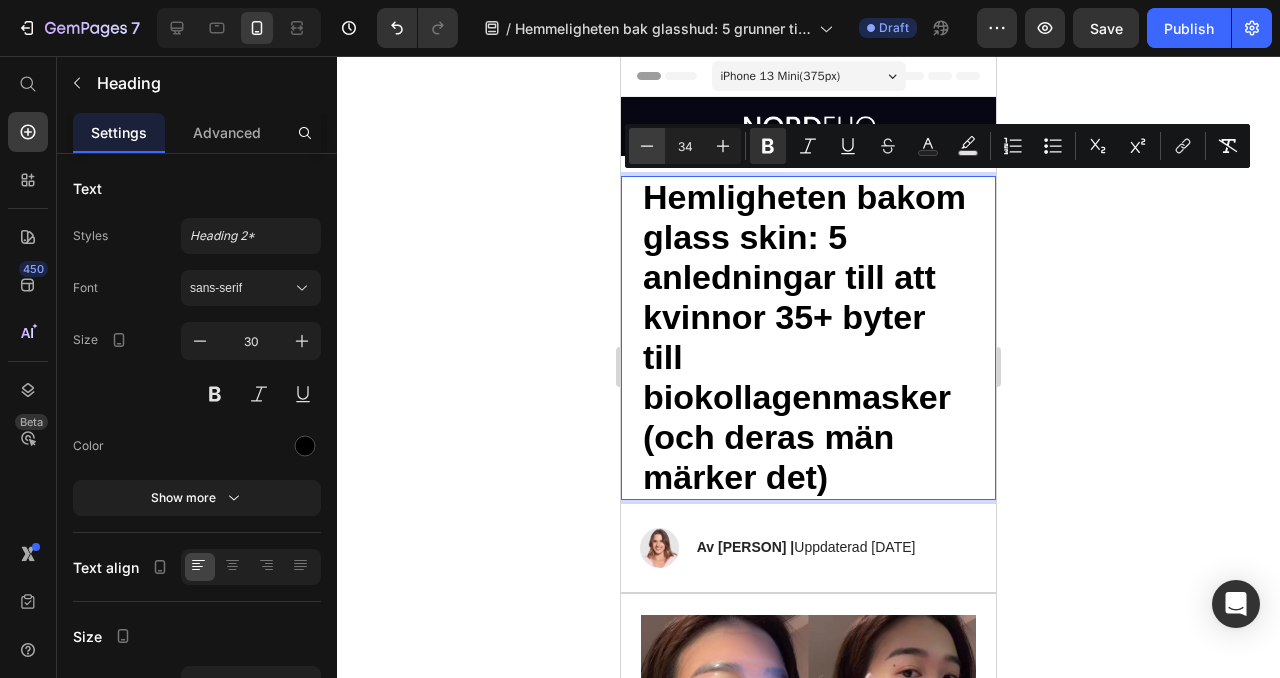 type on "33" 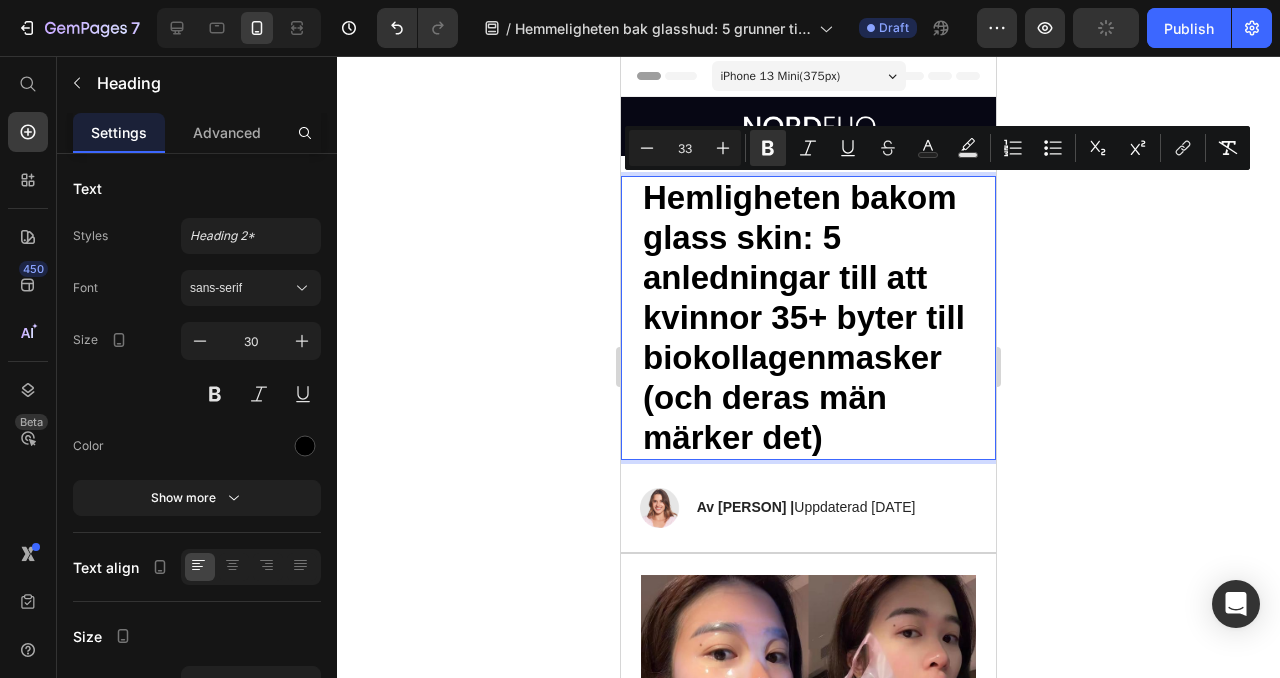 click 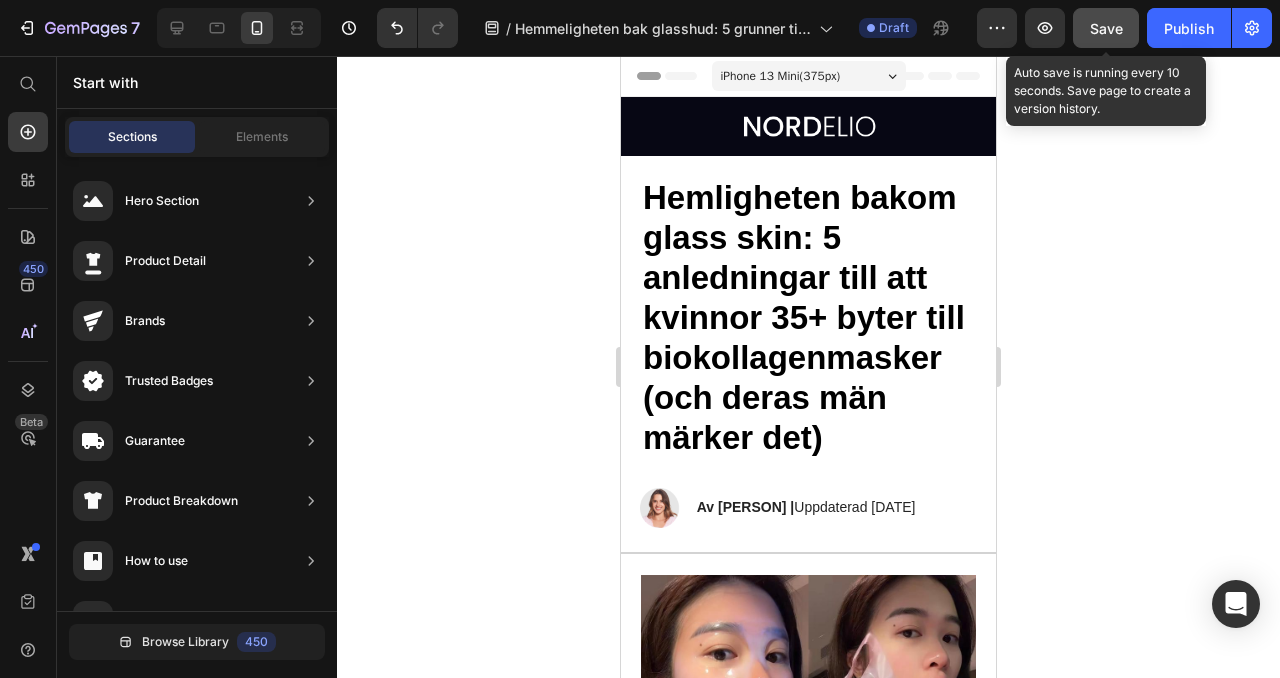 click on "Save" at bounding box center [1106, 28] 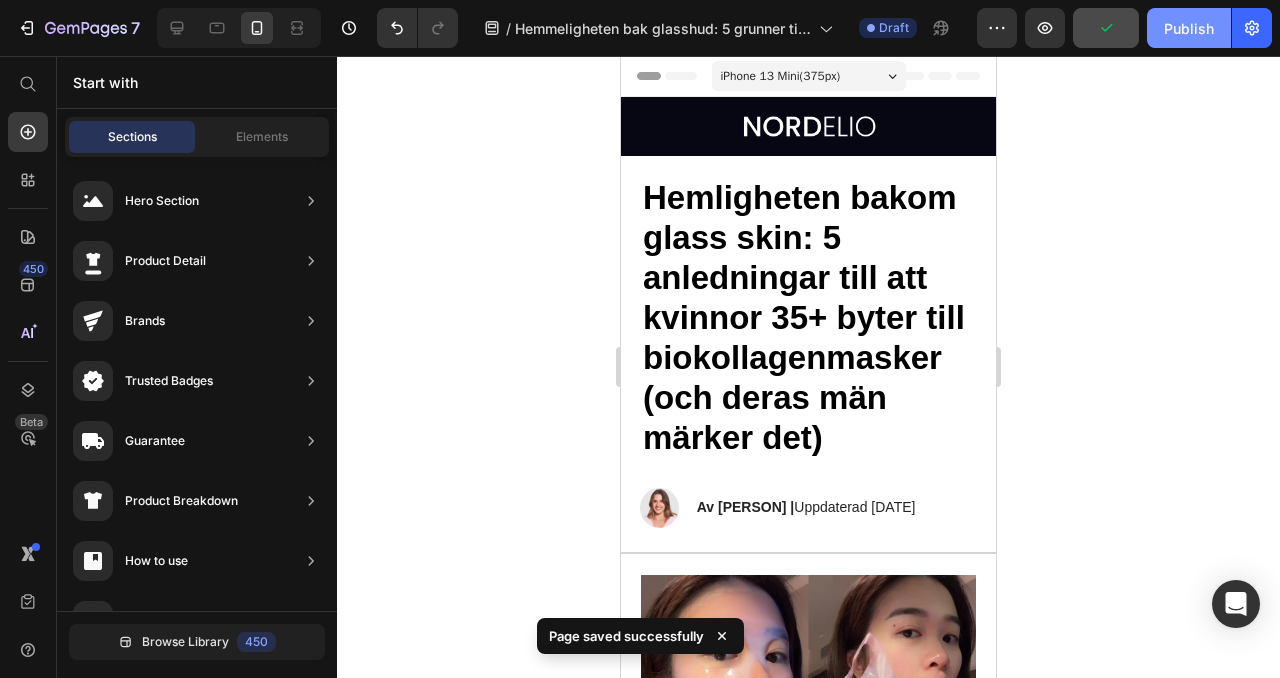 click on "Publish" 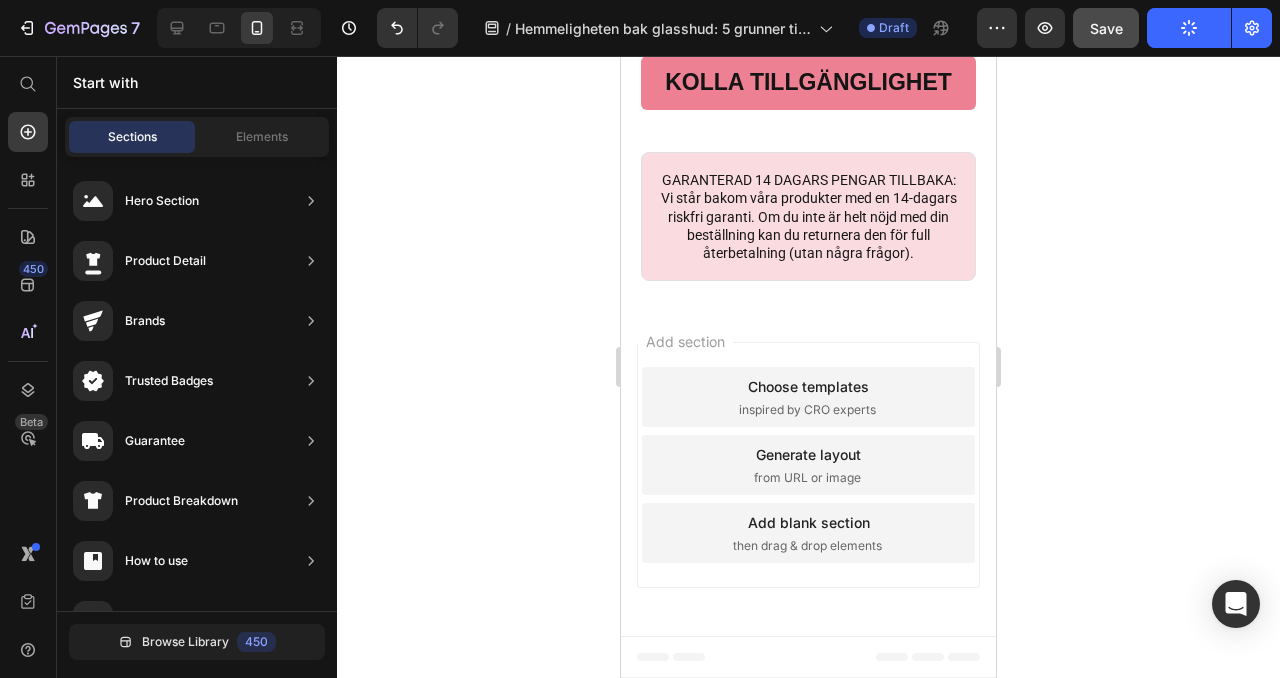 scroll, scrollTop: 5763, scrollLeft: 0, axis: vertical 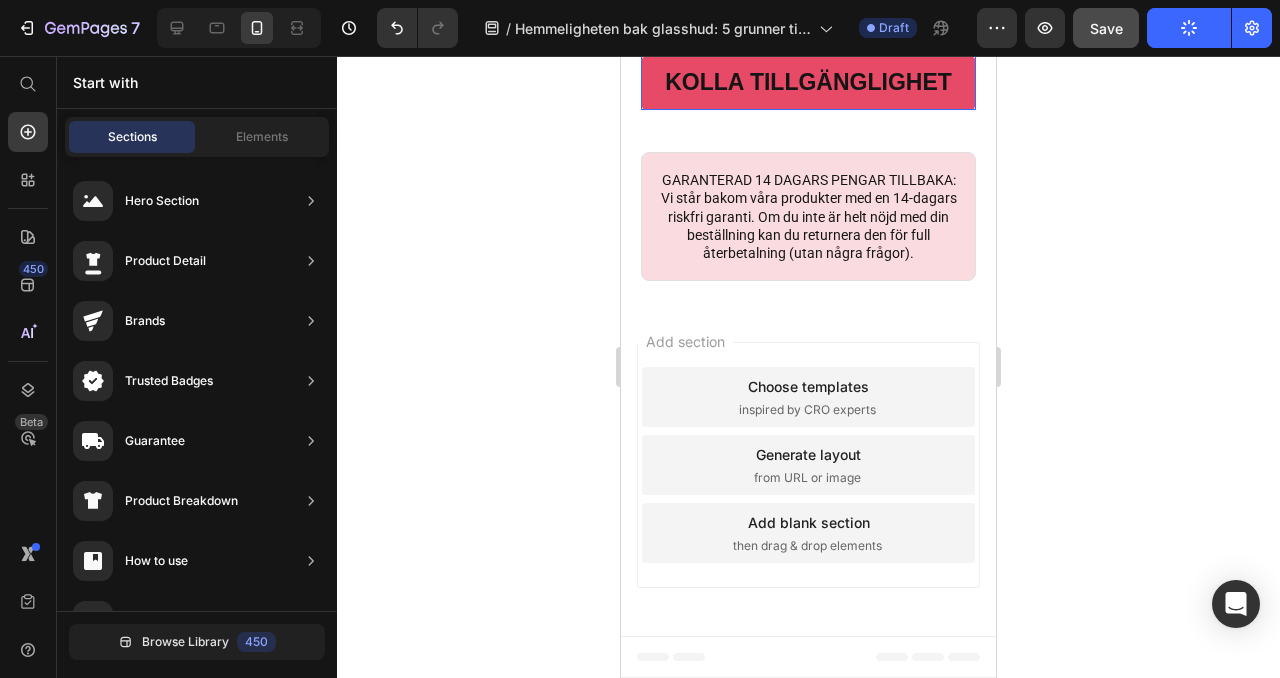 click on "KOLLA TILLGÄNGLIGHET" at bounding box center [808, 83] 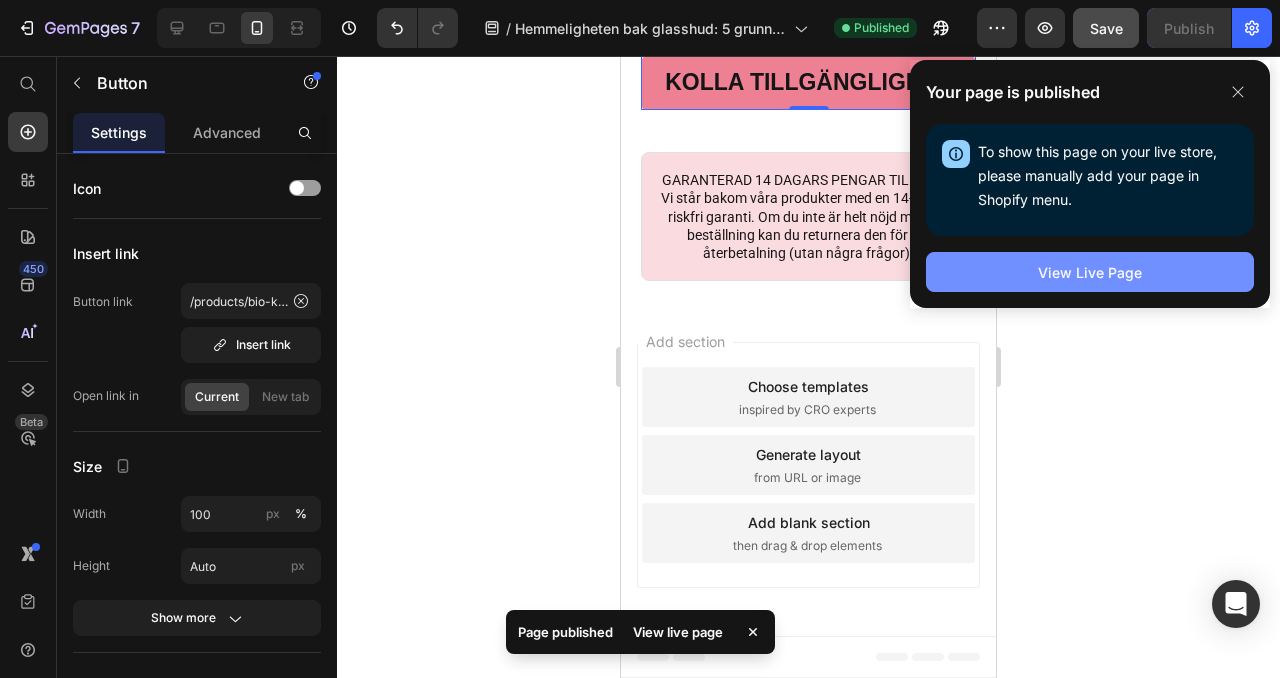 click on "View Live Page" at bounding box center (1090, 272) 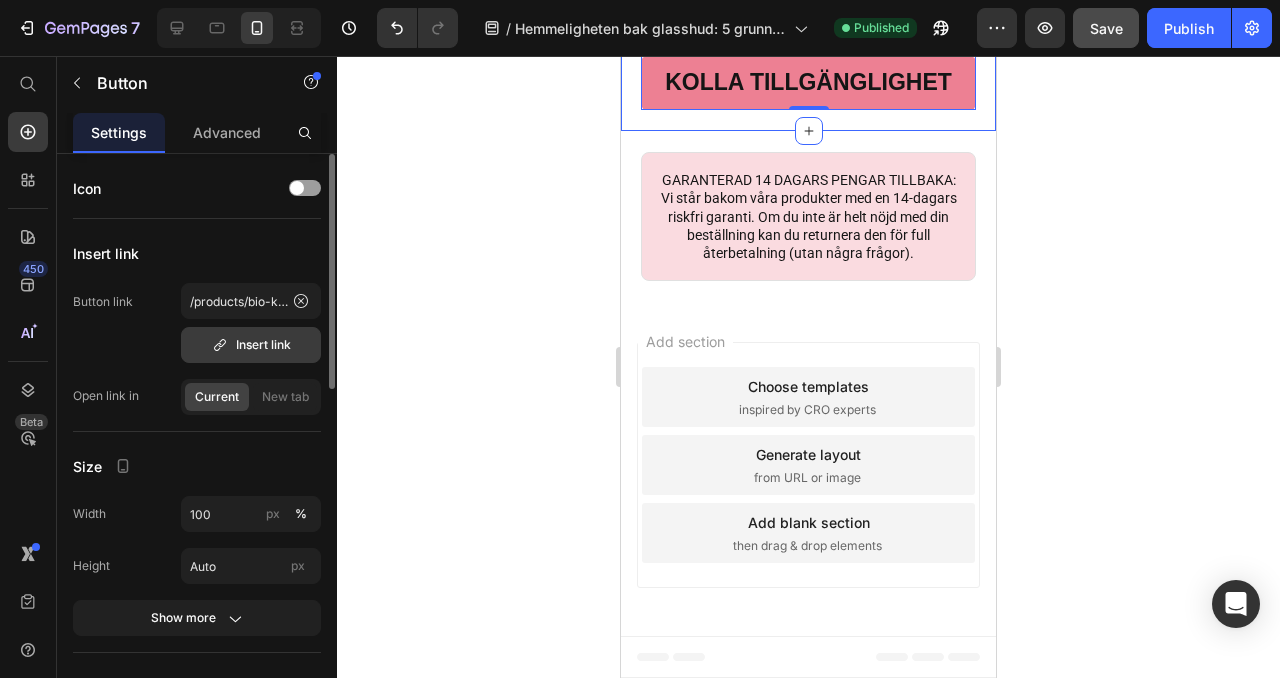 click on "Insert link" at bounding box center [251, 345] 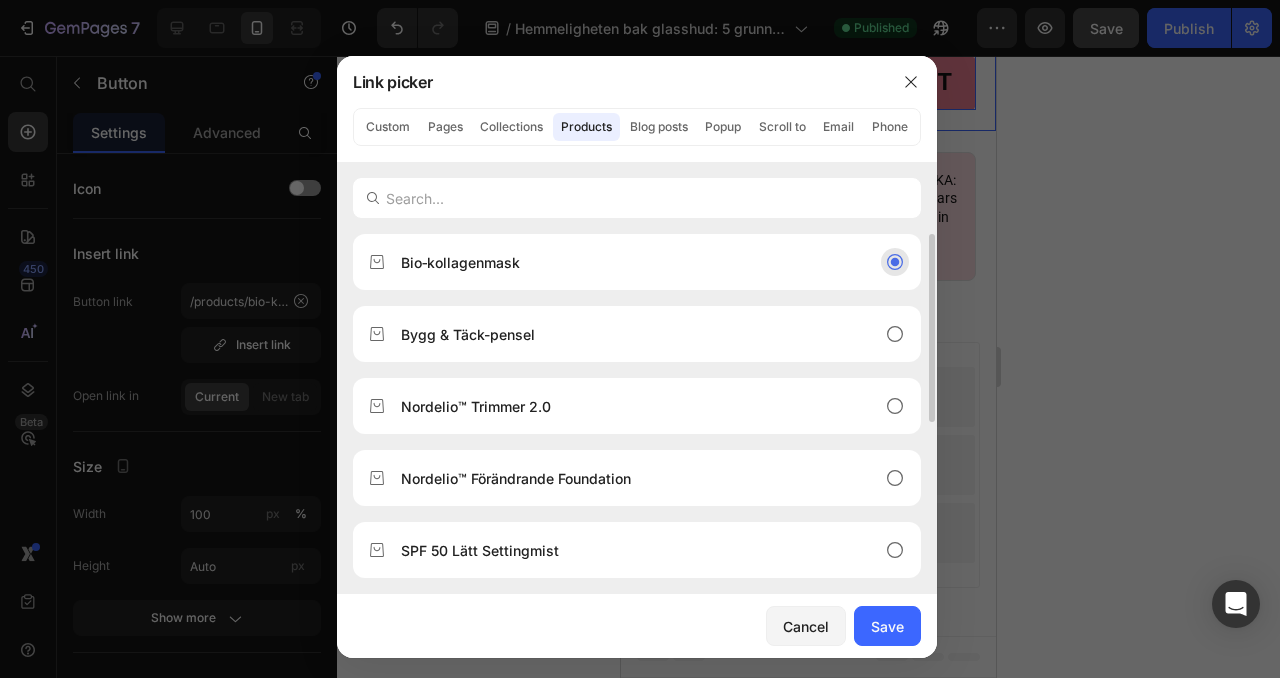 click on "Bio‑kollagenmask" at bounding box center [460, 262] 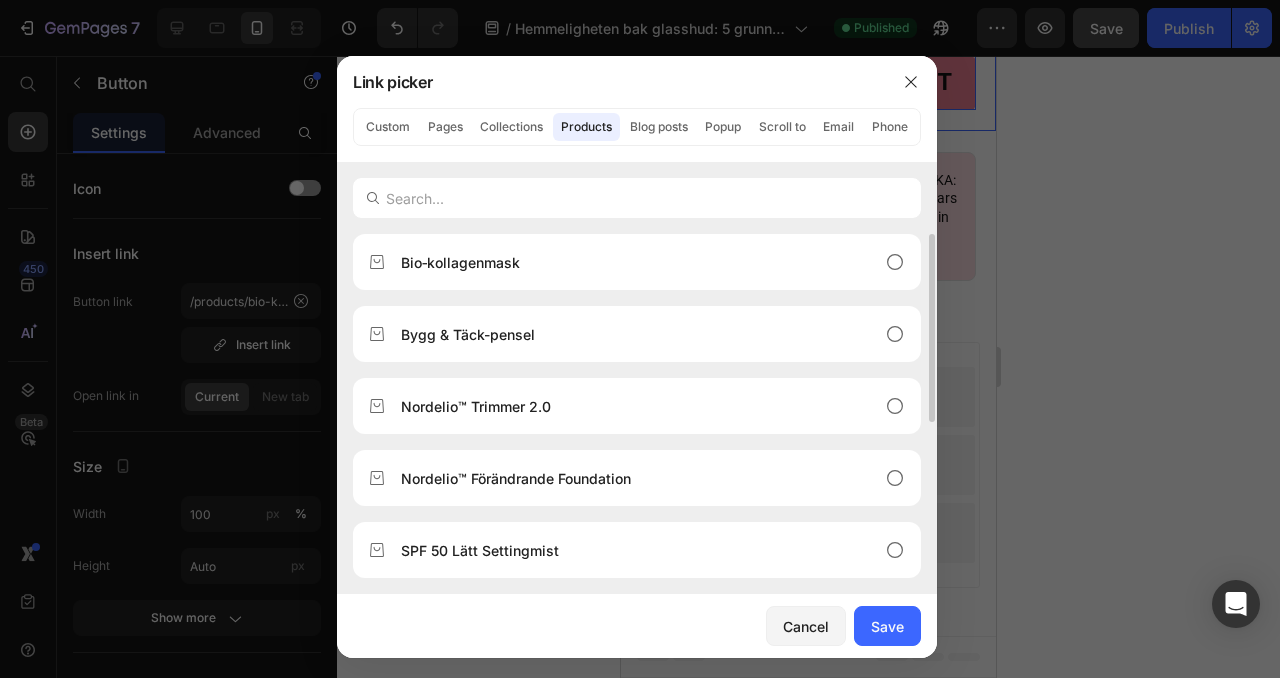 click on "Bio‑kollagenmask Bygg & Täck-pensel Nordelio™ Trimmer 2.0 Nordelio™ Förändrande Foundation SPF 50 Lätt Settingmist Kollagen ansiktsmask Eteriska oljor E-BOK: Säg hejdå till celluliter på 30 dagar Nordelio™ Anti-Cellulitmassage Rödljus LED-mask för hudterapi" at bounding box center [637, 418] 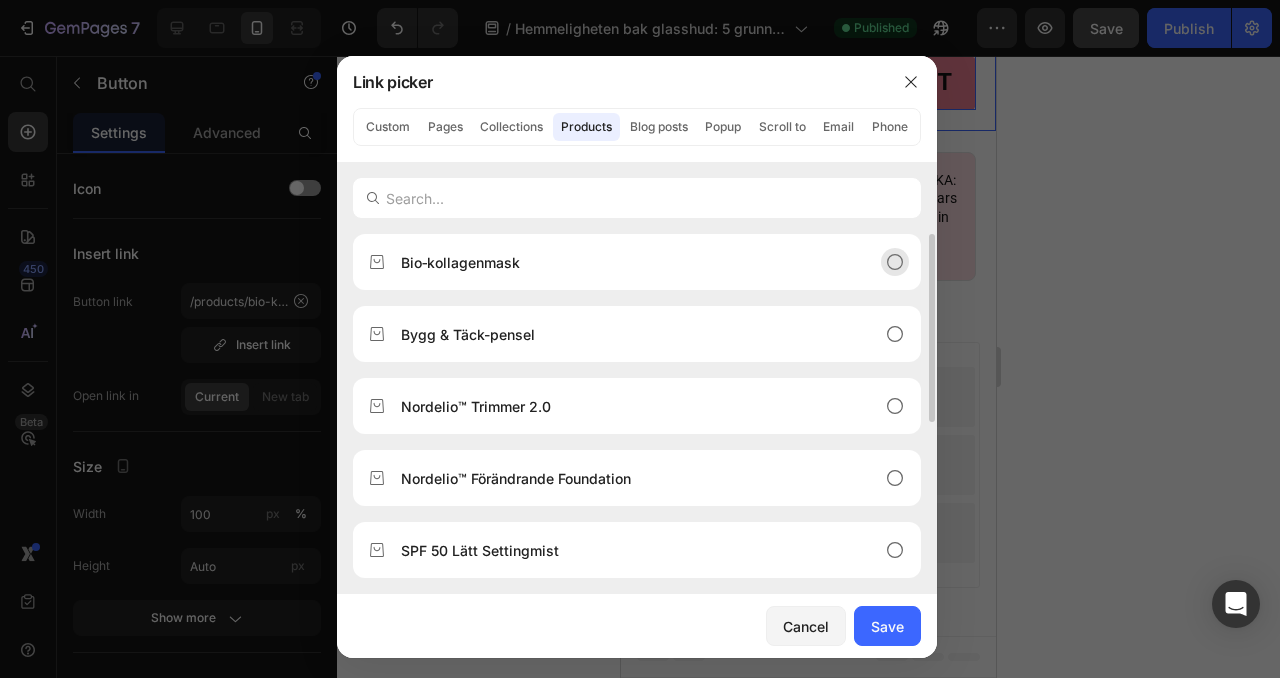 click on "Bio‑kollagenmask" 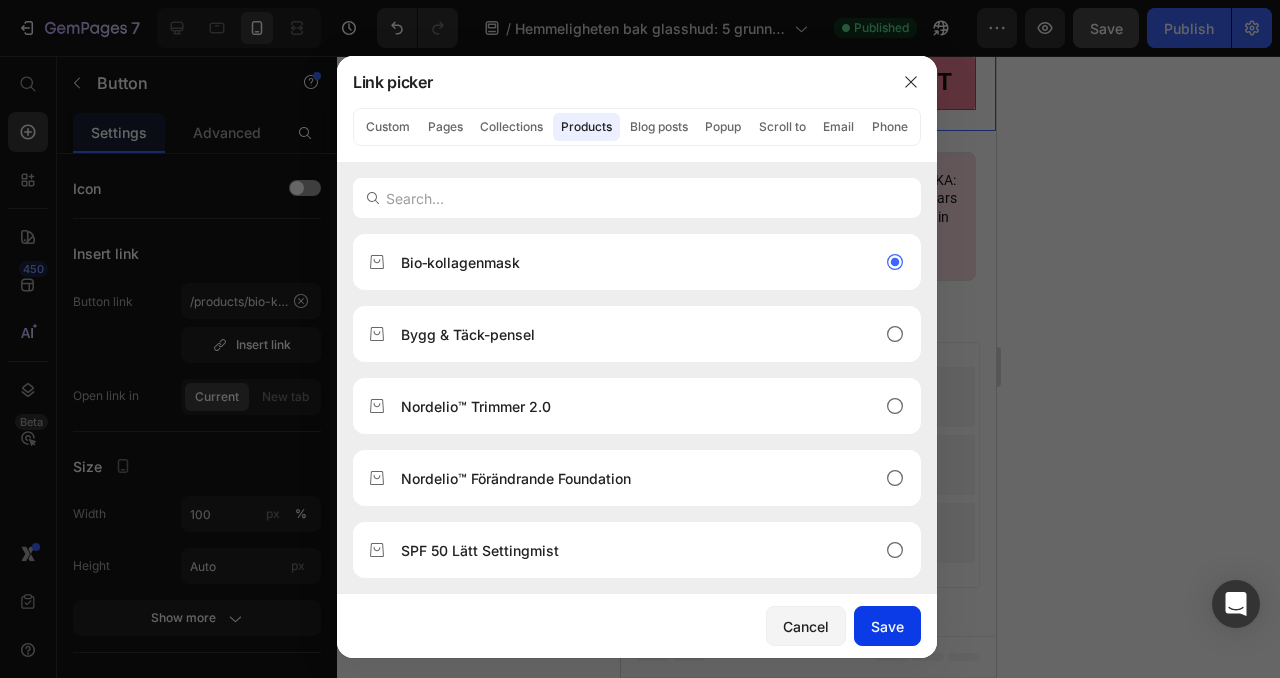 click on "Save" at bounding box center [887, 626] 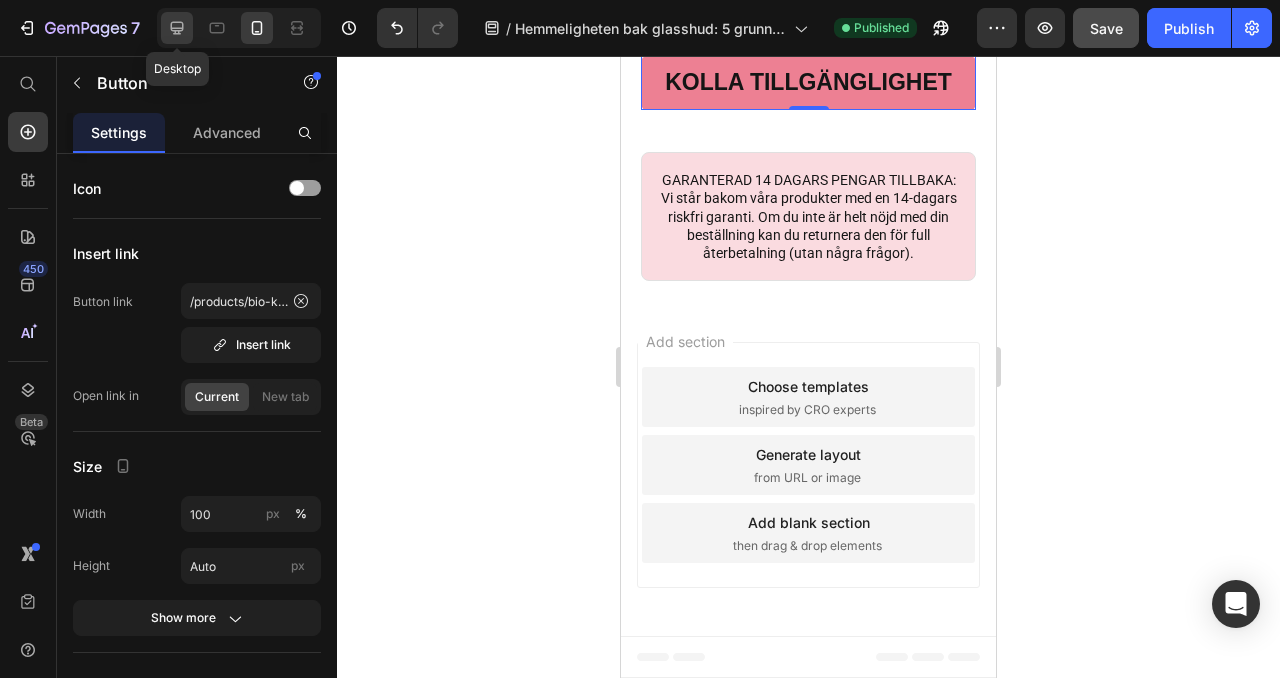 click 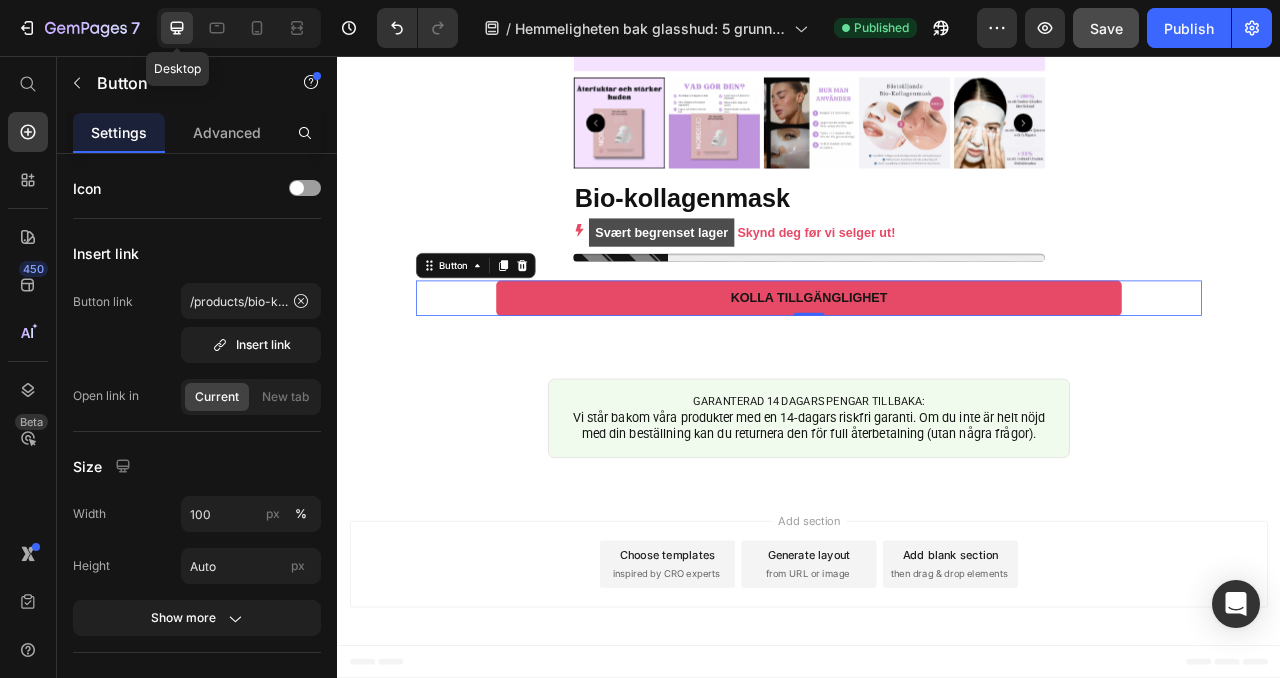scroll, scrollTop: 5128, scrollLeft: 0, axis: vertical 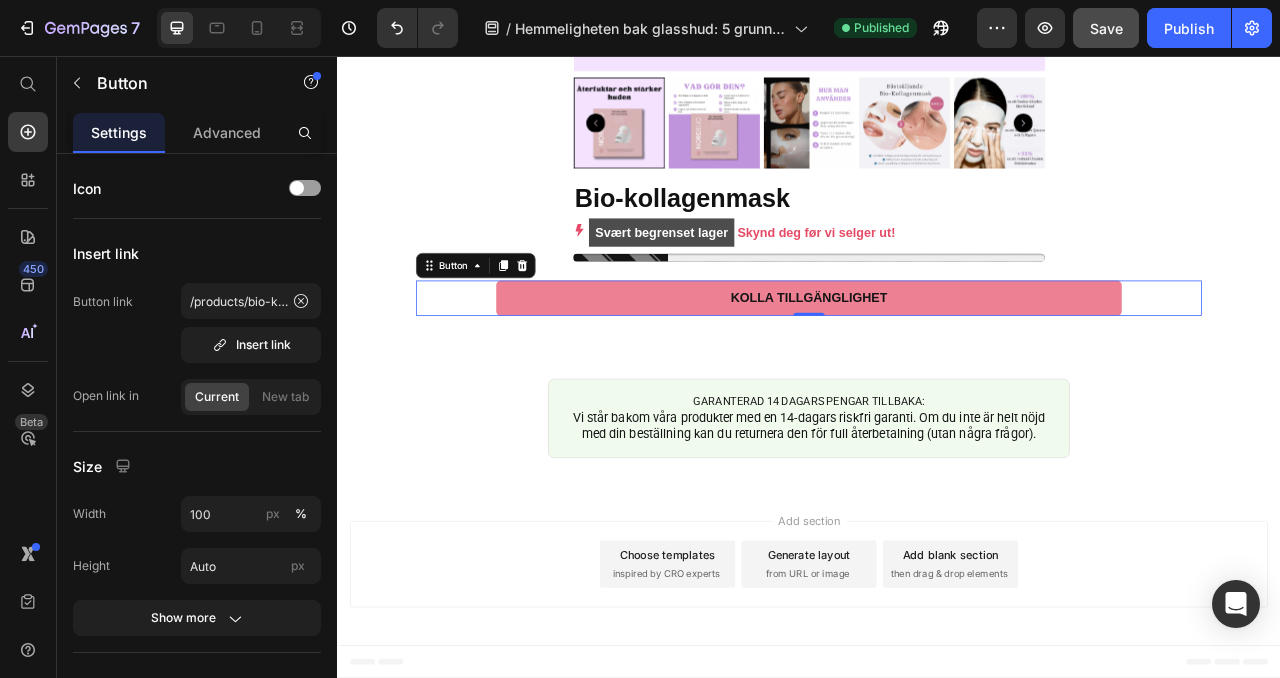 click on "KOLLA TILLGÄNGLIGHET Button   0" at bounding box center (937, 364) 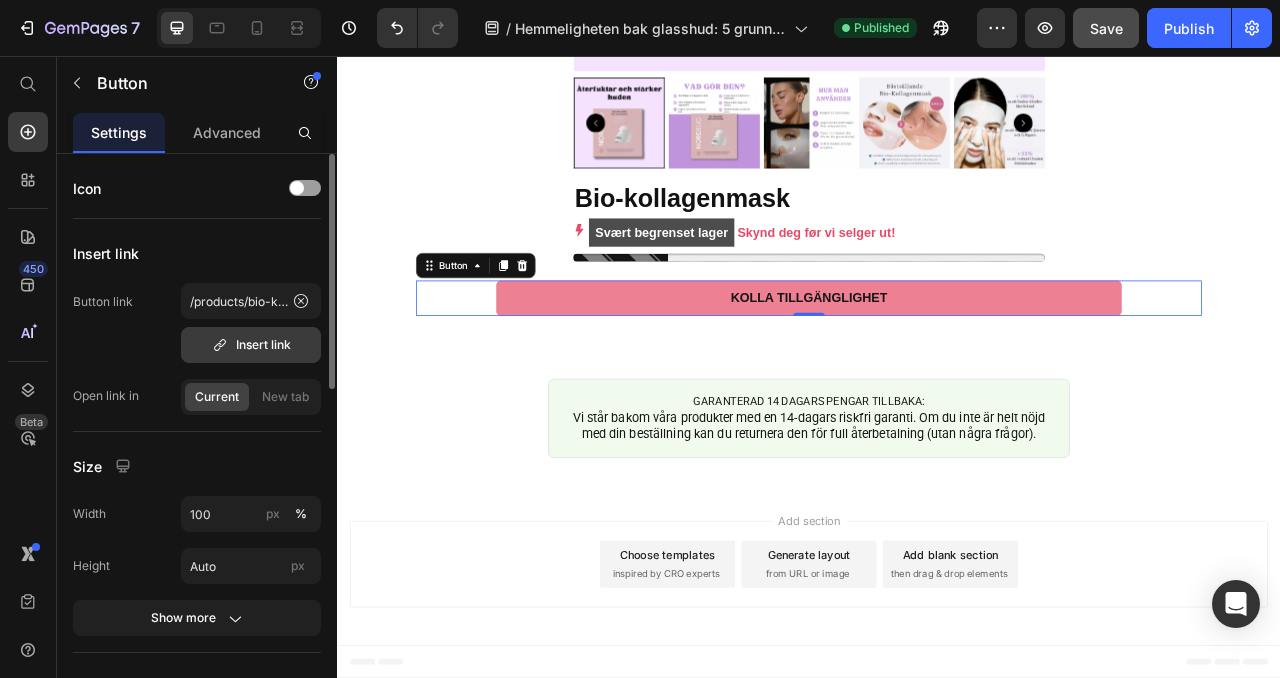 click on "Insert link" at bounding box center [251, 345] 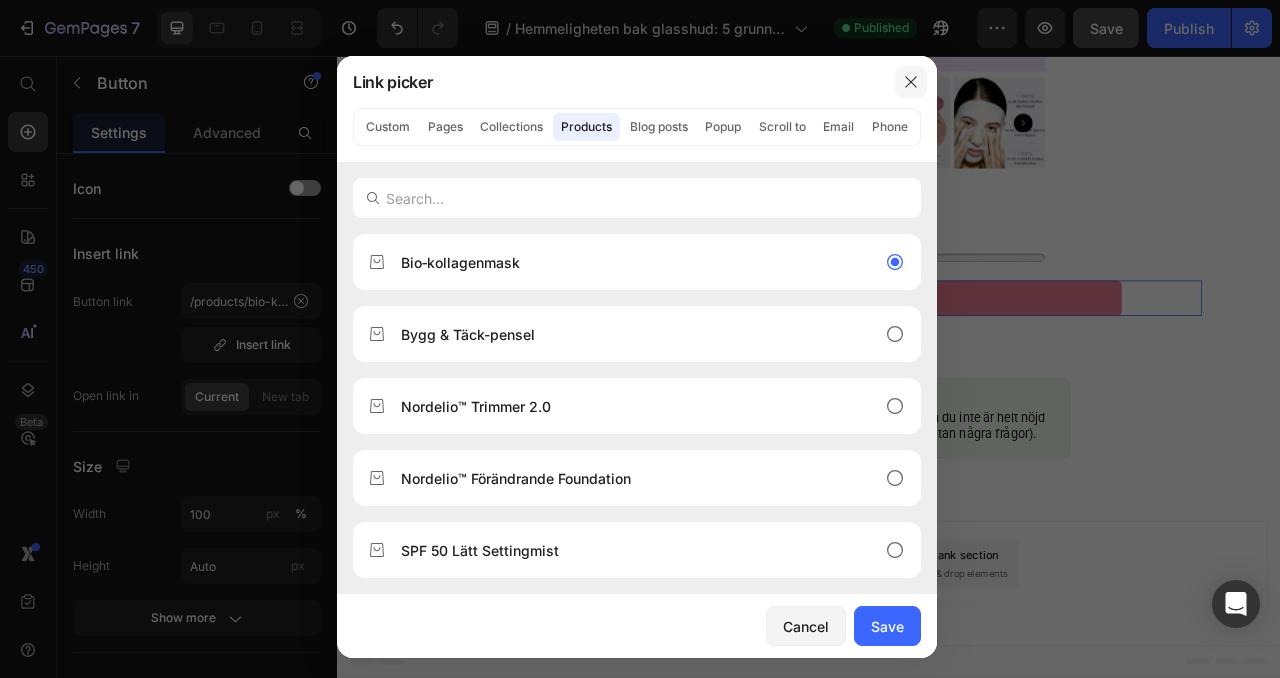 click 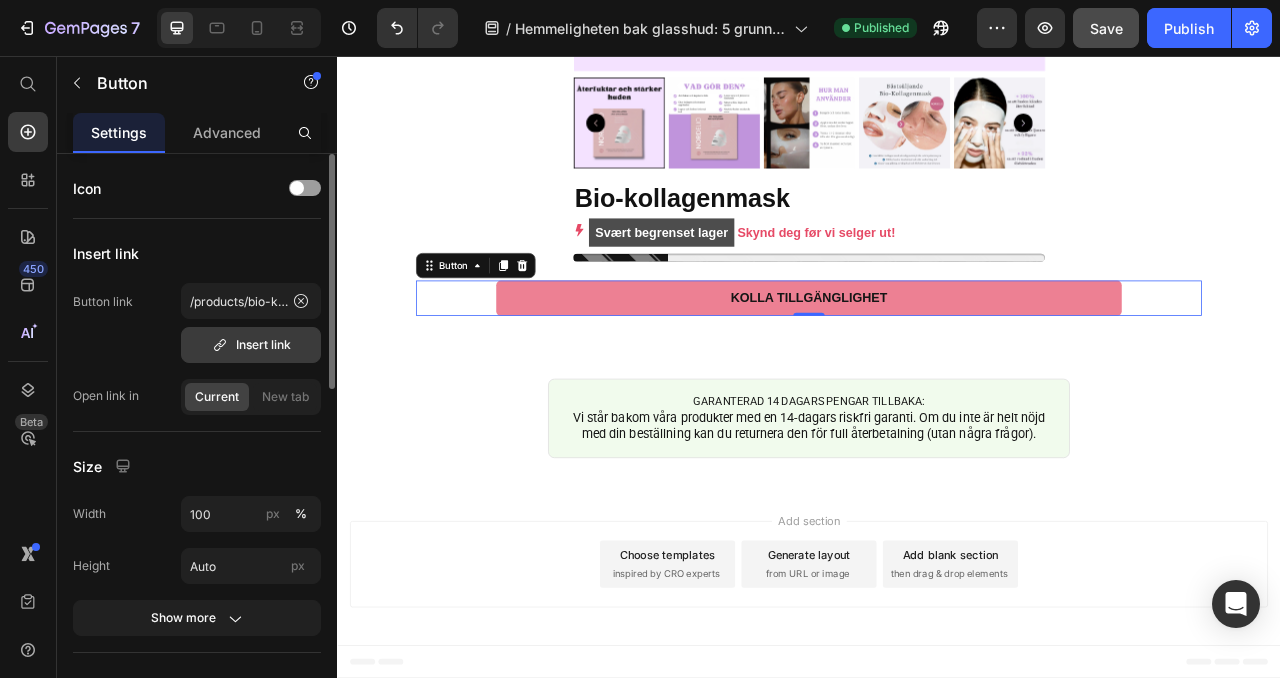 click on "Insert link" at bounding box center [251, 345] 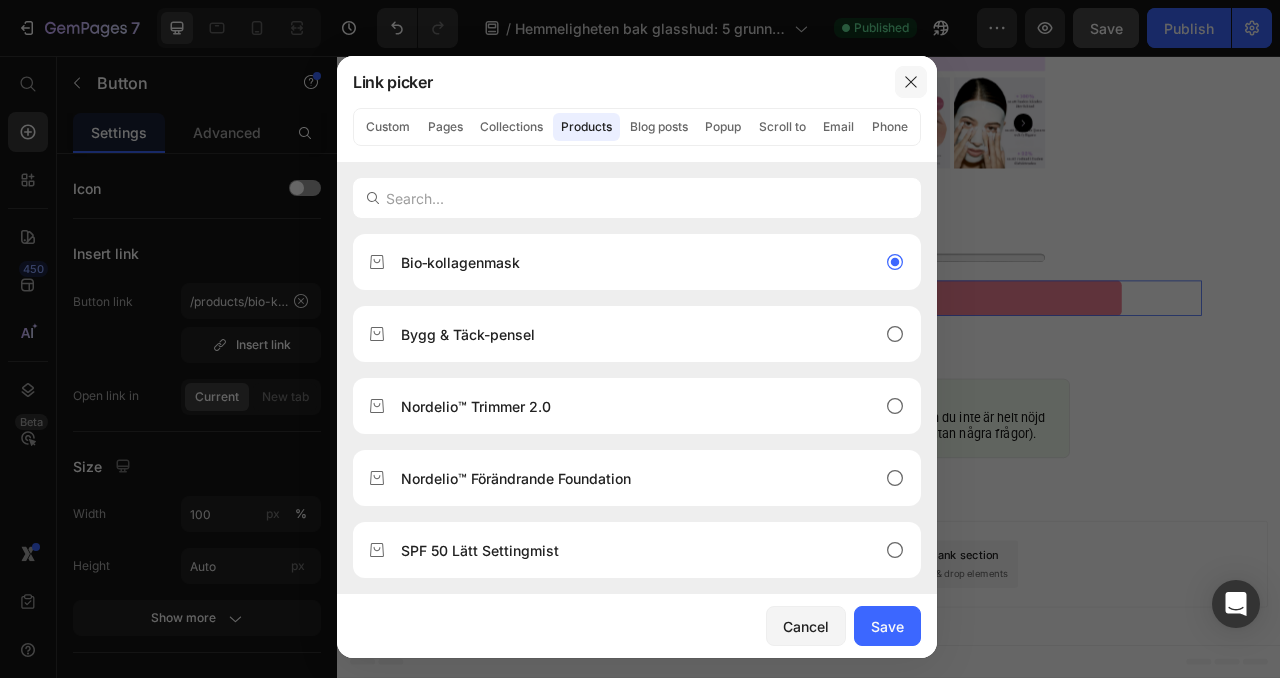 click at bounding box center (911, 82) 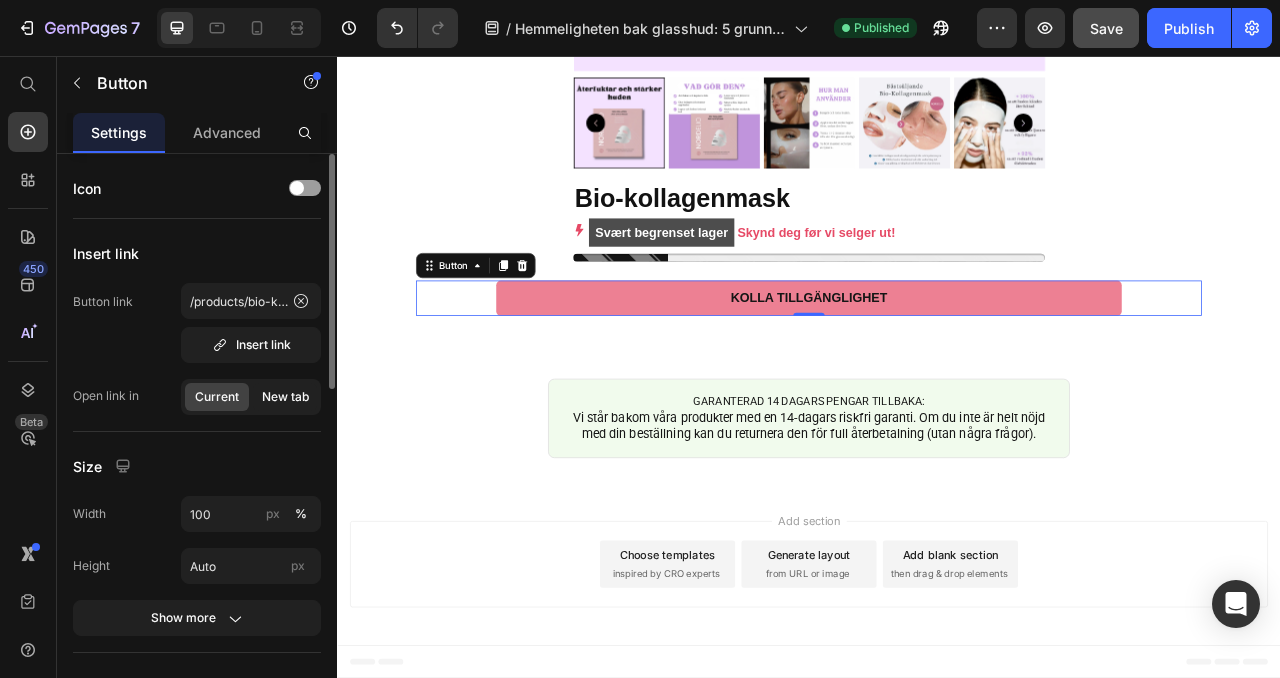 click on "New tab" 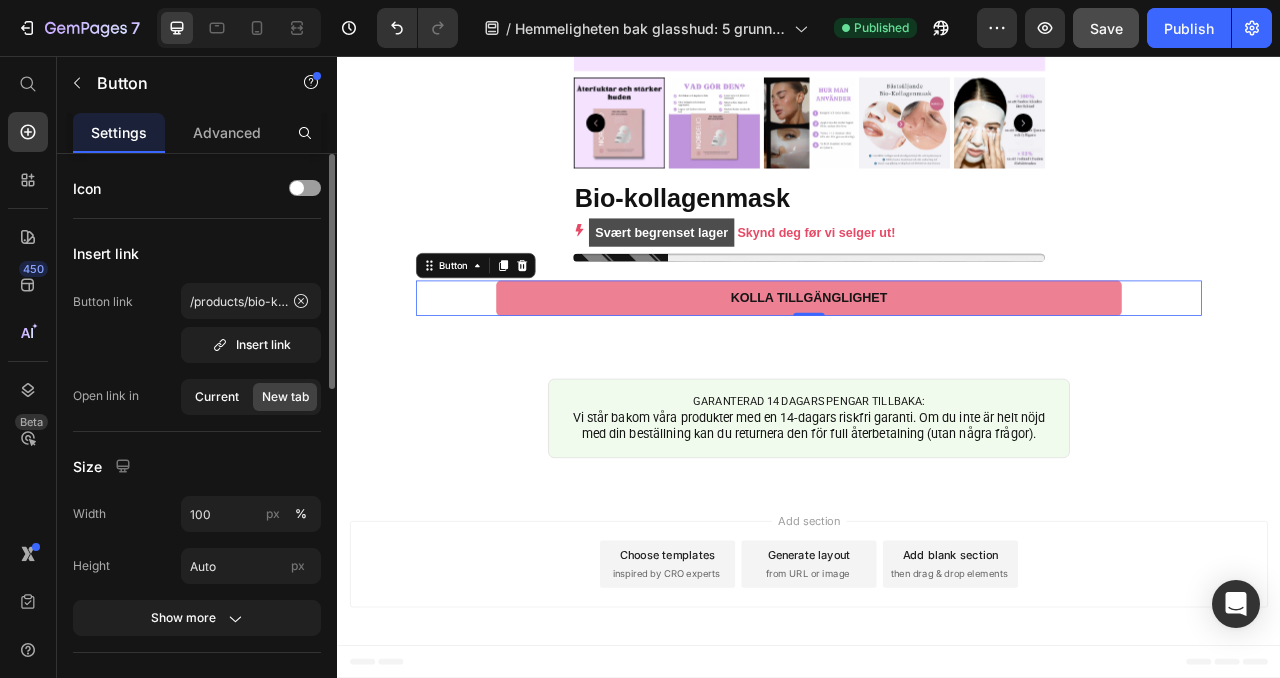 click on "Current" 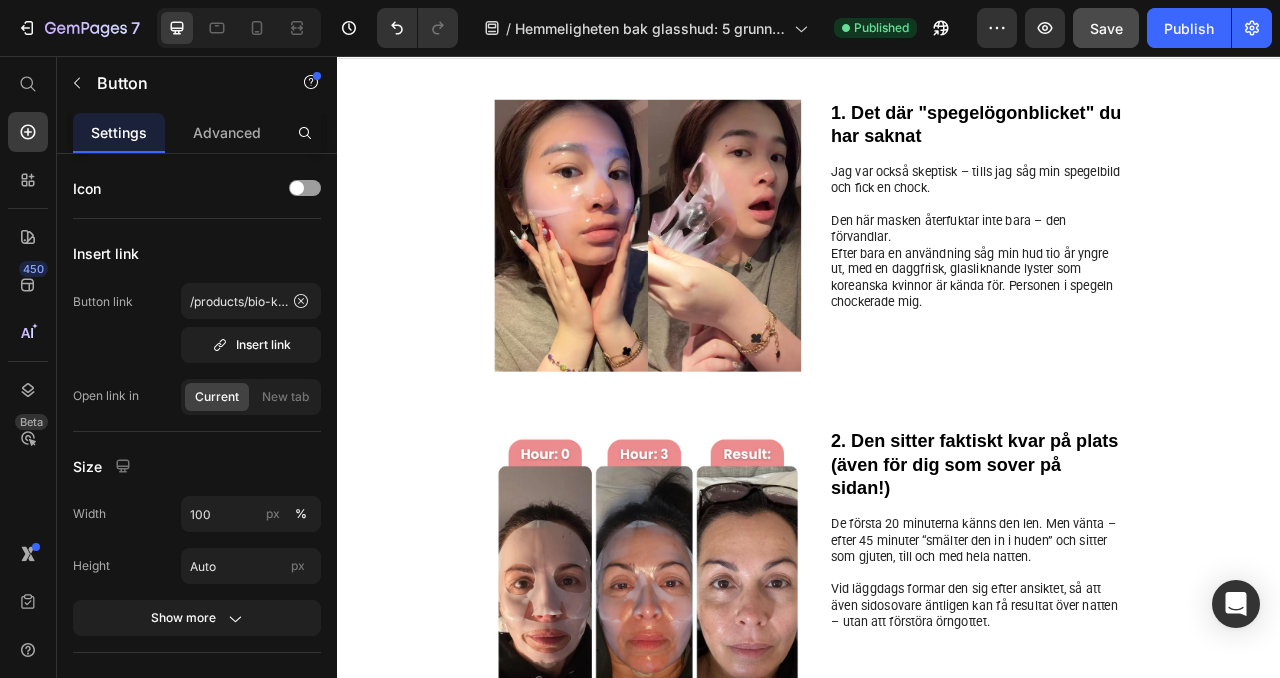 scroll, scrollTop: 0, scrollLeft: 0, axis: both 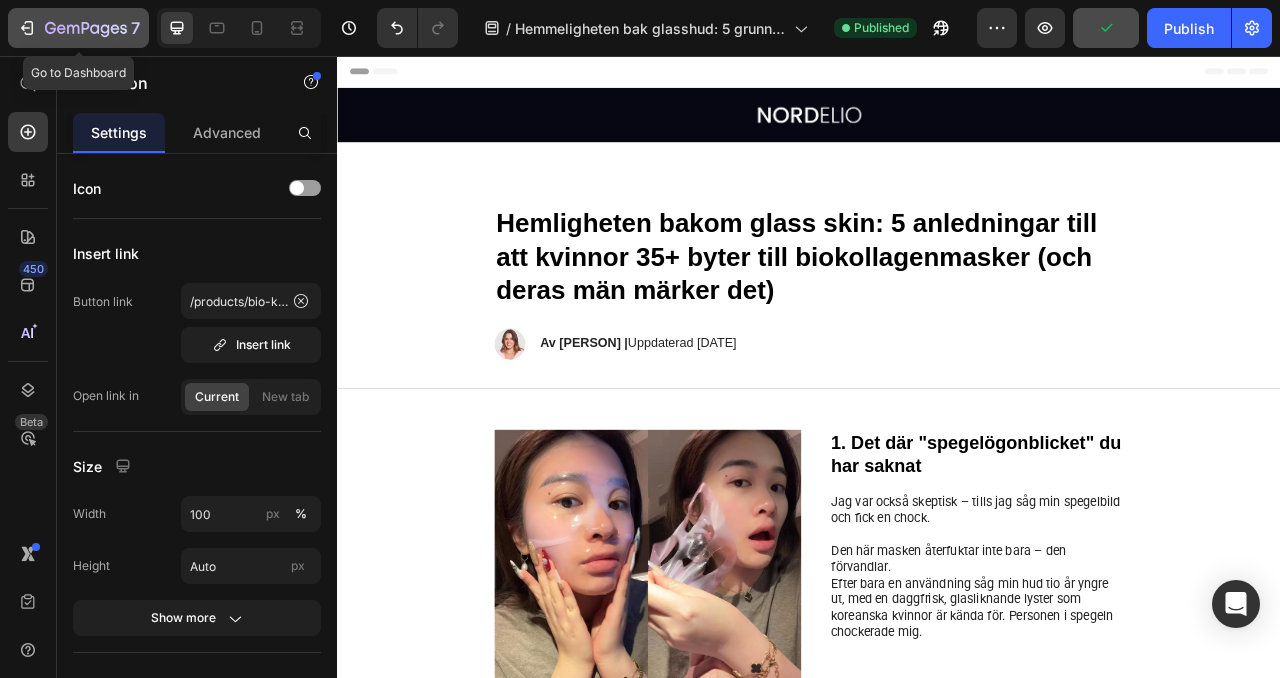 click 